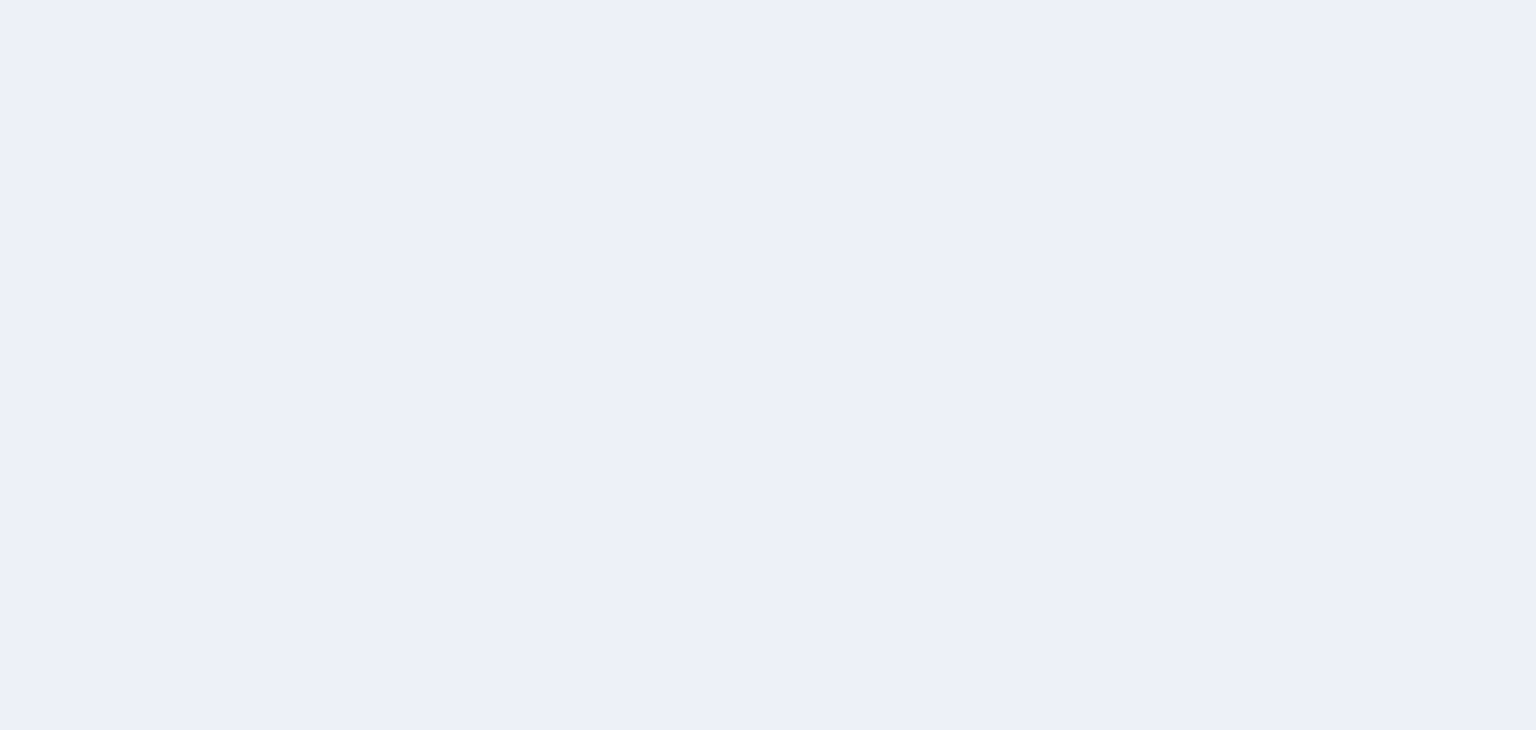 scroll, scrollTop: 0, scrollLeft: 0, axis: both 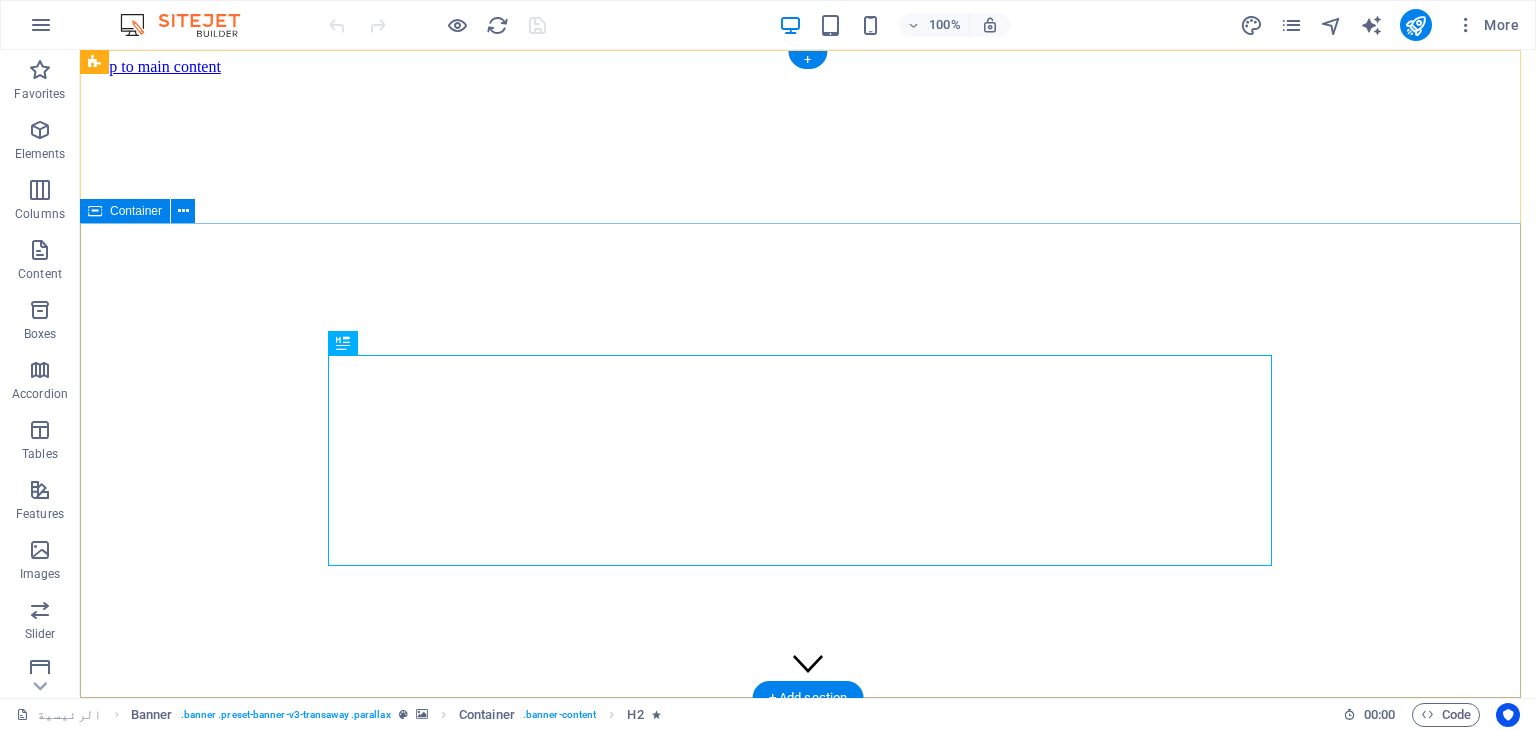 click on "رواد الخدمات اللوجستية والشحن والإمداد لكل بقاع العالم" at bounding box center (808, 14686) 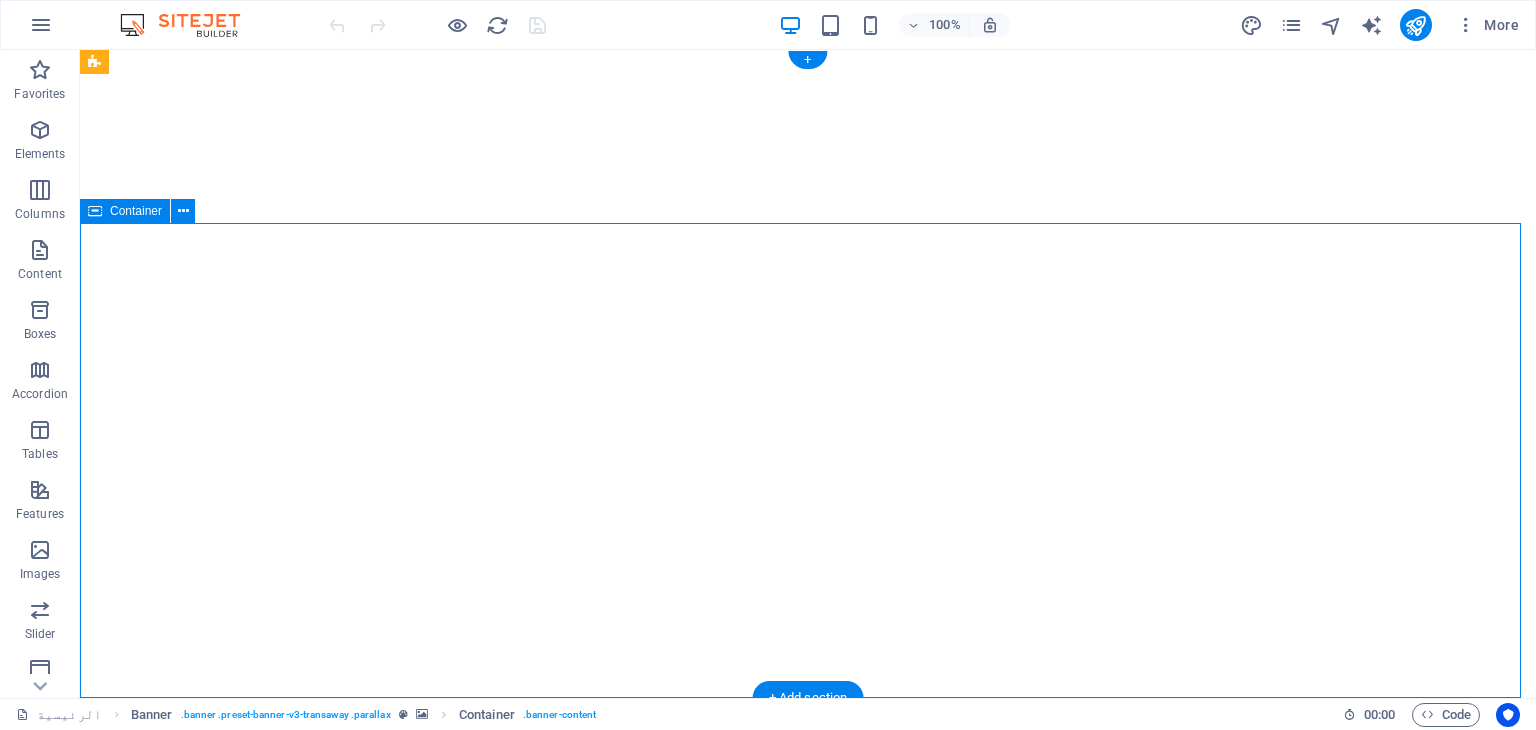 click on "رواد الخدمات اللوجستية والشحن والإمداد لكل بقاع العالم" at bounding box center [808, 1350] 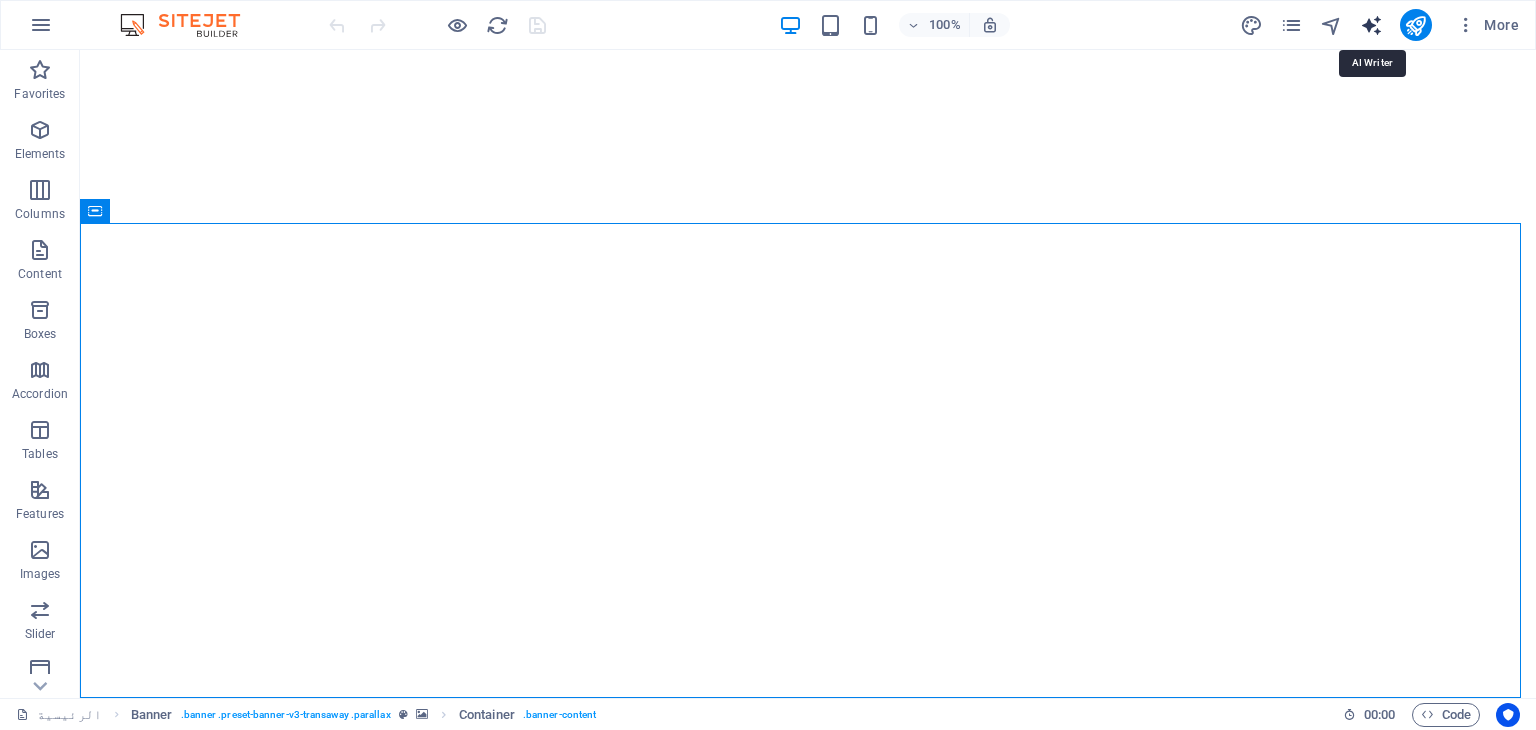 click at bounding box center [1371, 25] 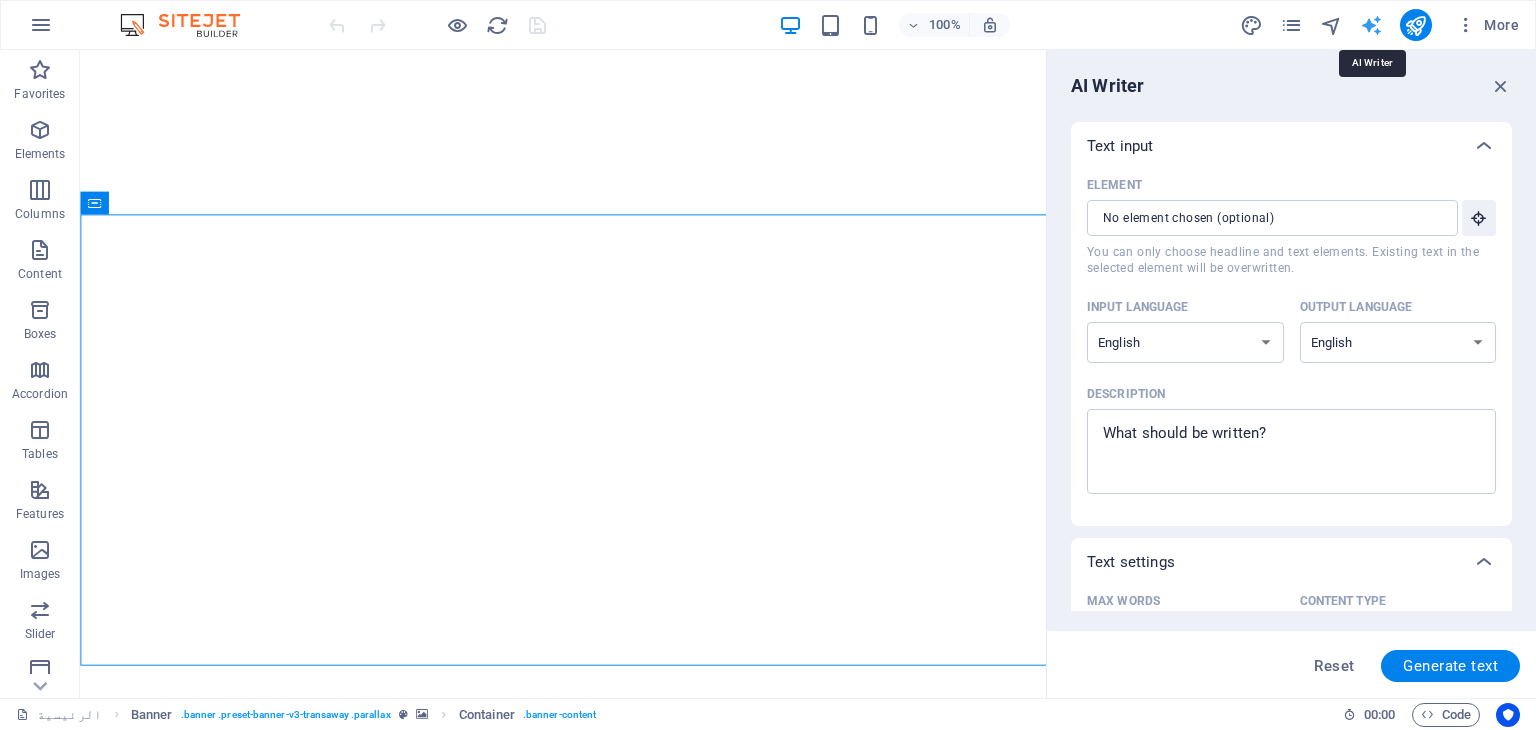 scroll, scrollTop: 0, scrollLeft: 0, axis: both 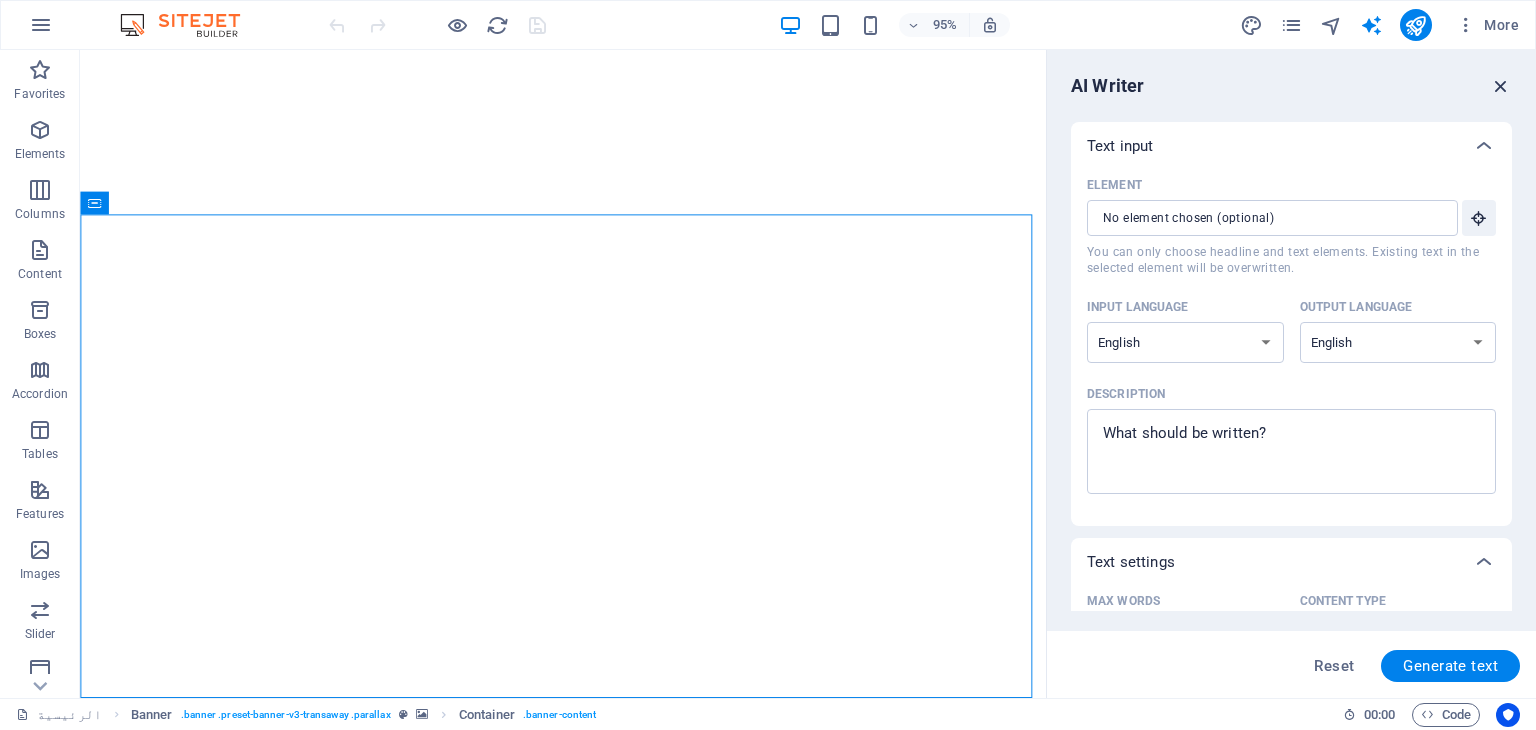 click at bounding box center [1501, 86] 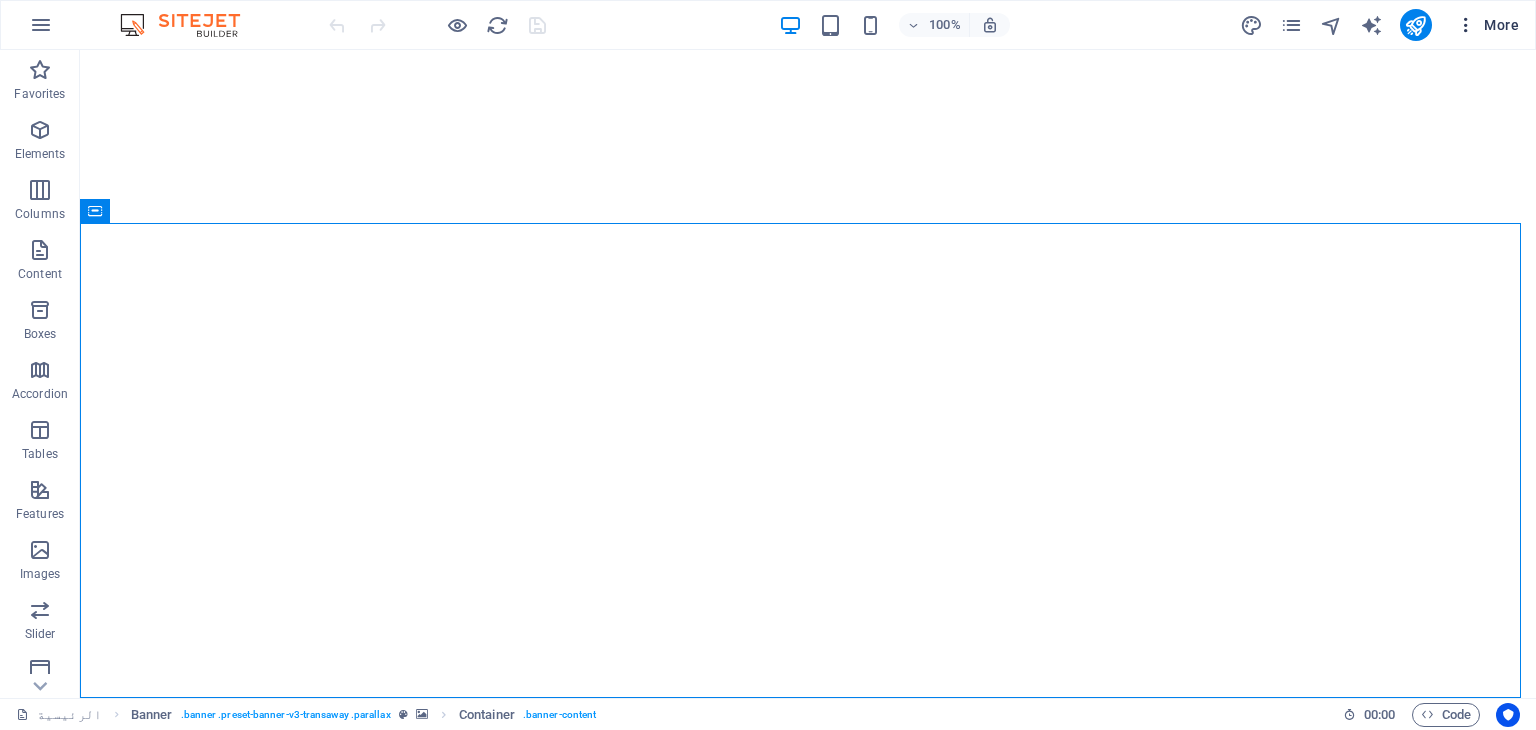 click on "More" at bounding box center (1487, 25) 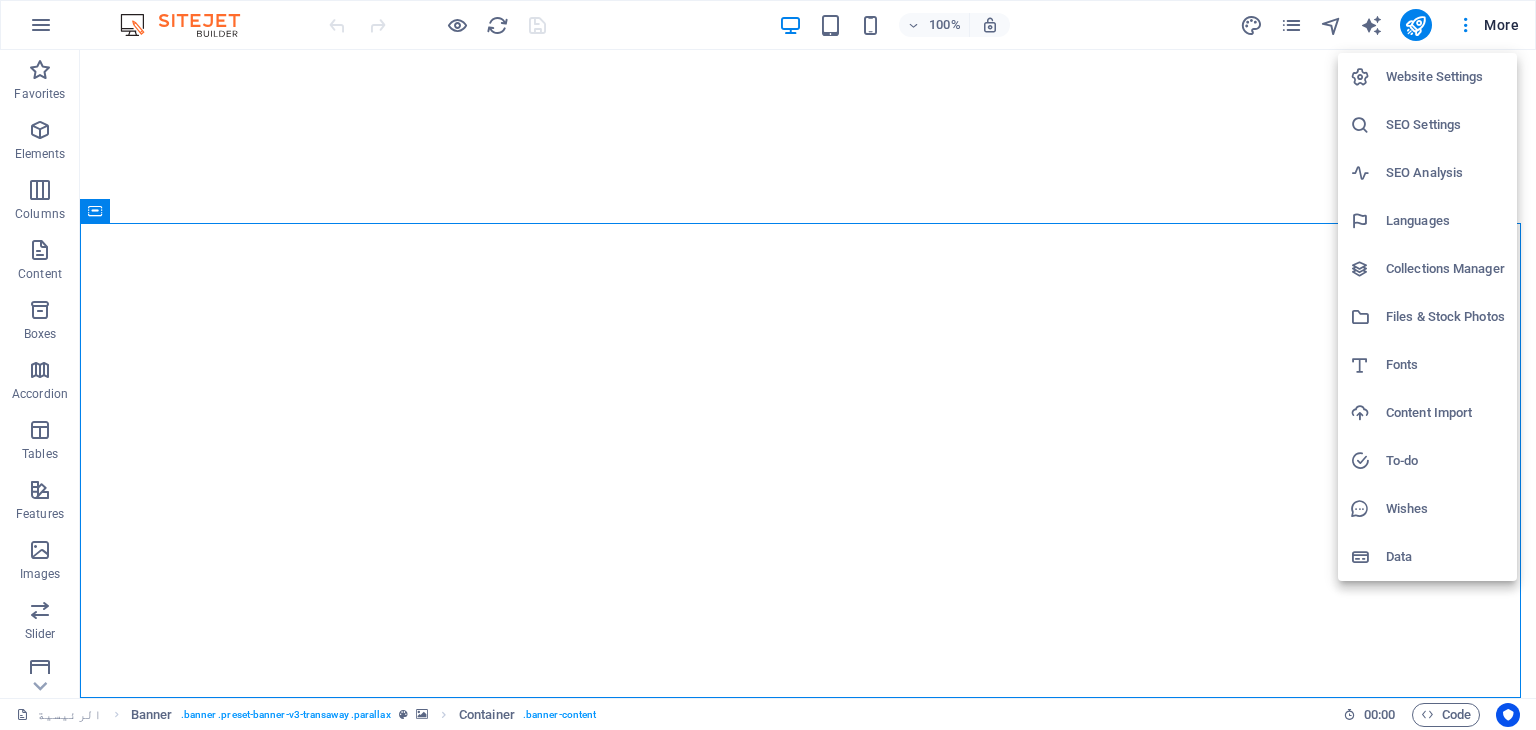 click on "Website Settings" at bounding box center [1445, 77] 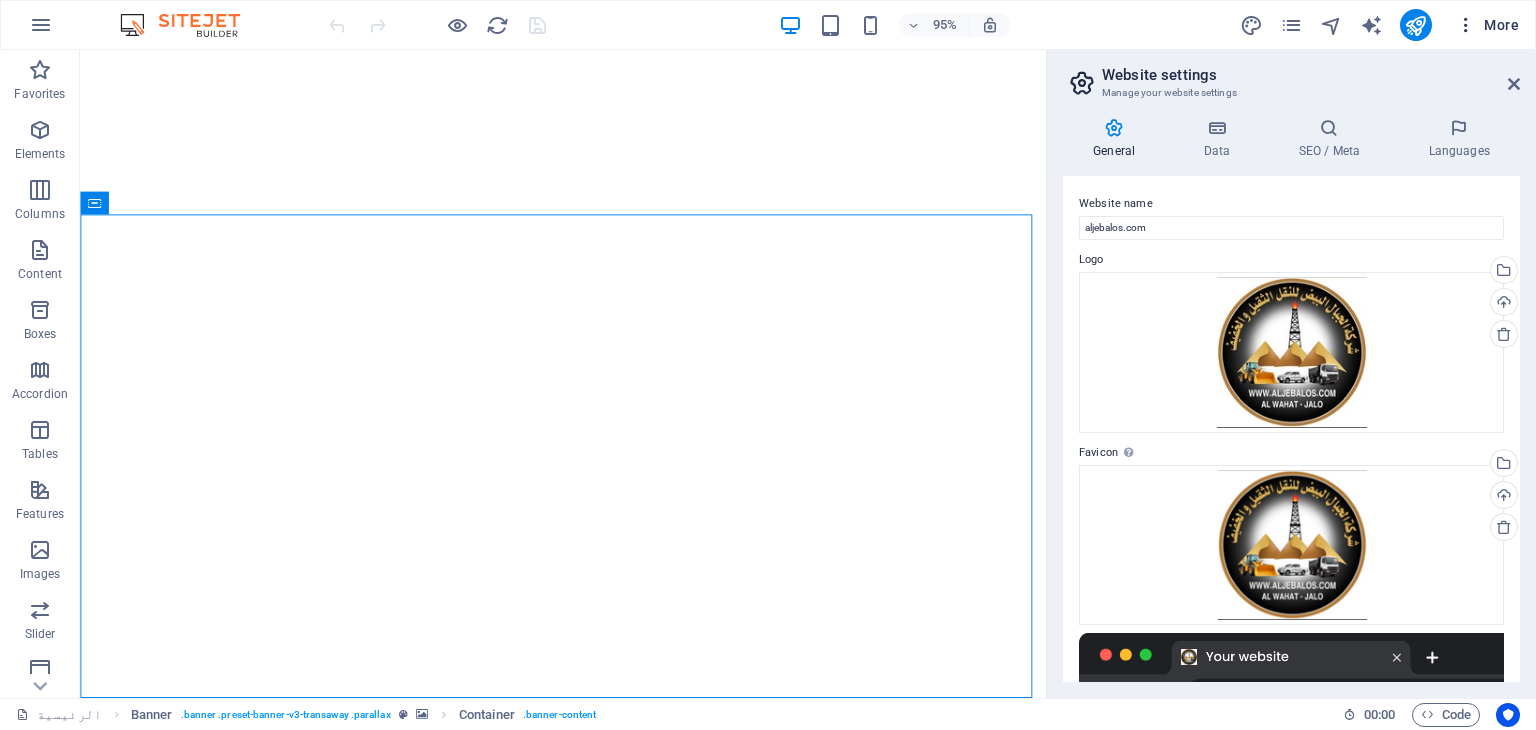 click on "More" at bounding box center (1487, 25) 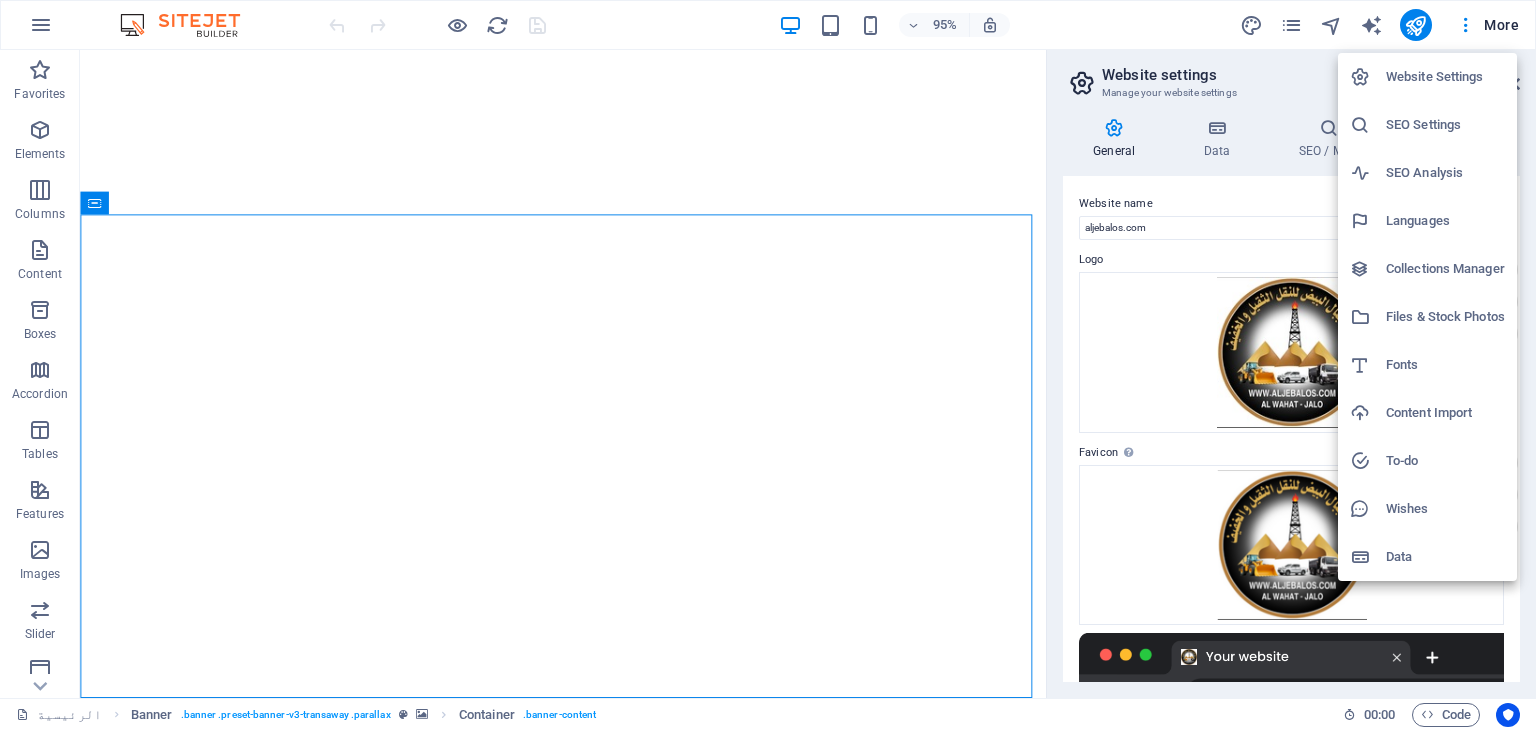 click at bounding box center [768, 365] 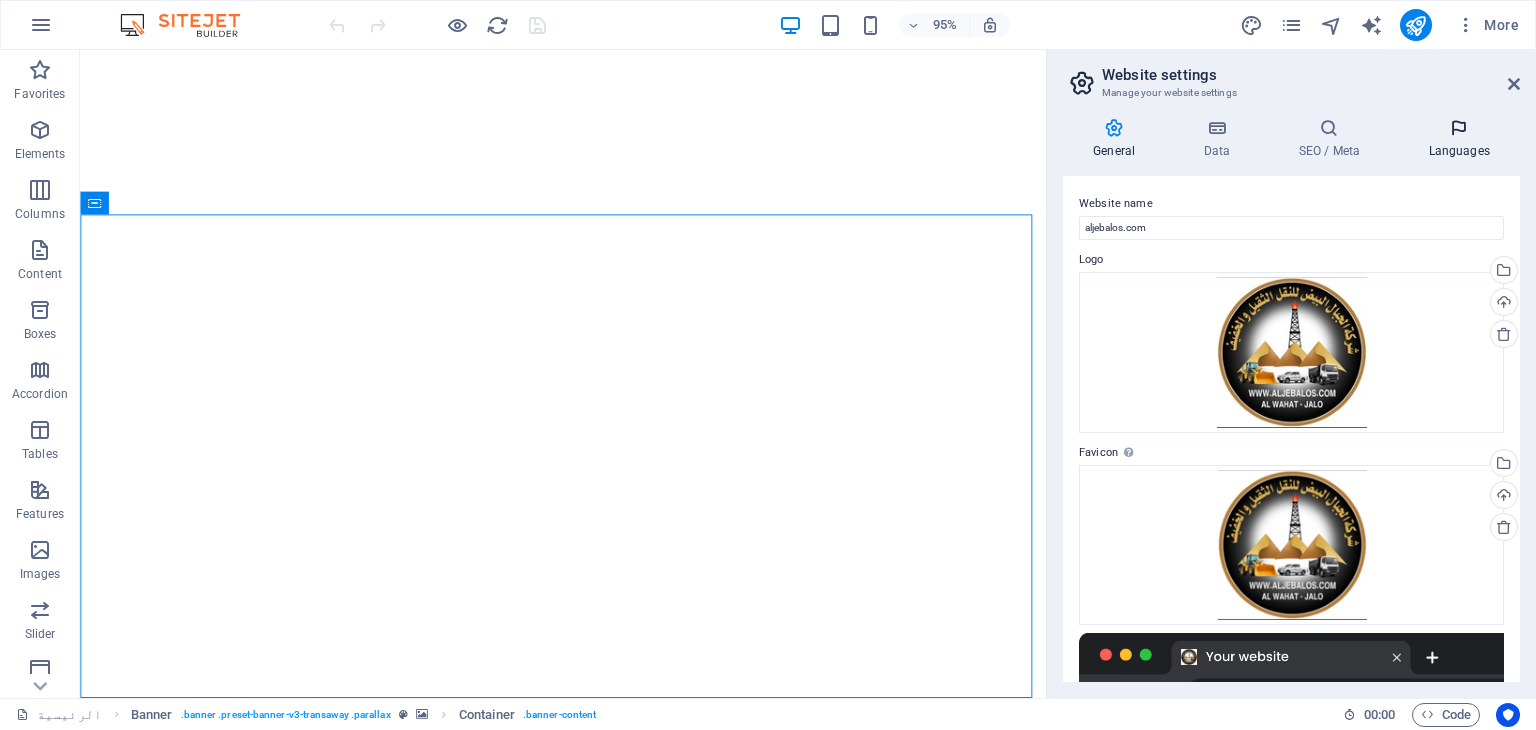click on "Languages" at bounding box center (1459, 139) 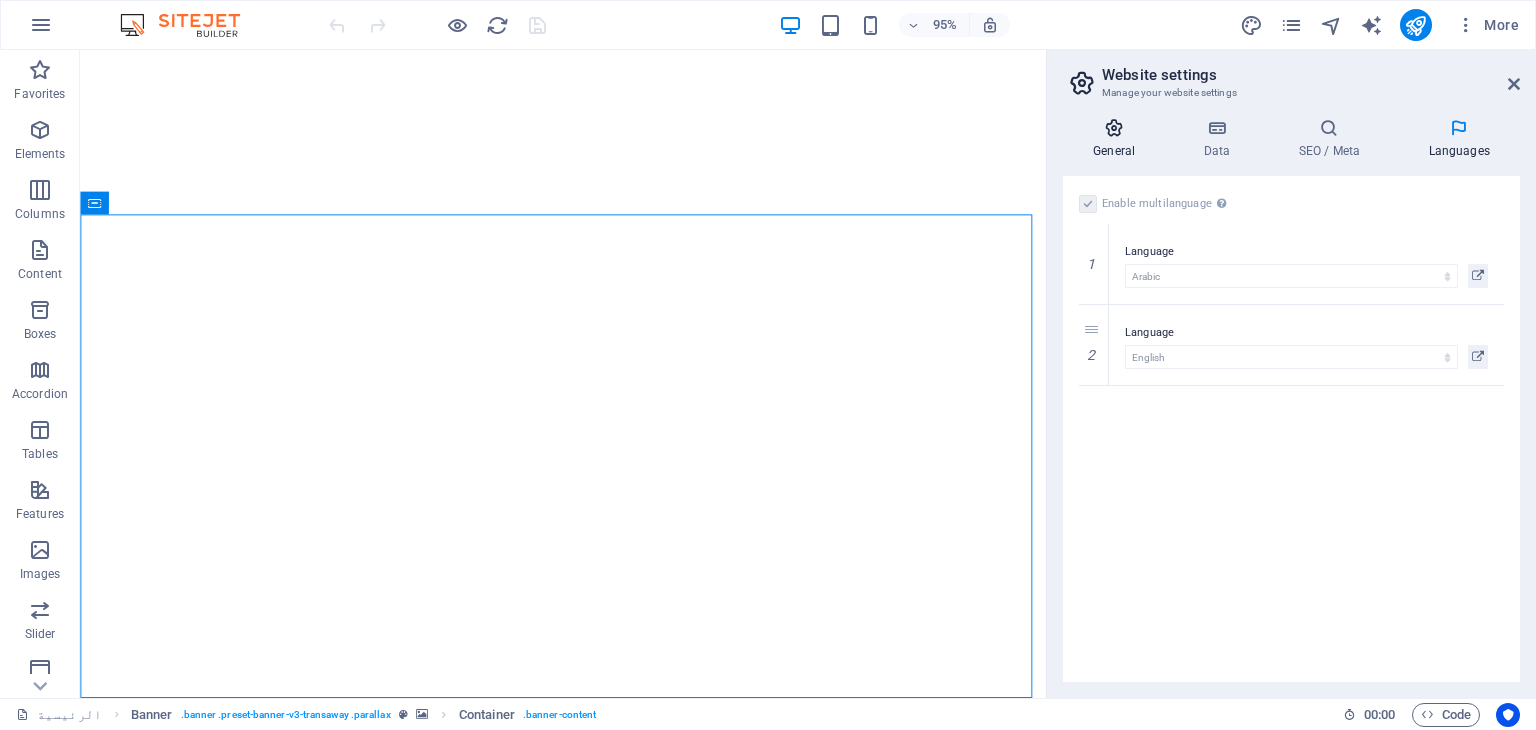 click on "General" at bounding box center (1118, 139) 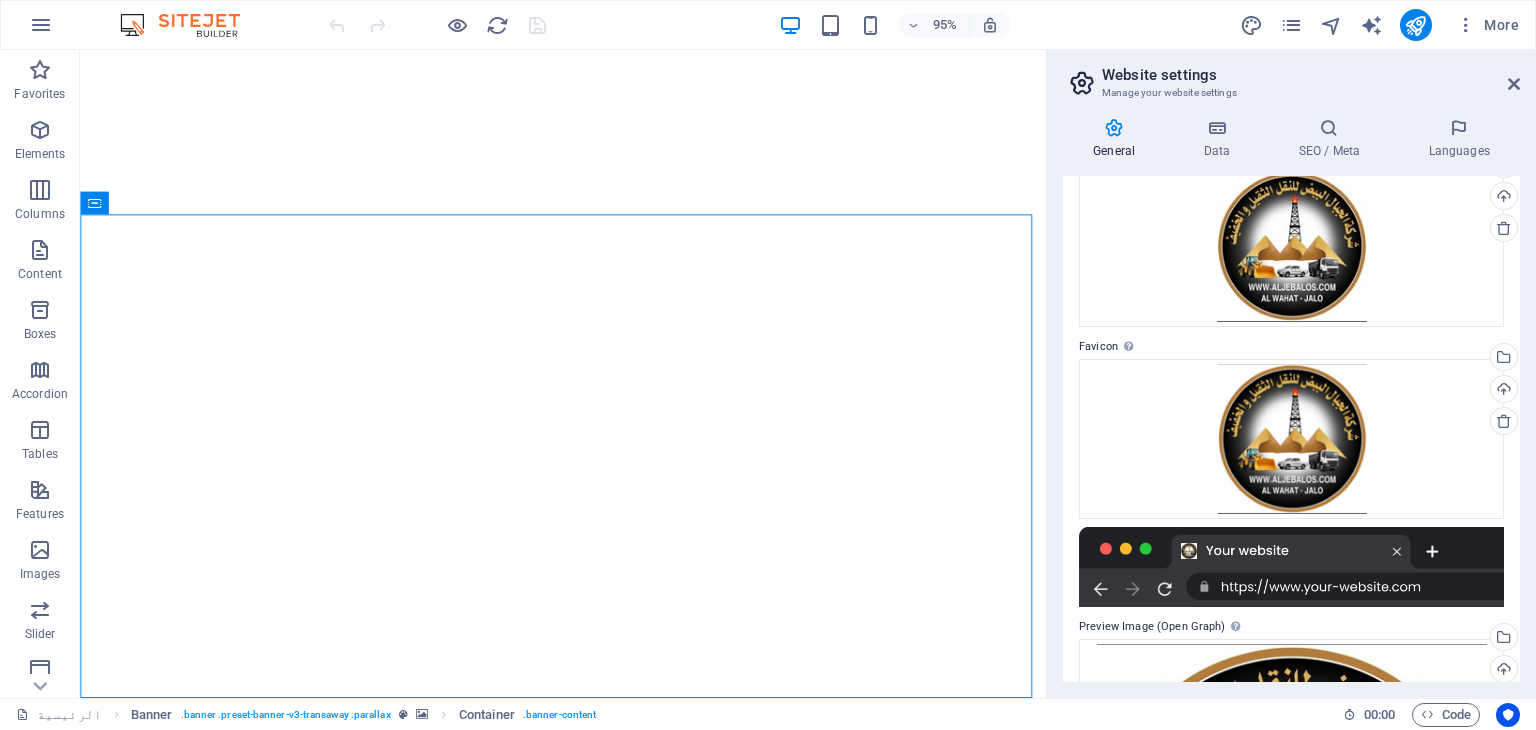 scroll, scrollTop: 0, scrollLeft: 0, axis: both 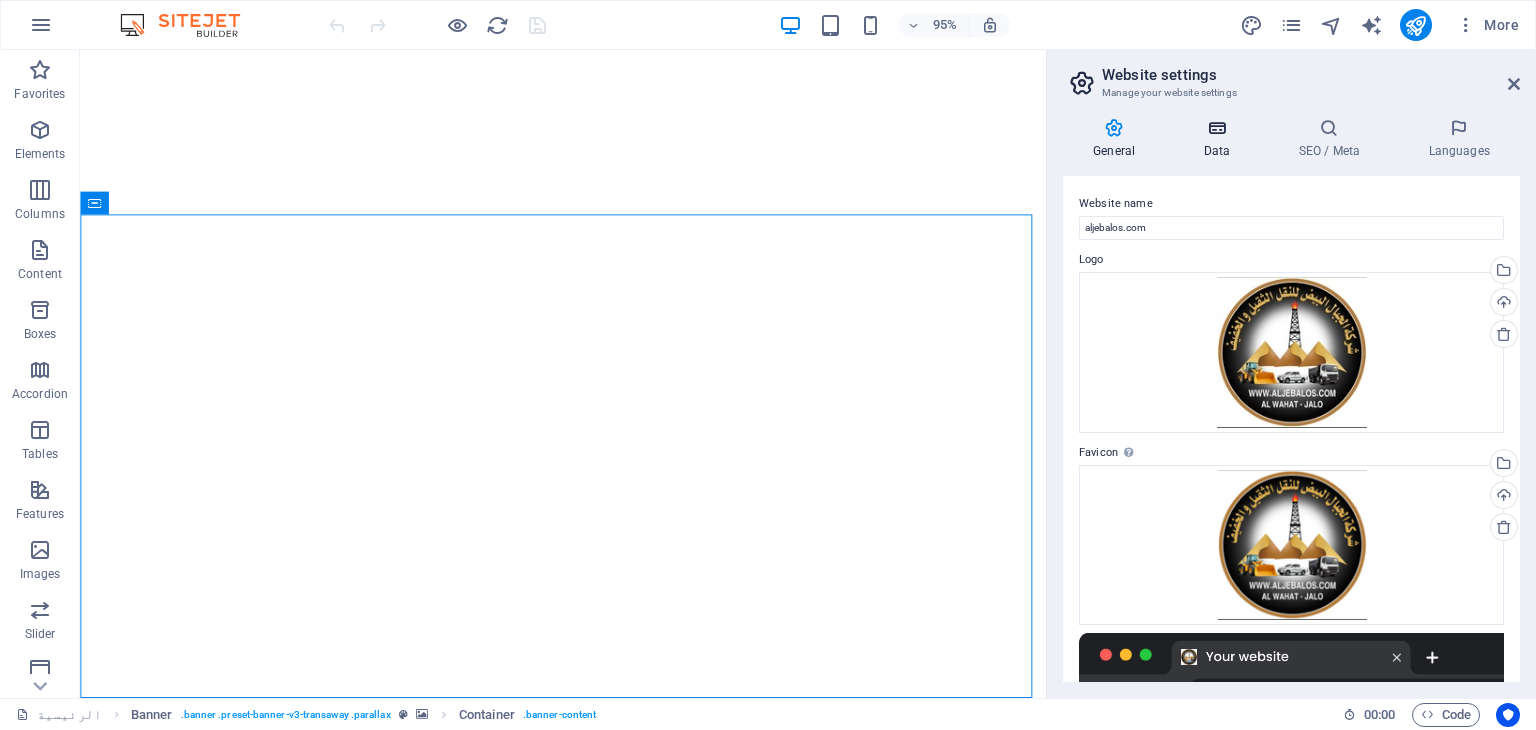 click at bounding box center (1216, 128) 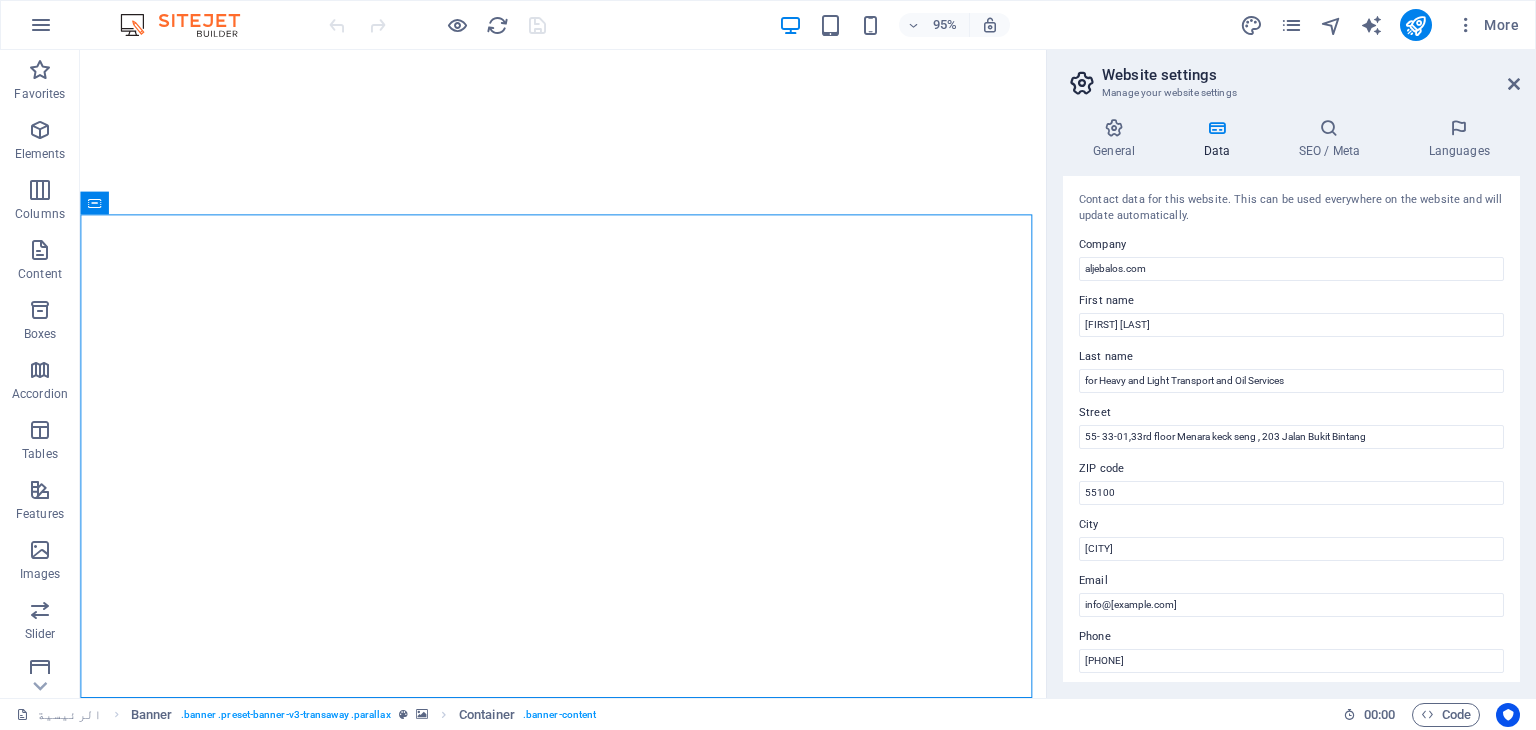 drag, startPoint x: 1519, startPoint y: 257, endPoint x: 1517, endPoint y: 275, distance: 18.110771 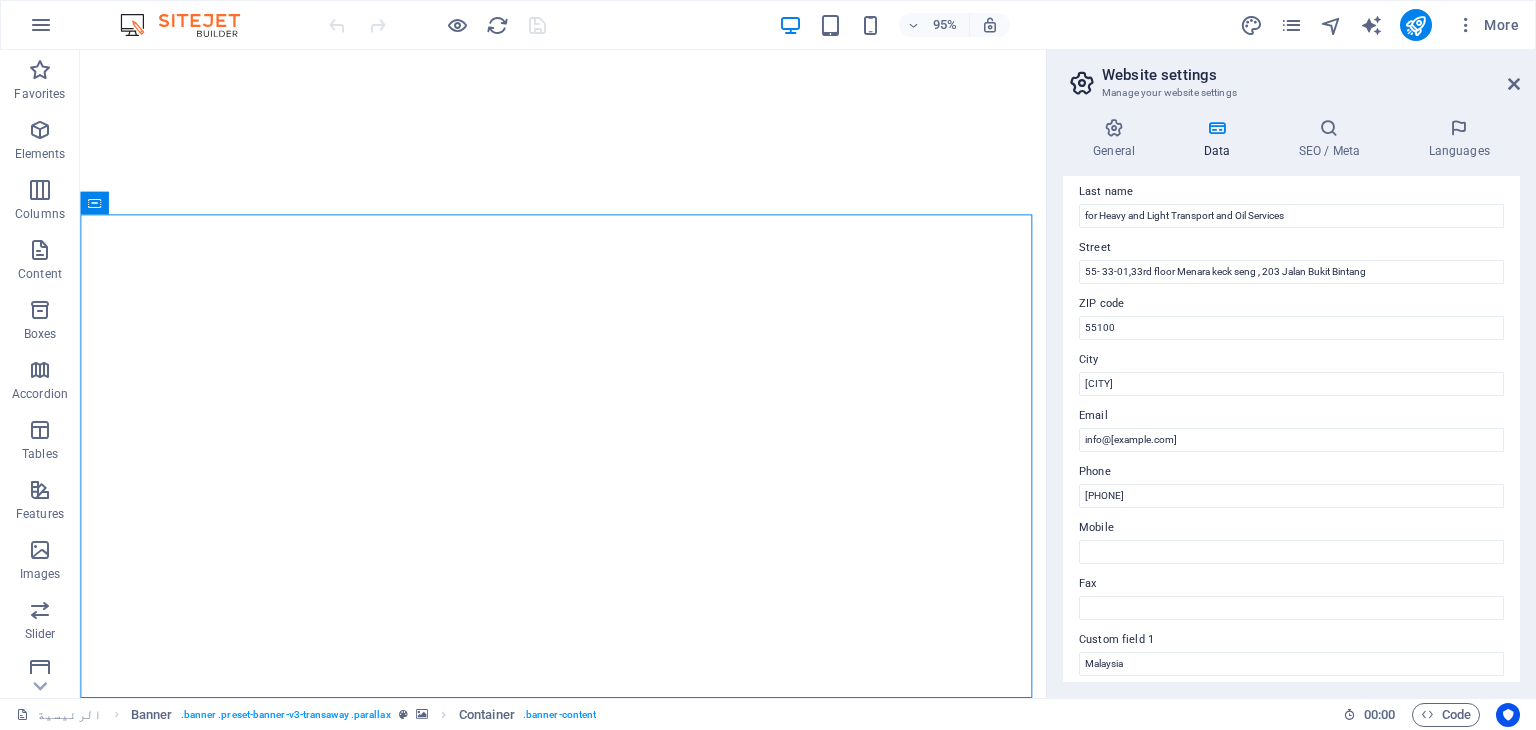 scroll, scrollTop: 229, scrollLeft: 0, axis: vertical 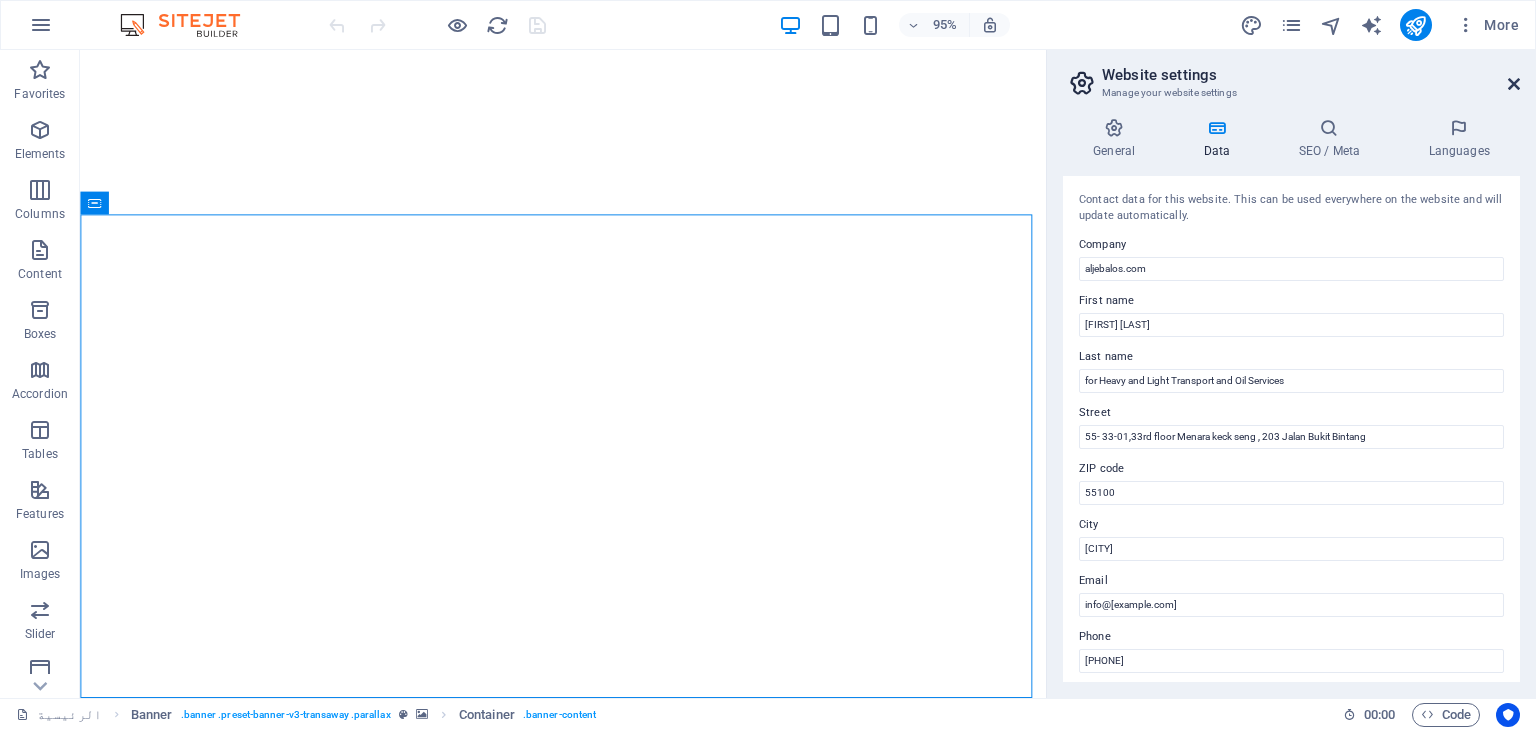 click at bounding box center [1514, 84] 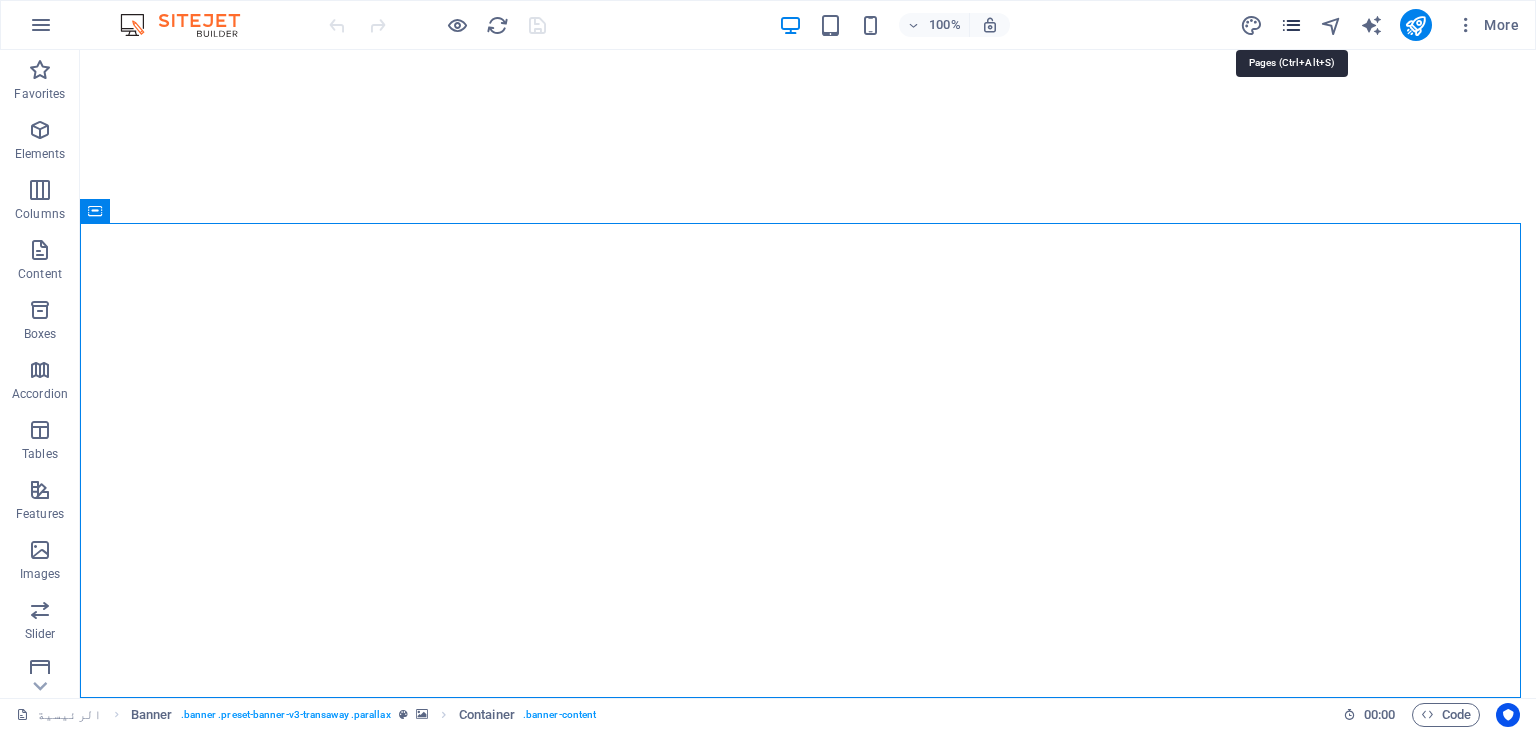 click at bounding box center [1291, 25] 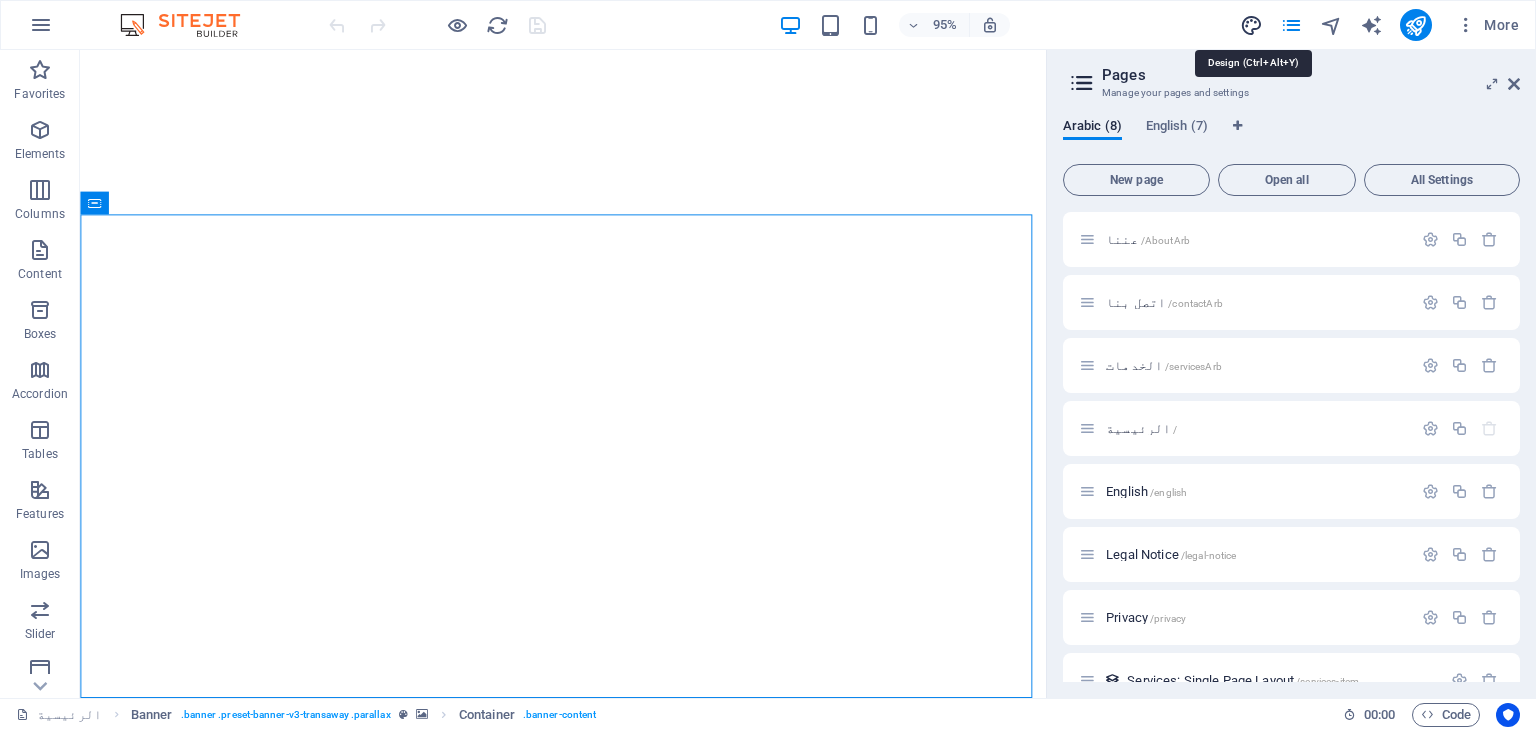 click at bounding box center [1251, 25] 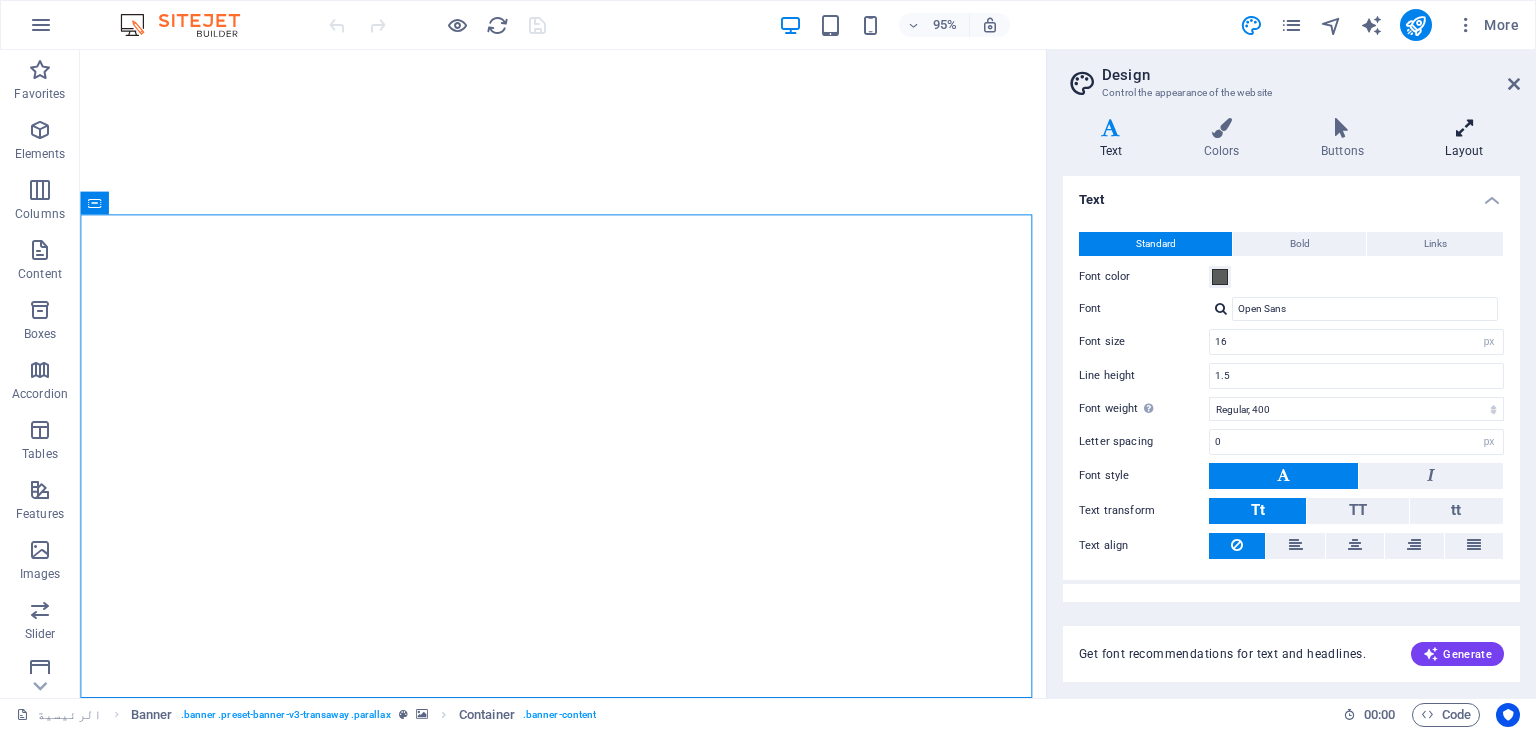 click on "Layout" at bounding box center (1464, 139) 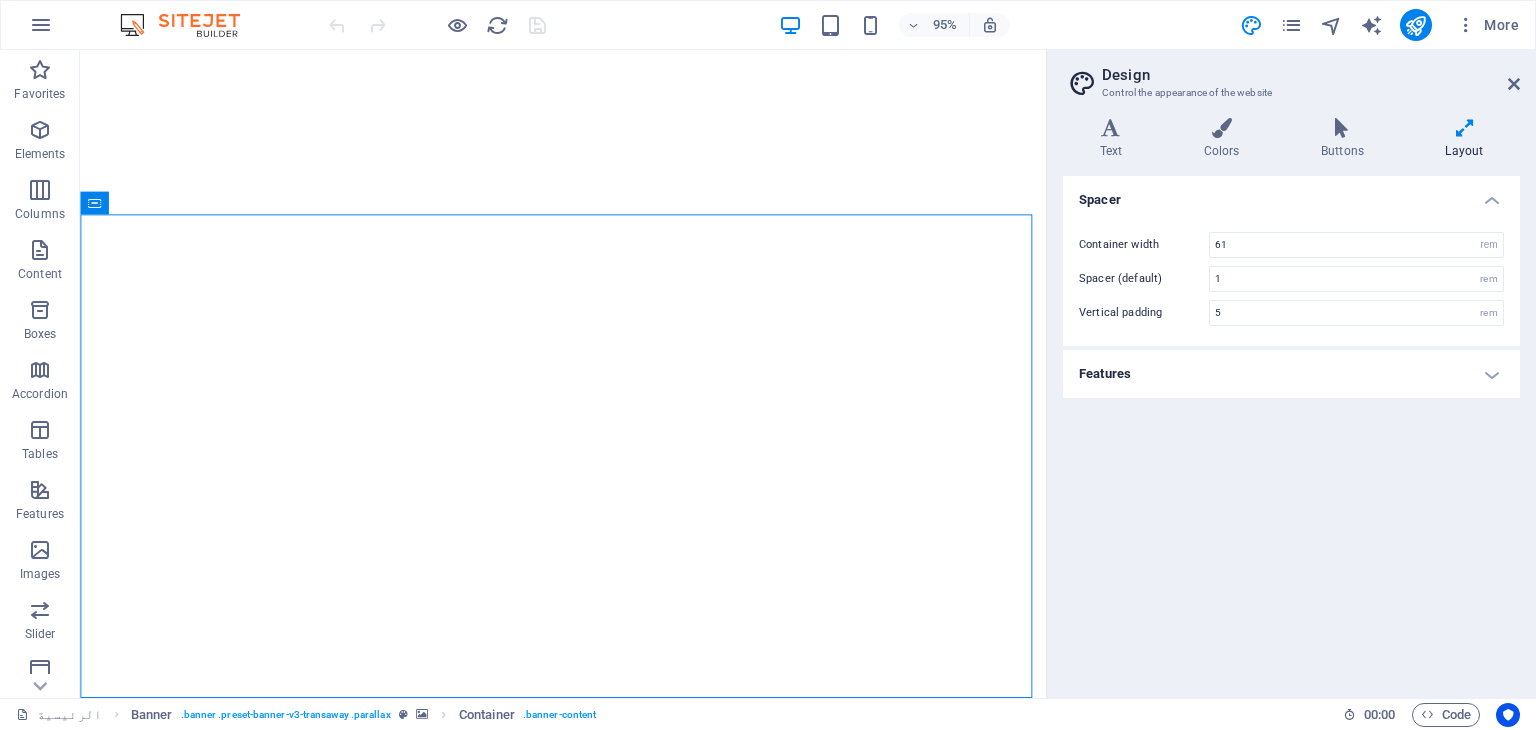 click on "Features" at bounding box center (1291, 374) 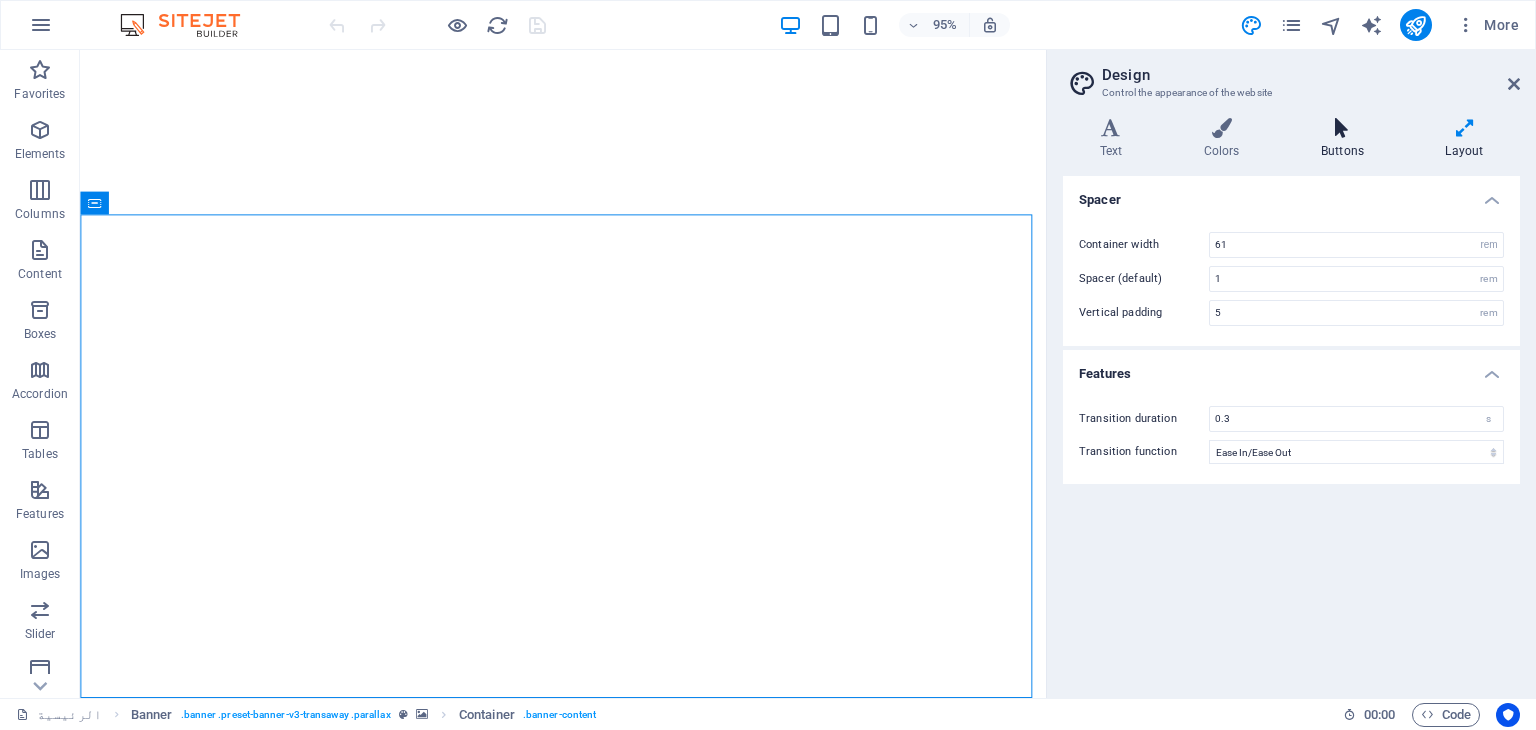 click at bounding box center (1342, 128) 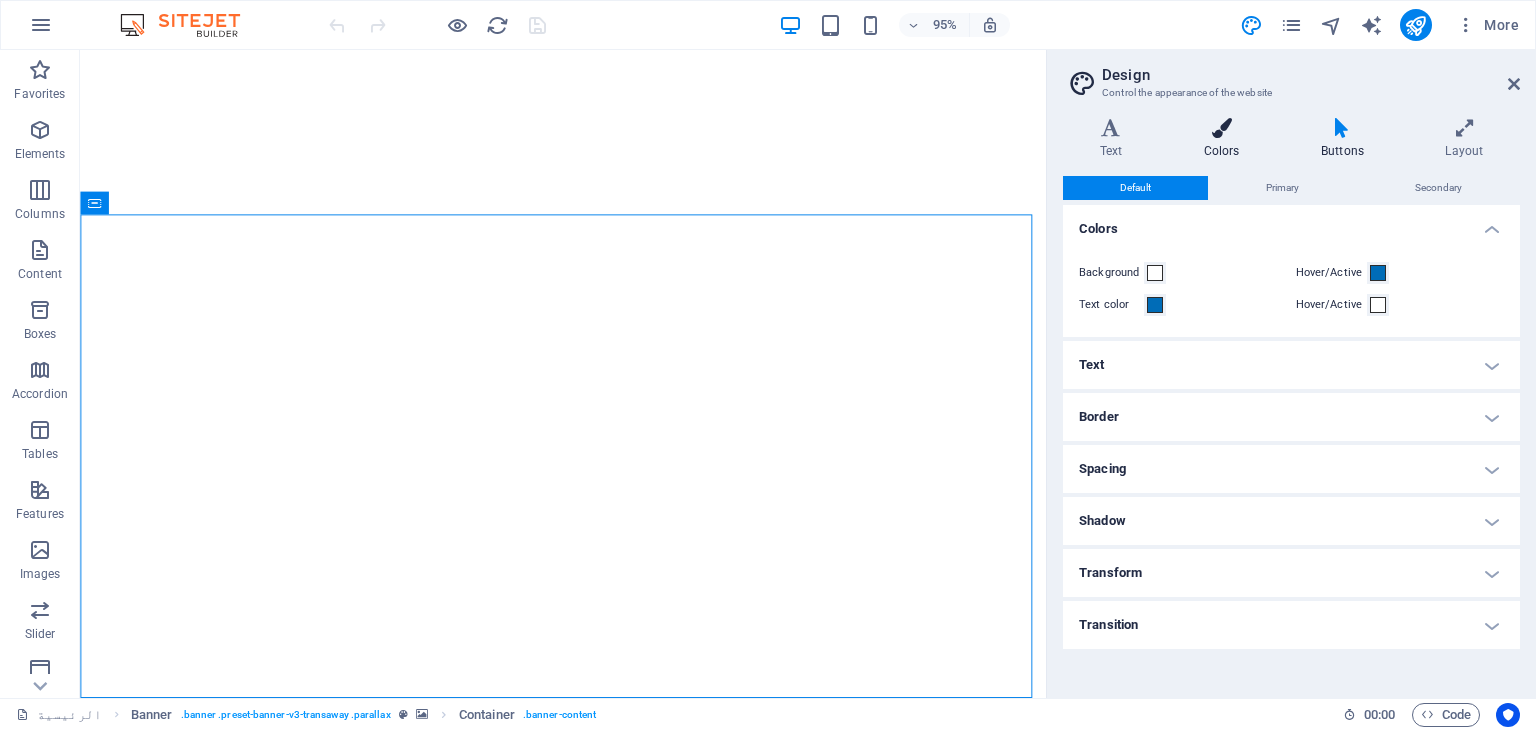 click at bounding box center [1221, 128] 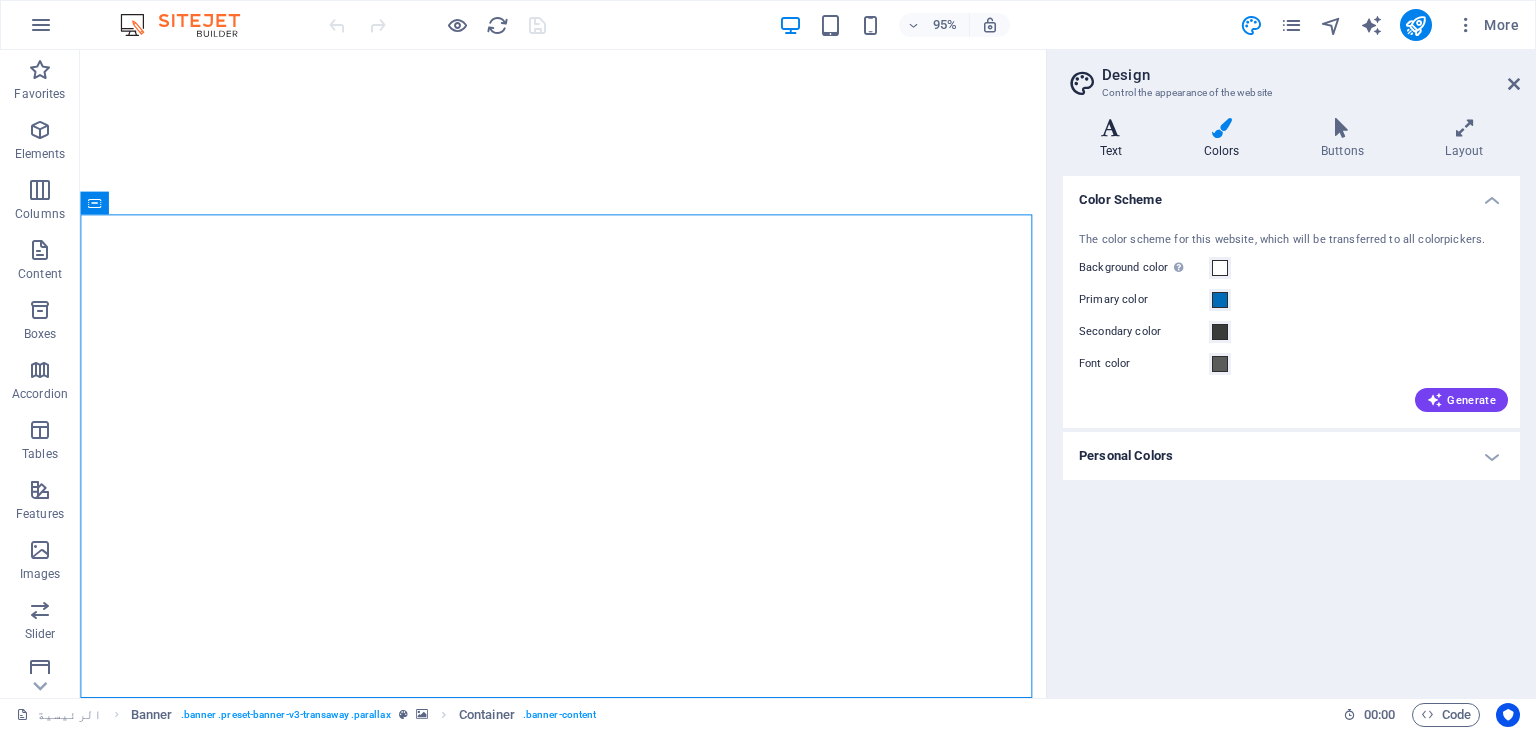 click at bounding box center [1111, 128] 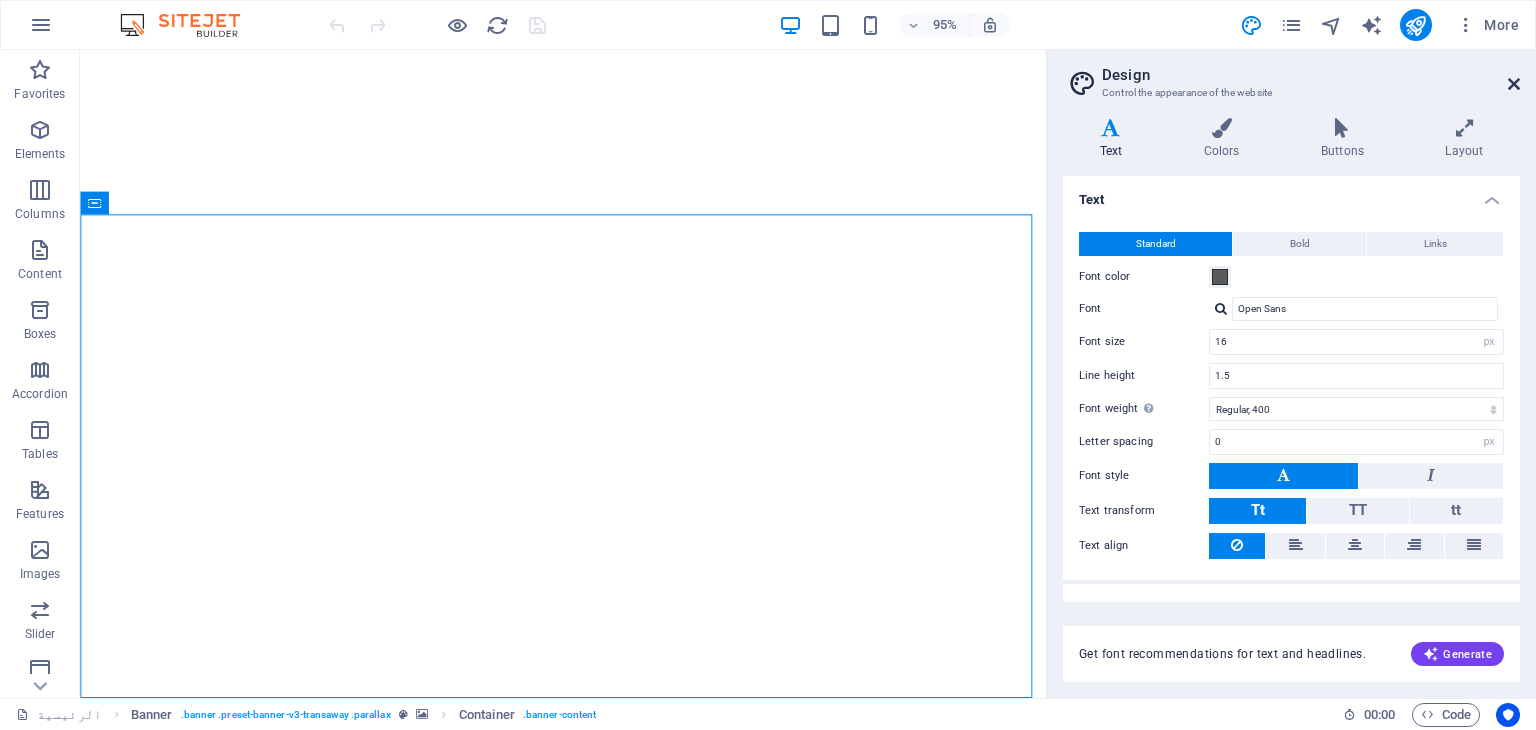click at bounding box center (1514, 84) 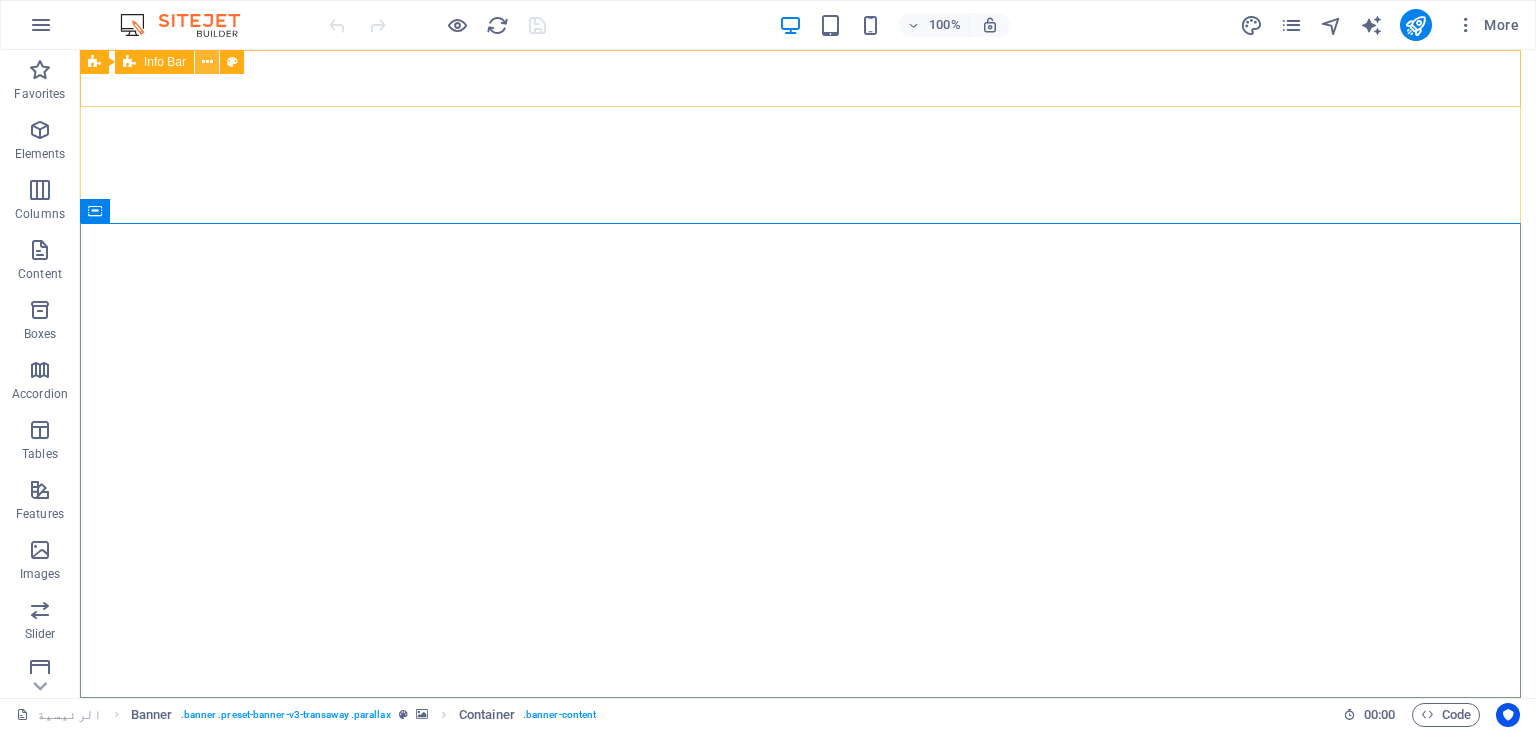 click at bounding box center (207, 62) 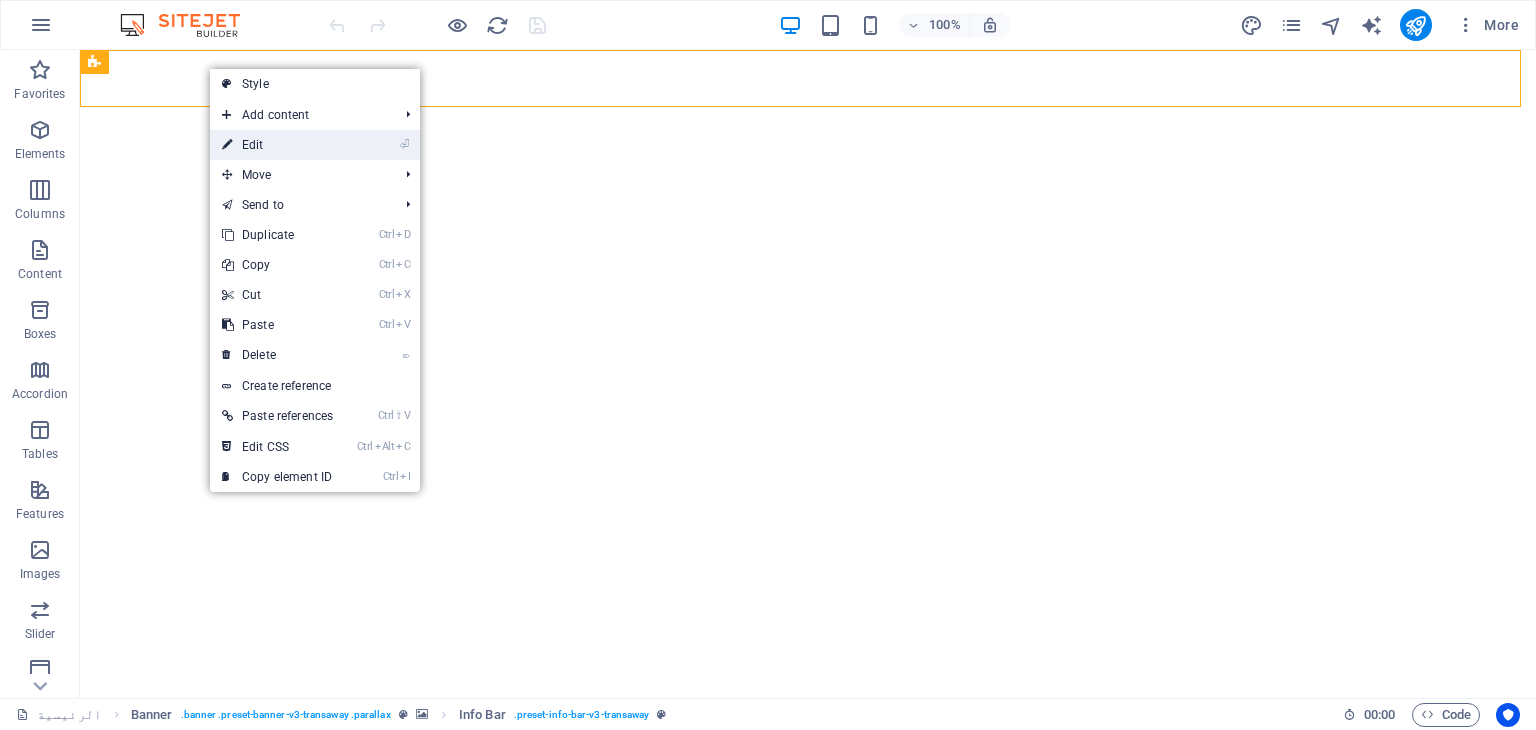 click on "⏎  Edit" at bounding box center [277, 145] 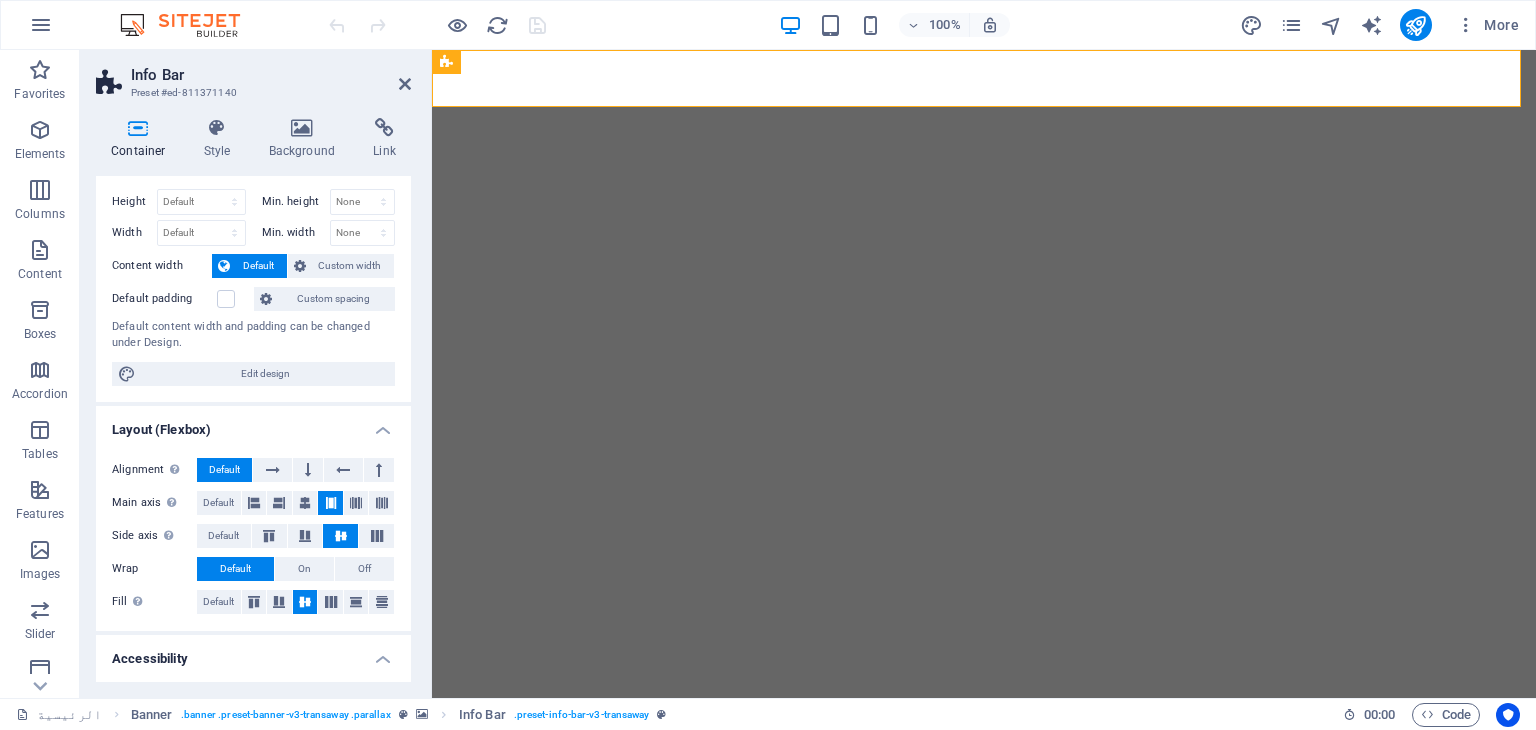 scroll, scrollTop: 0, scrollLeft: 0, axis: both 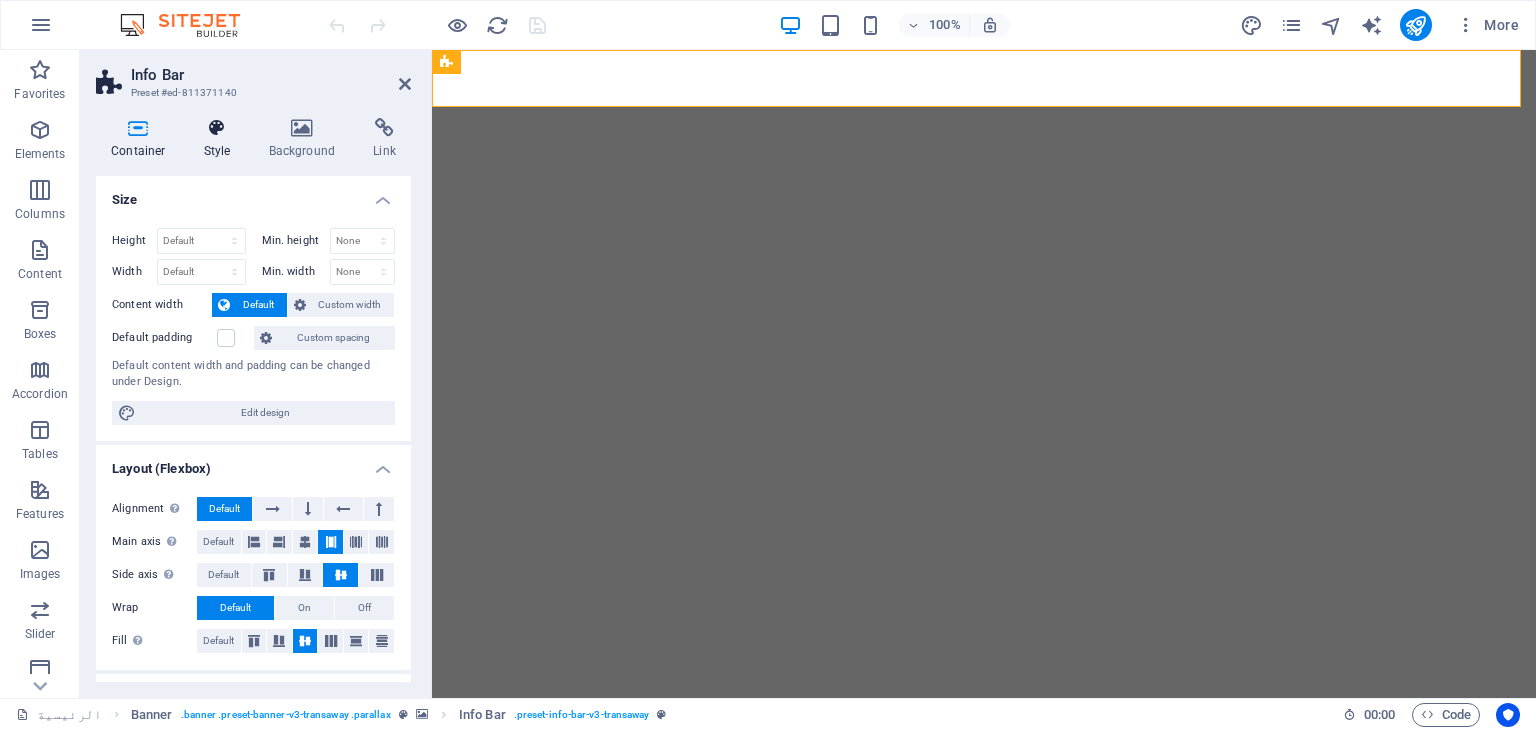 click at bounding box center [217, 128] 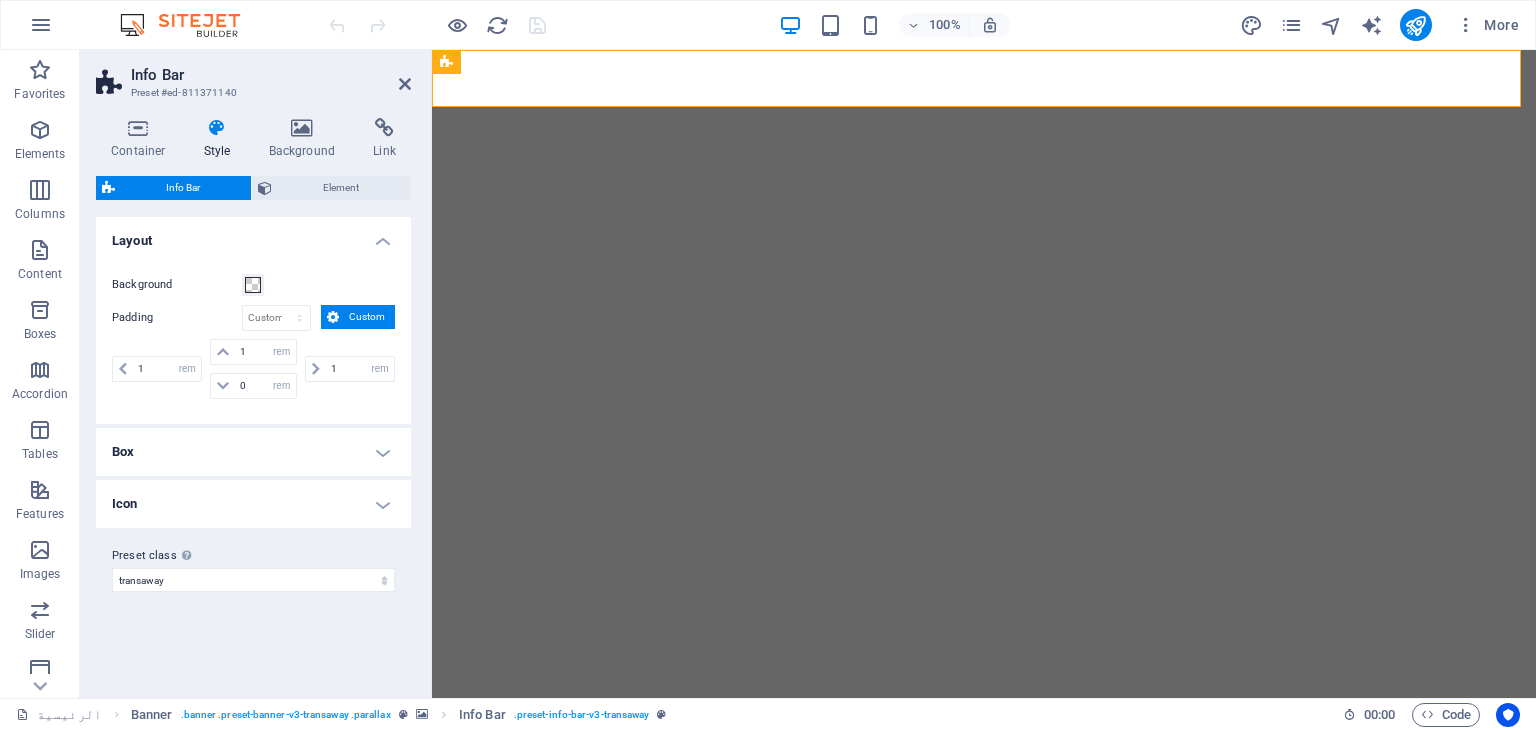 click on "Icon" at bounding box center [253, 504] 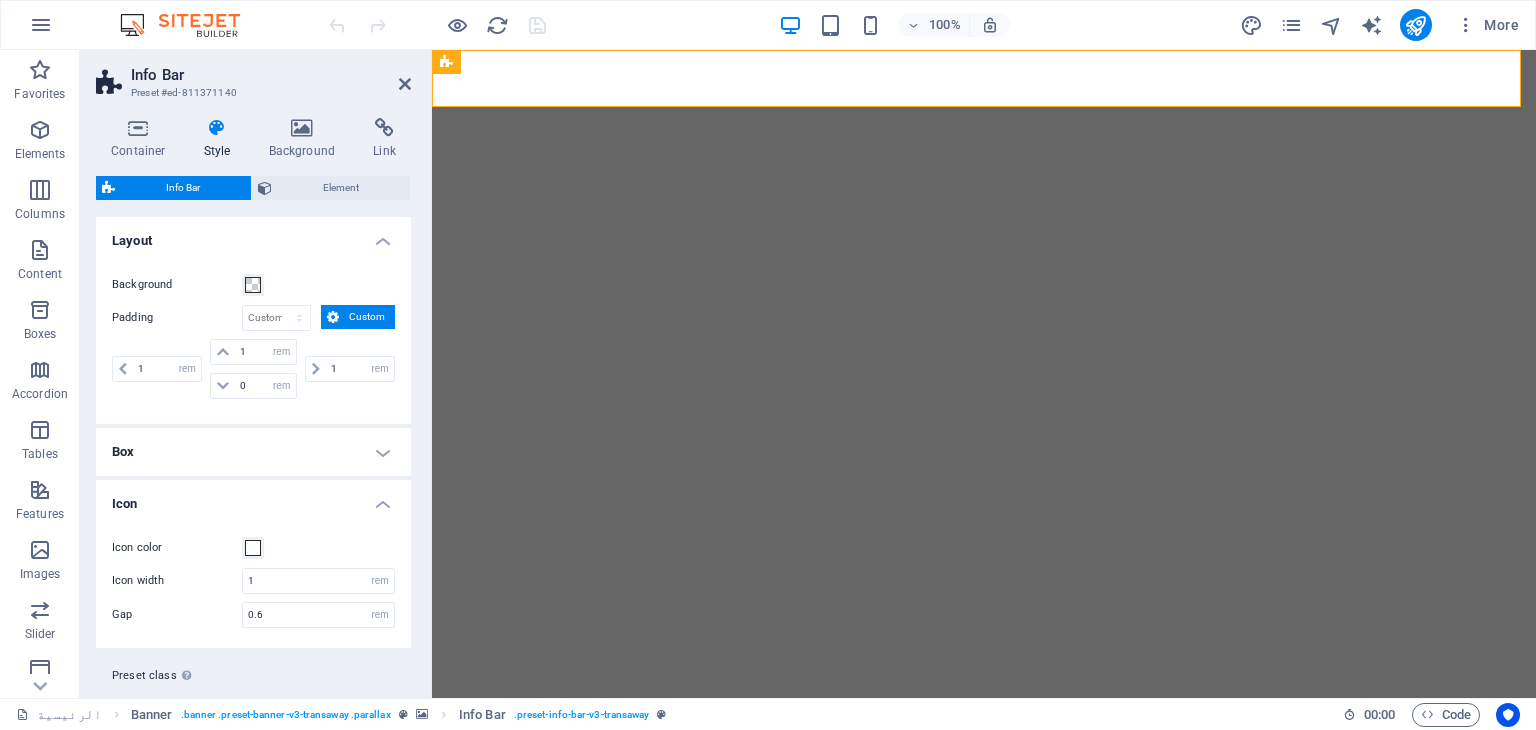 click on "Icon" at bounding box center [253, 498] 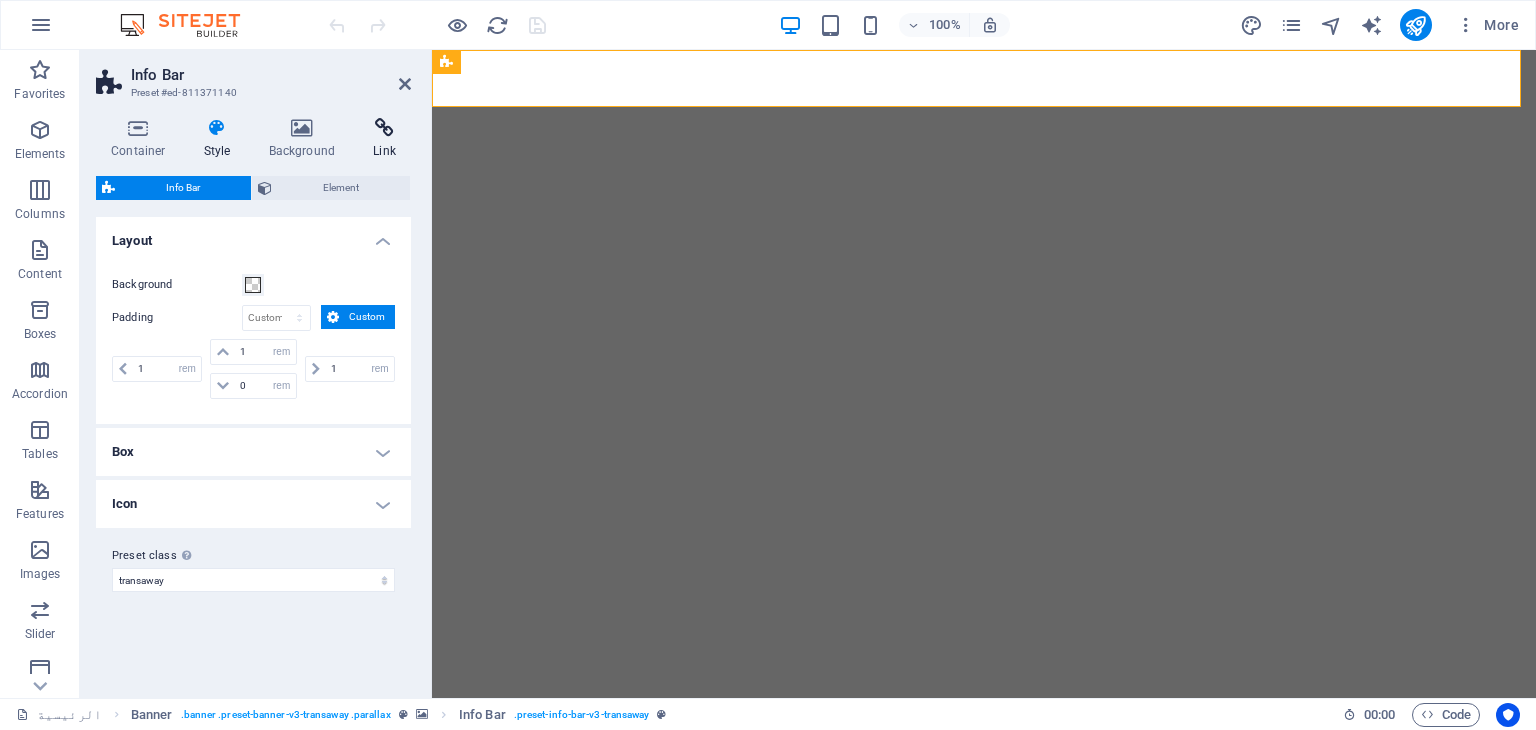 click on "Link" at bounding box center (384, 139) 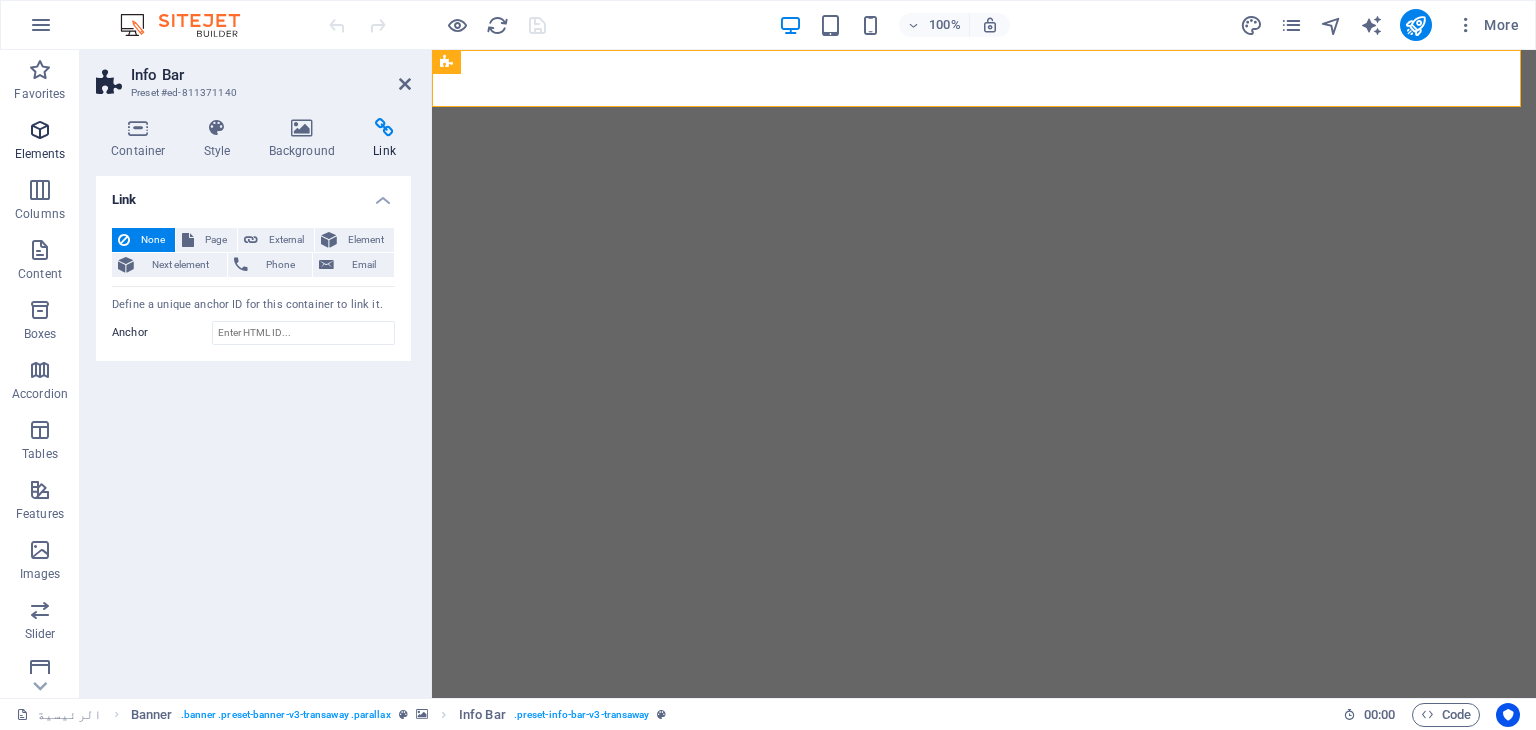 click on "Elements" at bounding box center [40, 142] 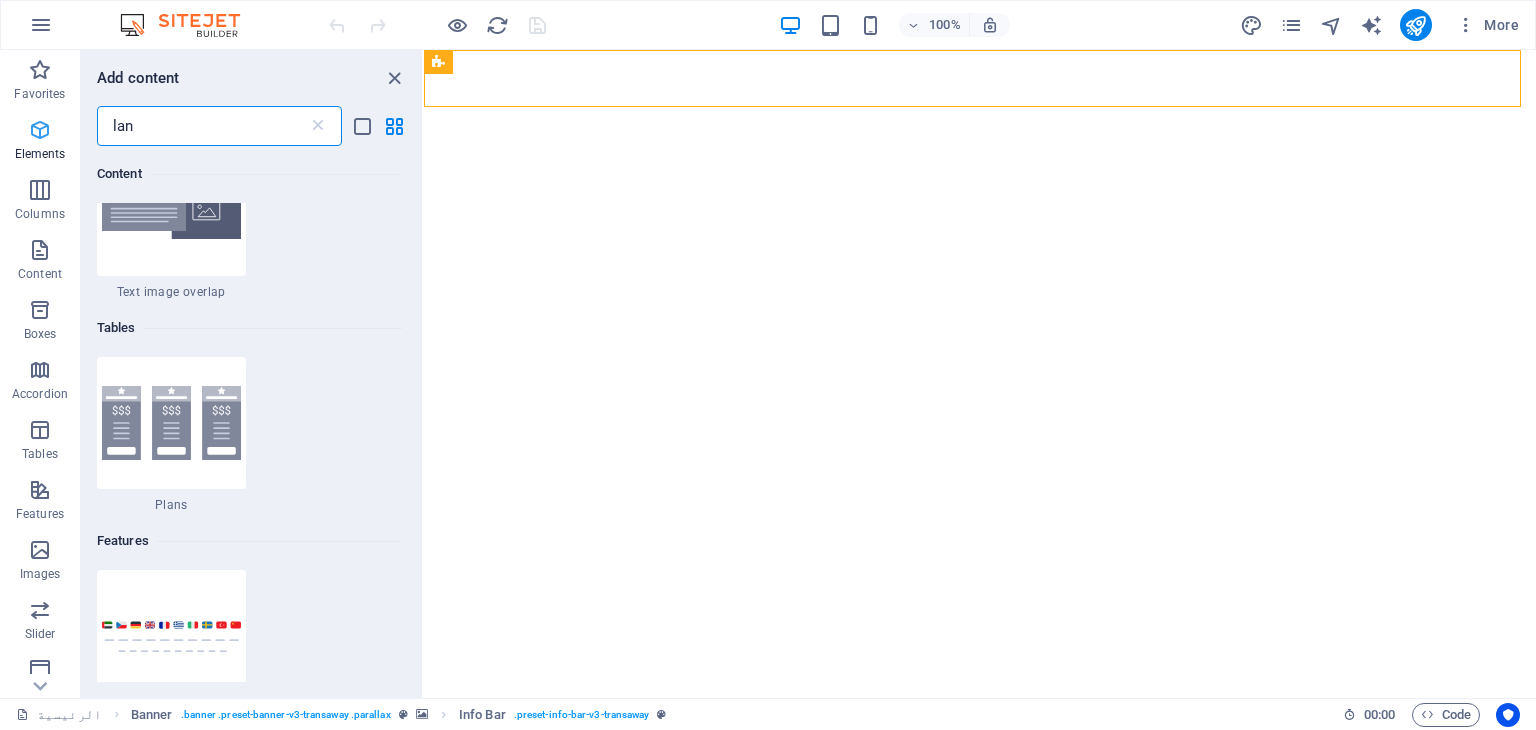 scroll, scrollTop: 0, scrollLeft: 0, axis: both 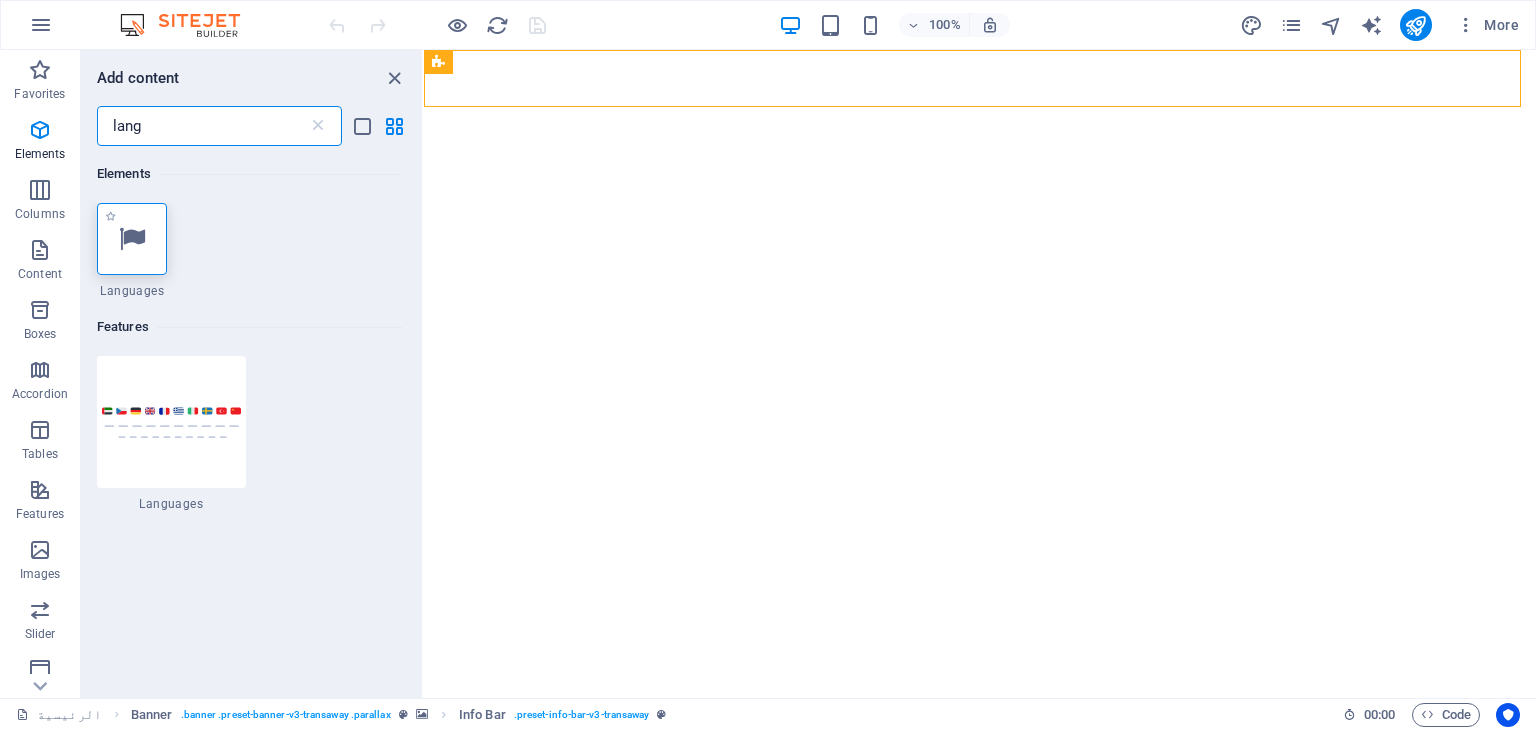 type on "lang" 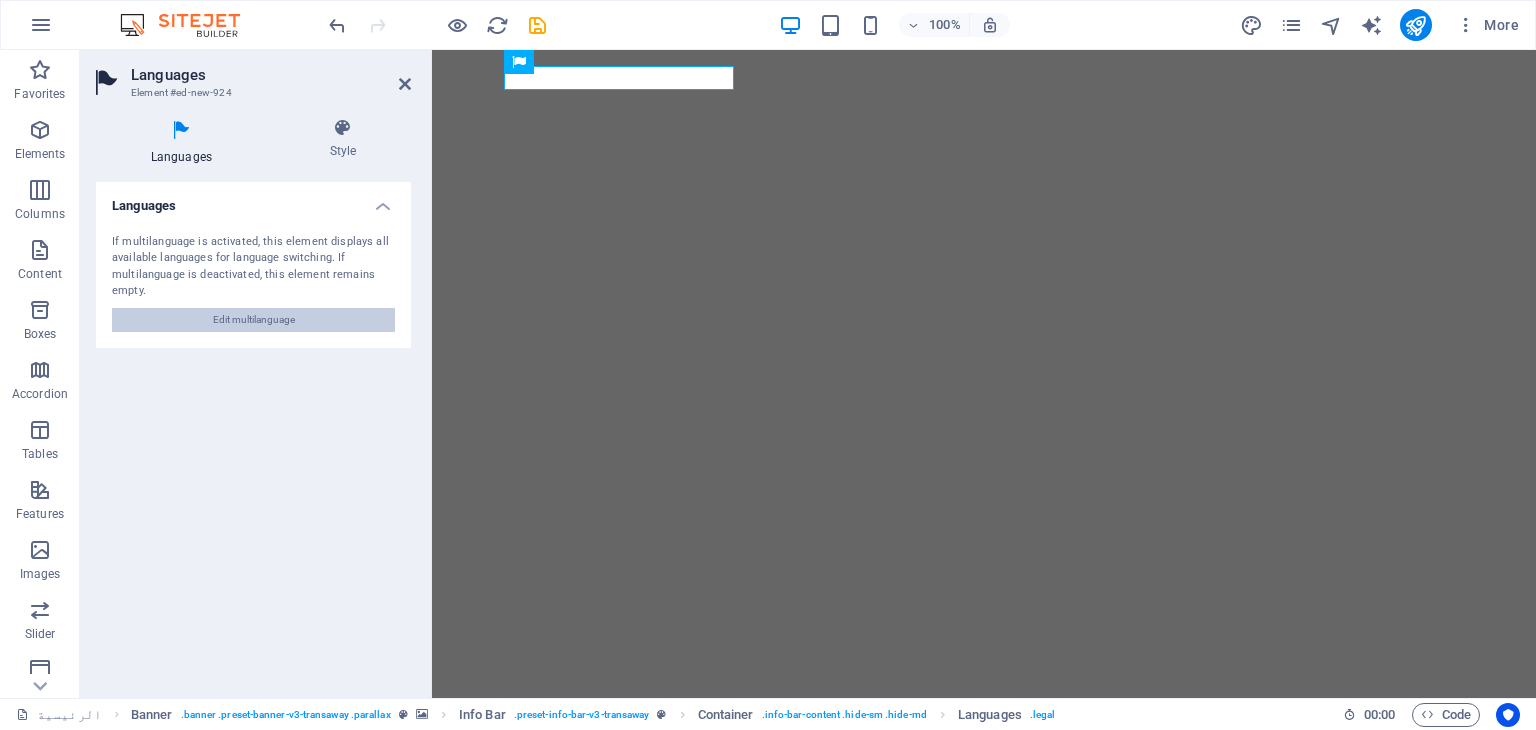click on "Edit multilanguage" at bounding box center (253, 320) 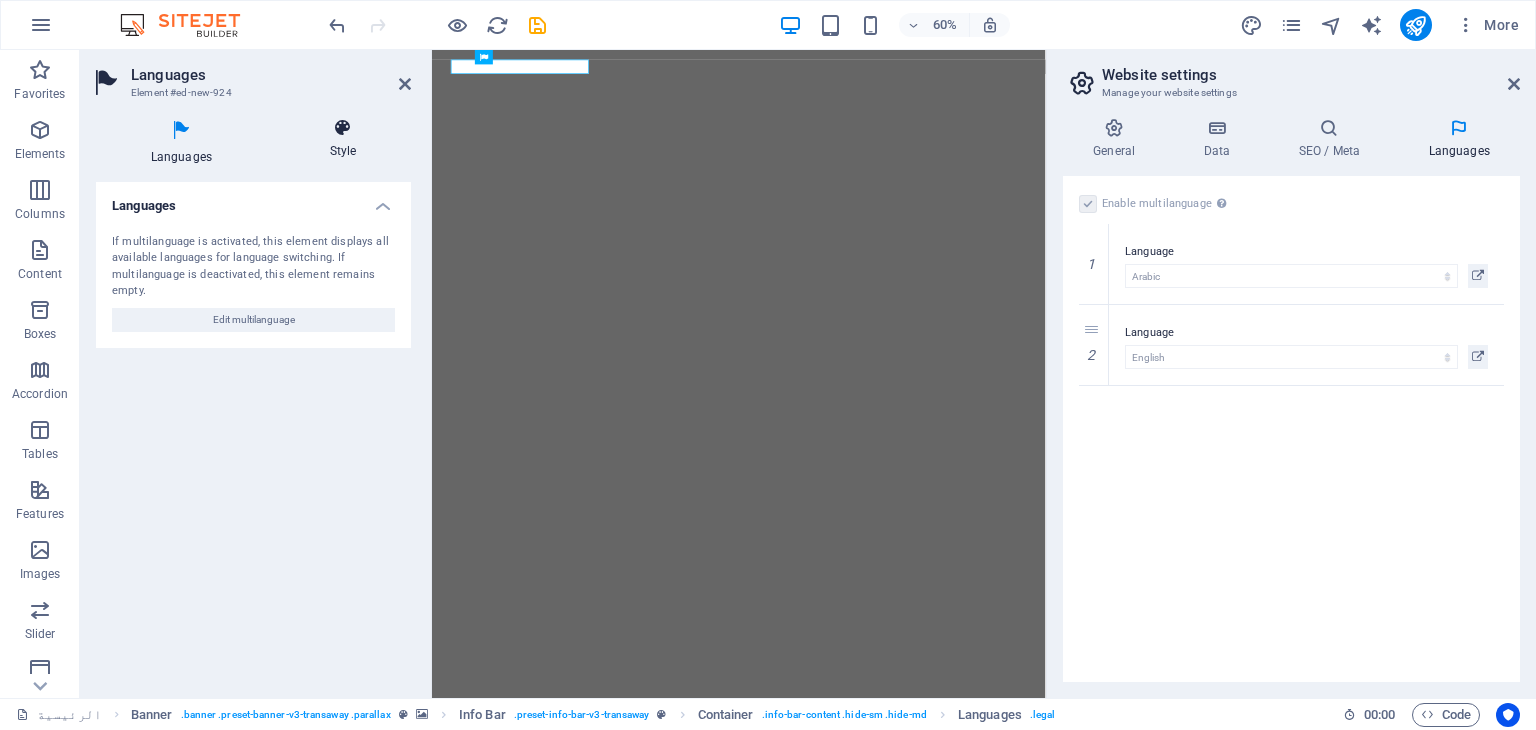click at bounding box center [343, 128] 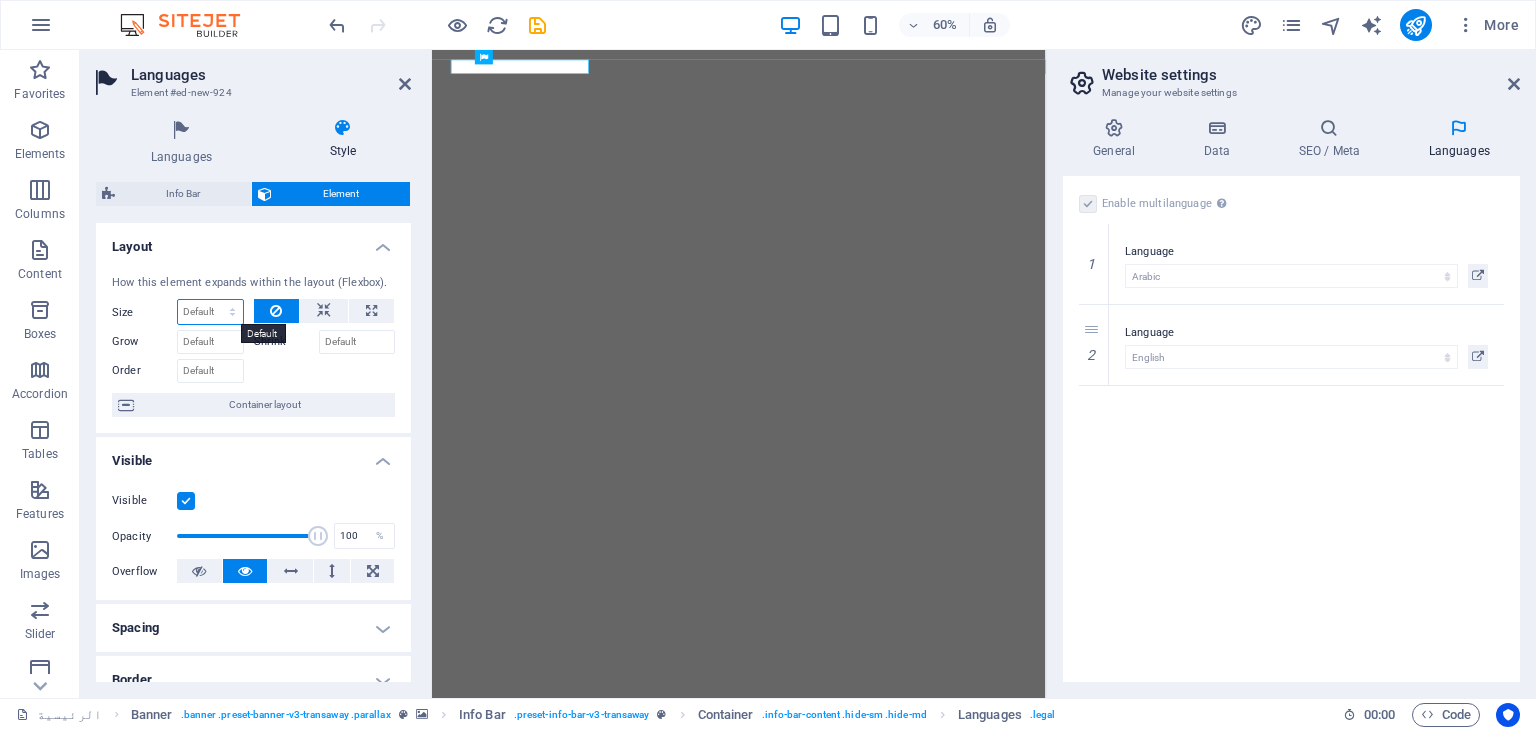 click on "Default auto px % 1/1 1/2 1/3 1/4 1/5 1/6 1/7 1/8 1/9 1/10" at bounding box center (210, 312) 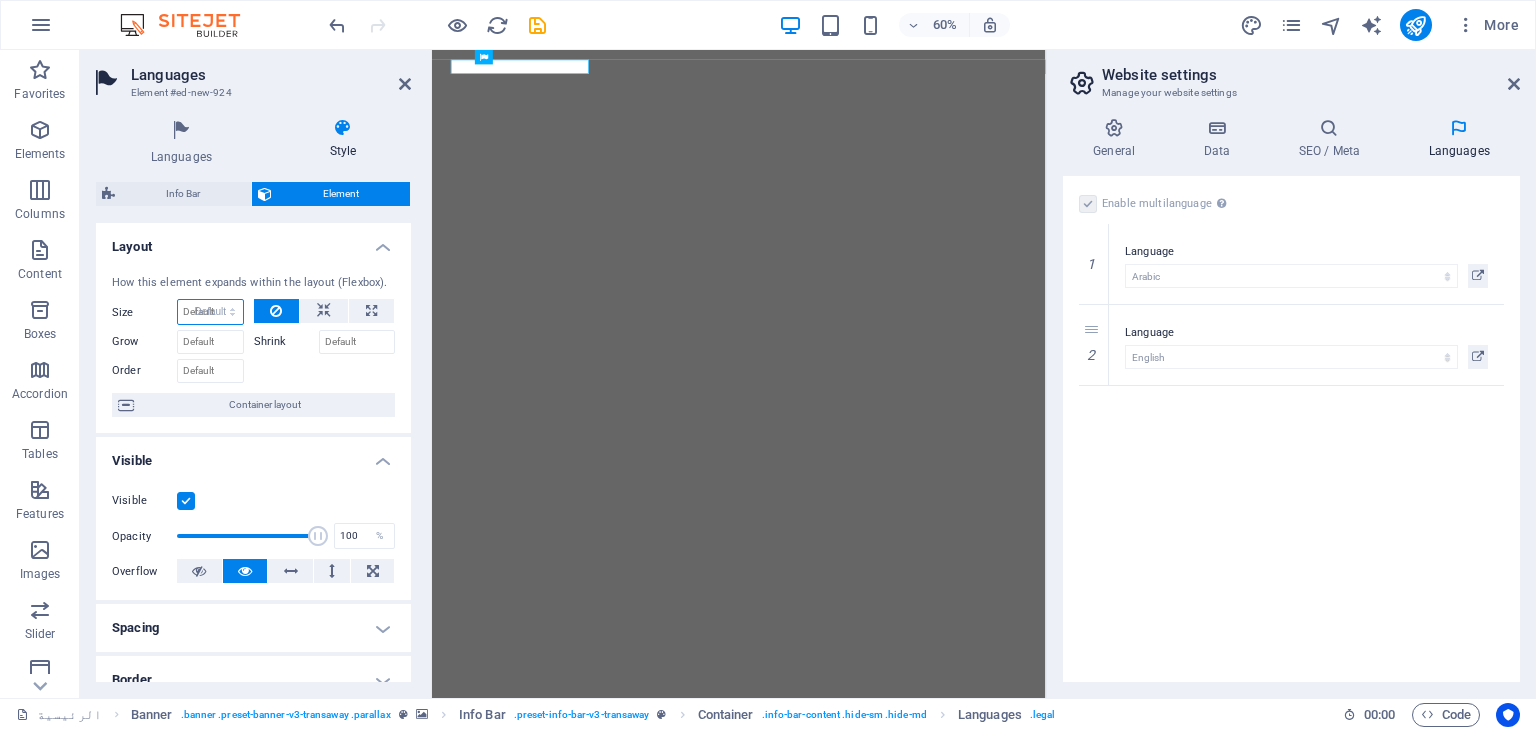 click on "Default auto px % 1/1 1/2 1/3 1/4 1/5 1/6 1/7 1/8 1/9 1/10" at bounding box center (210, 312) 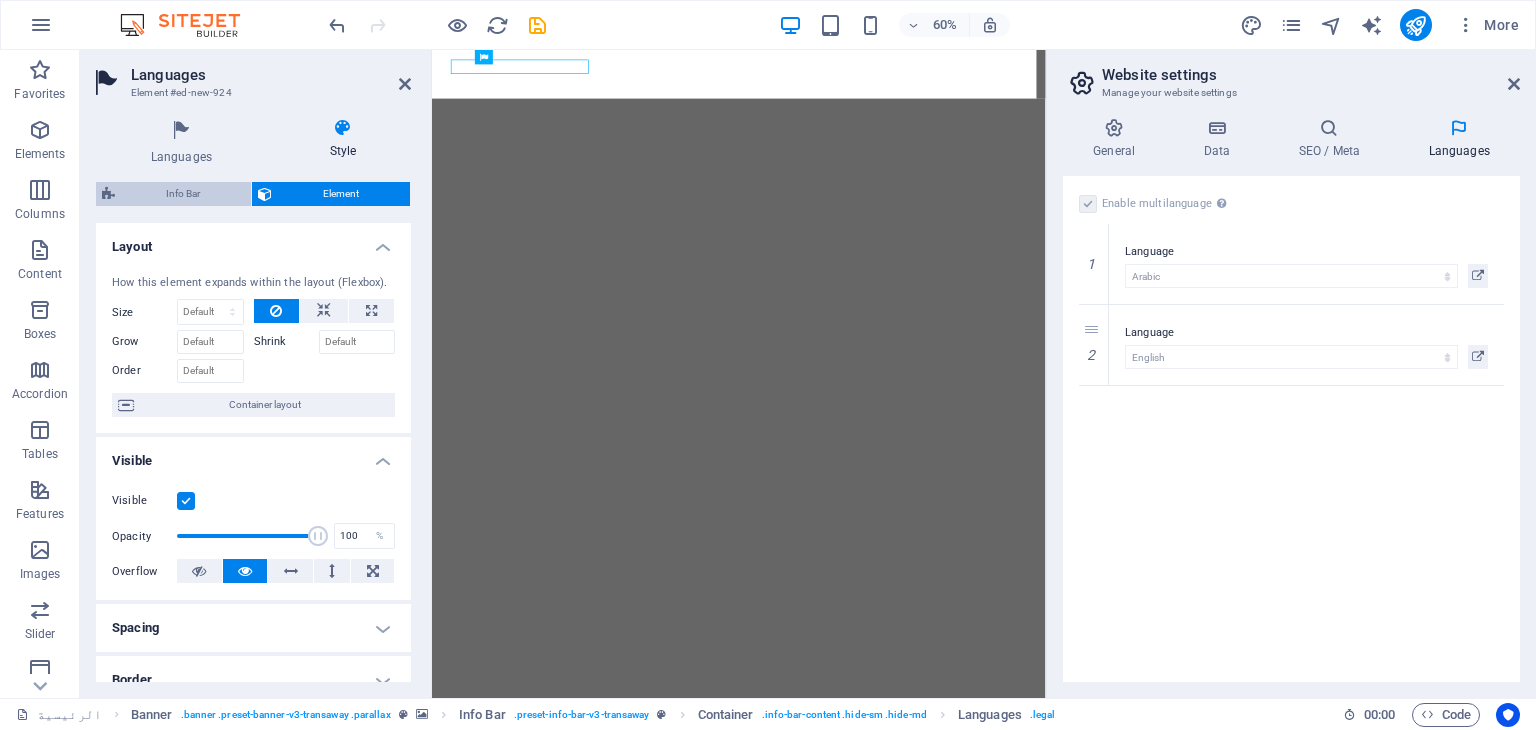 click on "Info Bar" at bounding box center (183, 194) 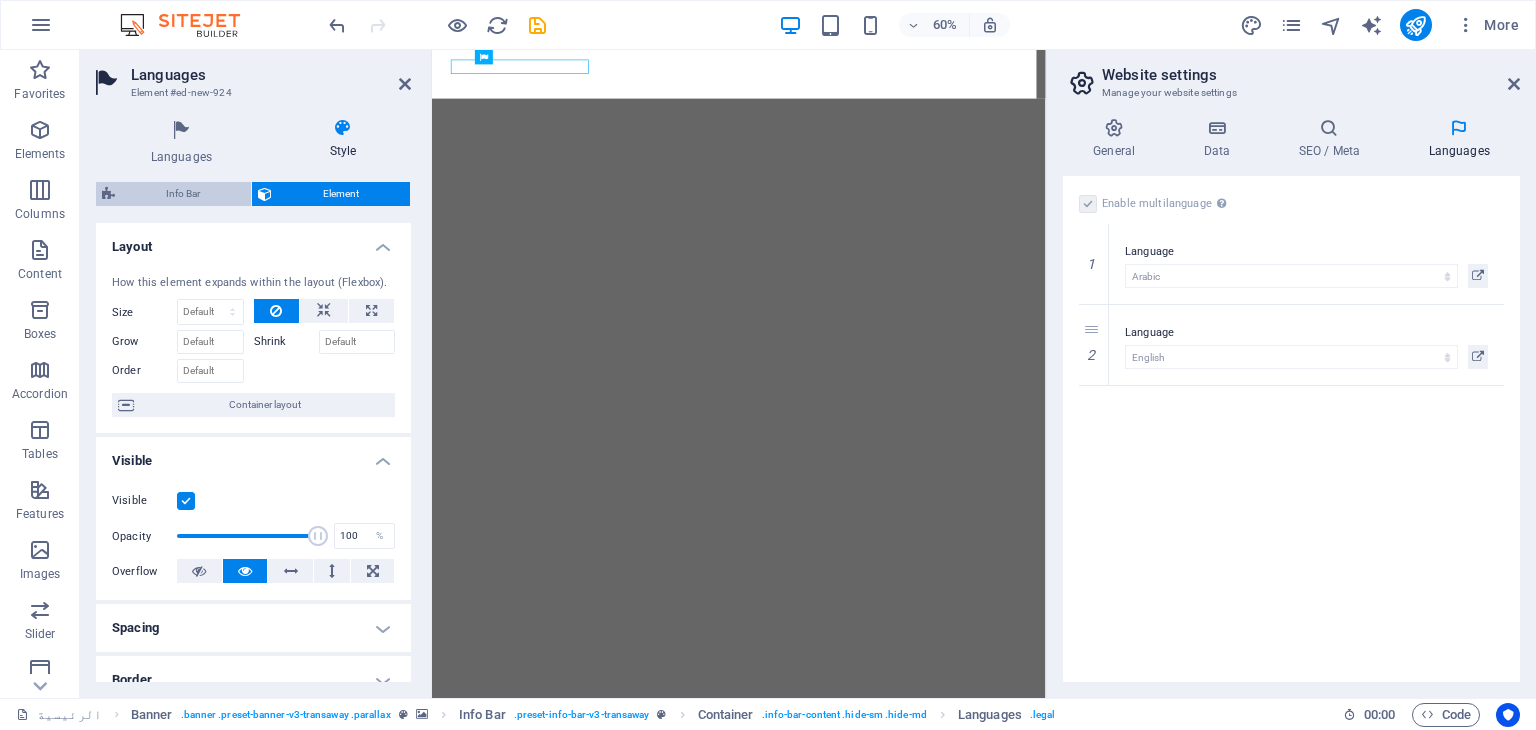select on "rem" 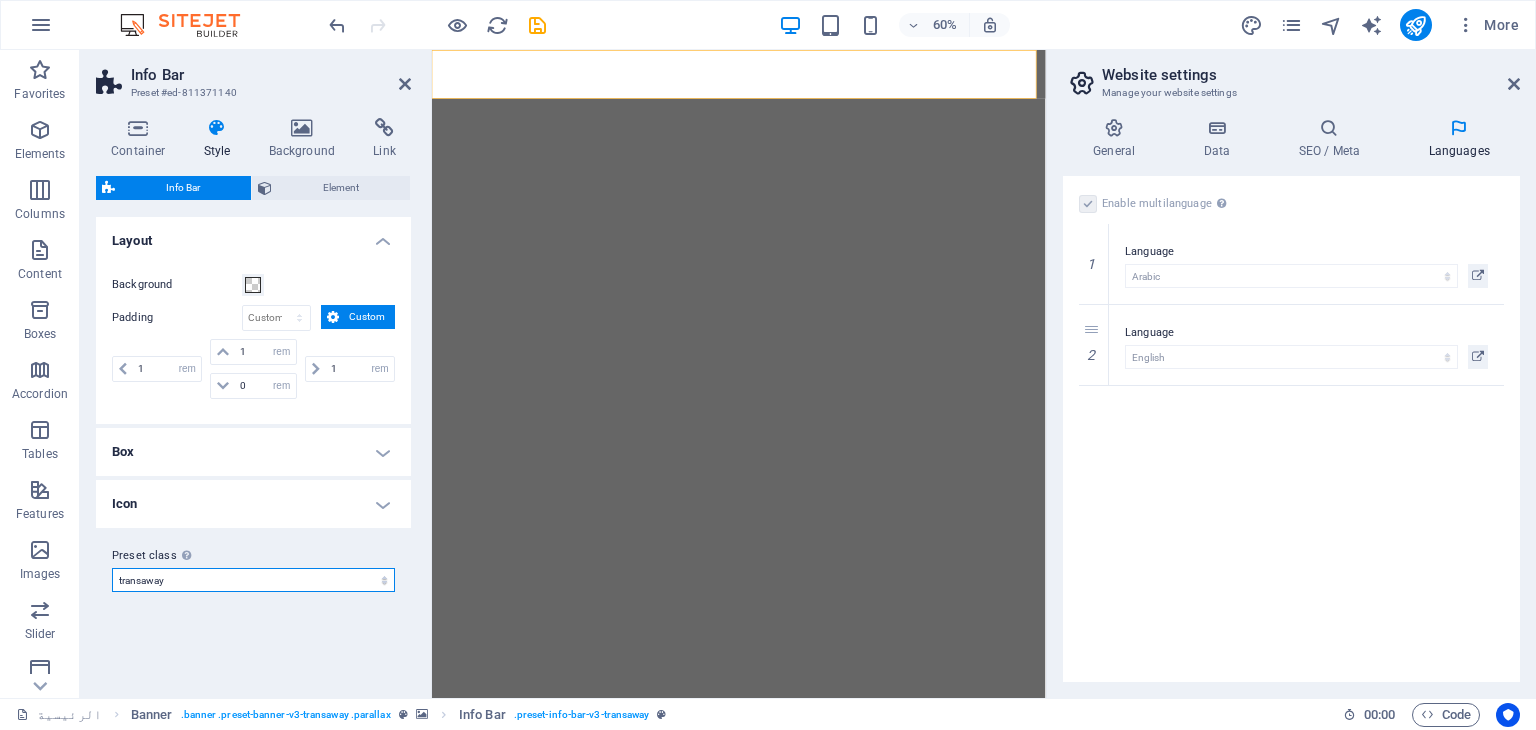 click on "transaway Add preset class" at bounding box center [253, 580] 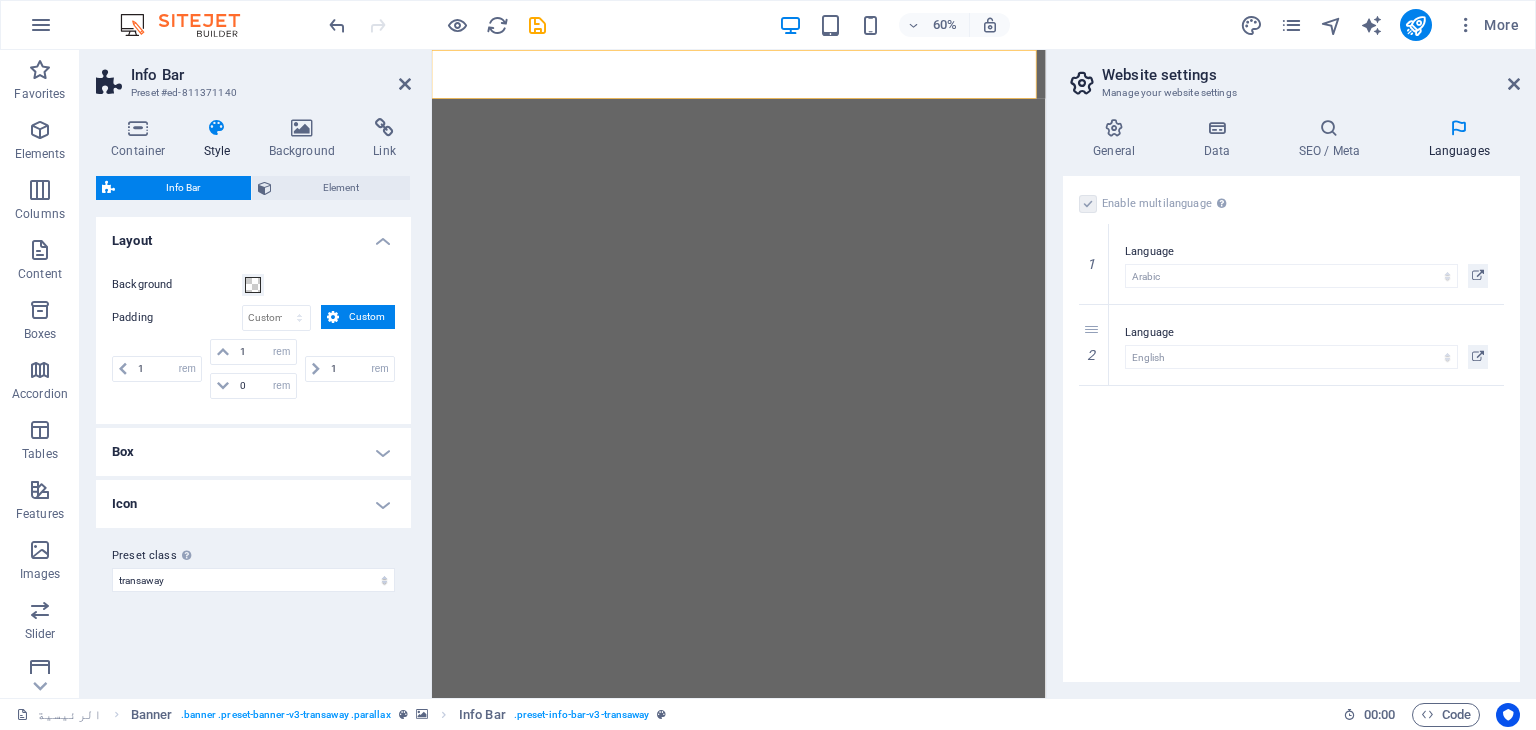 click on "Icon" at bounding box center [253, 504] 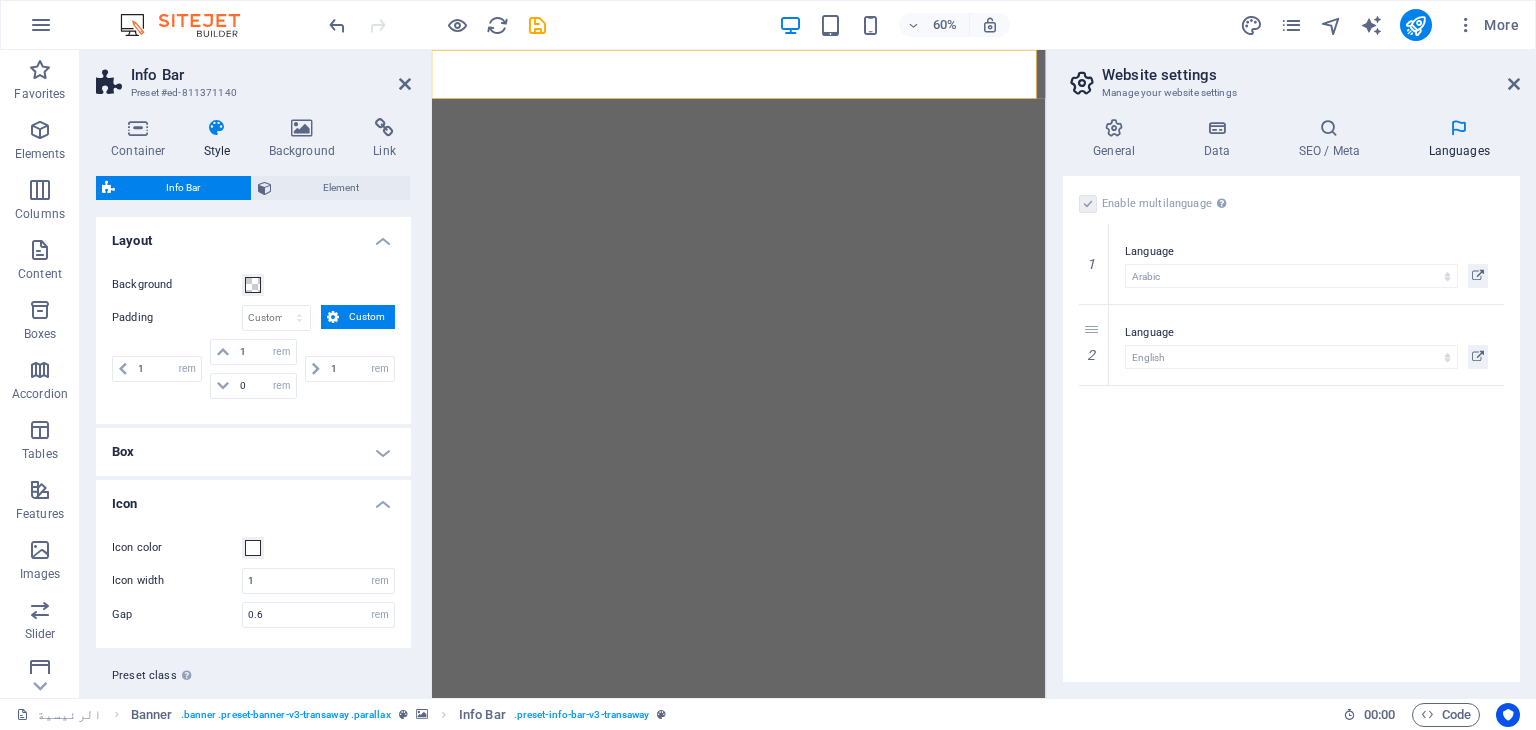 click on "Icon" at bounding box center [253, 498] 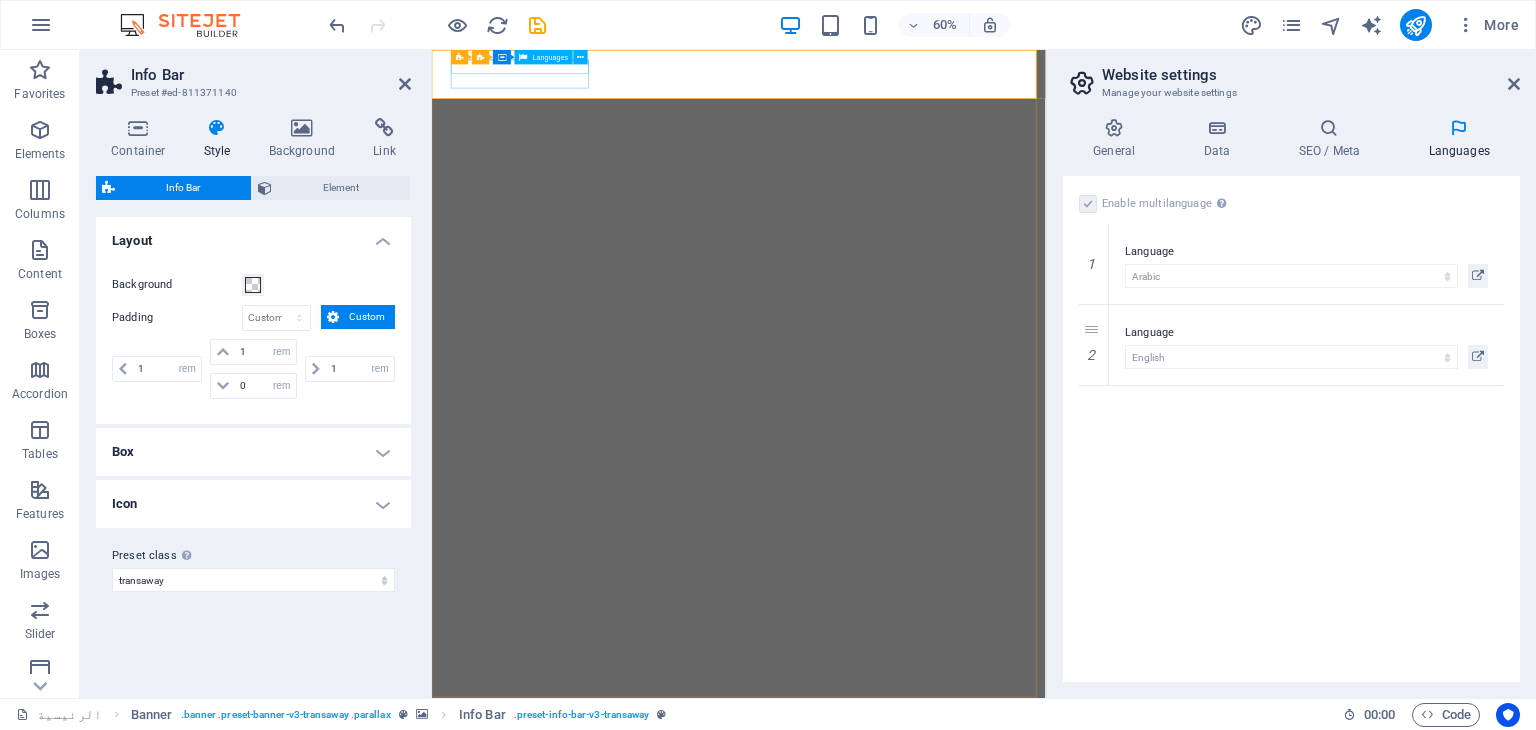 click on "العربية English" at bounding box center (936, 941) 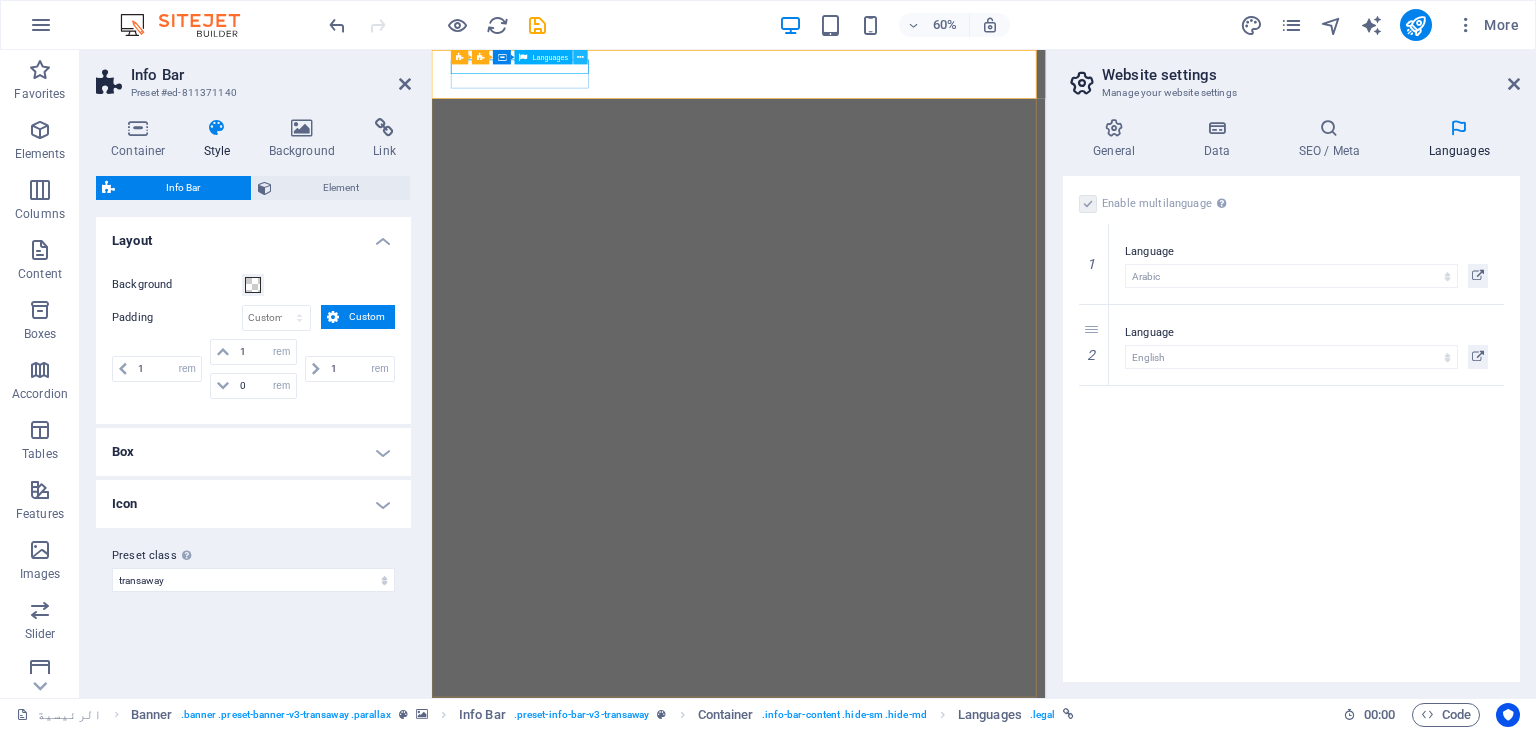 click at bounding box center [581, 57] 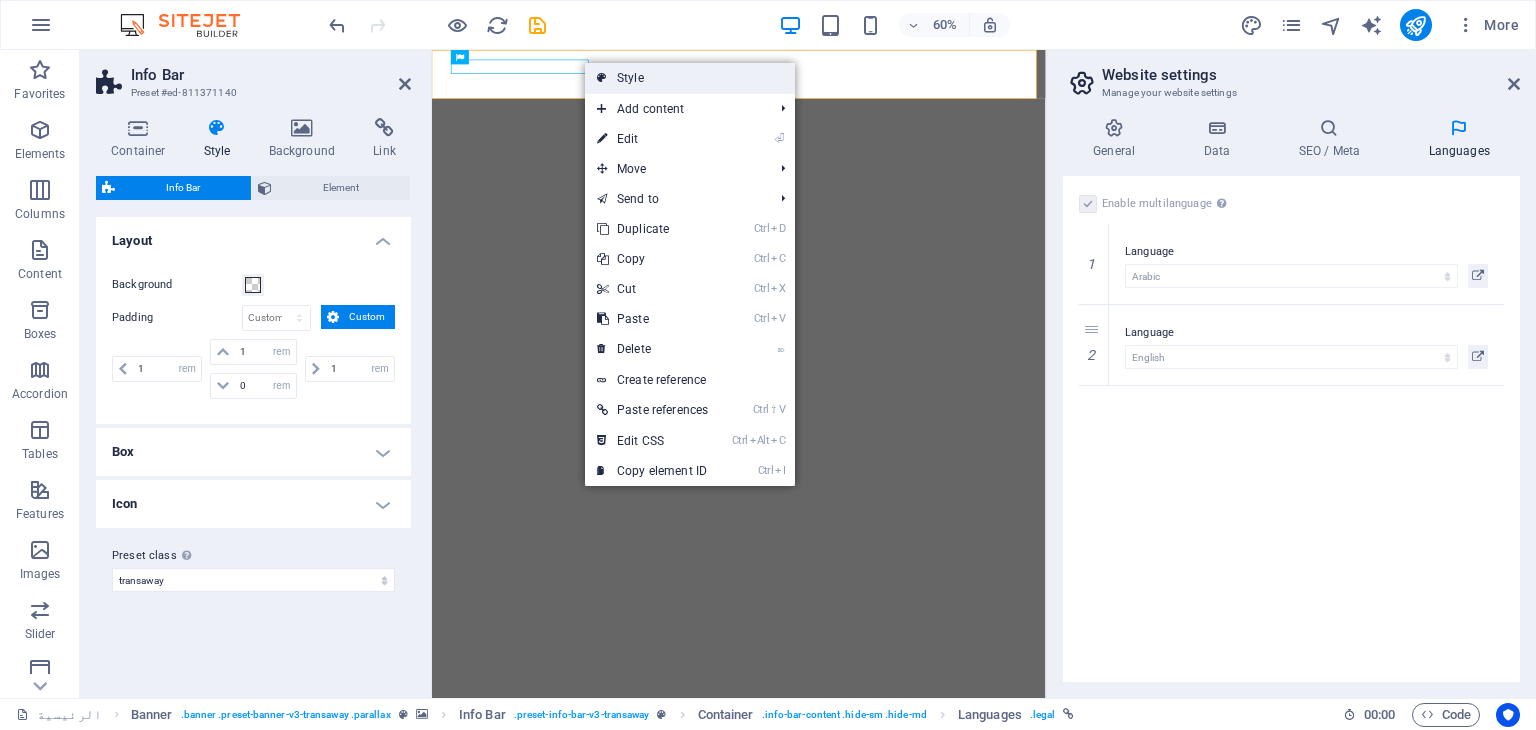 click on "Style" at bounding box center [690, 78] 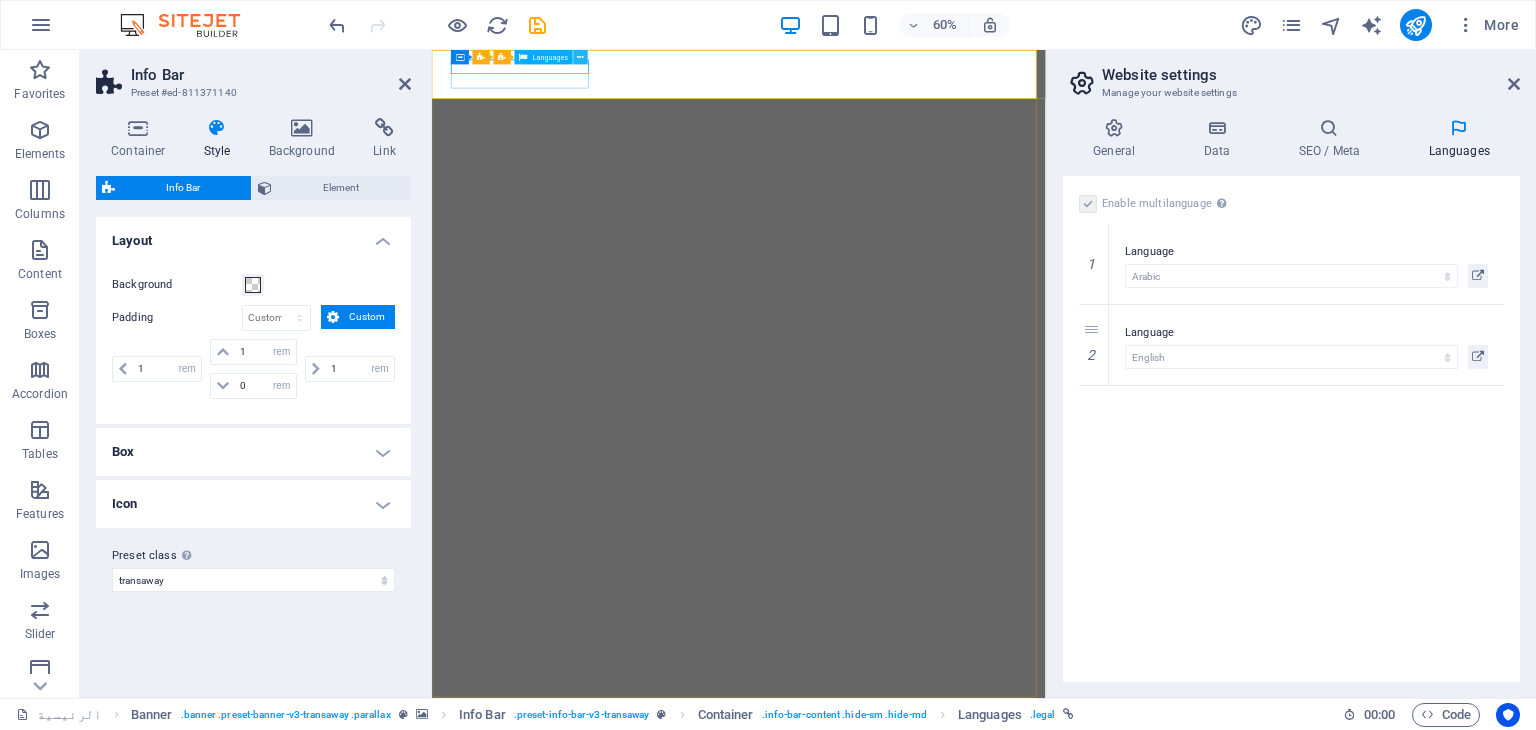 click at bounding box center [581, 57] 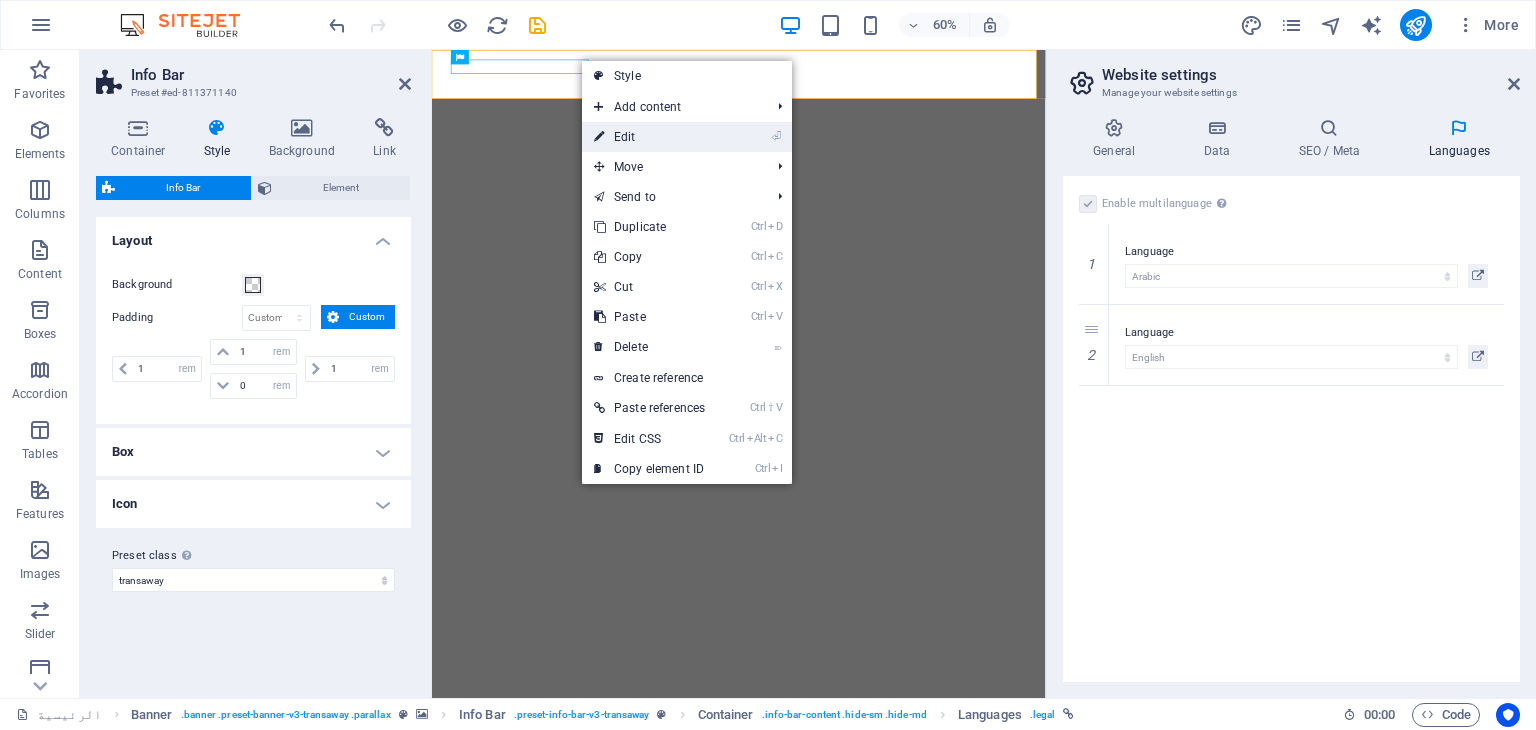 click on "⏎  Edit" at bounding box center (649, 137) 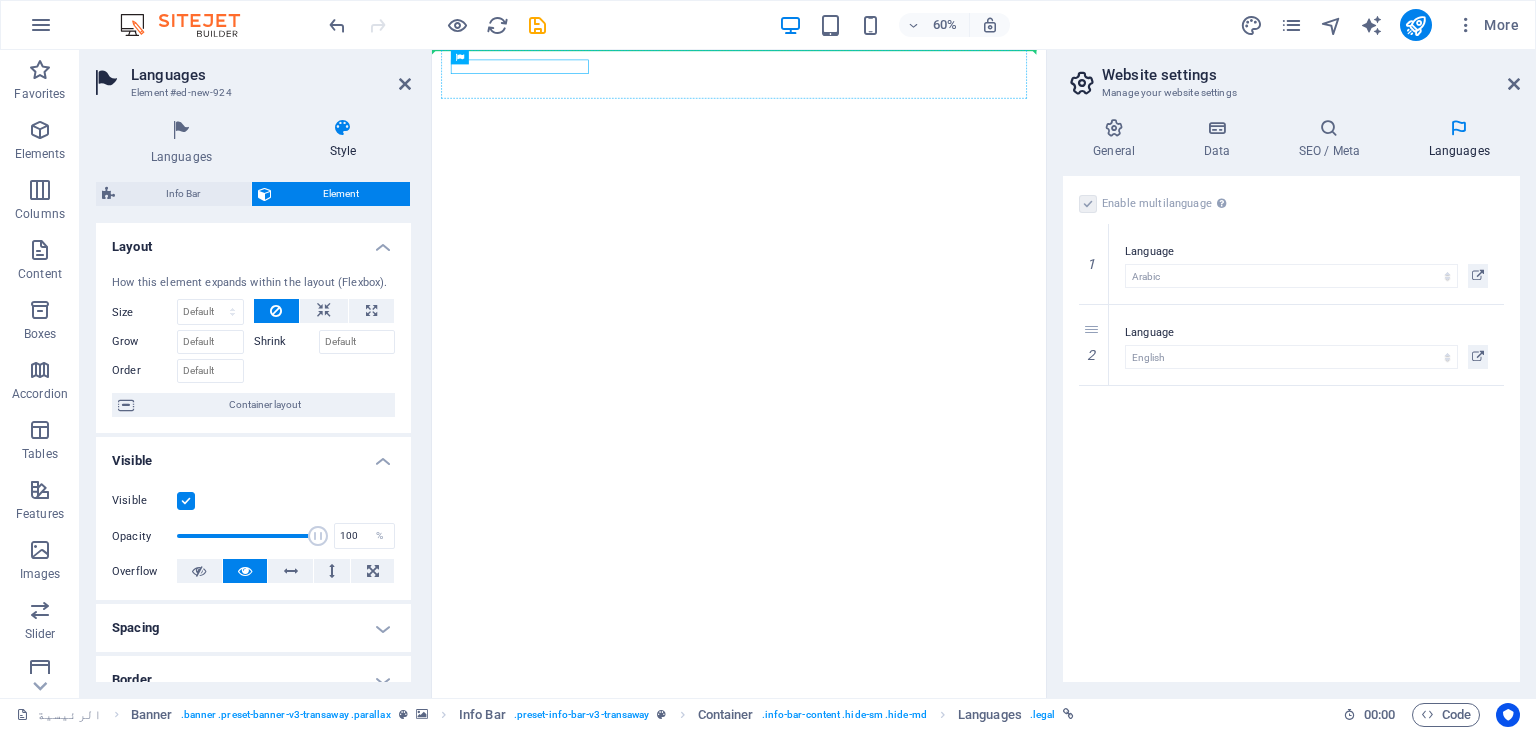drag, startPoint x: 486, startPoint y: 80, endPoint x: 678, endPoint y: 100, distance: 193.03885 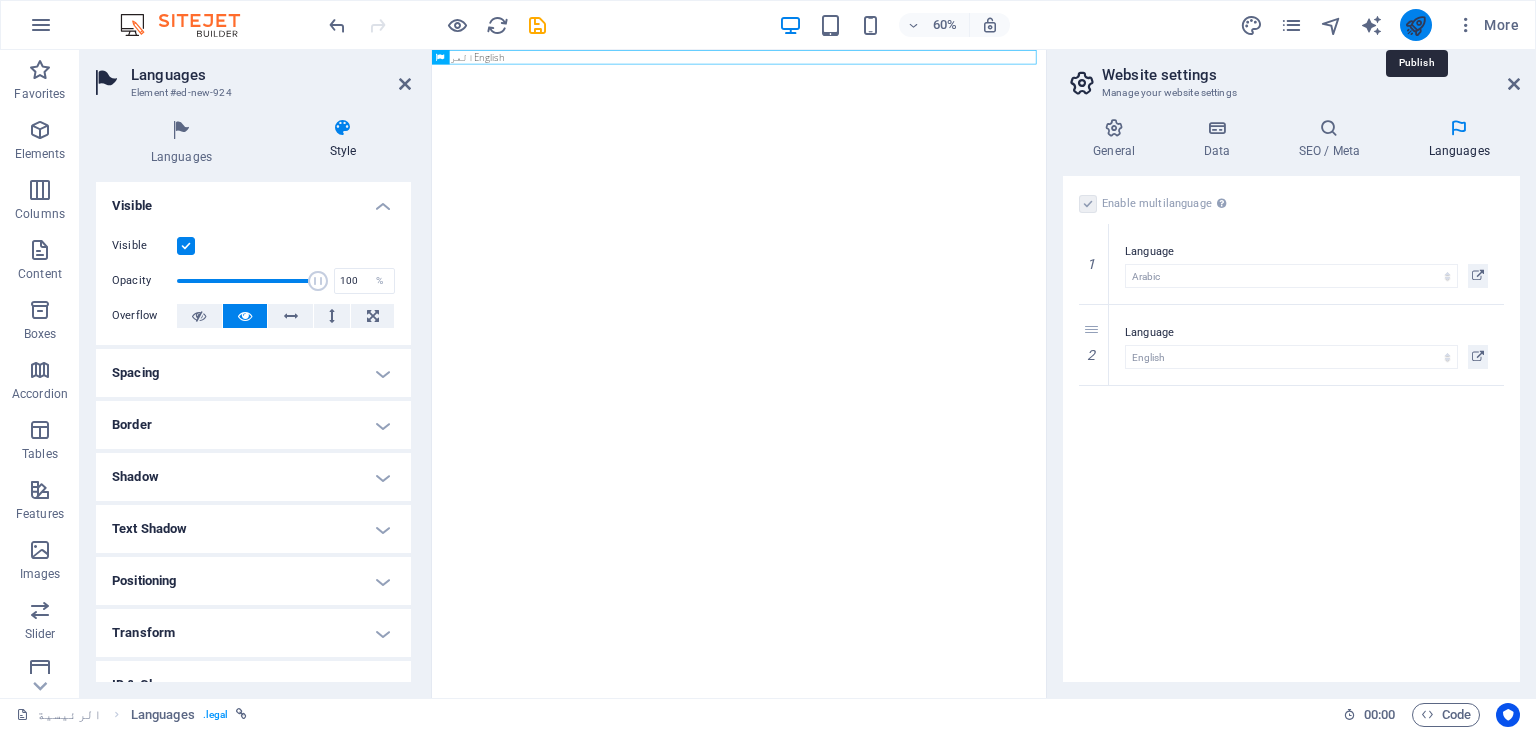 click at bounding box center [1415, 25] 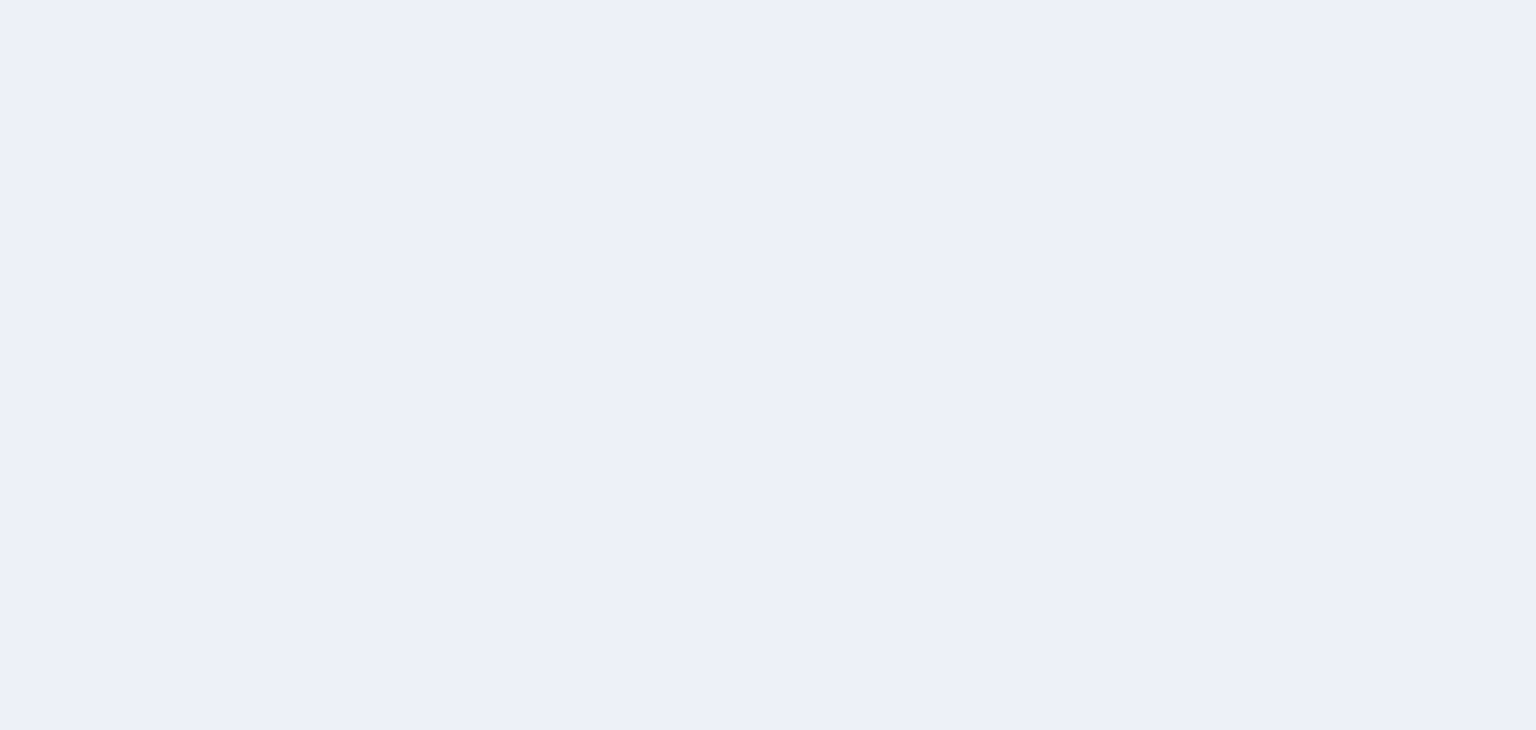 scroll, scrollTop: 0, scrollLeft: 0, axis: both 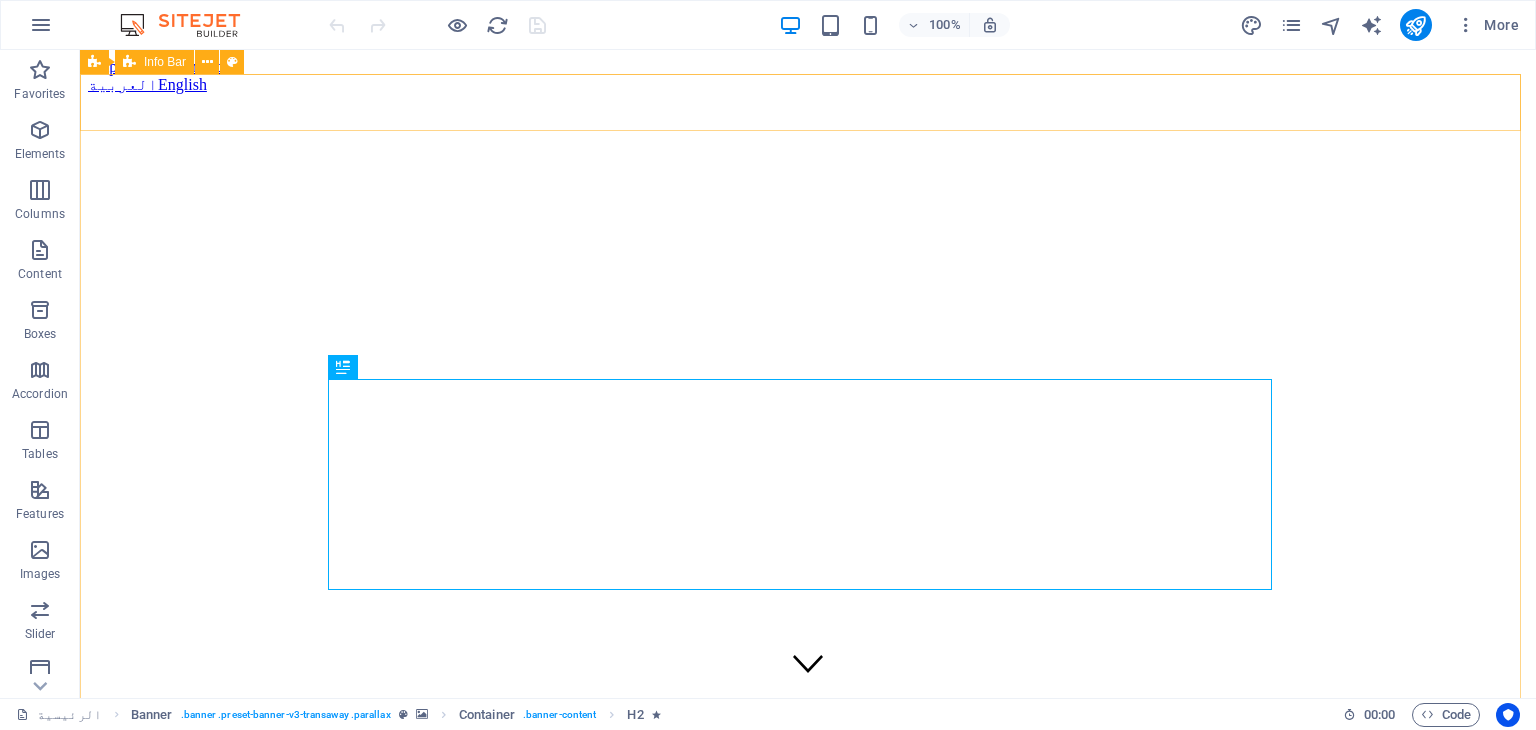 click on "Info Bar" at bounding box center [154, 62] 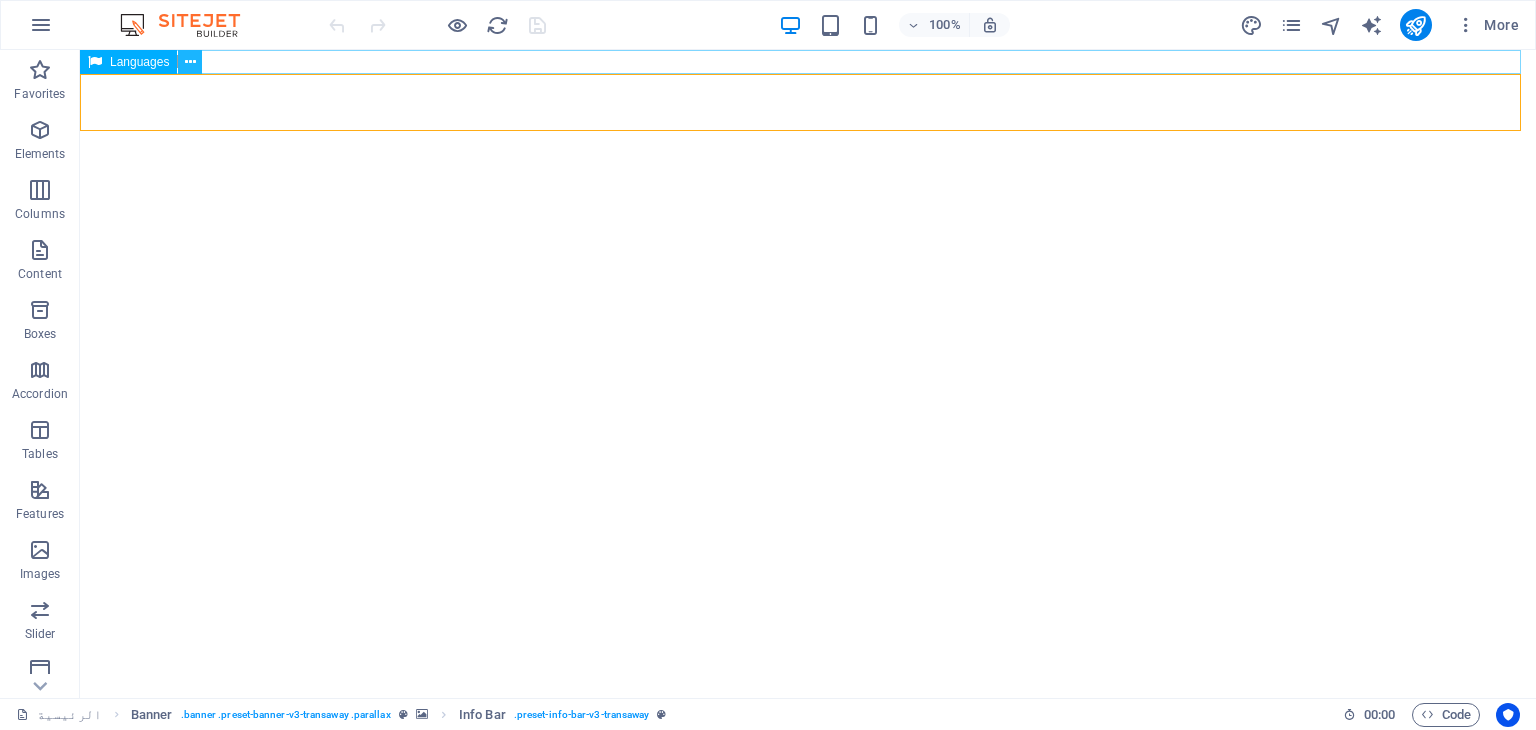 click at bounding box center (190, 62) 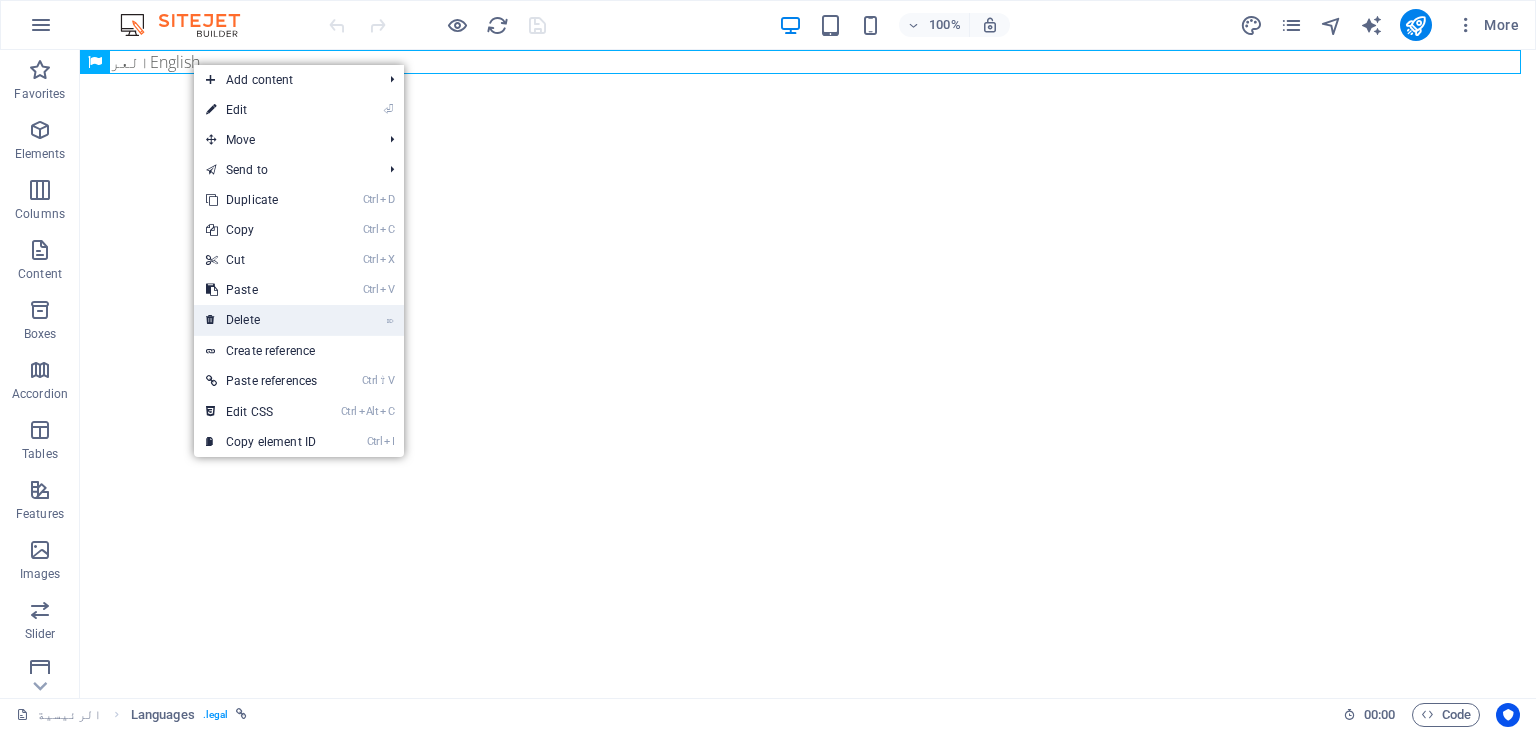 click on "⌦  Delete" at bounding box center [261, 320] 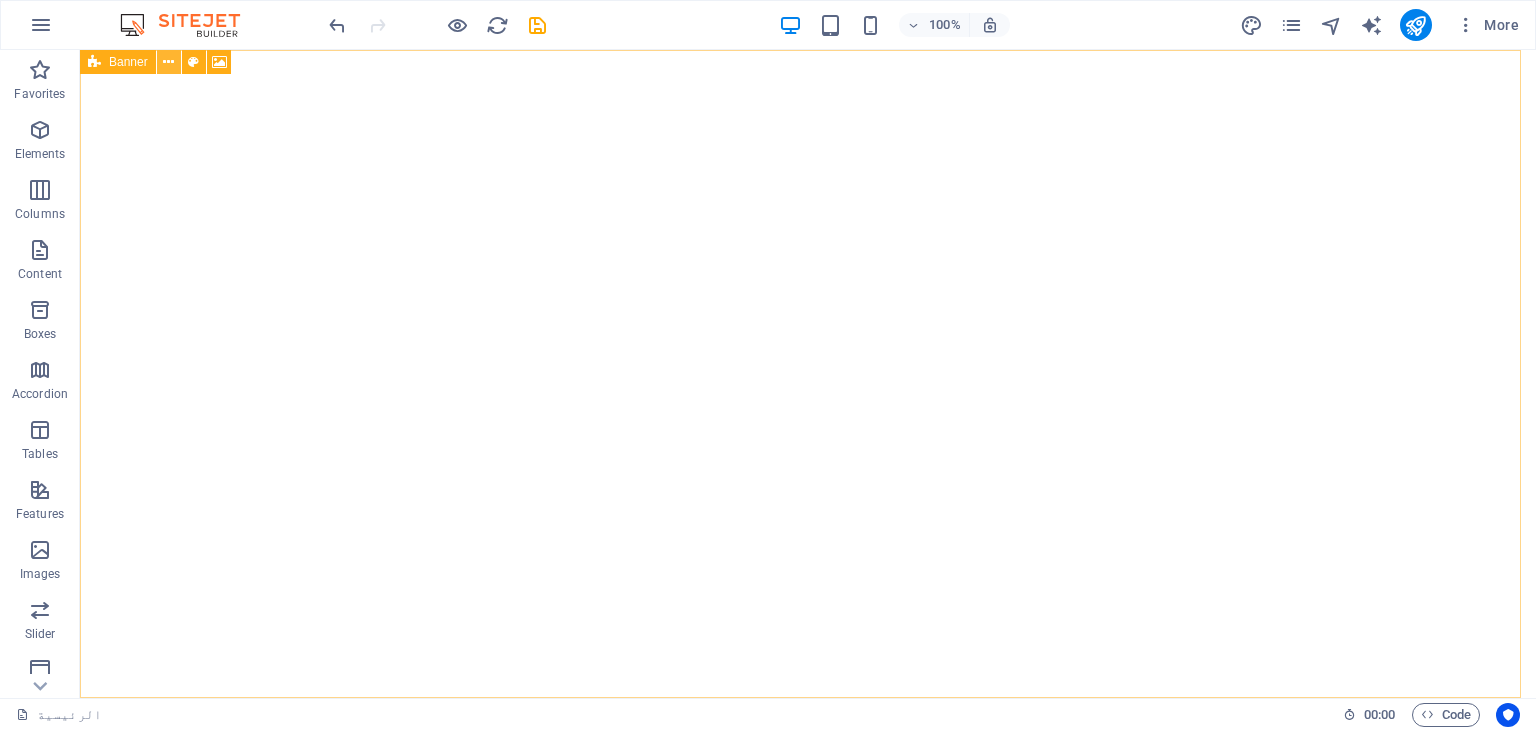 click at bounding box center [168, 62] 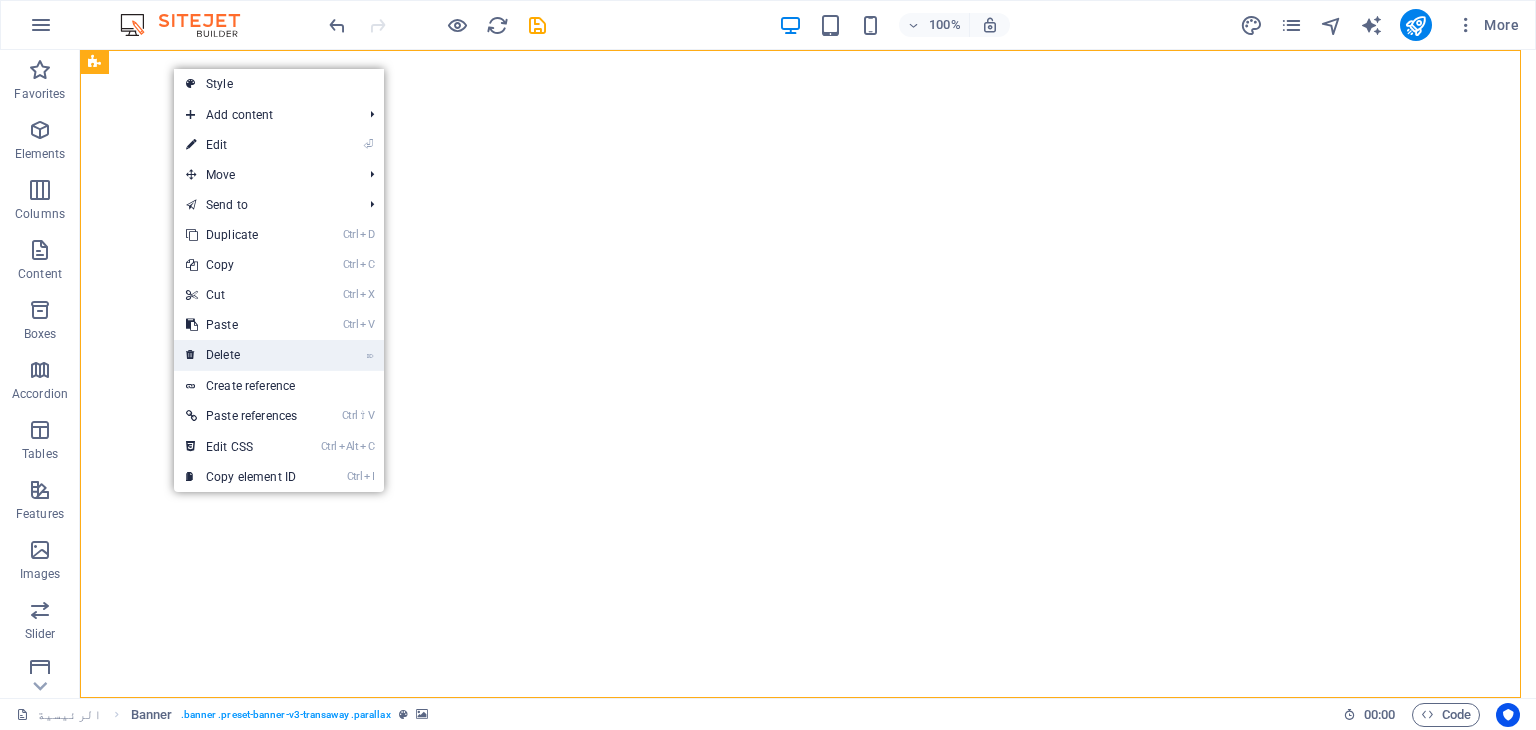 click on "⌦  Delete" at bounding box center [241, 355] 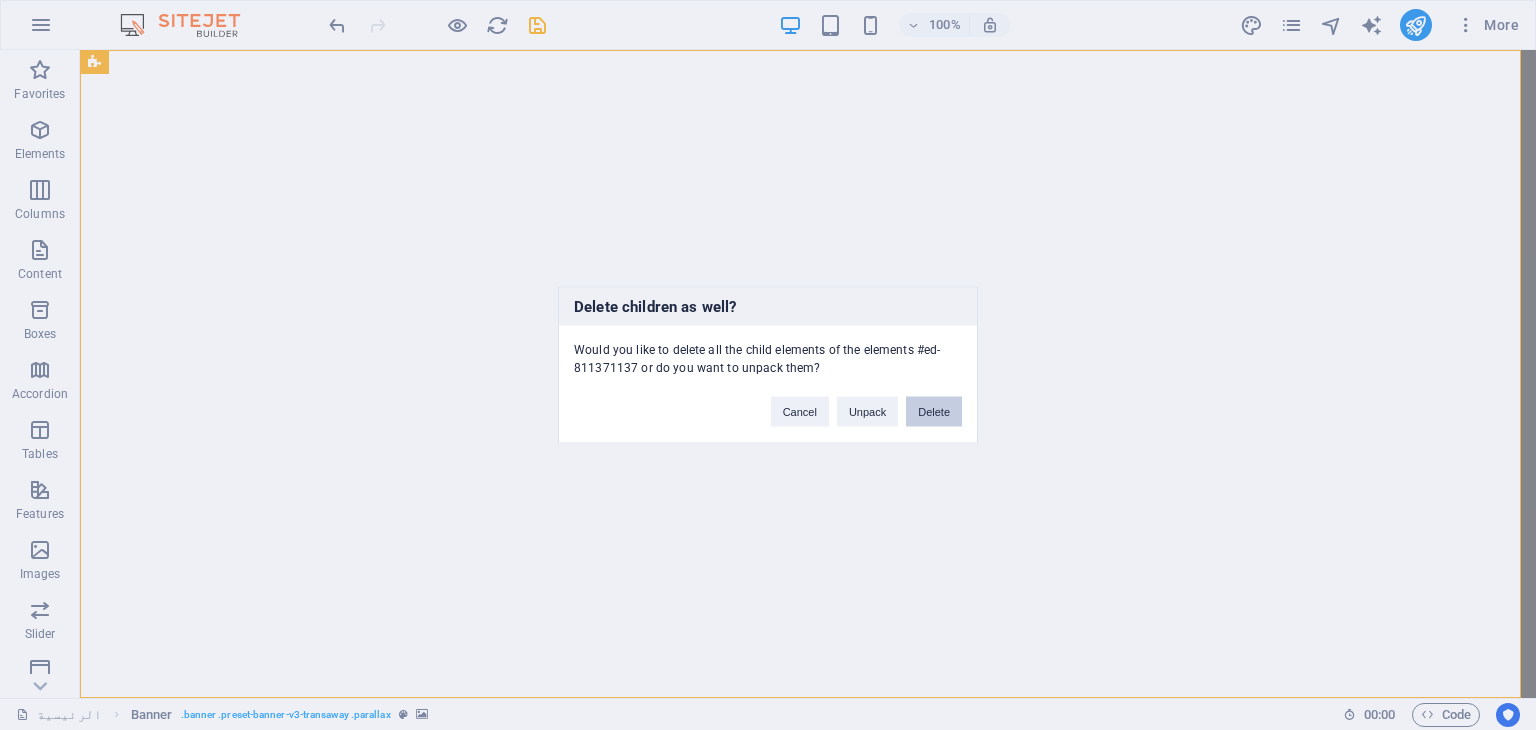 click on "Delete" at bounding box center (934, 412) 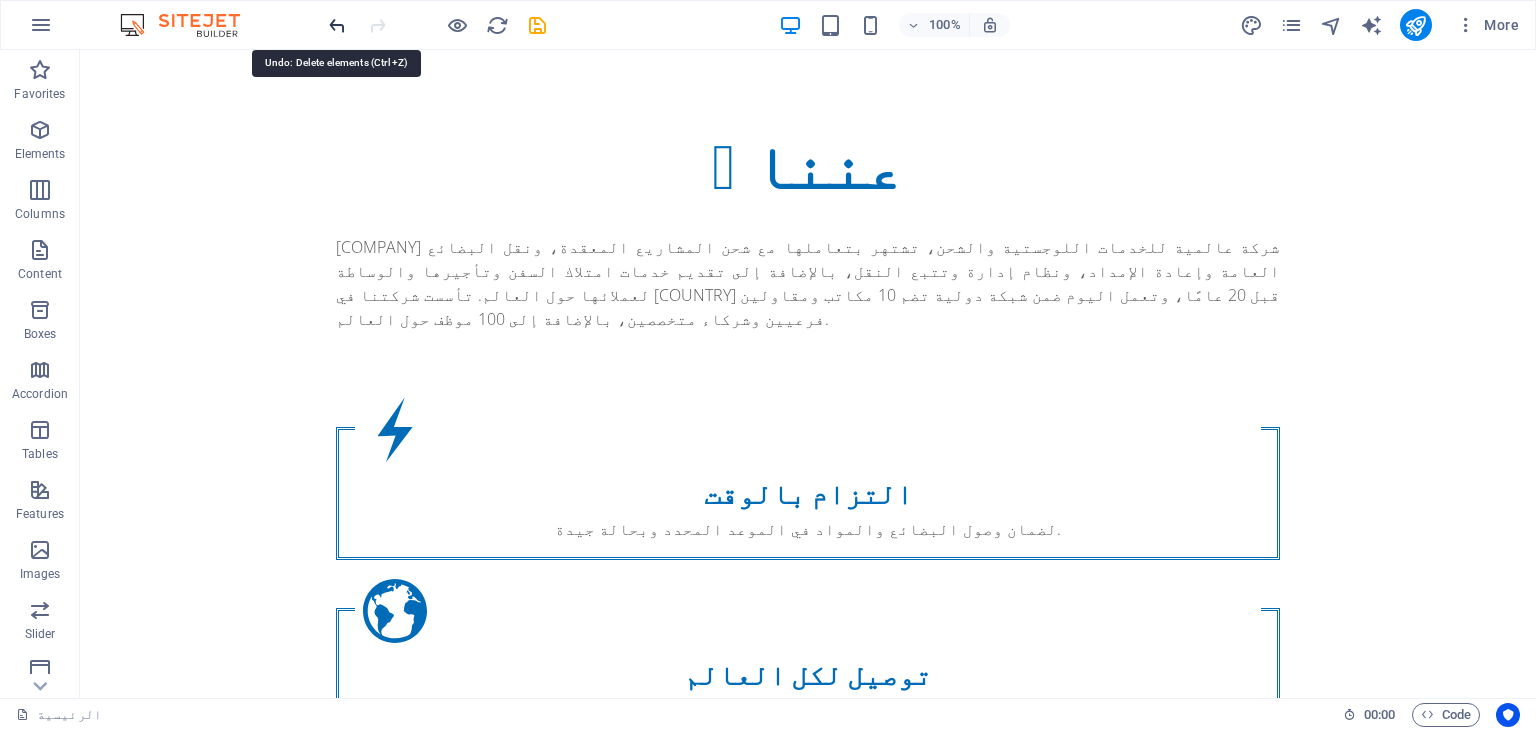 click at bounding box center (337, 25) 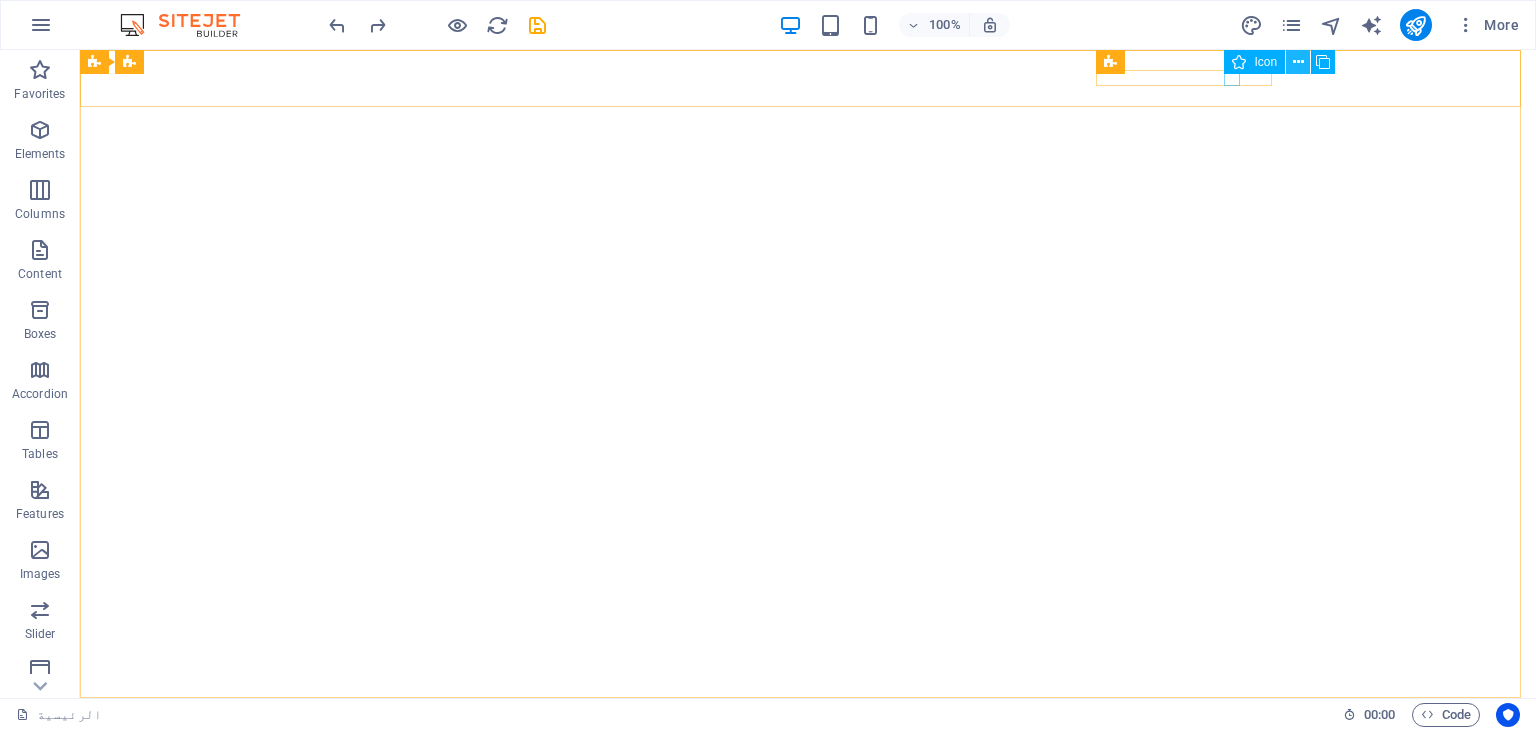 click at bounding box center (1298, 62) 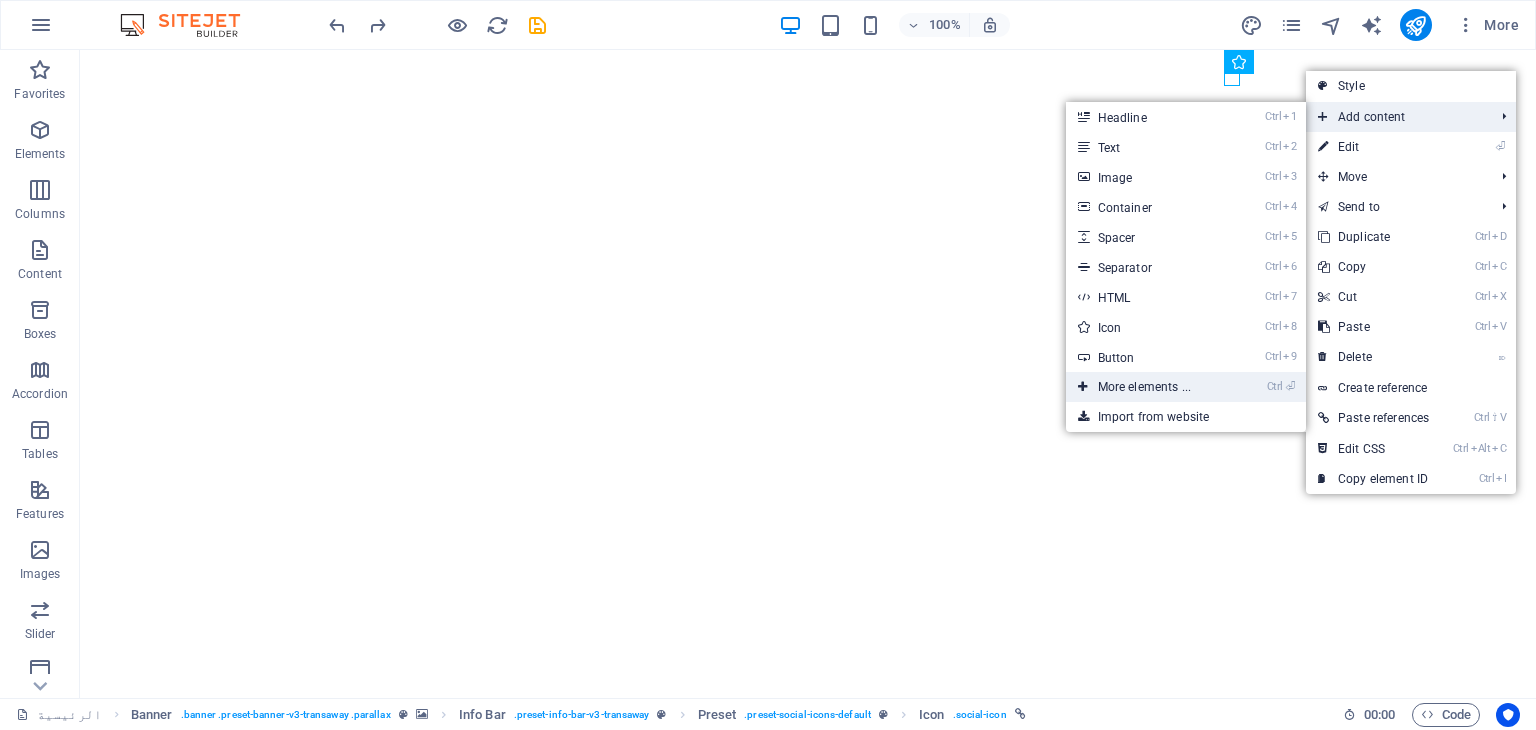 click on "Ctrl ⏎  More elements ..." at bounding box center (1148, 387) 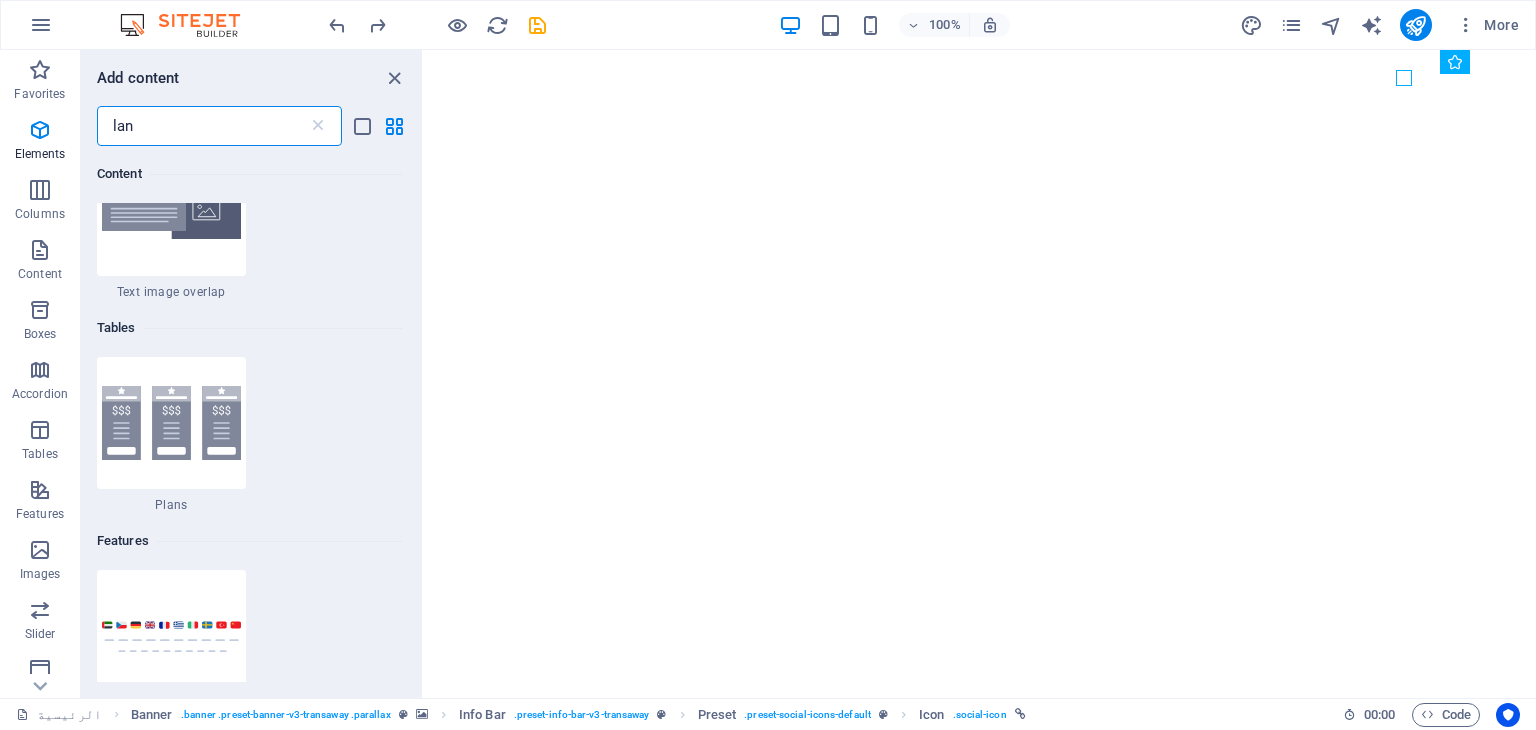 scroll, scrollTop: 0, scrollLeft: 0, axis: both 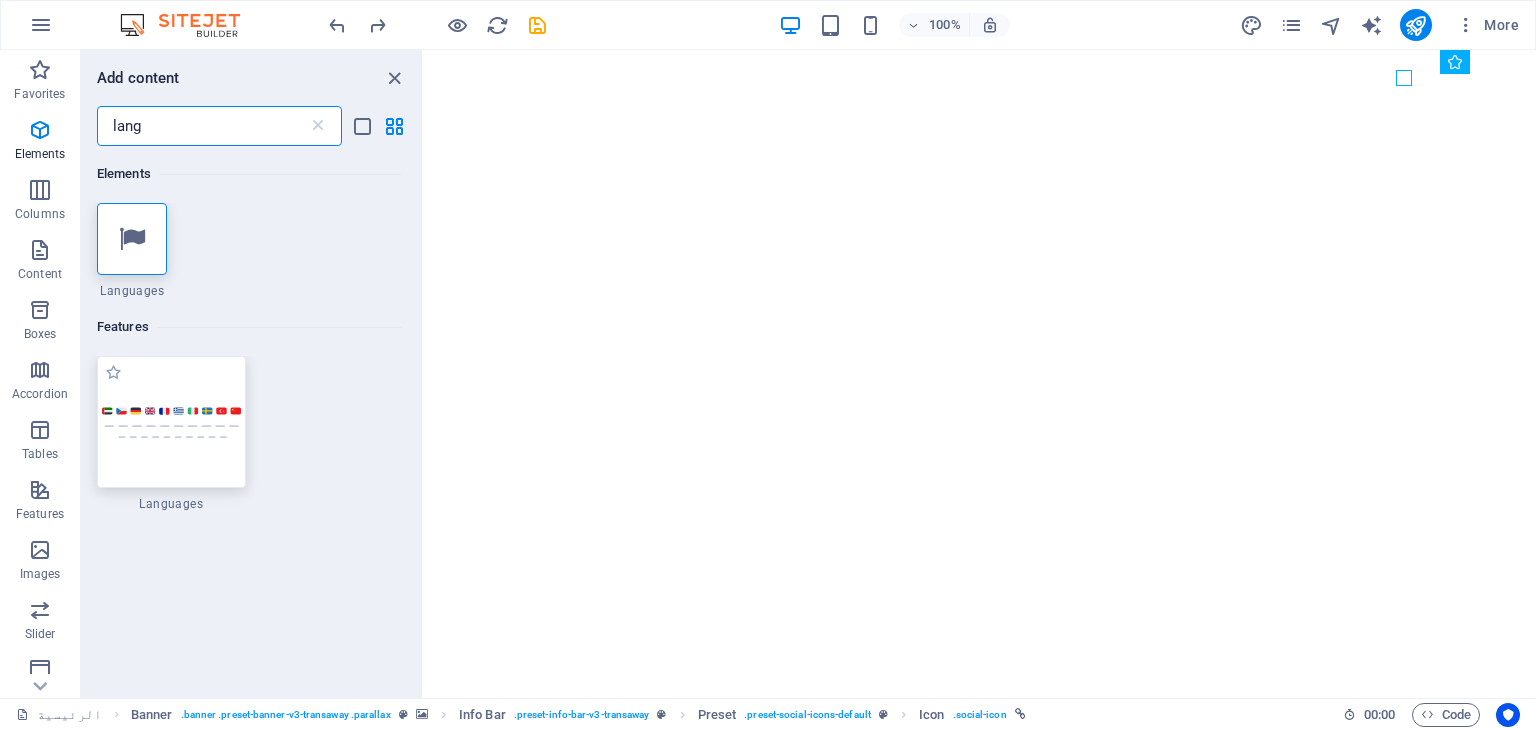 type on "lang" 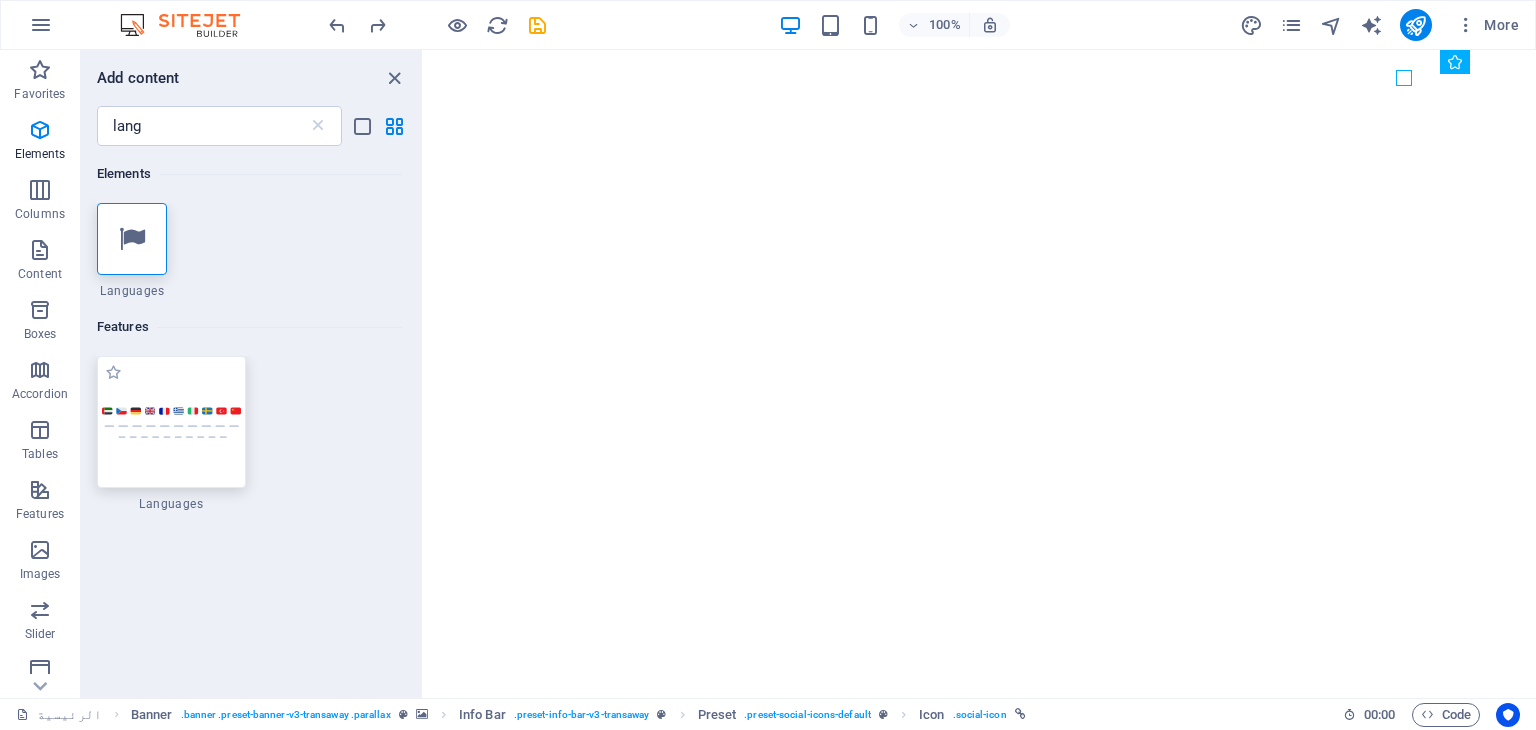click at bounding box center (171, 422) 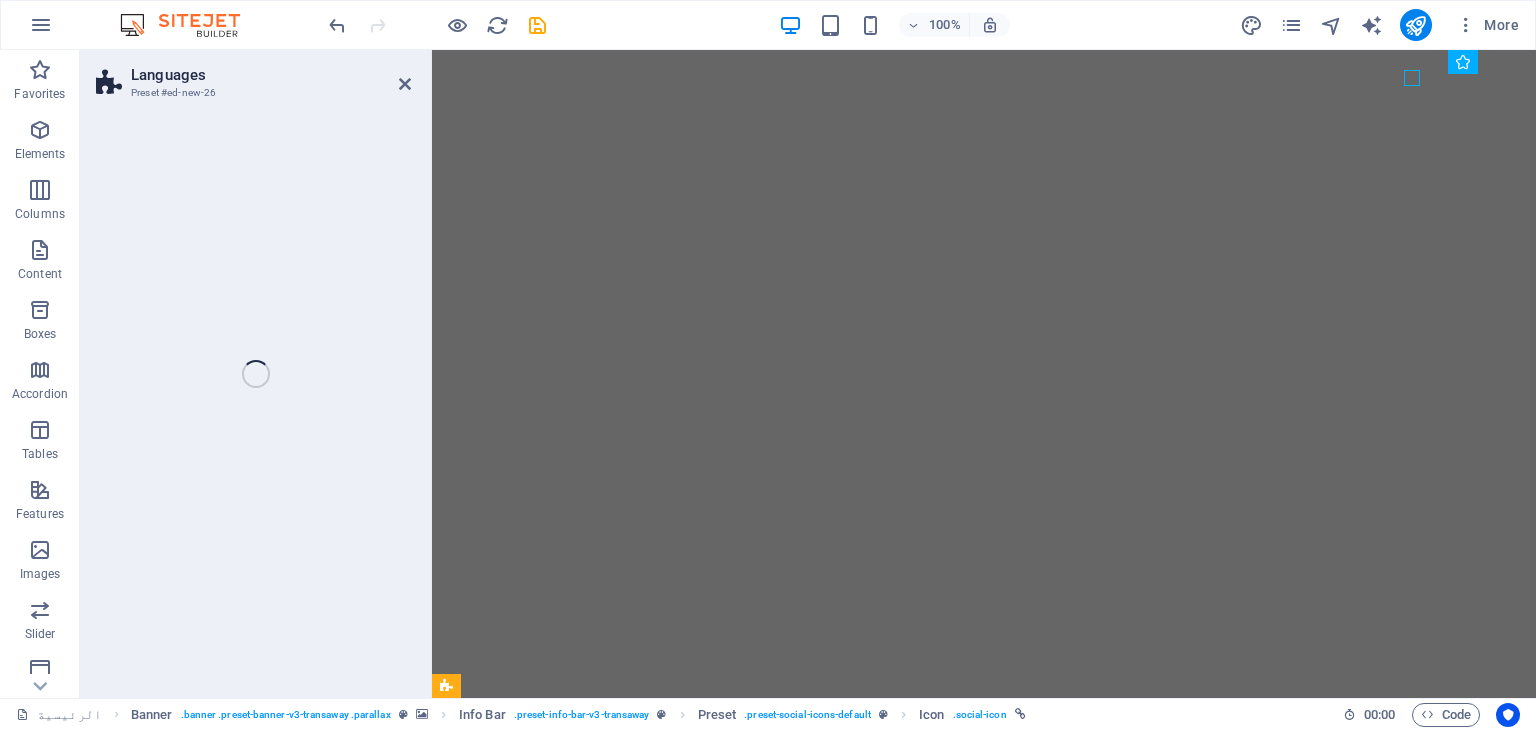 scroll, scrollTop: 336, scrollLeft: 0, axis: vertical 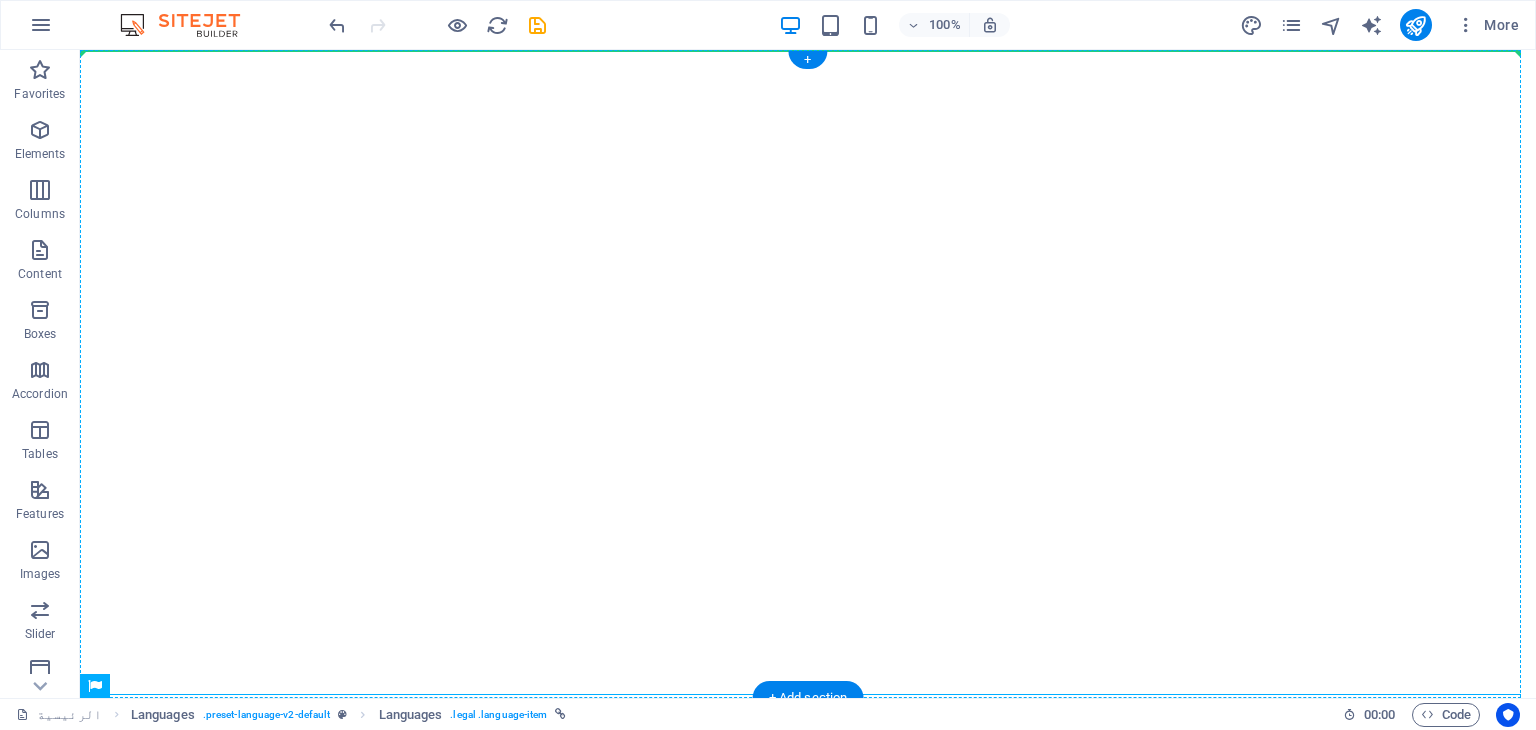 drag, startPoint x: 131, startPoint y: 569, endPoint x: 492, endPoint y: 109, distance: 584.7401 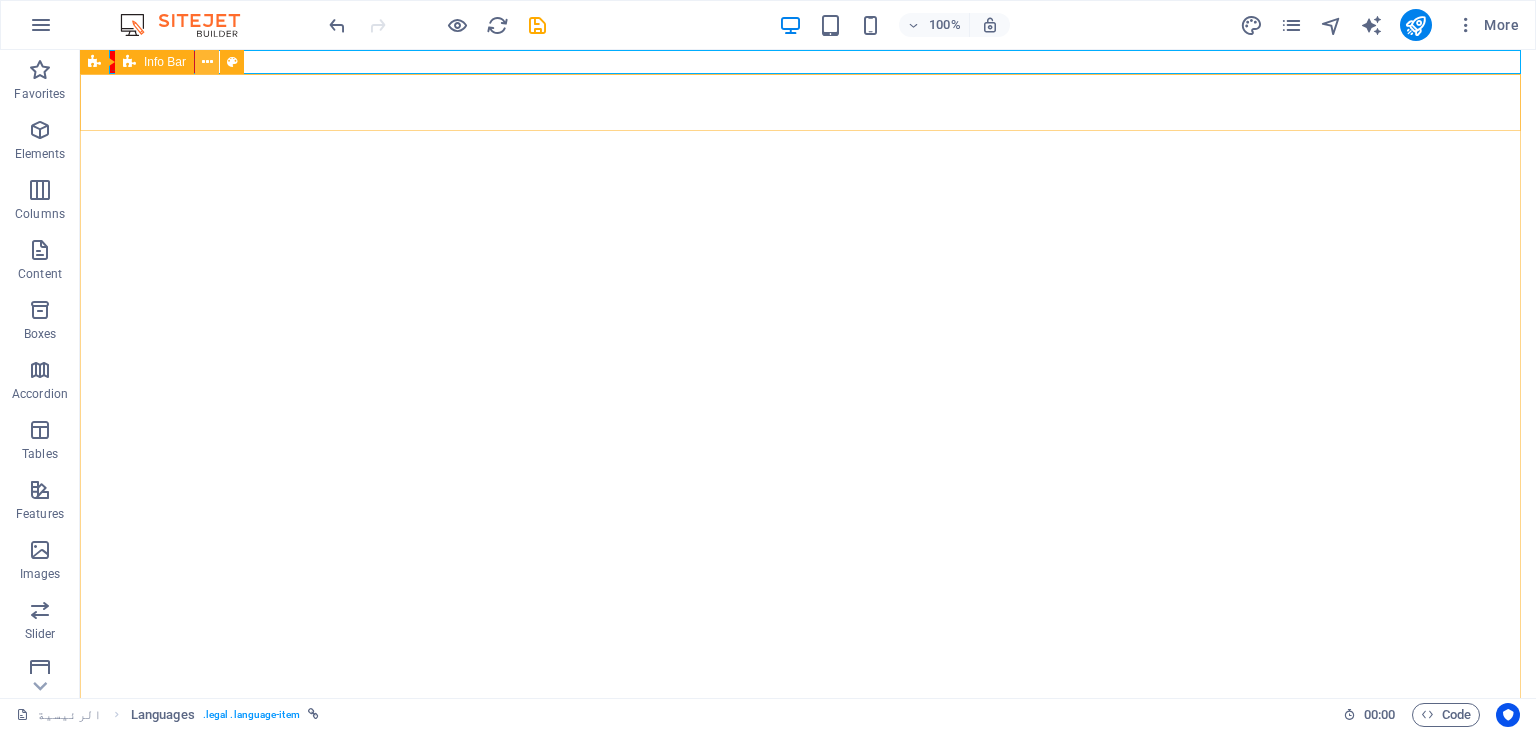 click at bounding box center [207, 62] 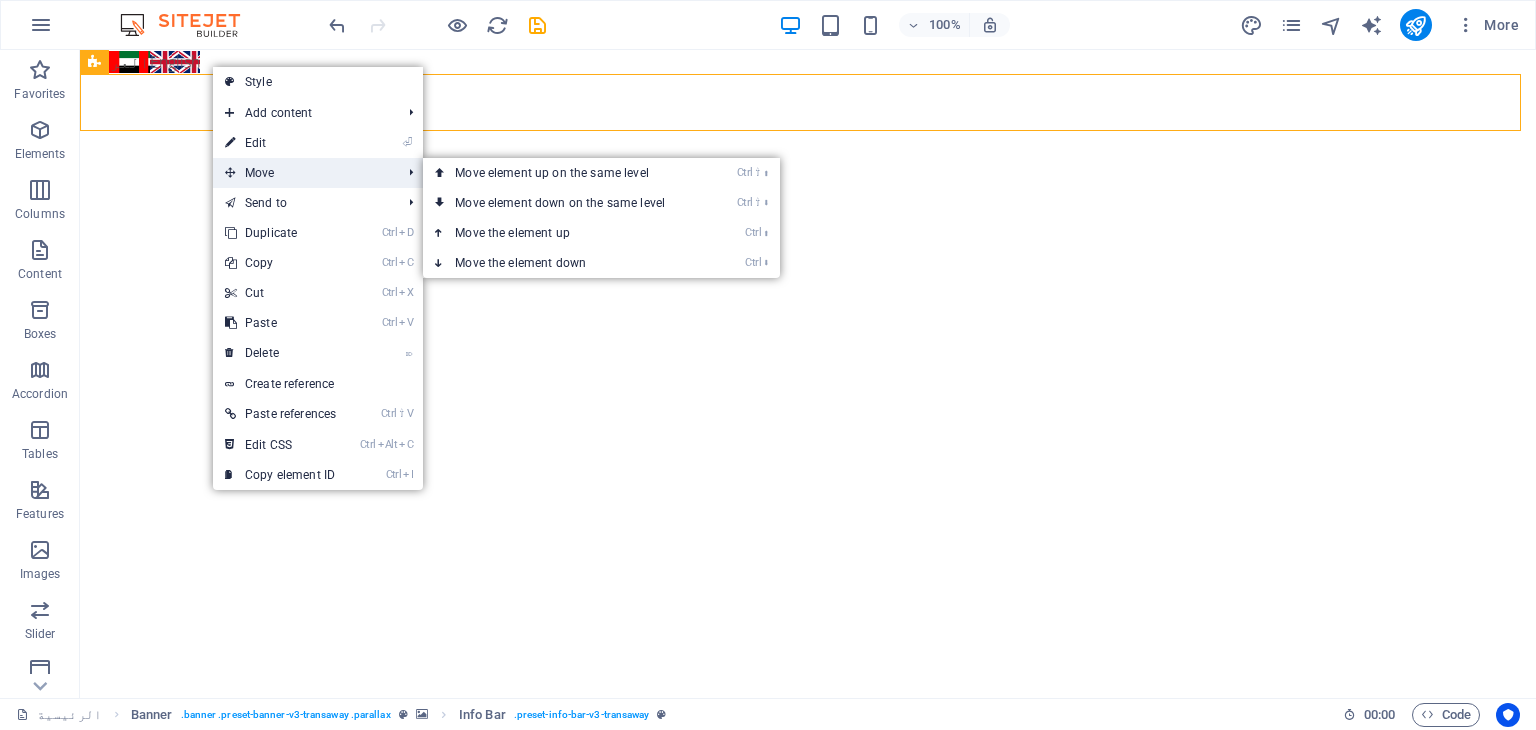 click on "Move" at bounding box center (303, 173) 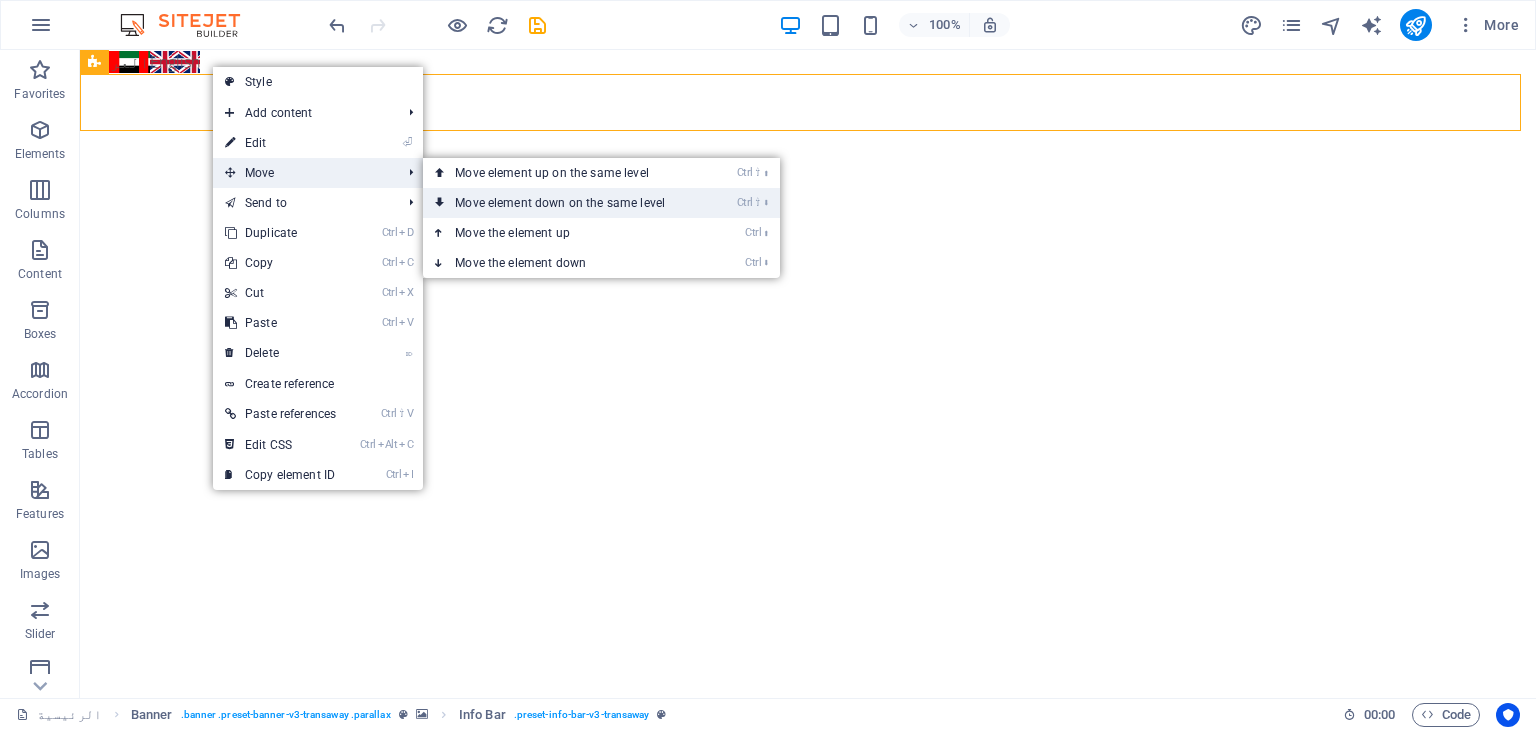 click on "Ctrl ⇧ ⬇  Move element down on the same level" at bounding box center (564, 203) 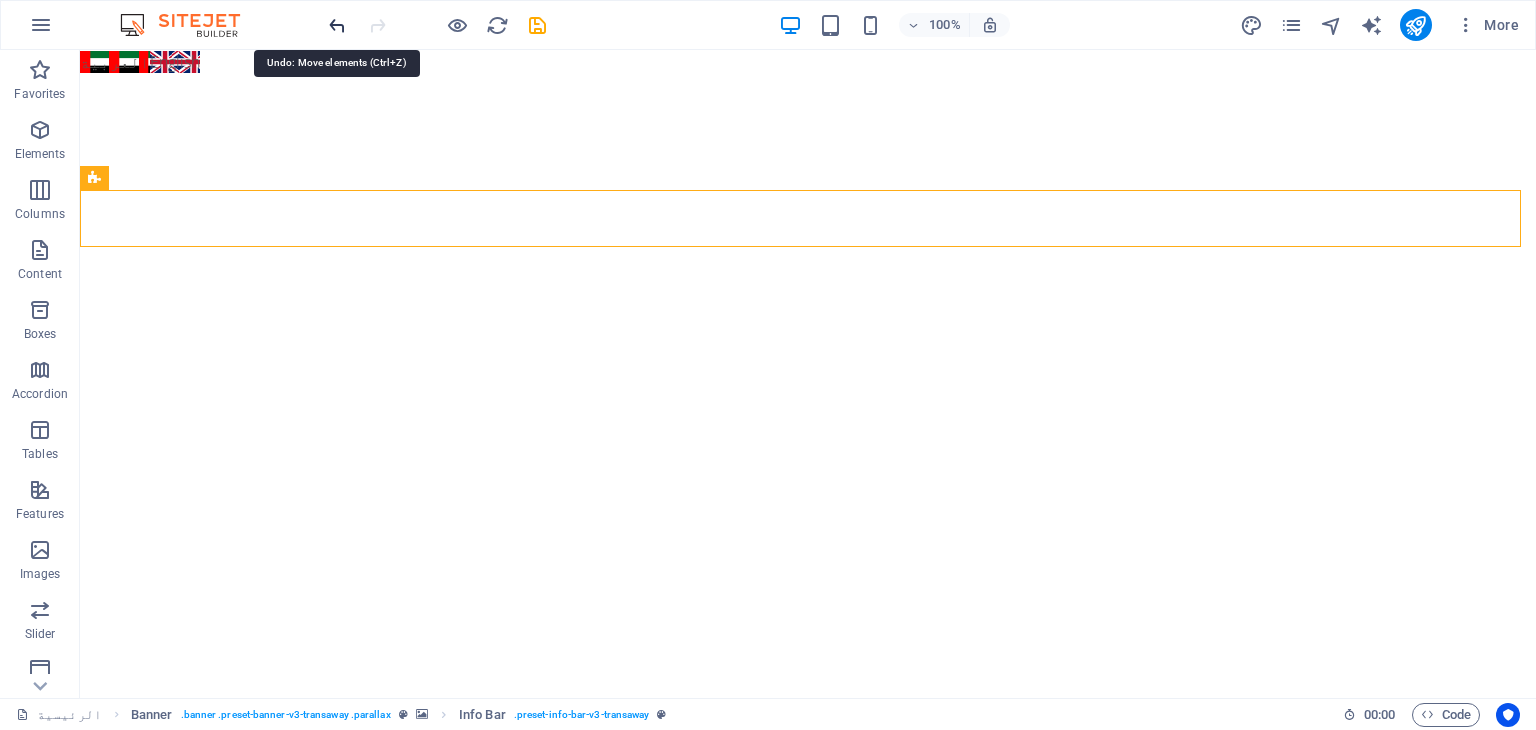 click at bounding box center (337, 25) 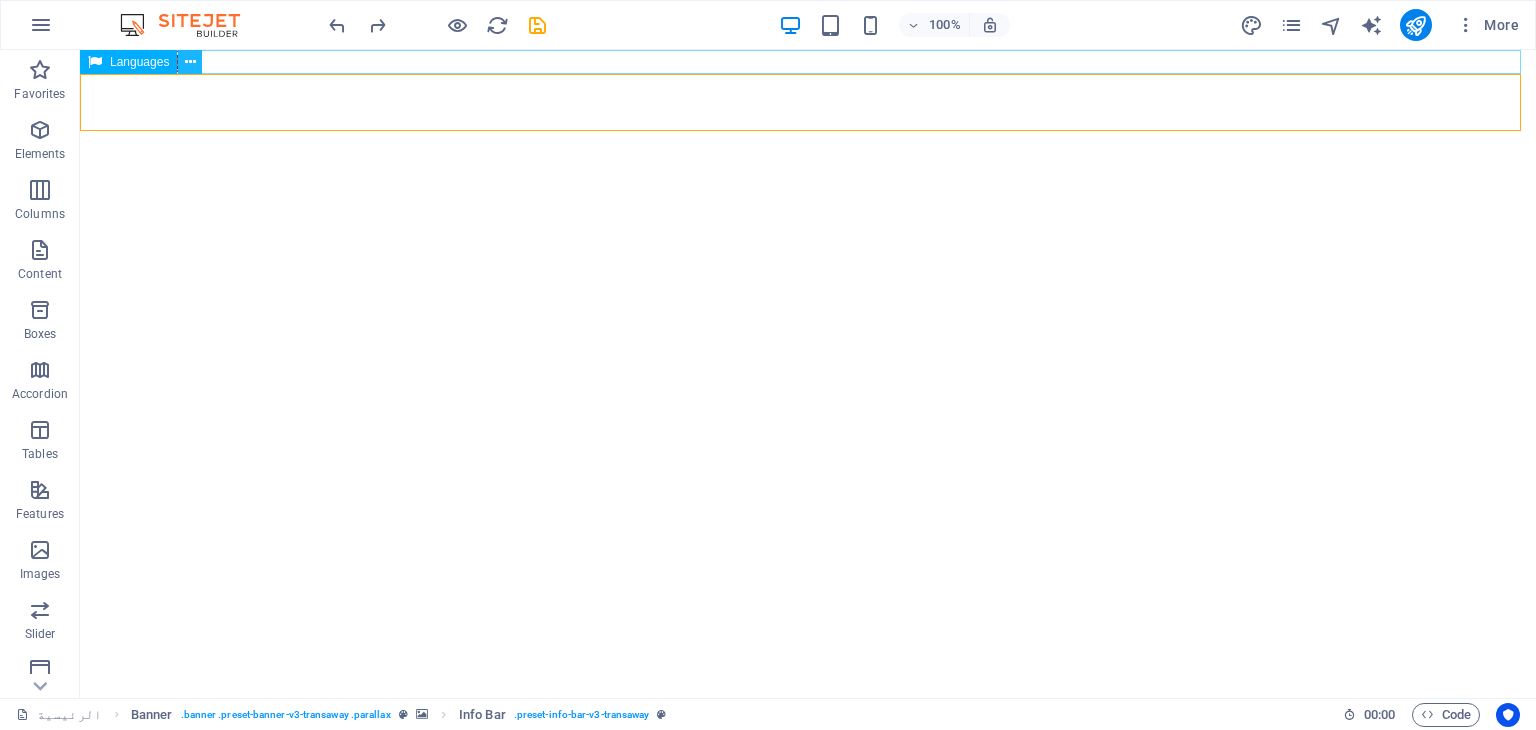 click at bounding box center (190, 62) 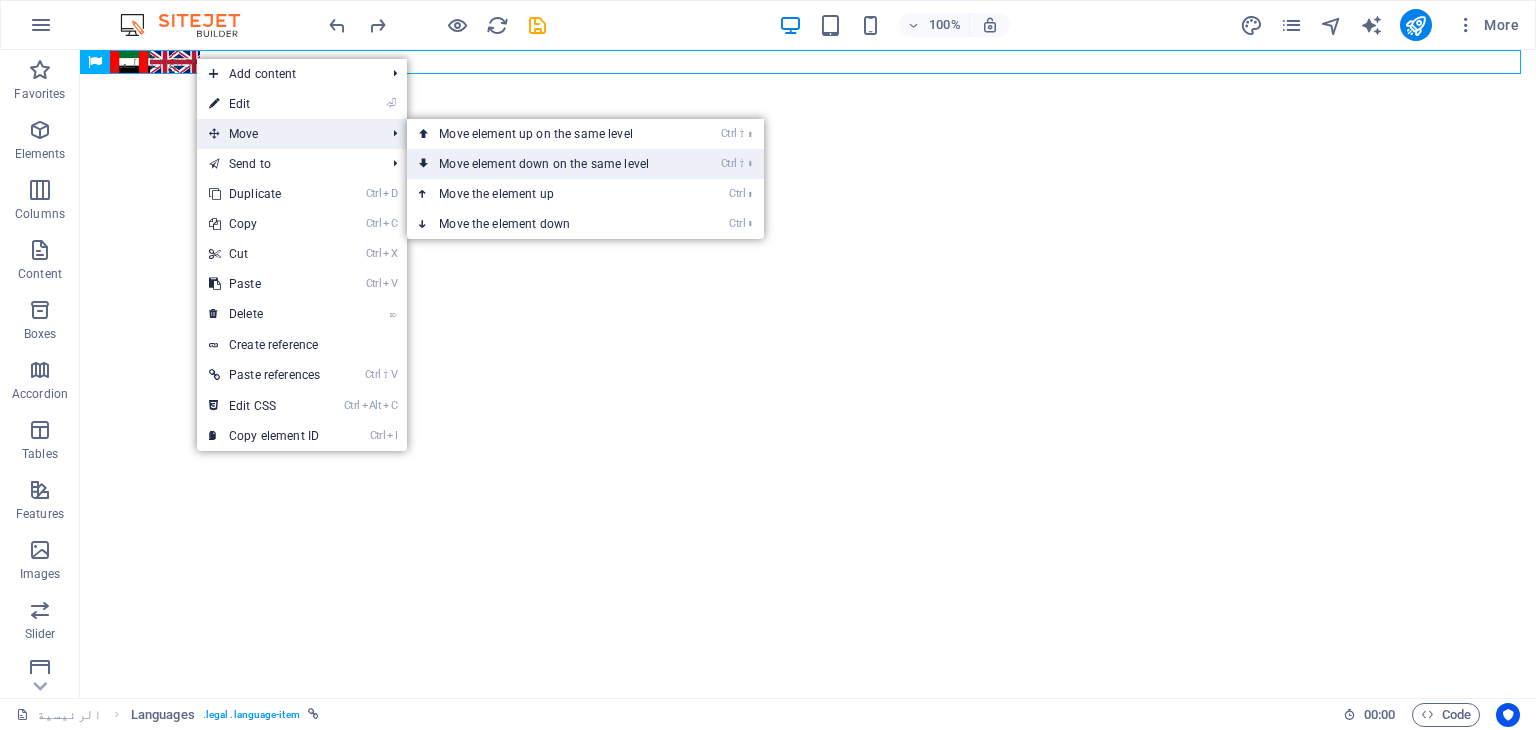 click on "Ctrl ⇧ ⬇  Move element down on the same level" at bounding box center (548, 164) 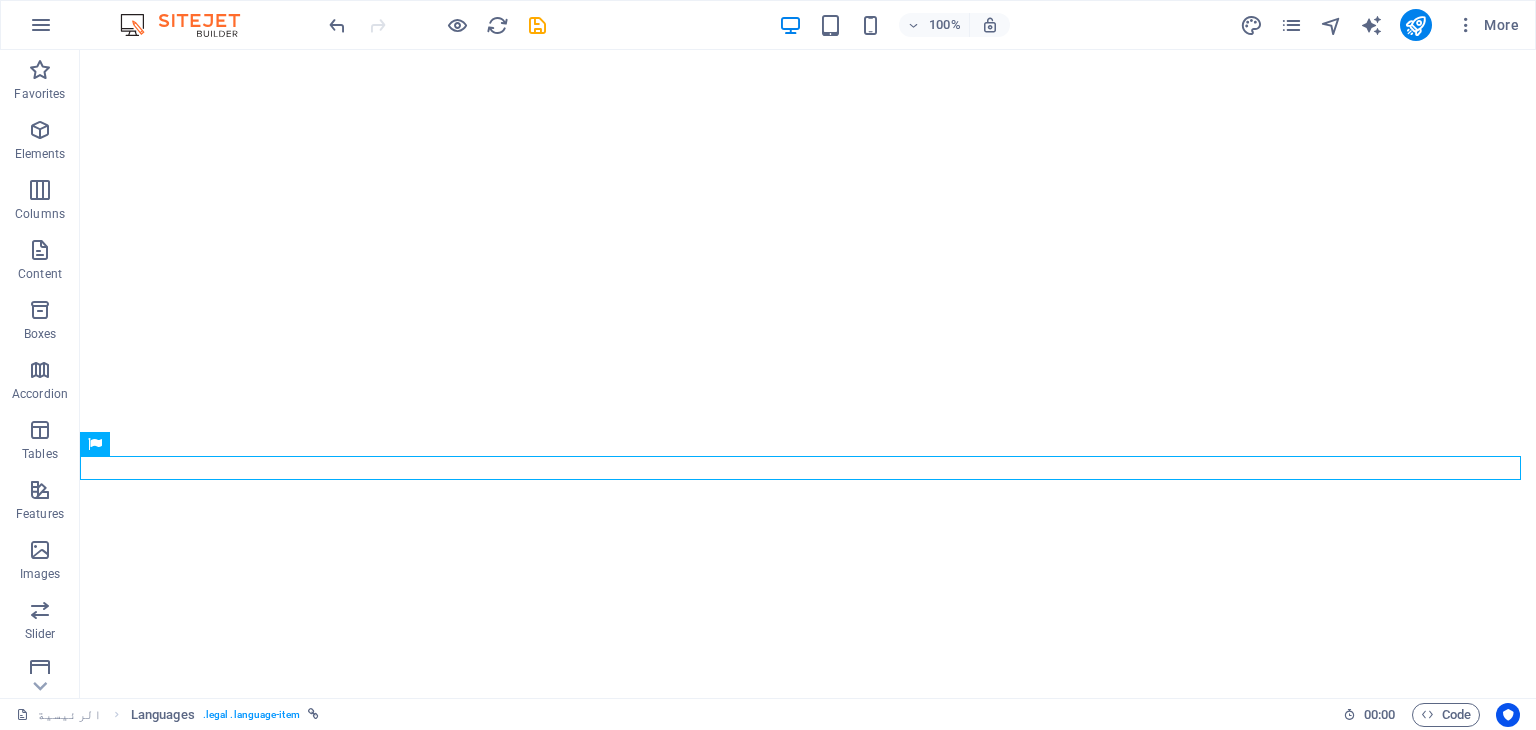 scroll, scrollTop: 242, scrollLeft: 0, axis: vertical 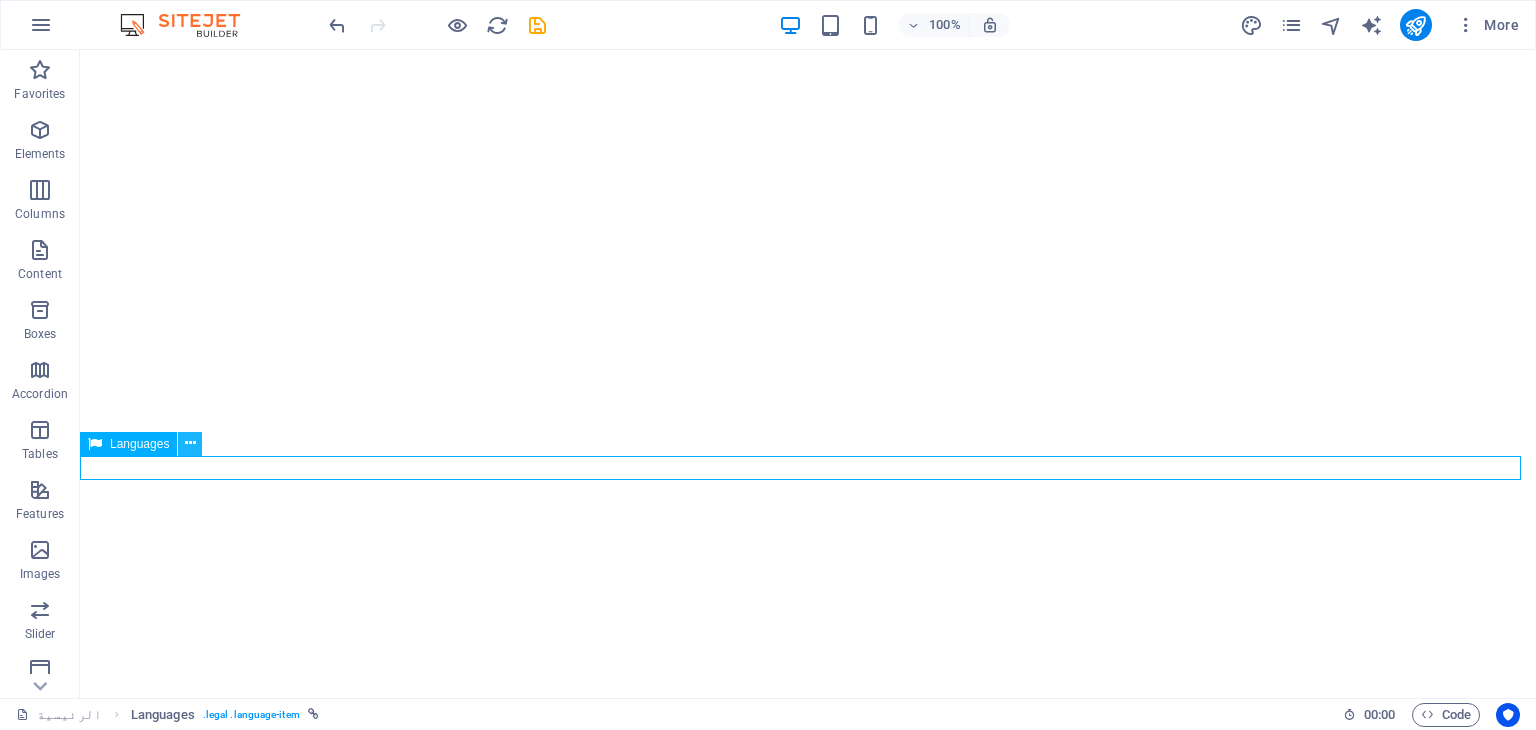 click at bounding box center [190, 443] 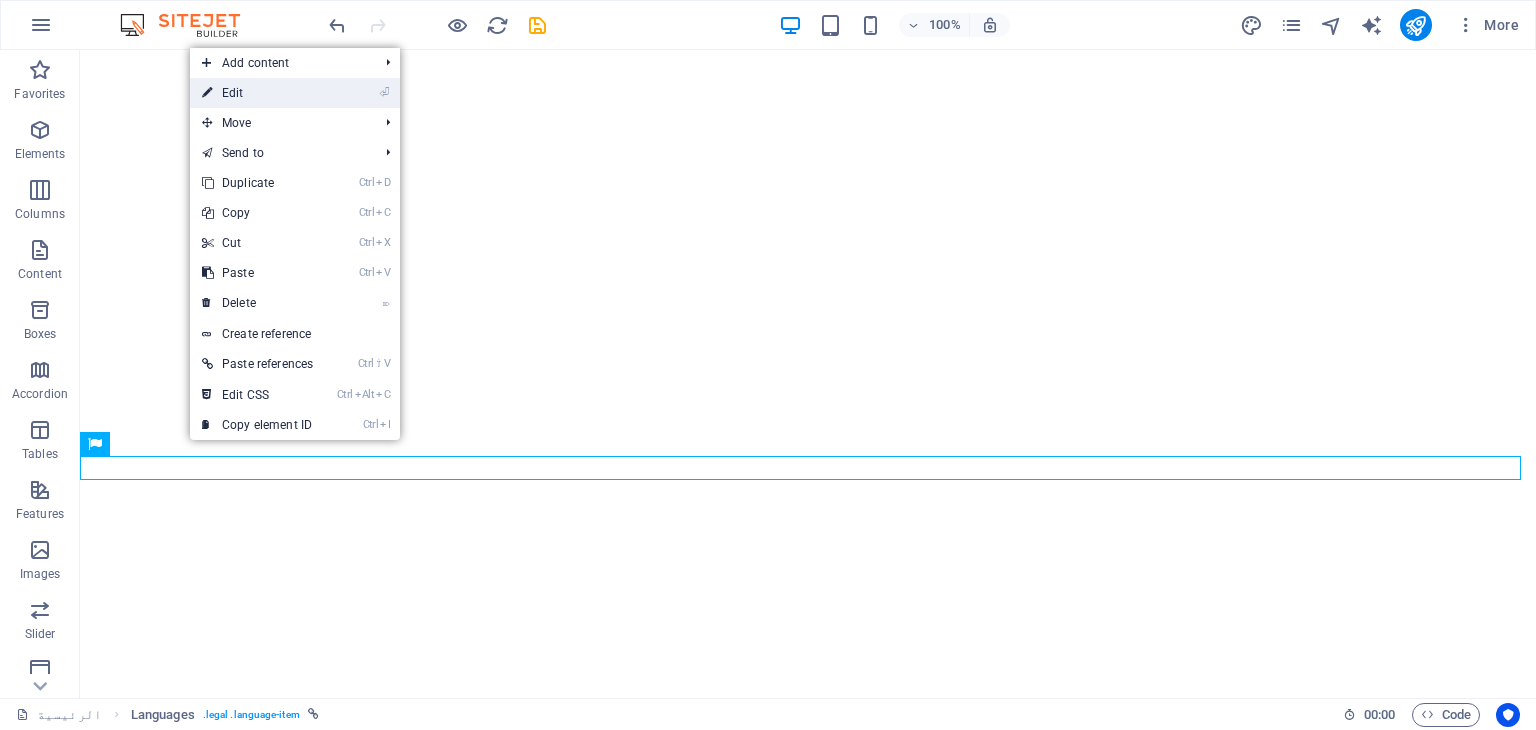 click on "⏎  Edit" at bounding box center [257, 93] 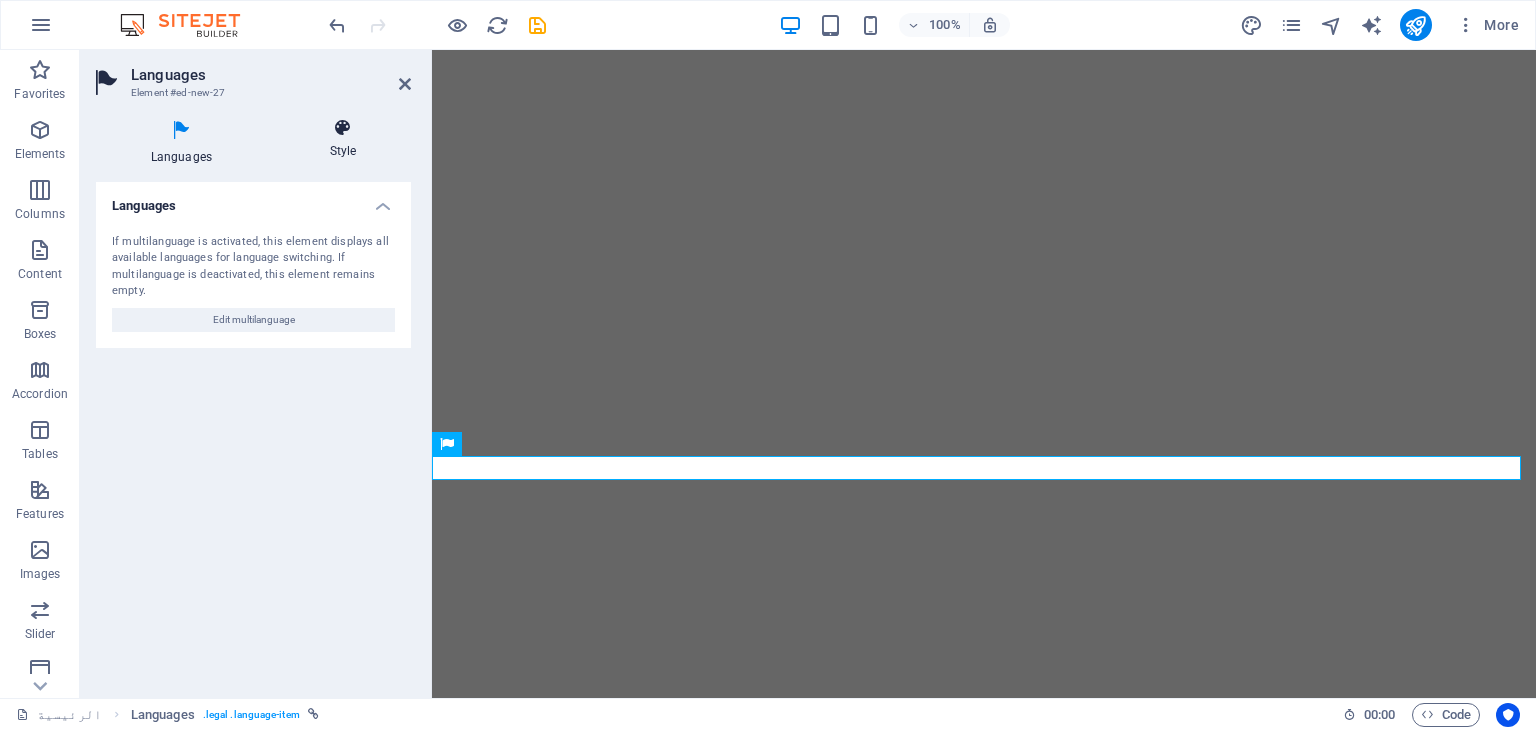 click on "Style" at bounding box center (343, 139) 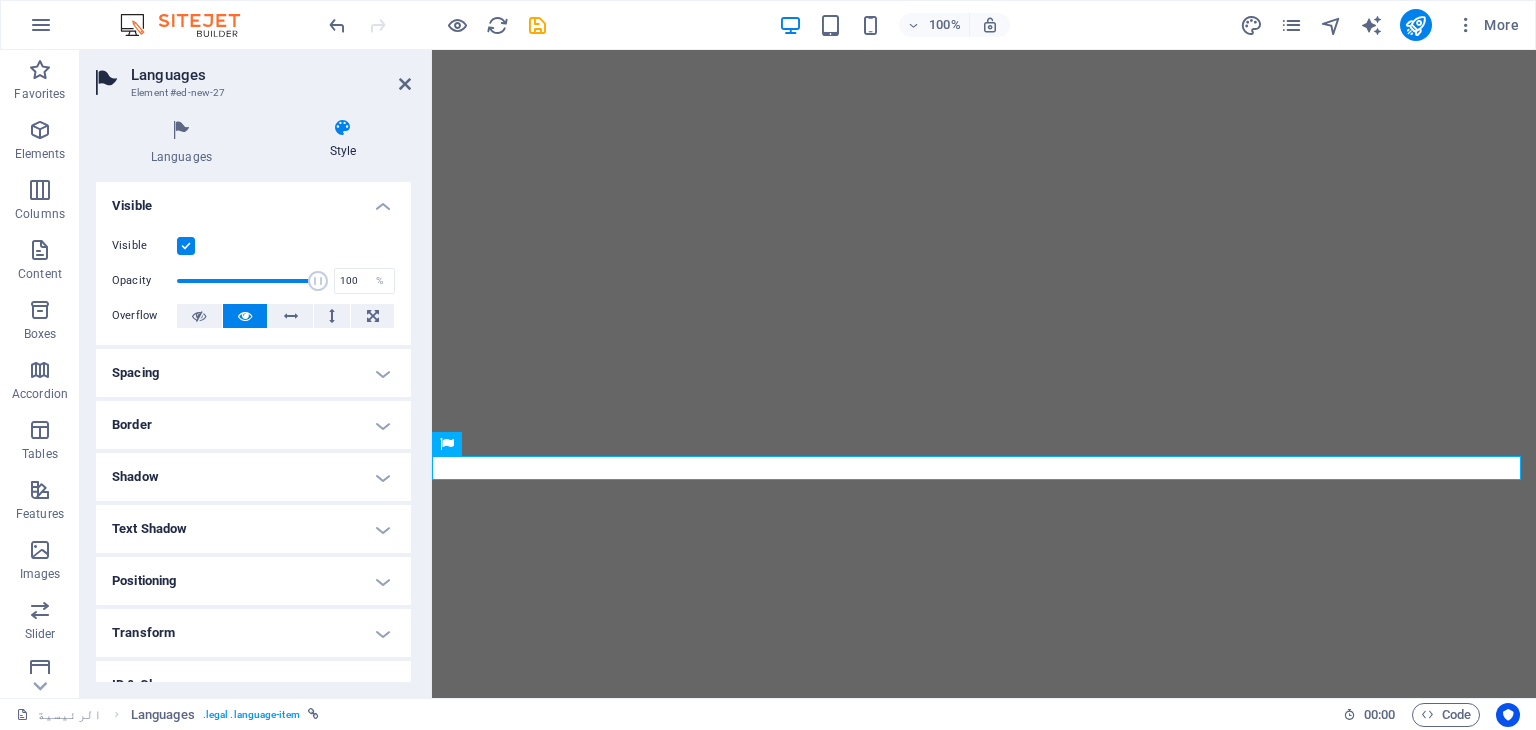 scroll, scrollTop: 0, scrollLeft: 0, axis: both 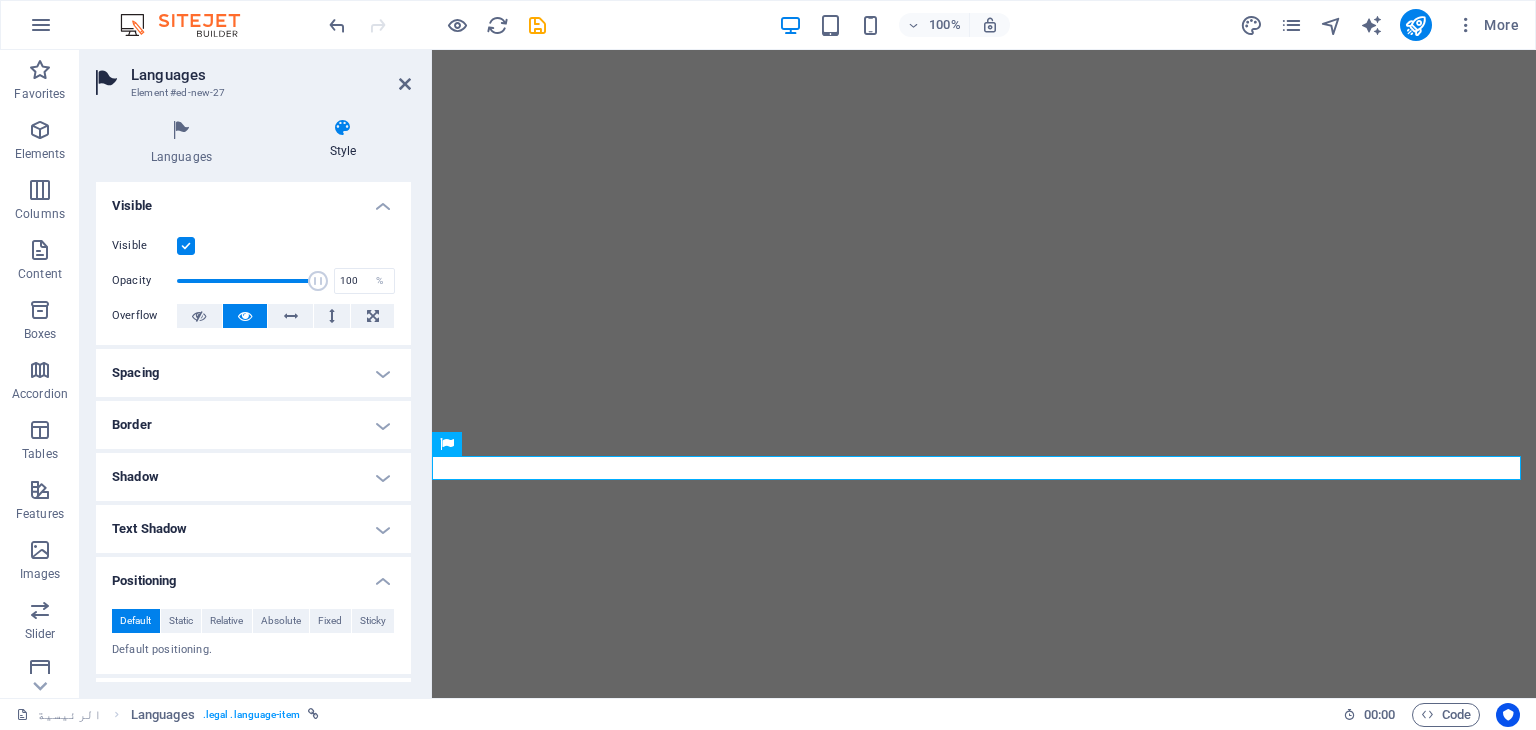 drag, startPoint x: 292, startPoint y: 455, endPoint x: 313, endPoint y: 446, distance: 22.847319 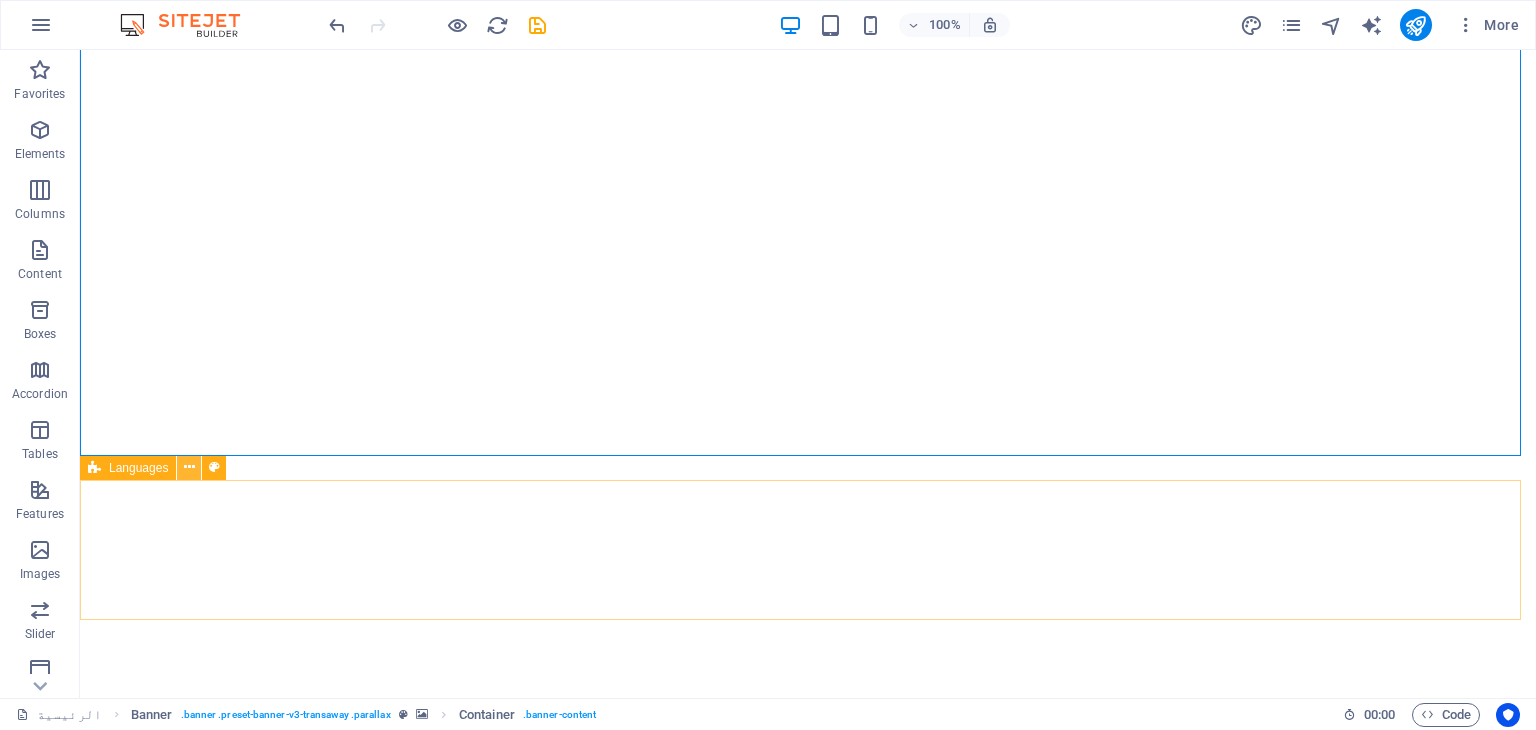 click at bounding box center [189, 467] 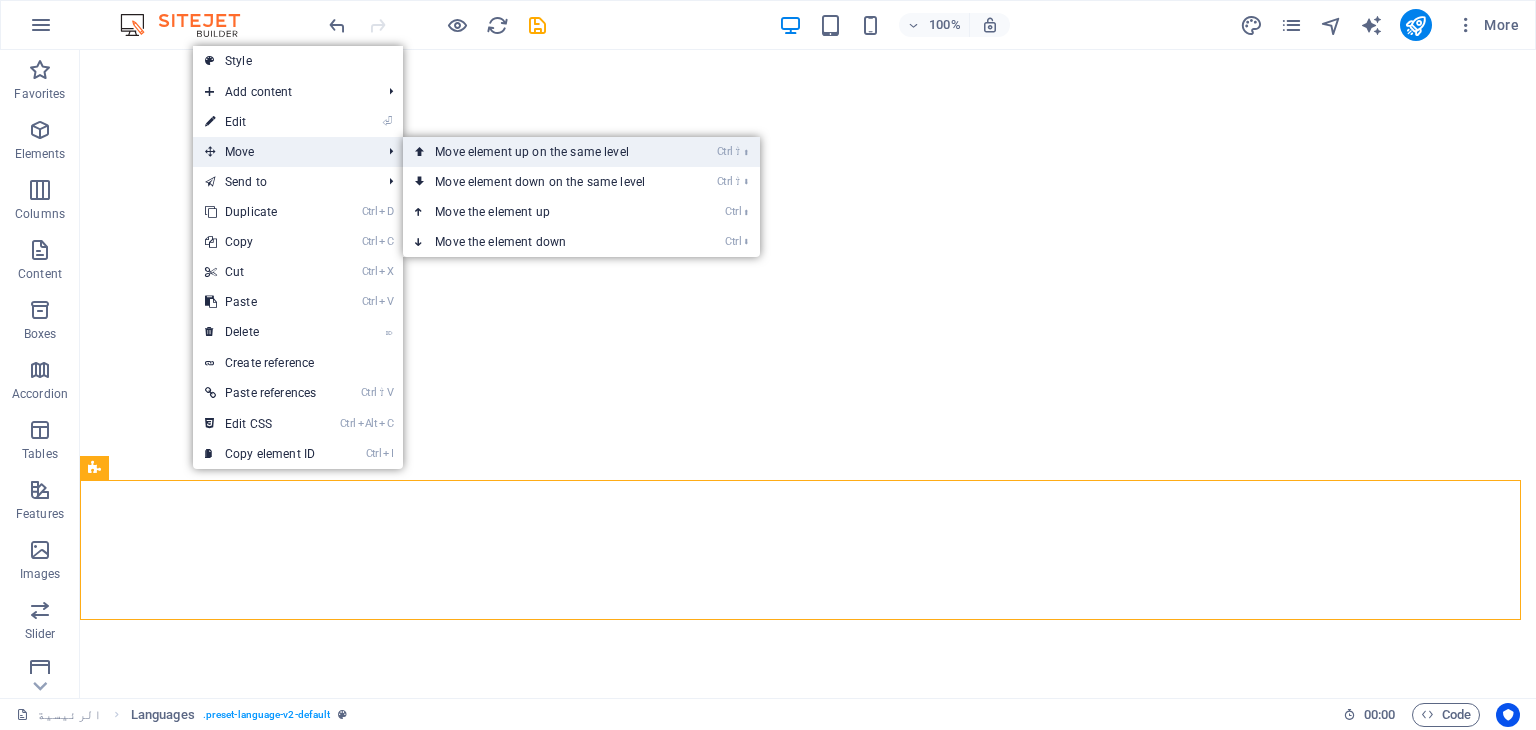 click on "Ctrl ⇧ ⬆  Move element up on the same level" at bounding box center [544, 152] 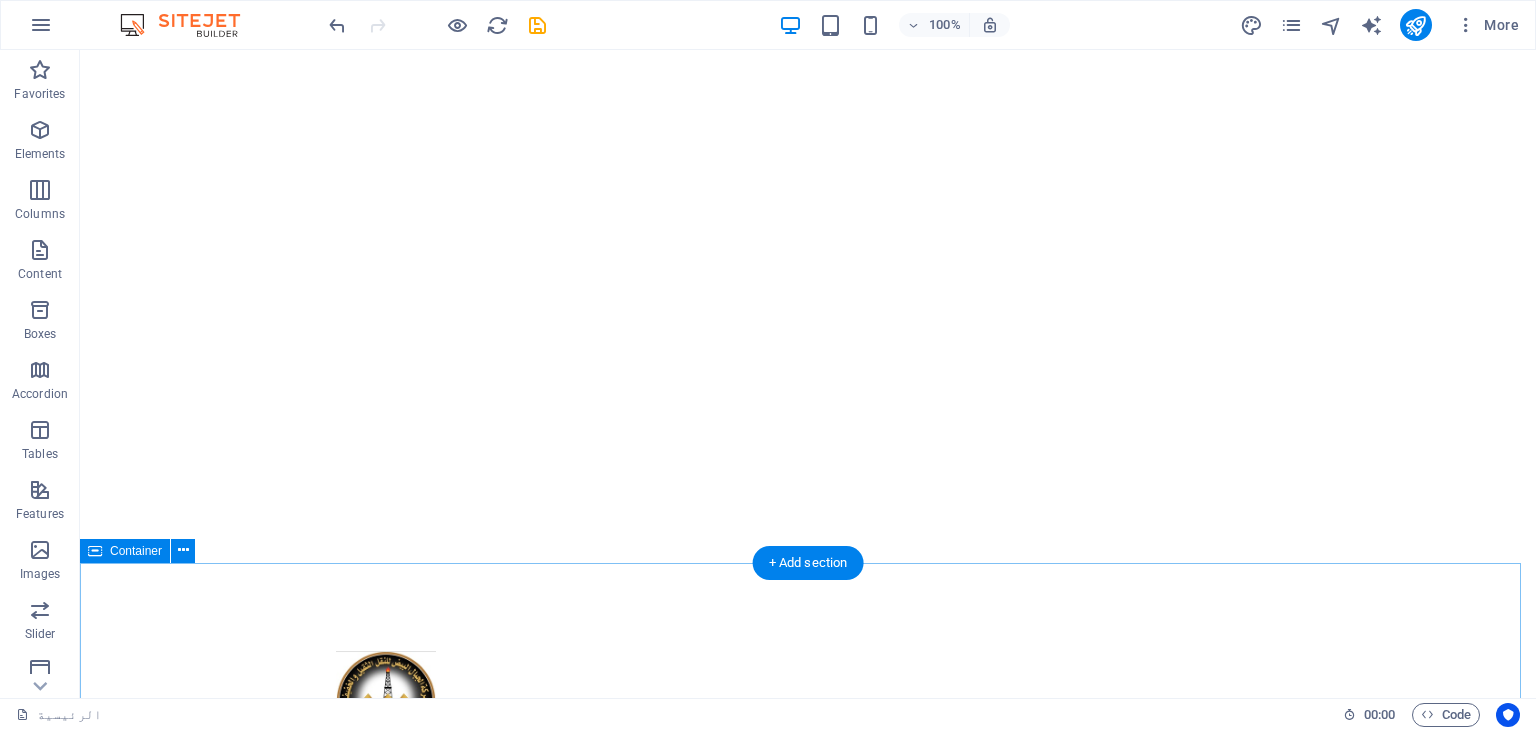 scroll, scrollTop: 0, scrollLeft: 0, axis: both 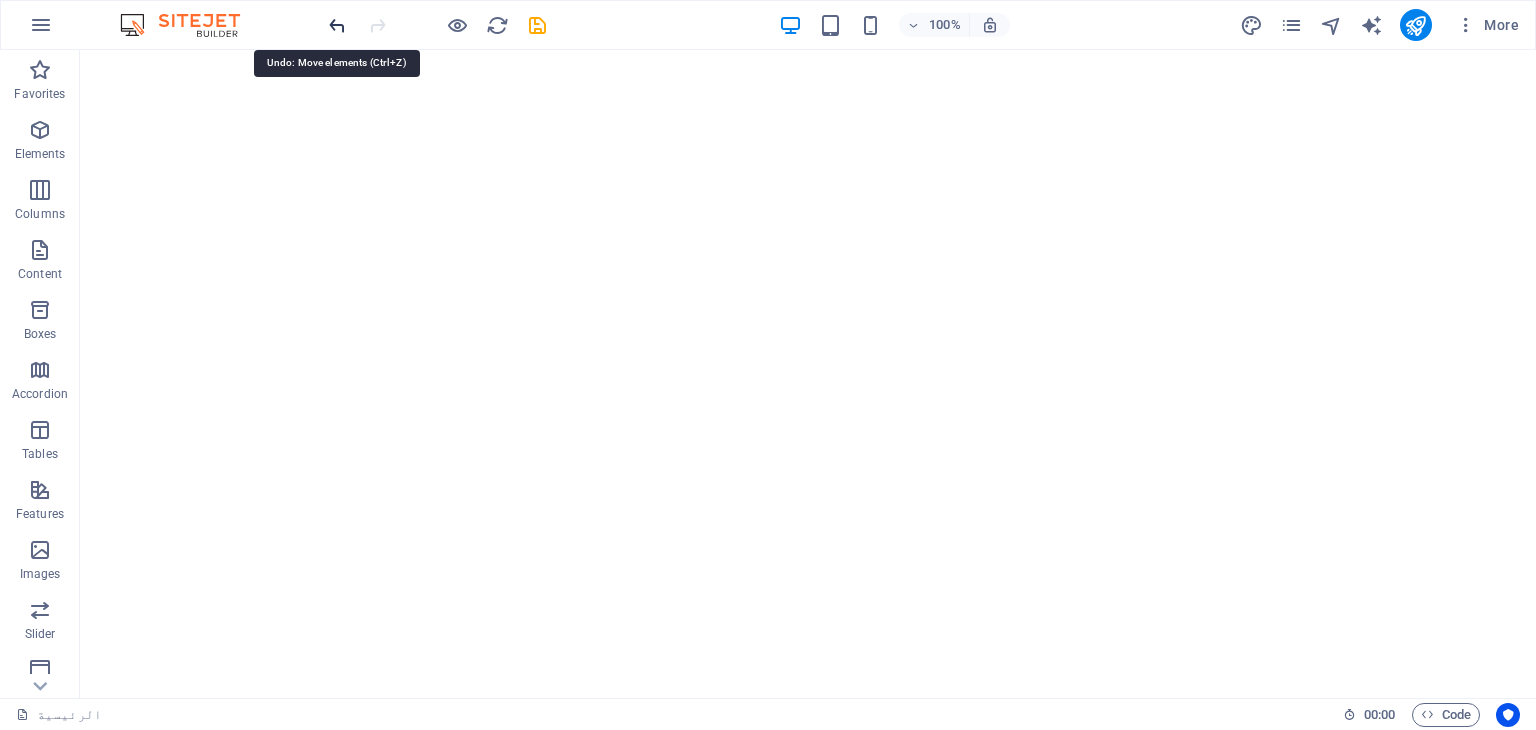 click at bounding box center (337, 25) 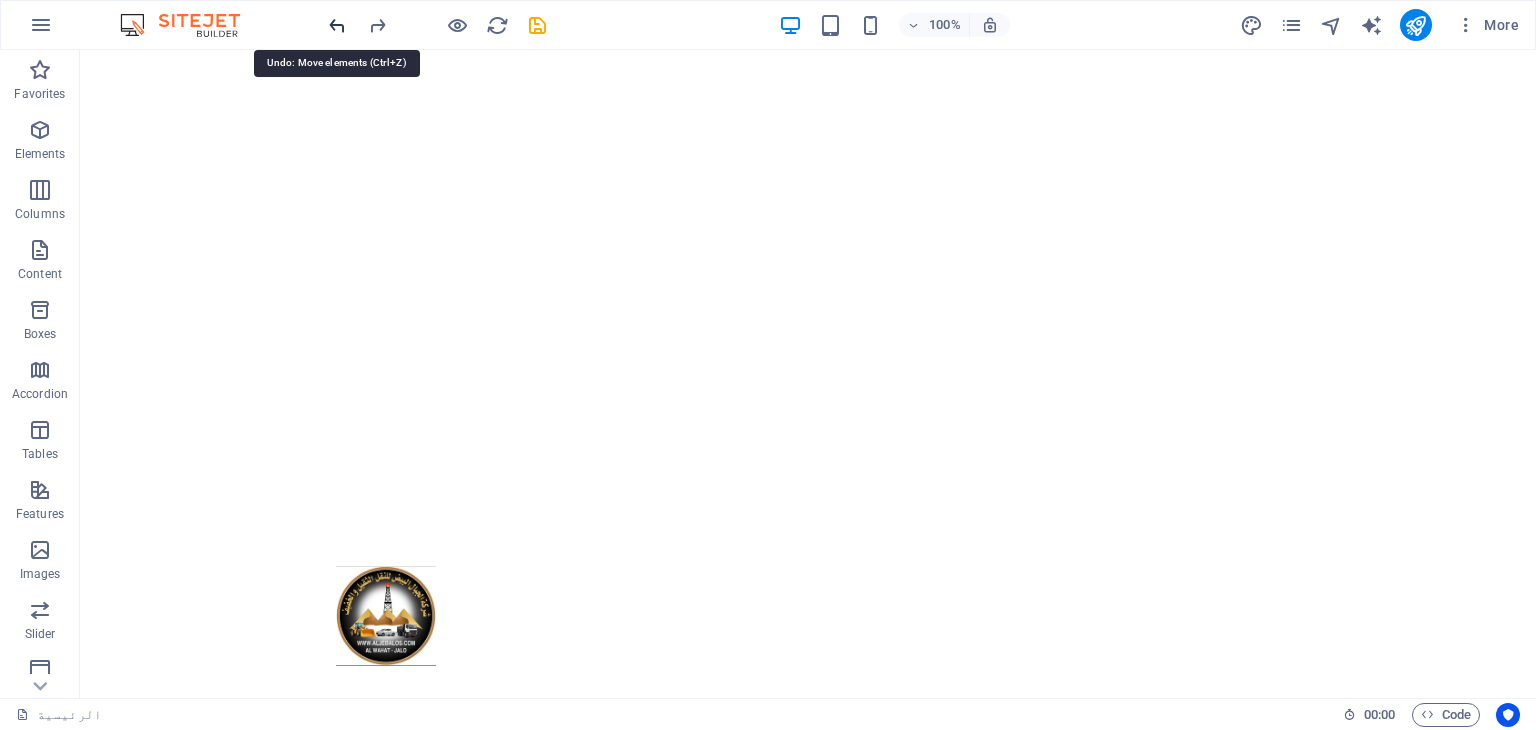 scroll, scrollTop: 418, scrollLeft: 0, axis: vertical 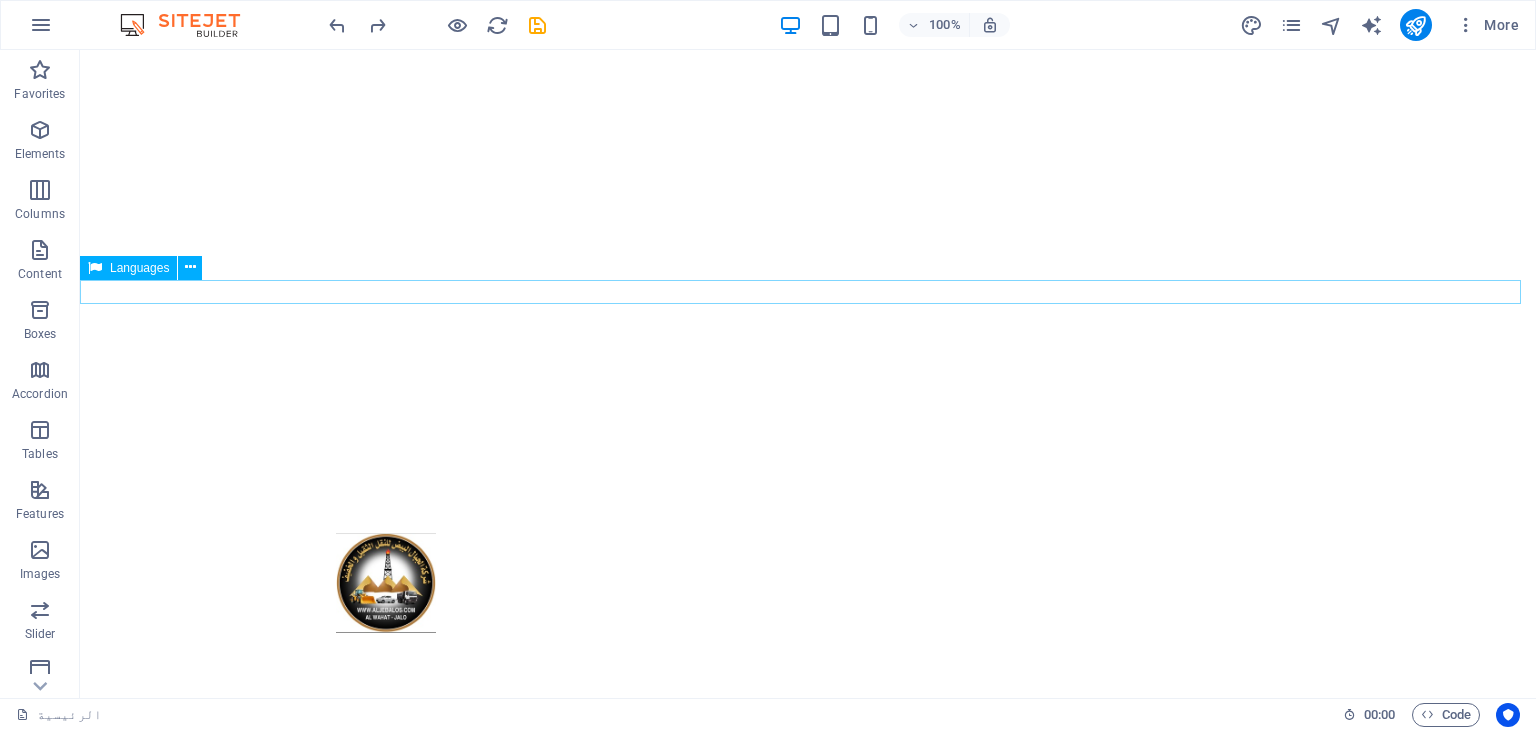 click on "العربية English" at bounding box center (808, 1165) 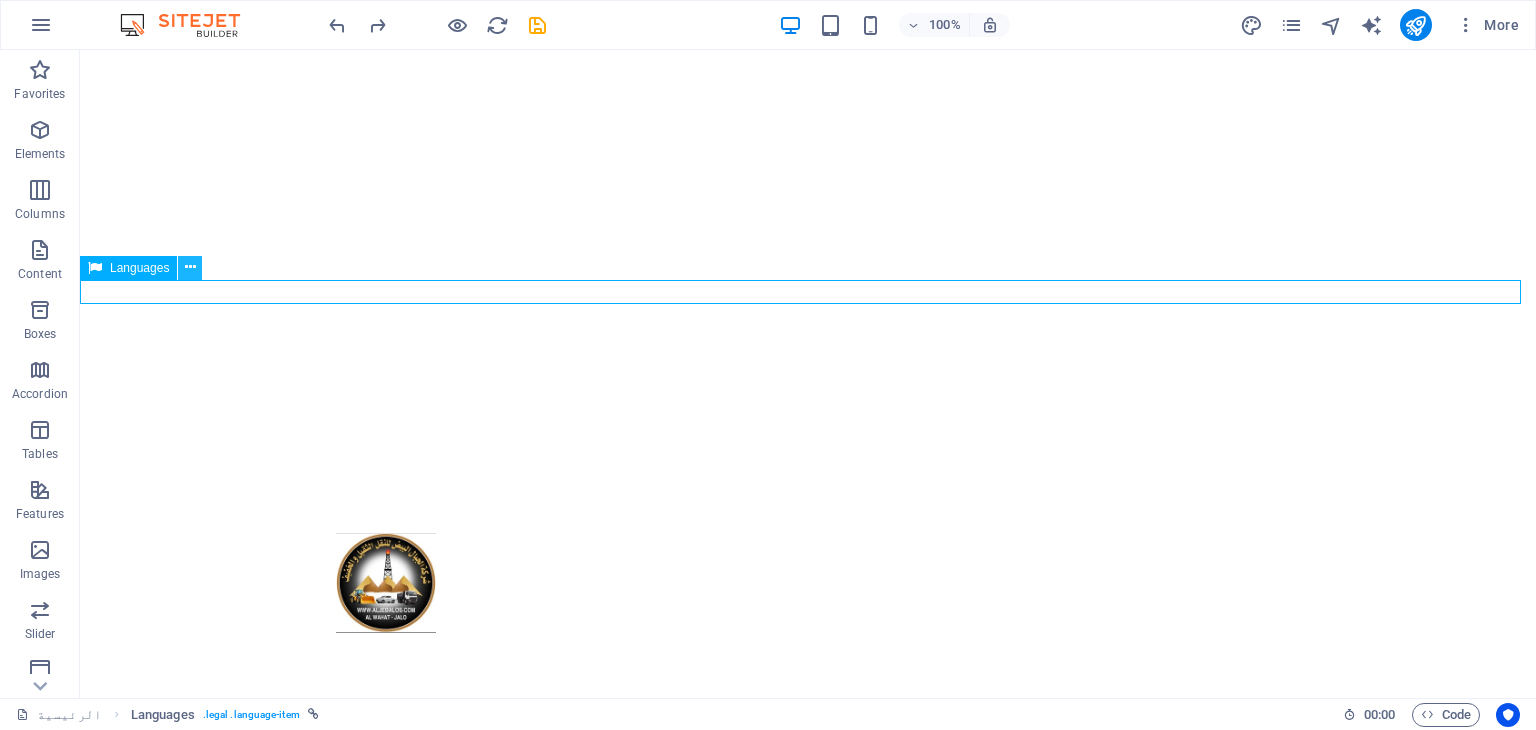click at bounding box center (190, 267) 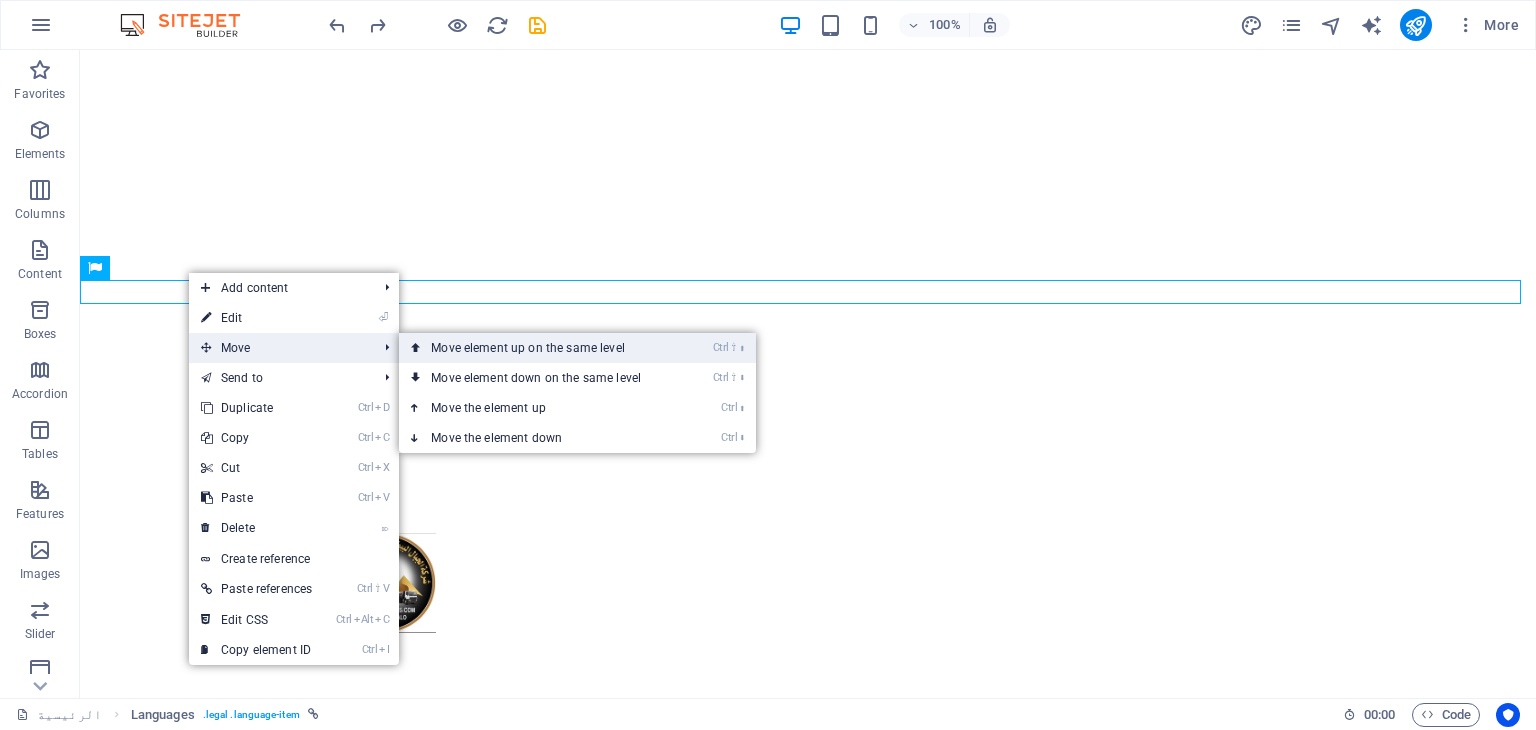 click on "Ctrl ⇧ ⬆  Move element up on the same level" at bounding box center [540, 348] 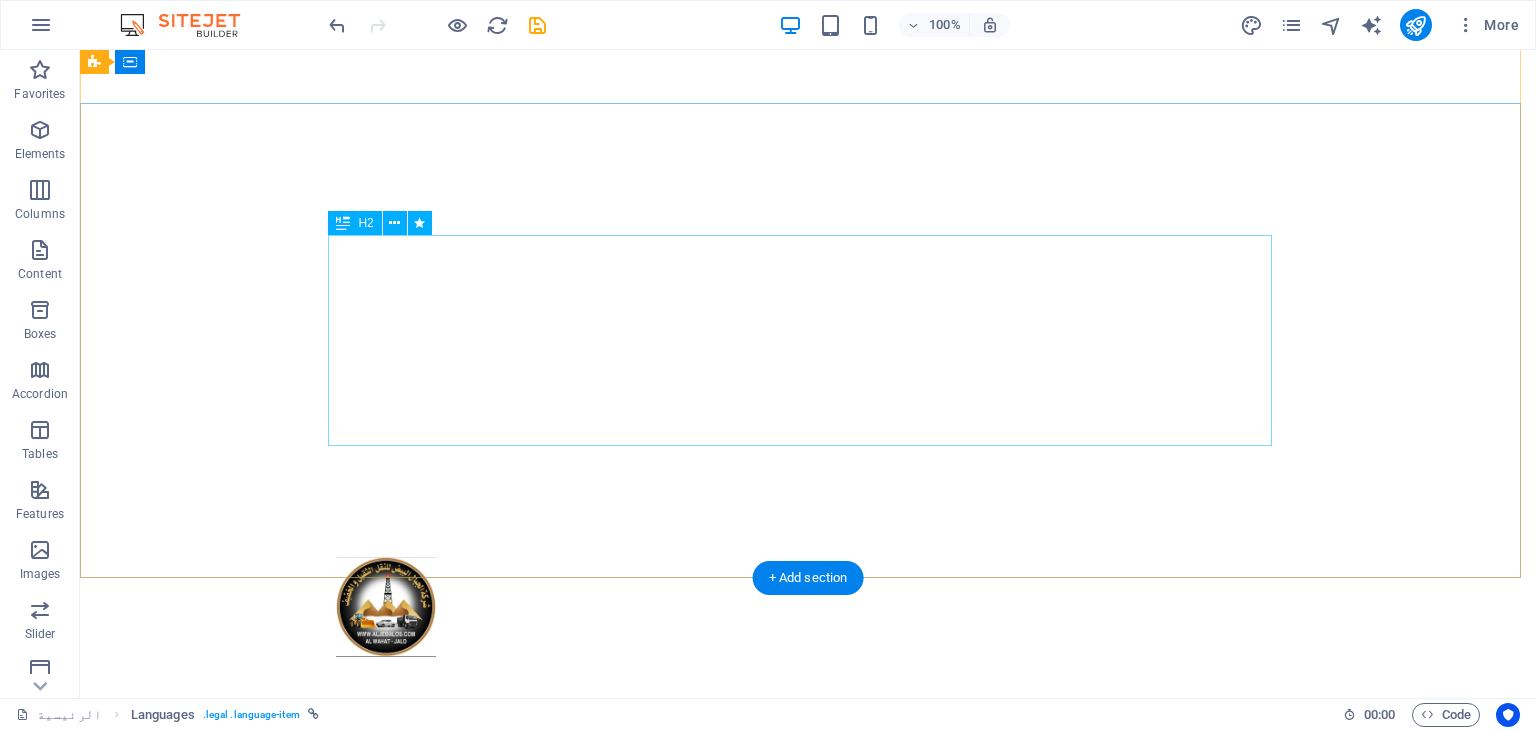 scroll, scrollTop: 0, scrollLeft: 0, axis: both 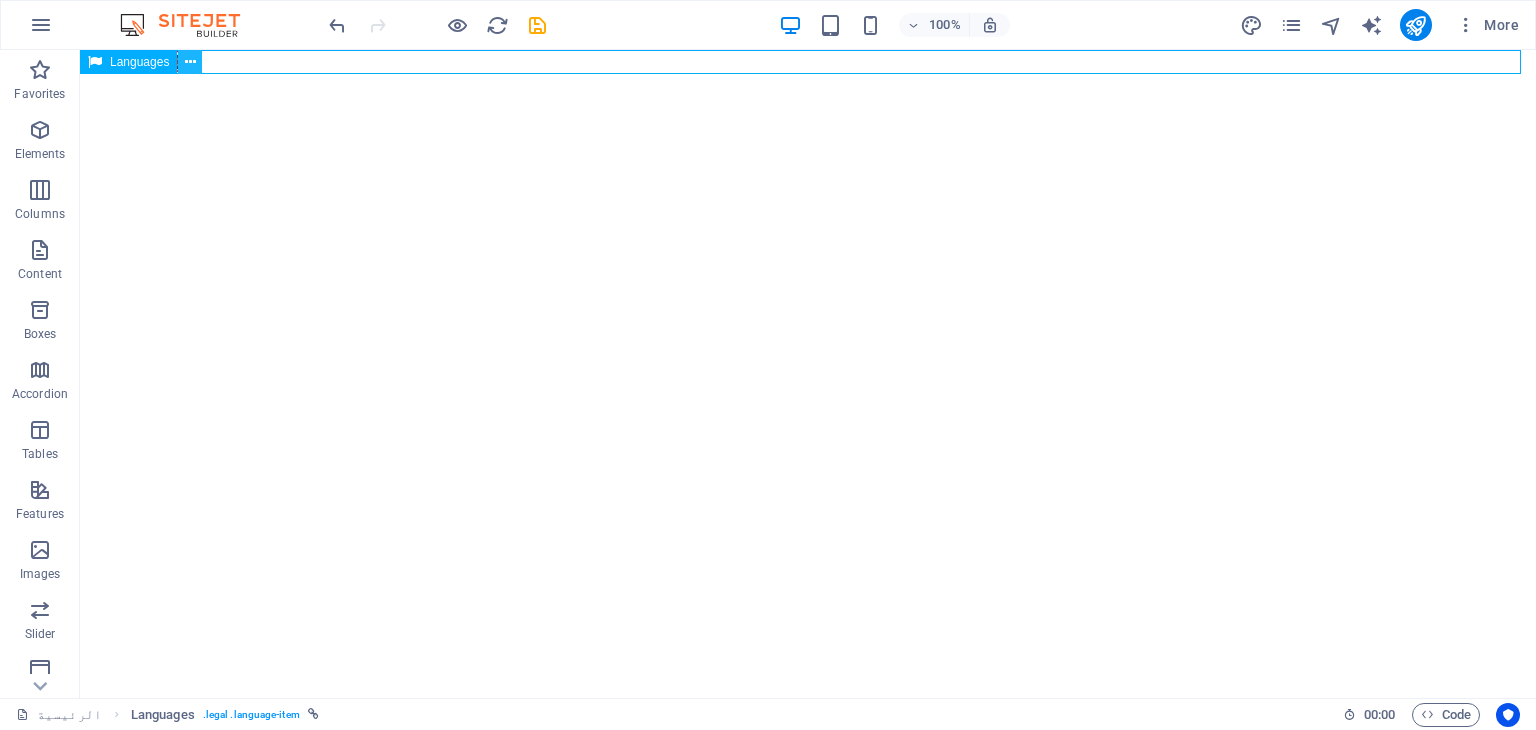click at bounding box center [190, 62] 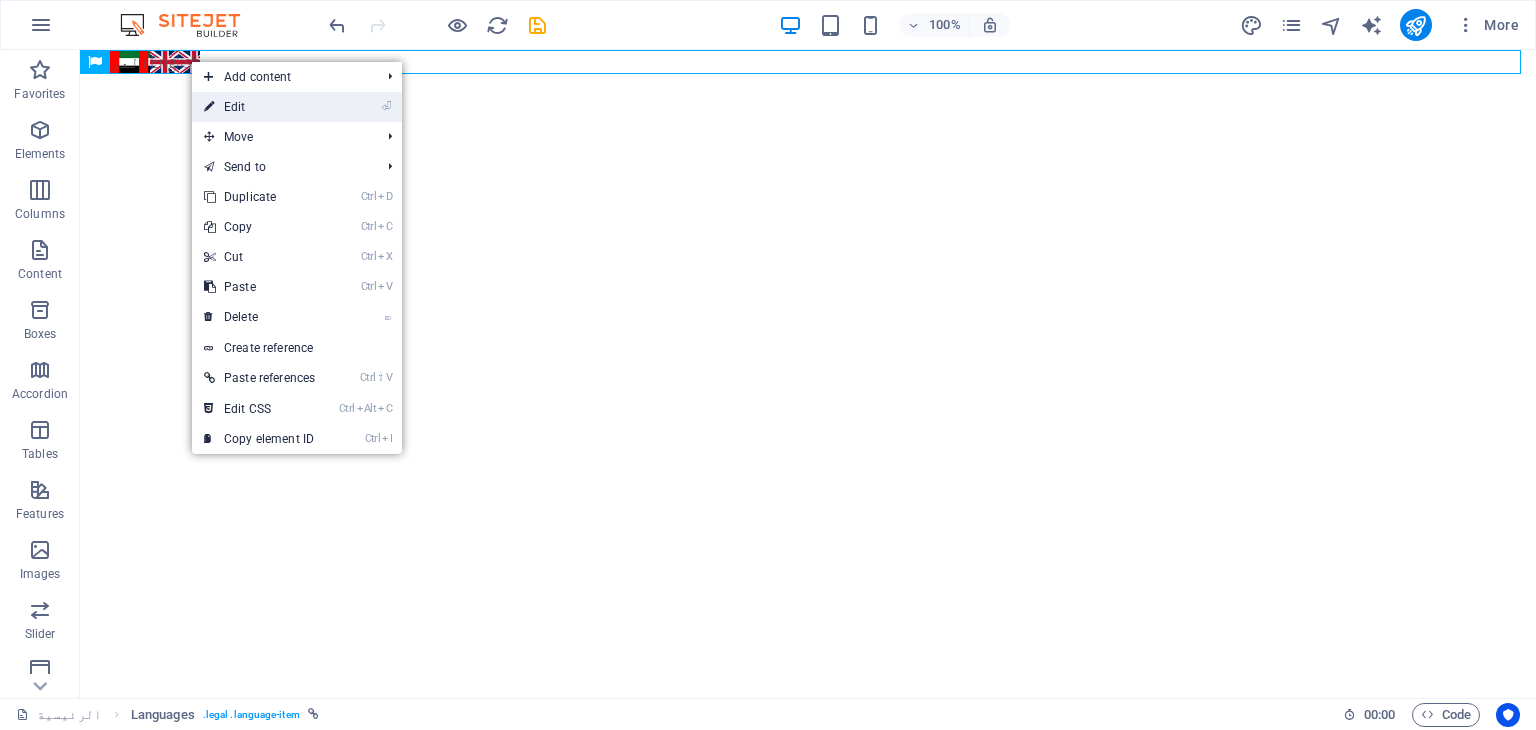 click on "⏎  Edit" at bounding box center [259, 107] 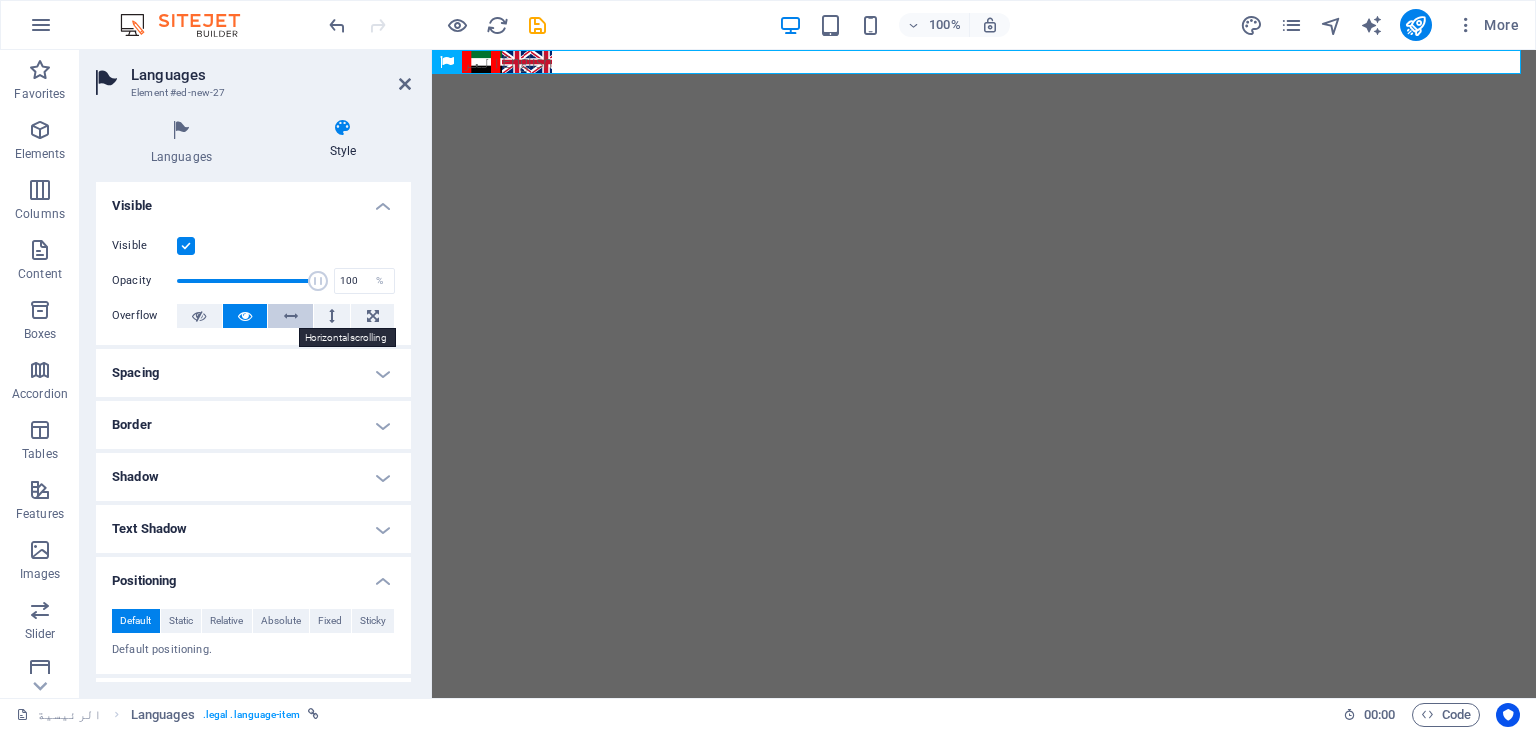 click at bounding box center [291, 316] 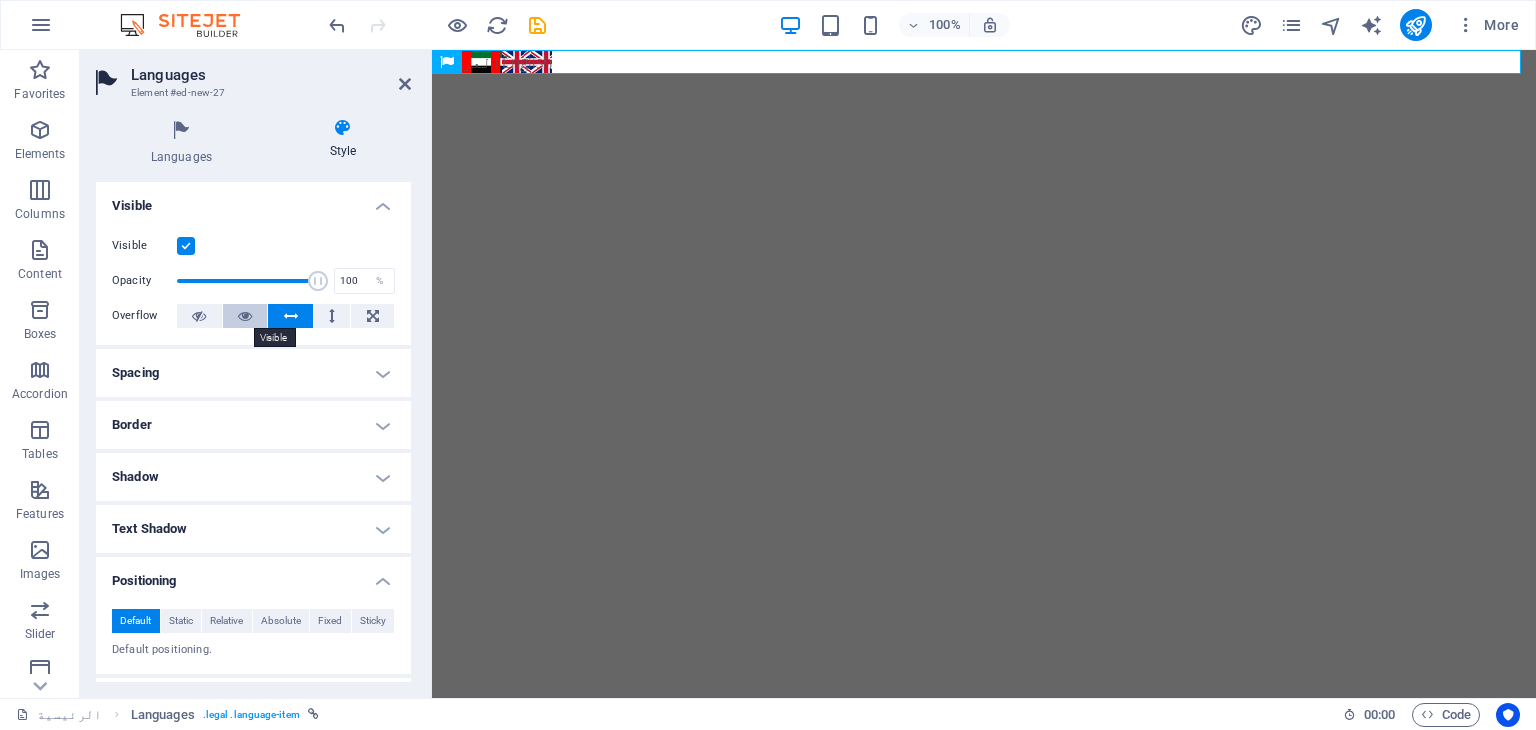 click at bounding box center (245, 316) 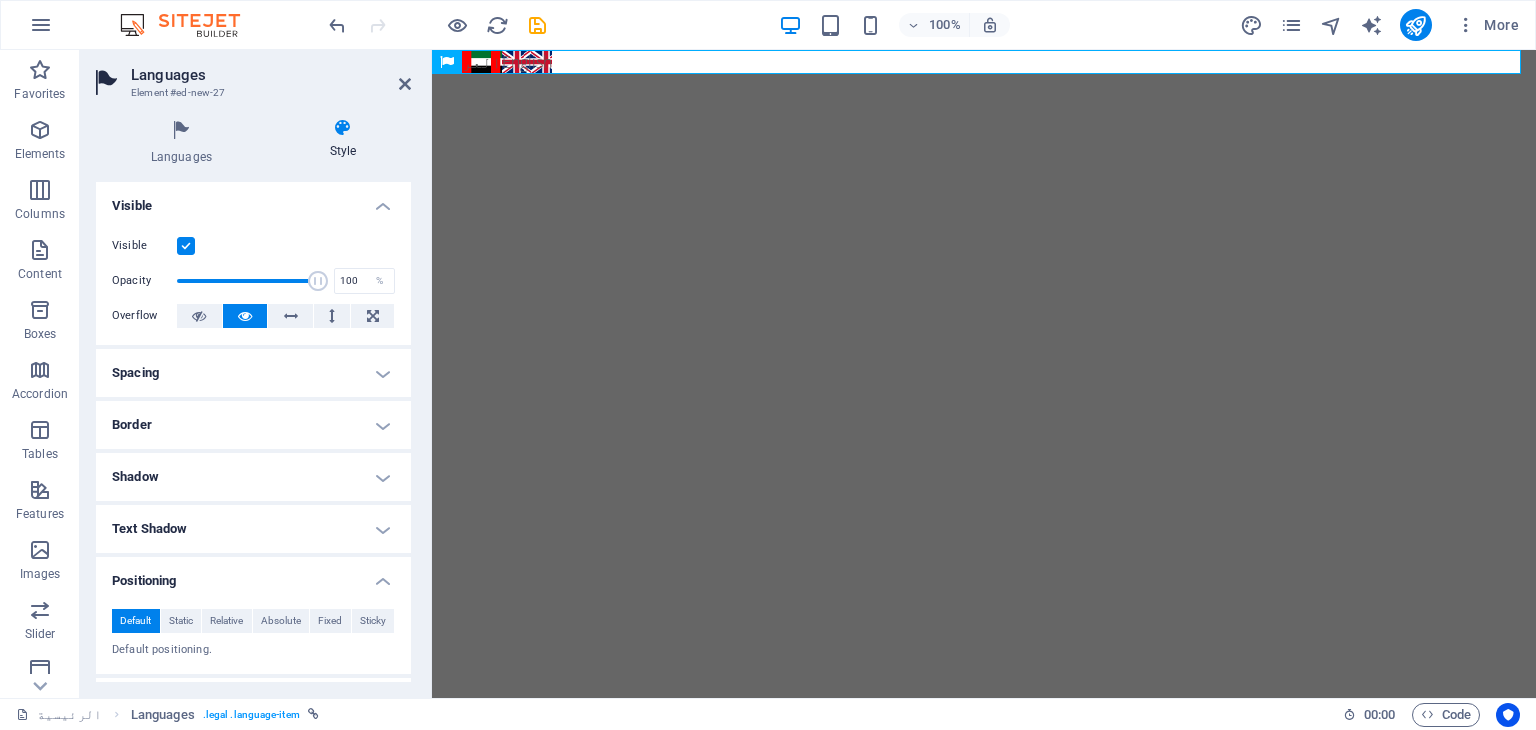 click on "Spacing" at bounding box center (253, 373) 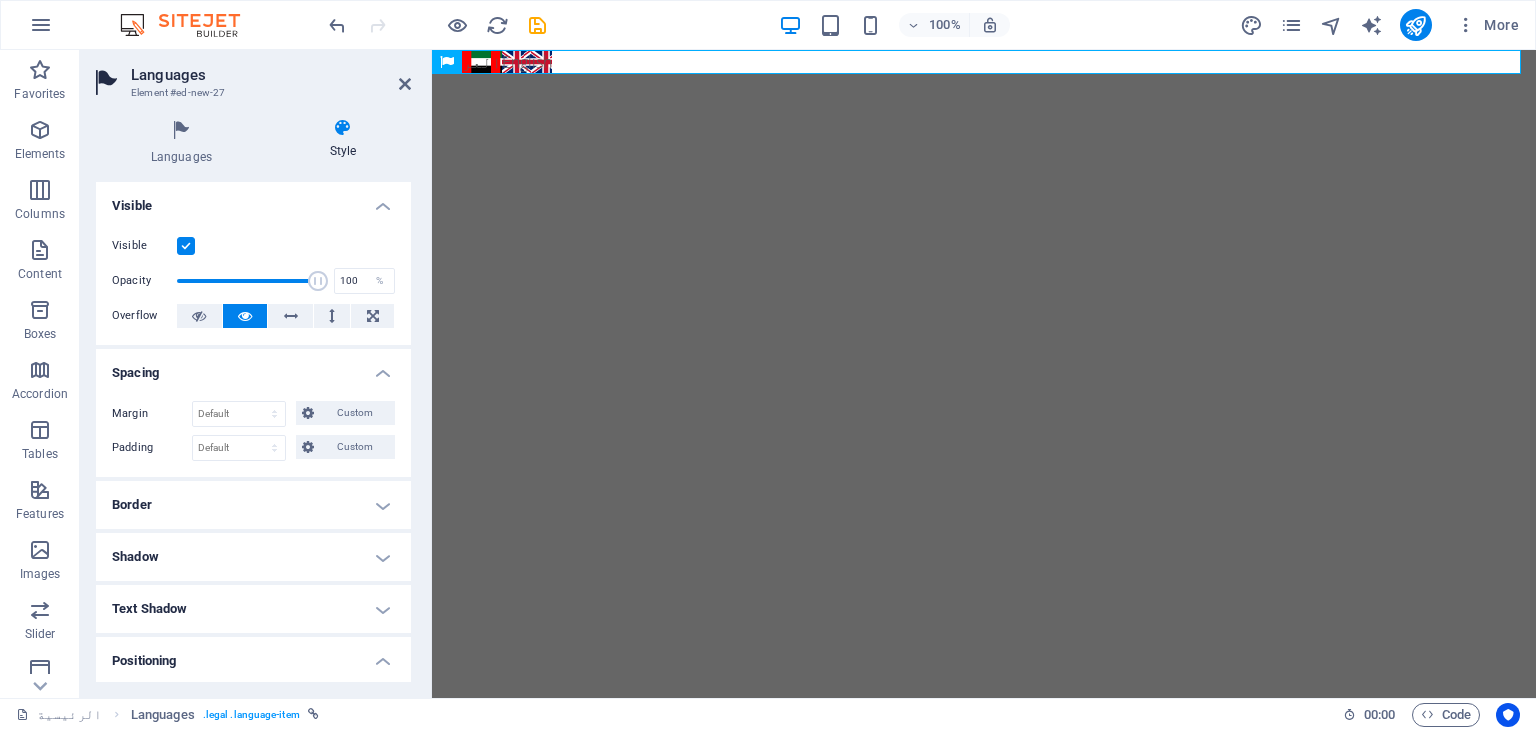 click on "Border" at bounding box center [253, 505] 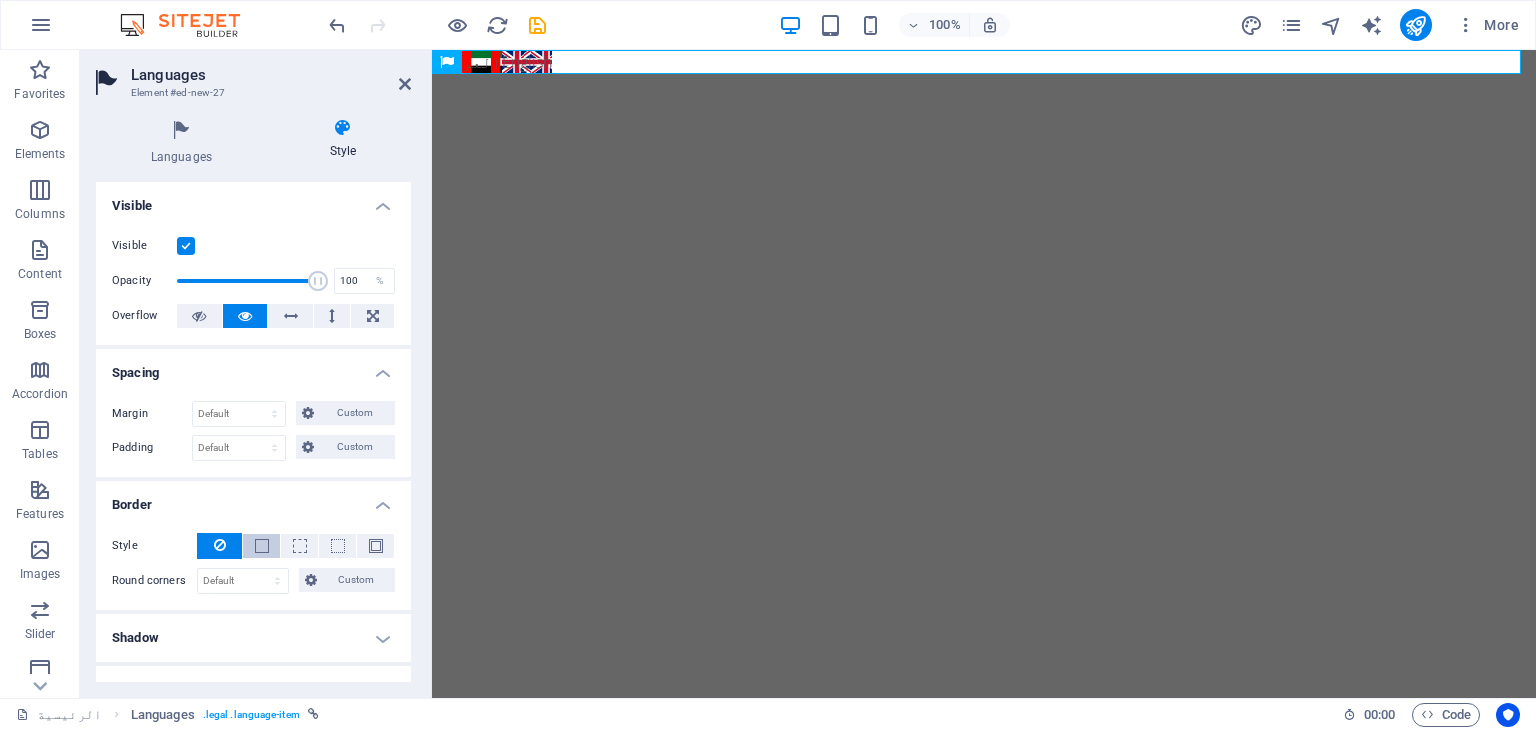 click at bounding box center [262, 546] 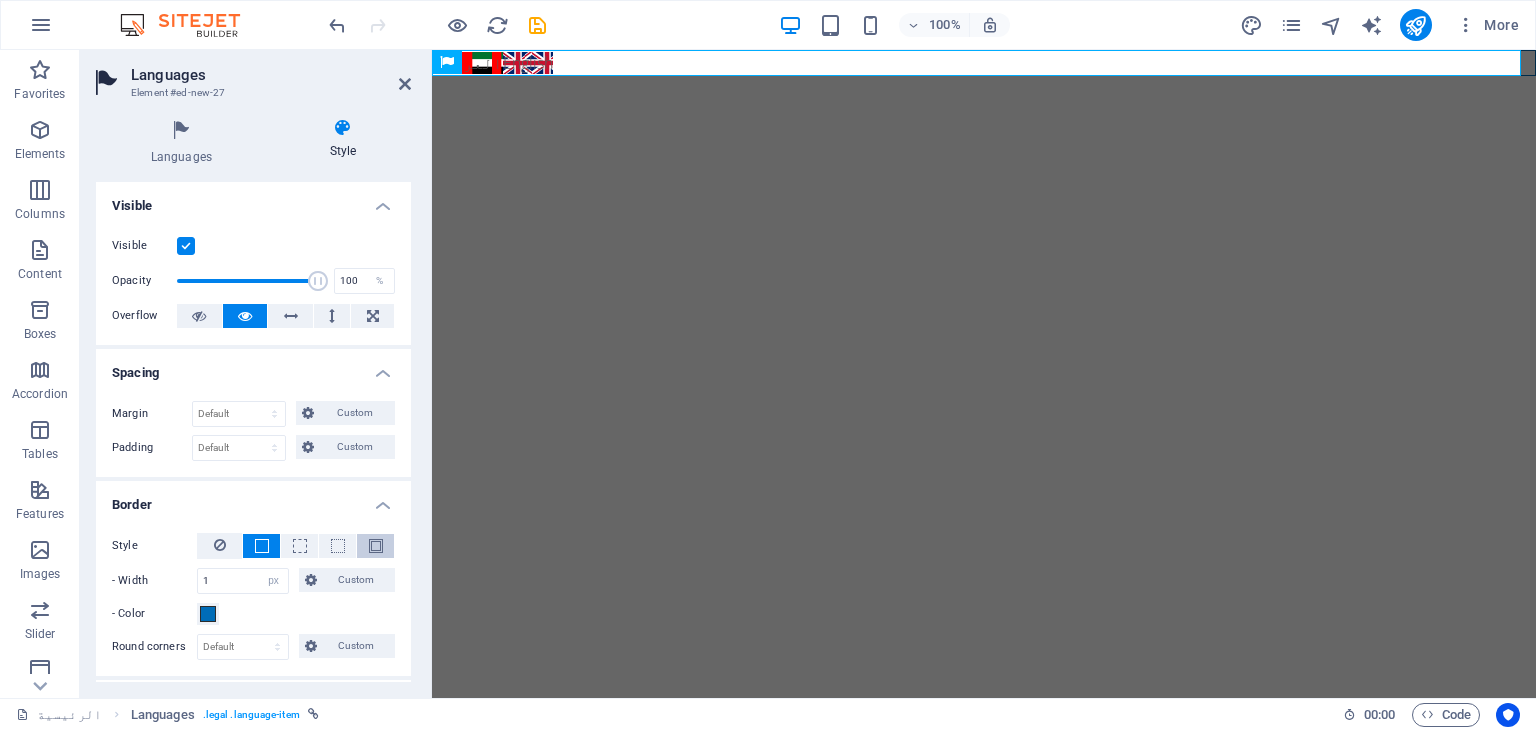 click at bounding box center (376, 546) 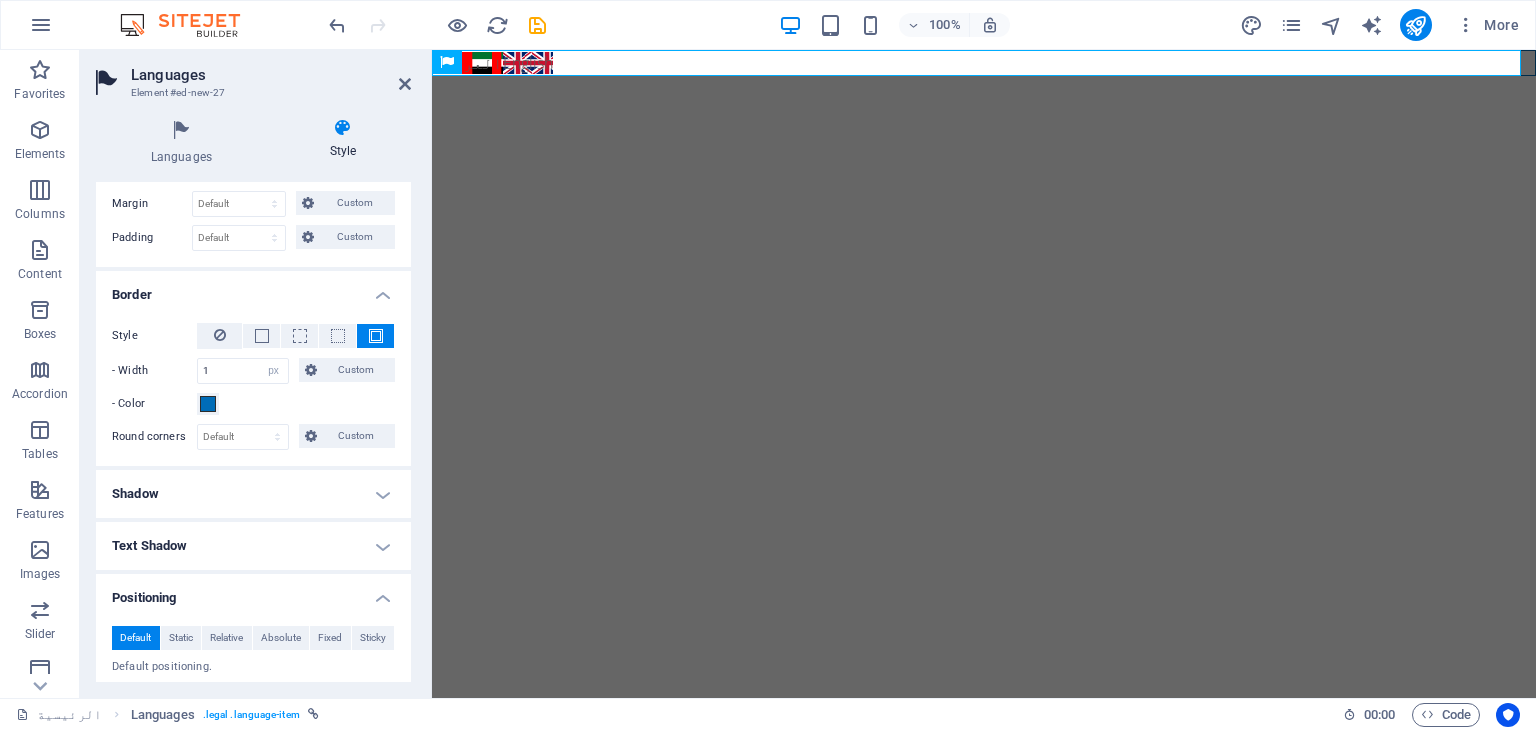 scroll, scrollTop: 300, scrollLeft: 0, axis: vertical 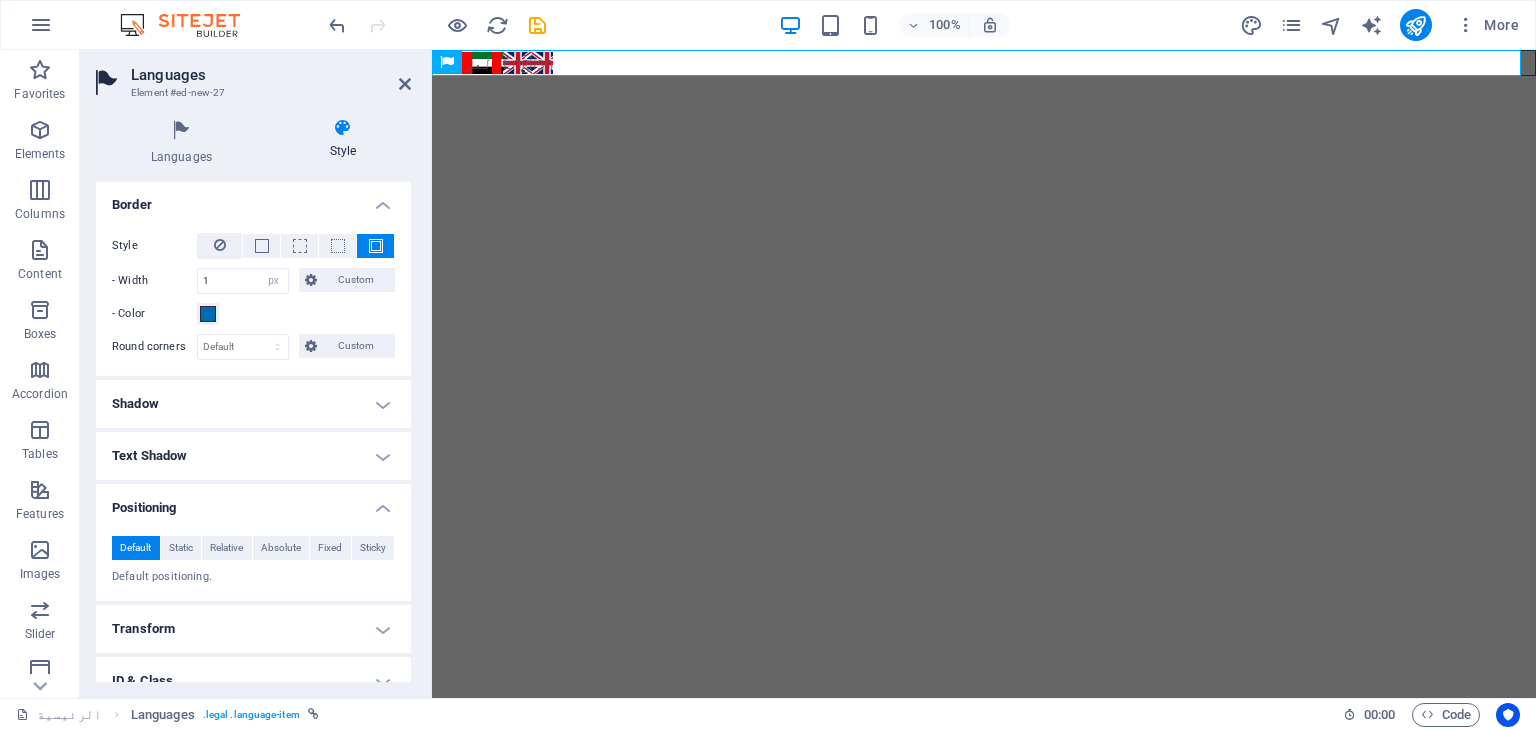click on "Shadow" at bounding box center [253, 404] 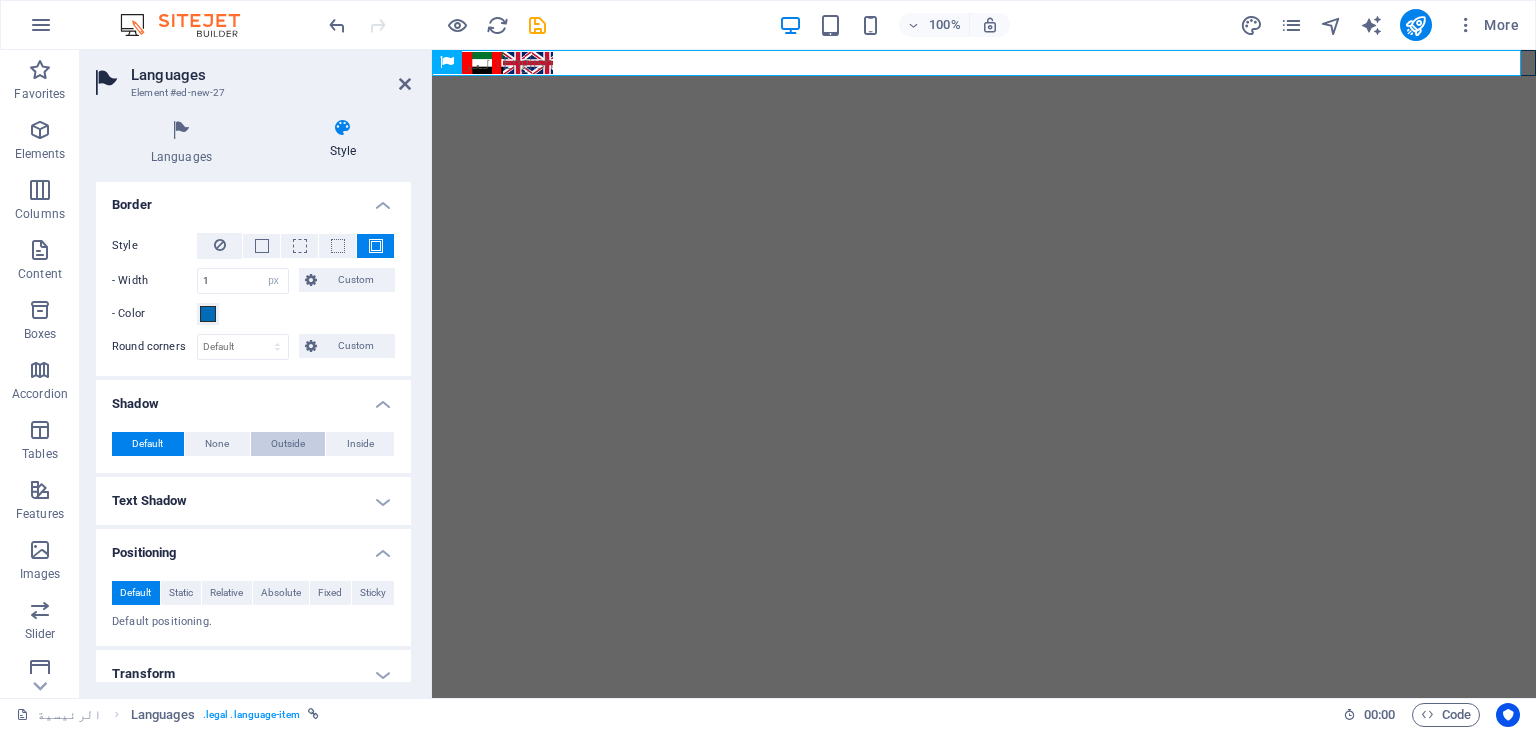 click on "Outside" at bounding box center [288, 444] 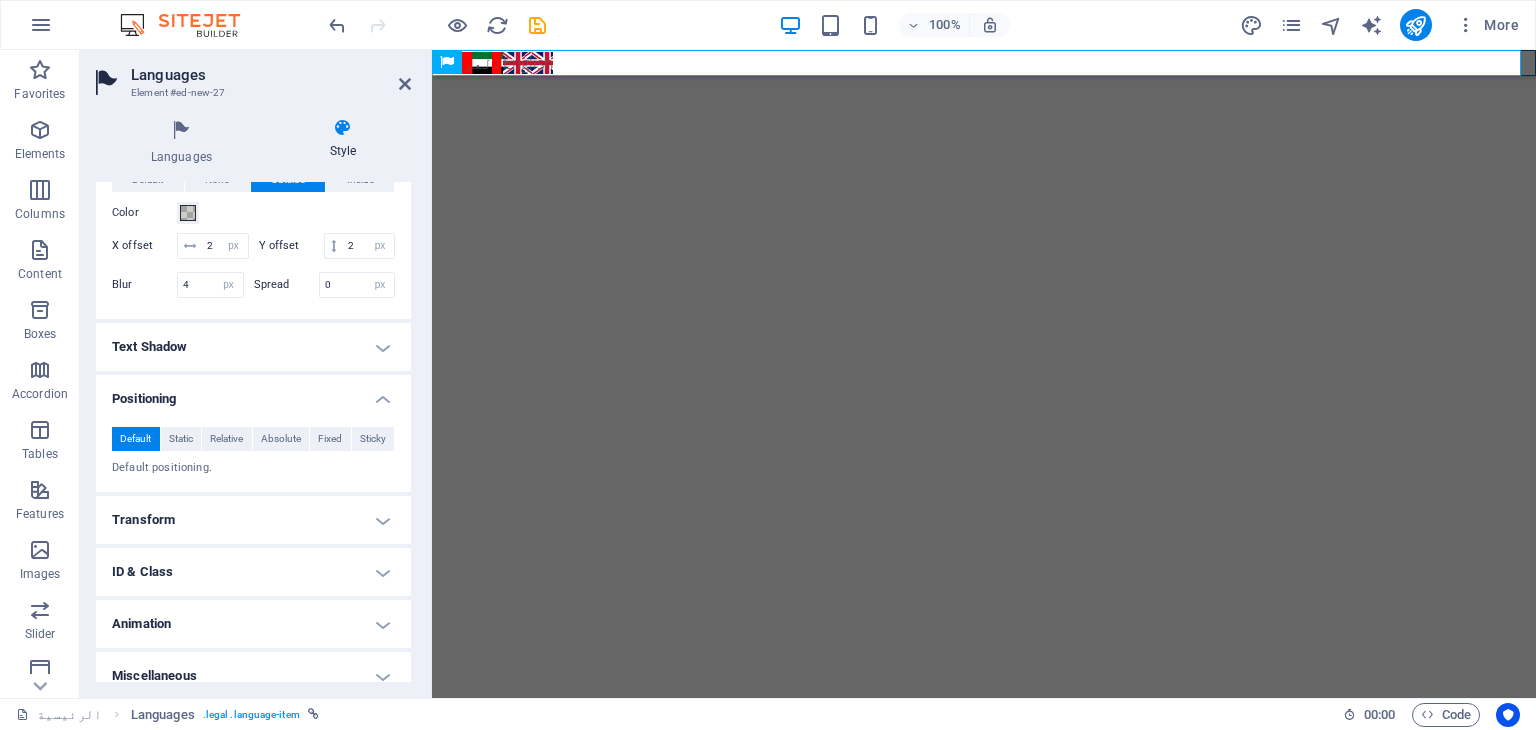 scroll, scrollTop: 600, scrollLeft: 0, axis: vertical 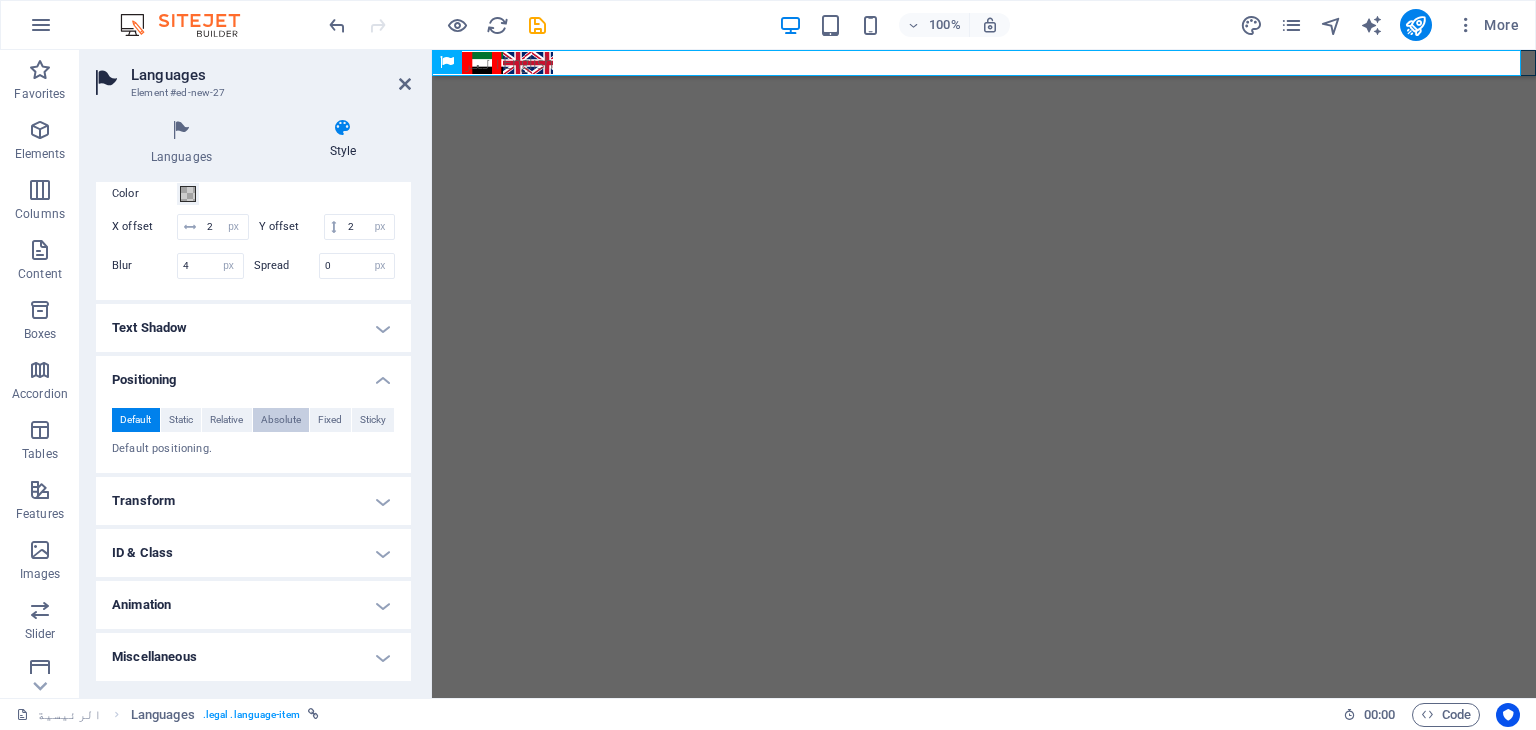 click on "Absolute" at bounding box center [281, 420] 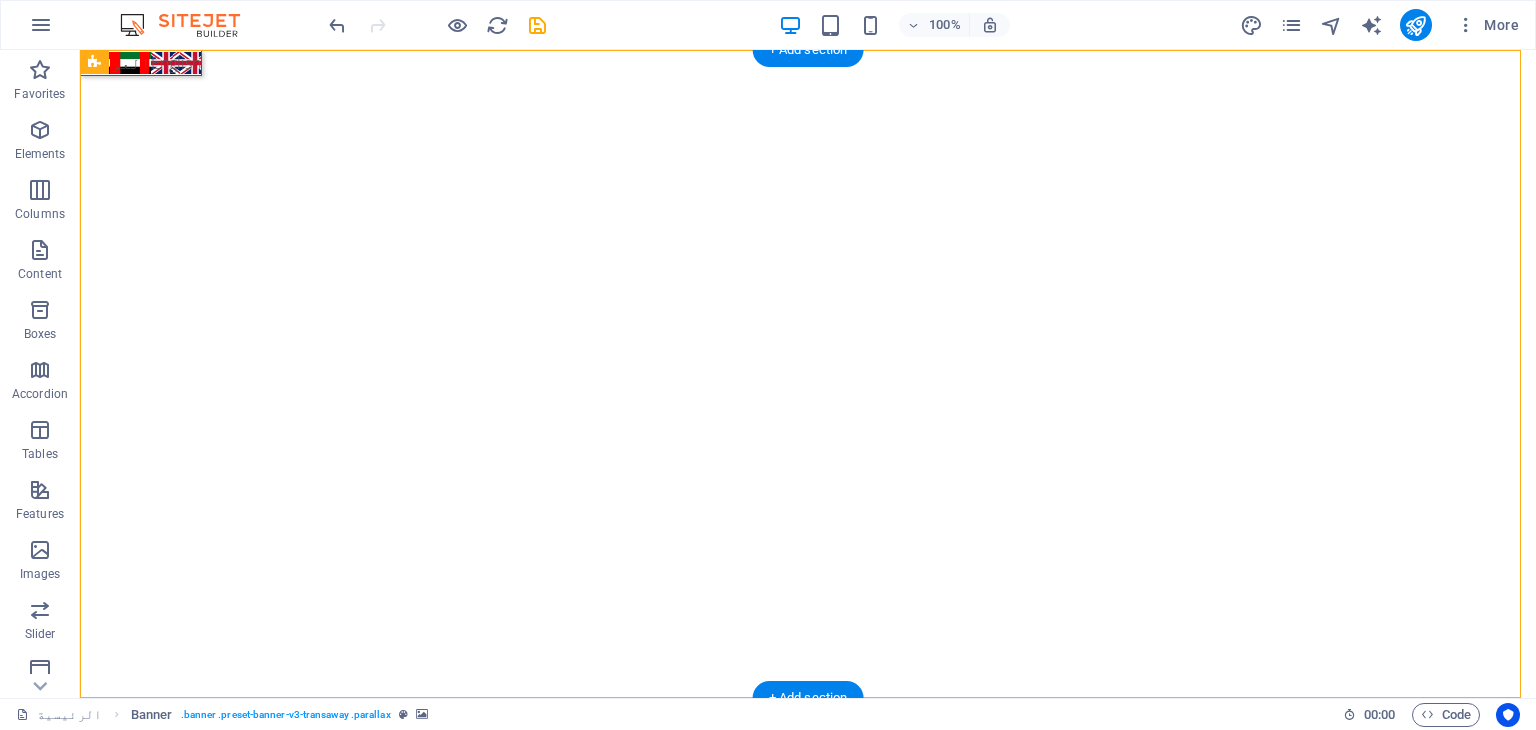 drag, startPoint x: 549, startPoint y: 111, endPoint x: 1284, endPoint y: 81, distance: 735.612 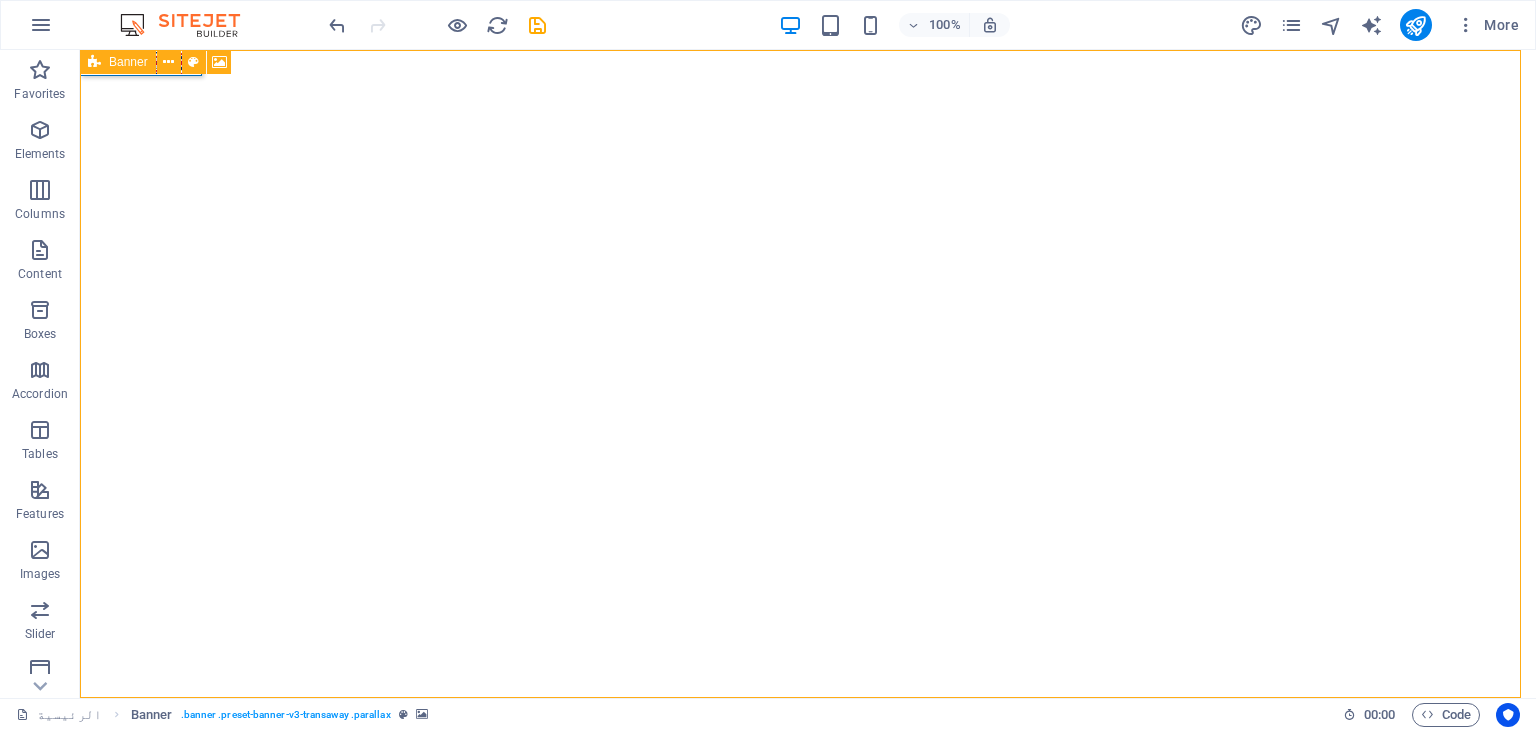click at bounding box center [94, 62] 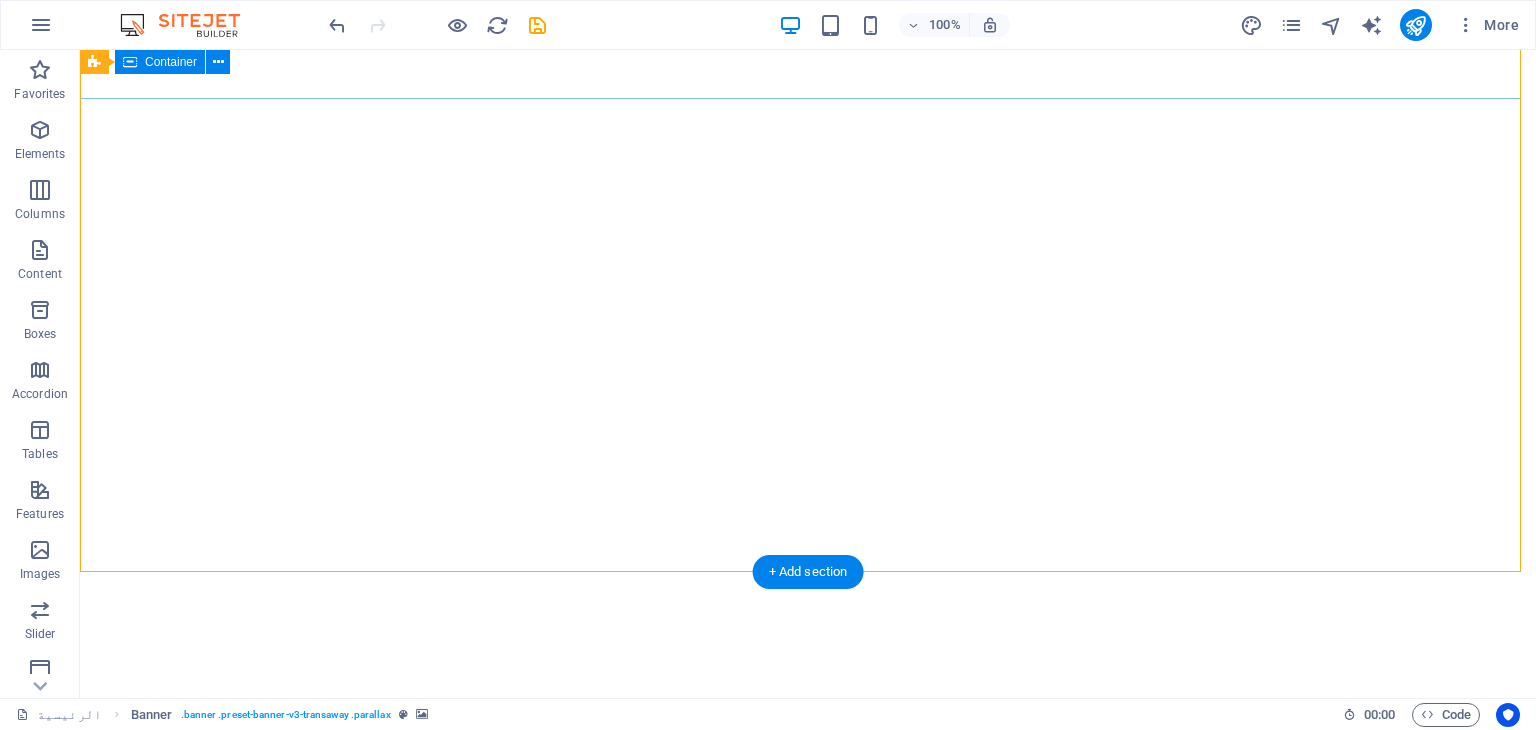 scroll, scrollTop: 0, scrollLeft: 0, axis: both 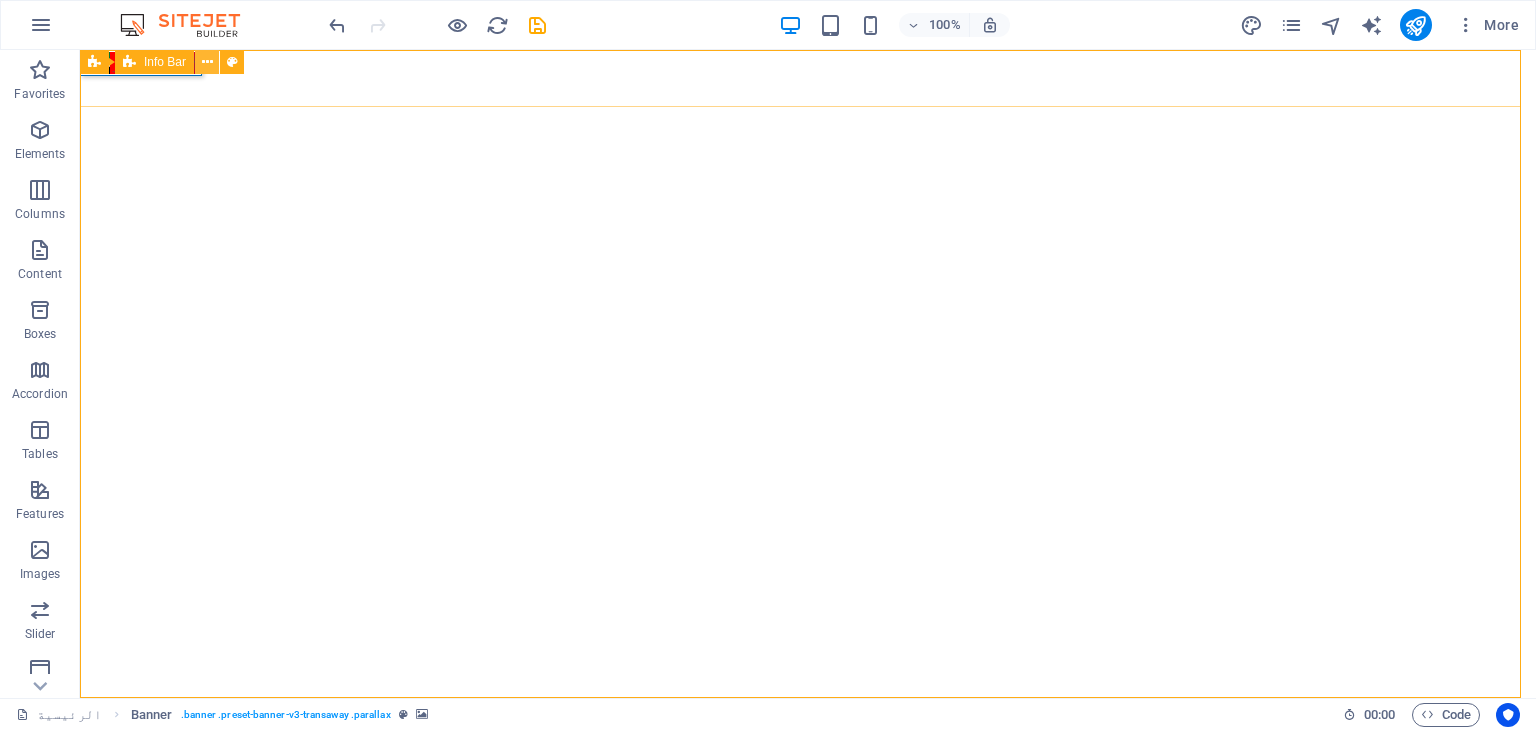 click at bounding box center [207, 62] 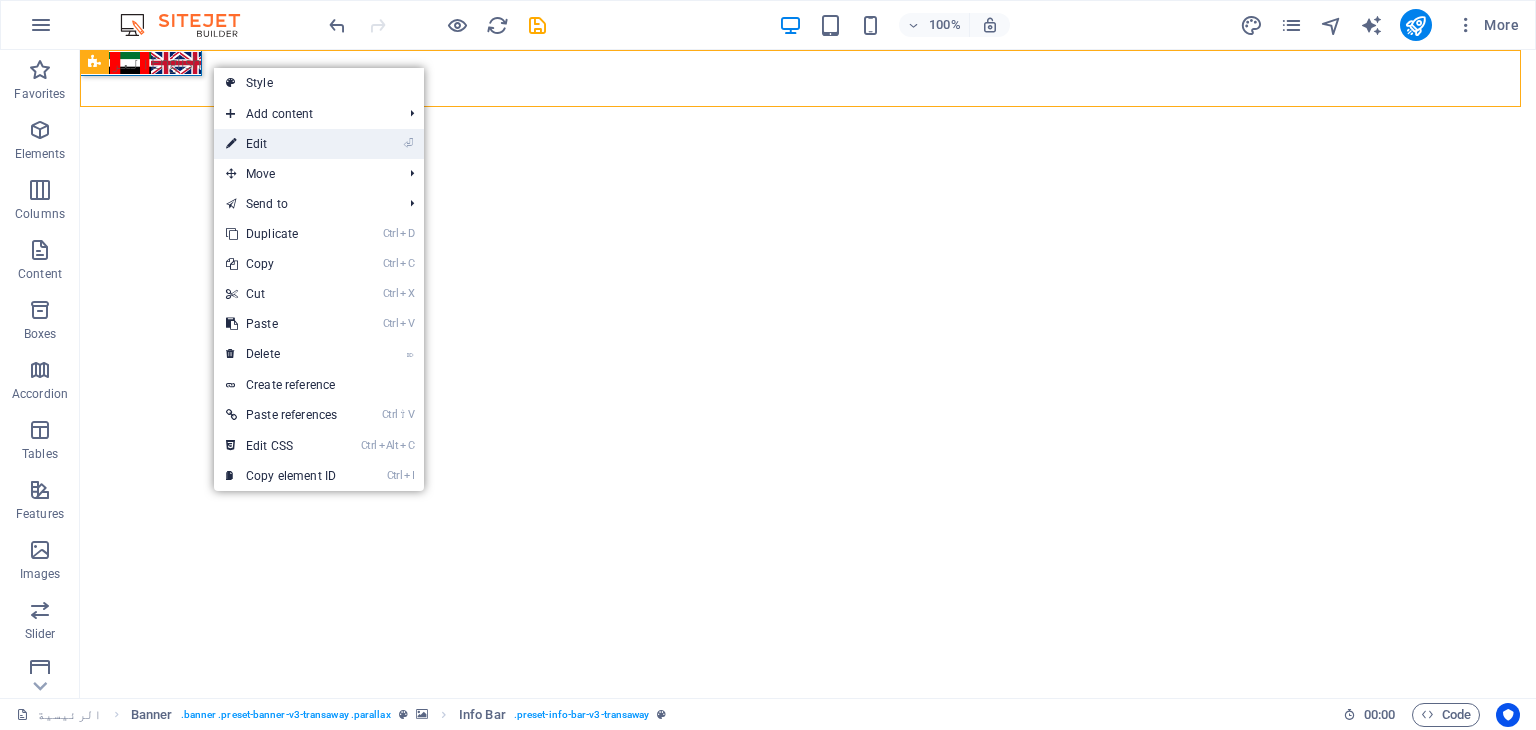 click on "⏎  Edit" at bounding box center (281, 144) 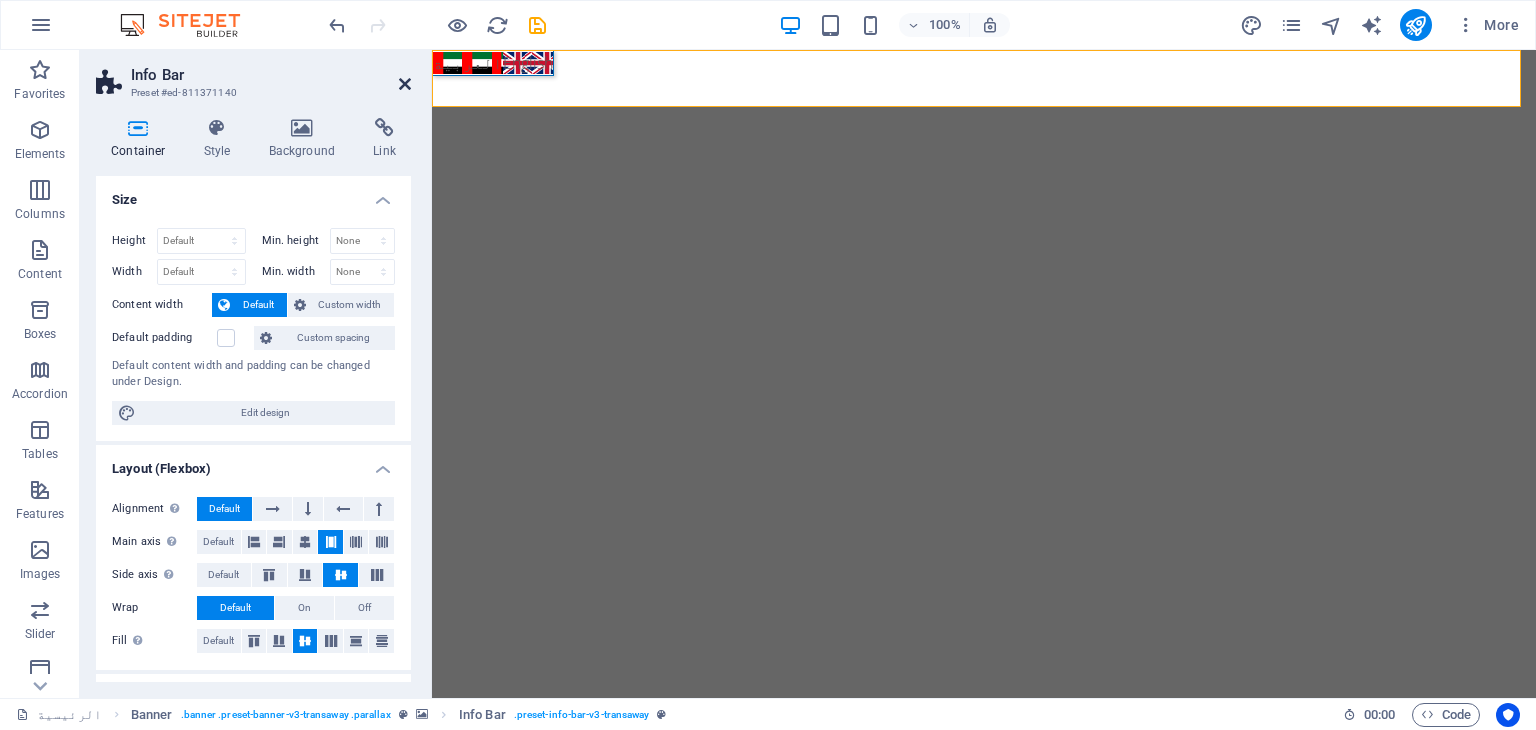 click at bounding box center (405, 84) 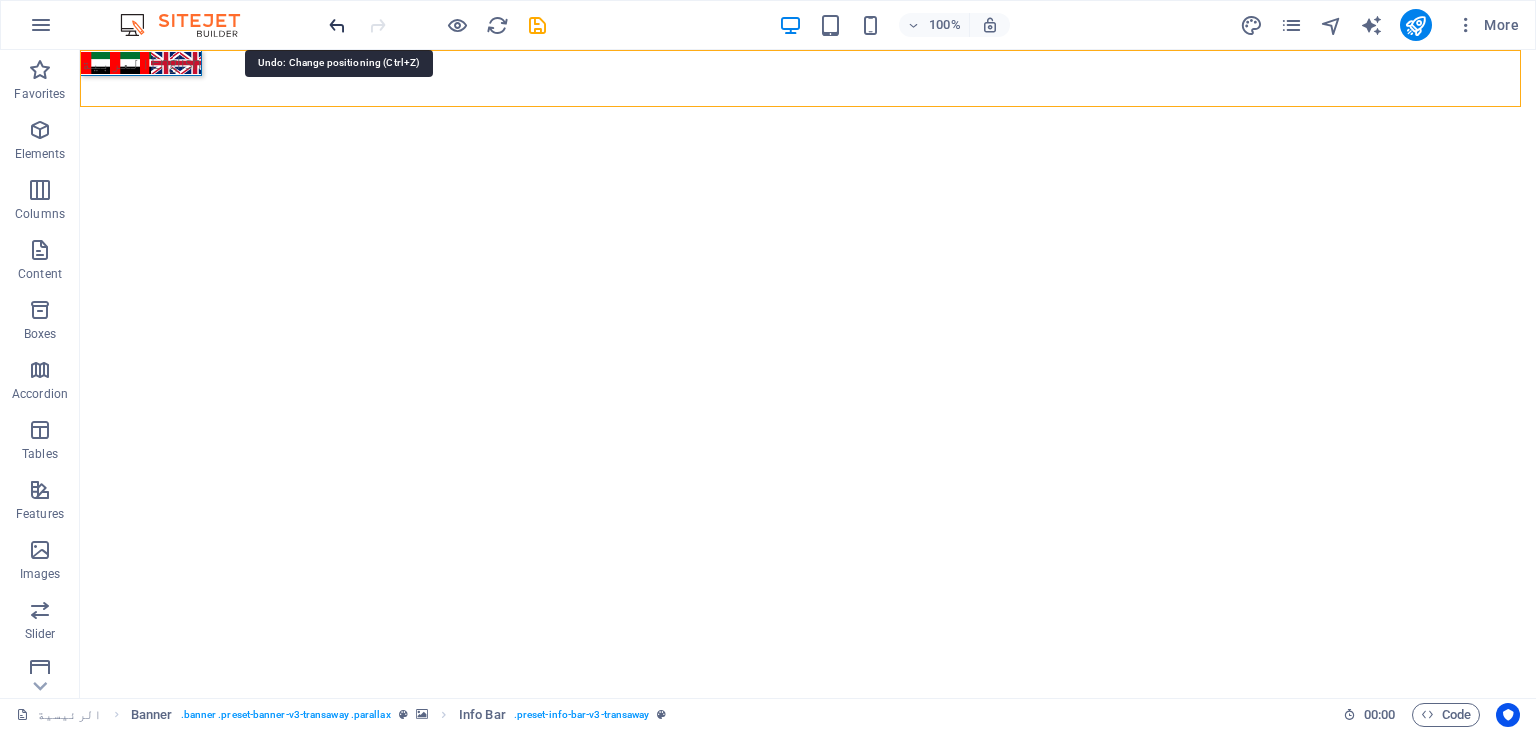 click at bounding box center [337, 25] 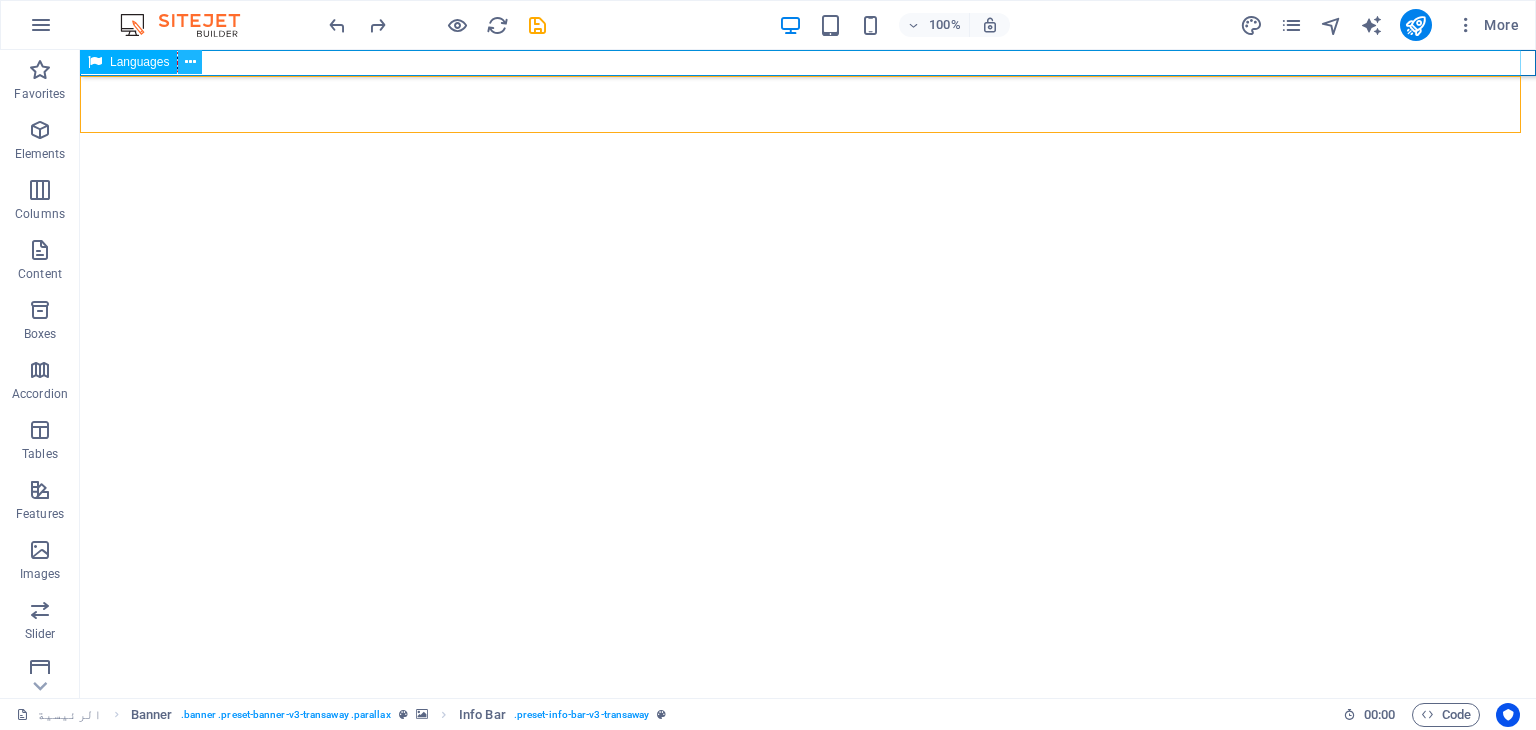 click at bounding box center [190, 62] 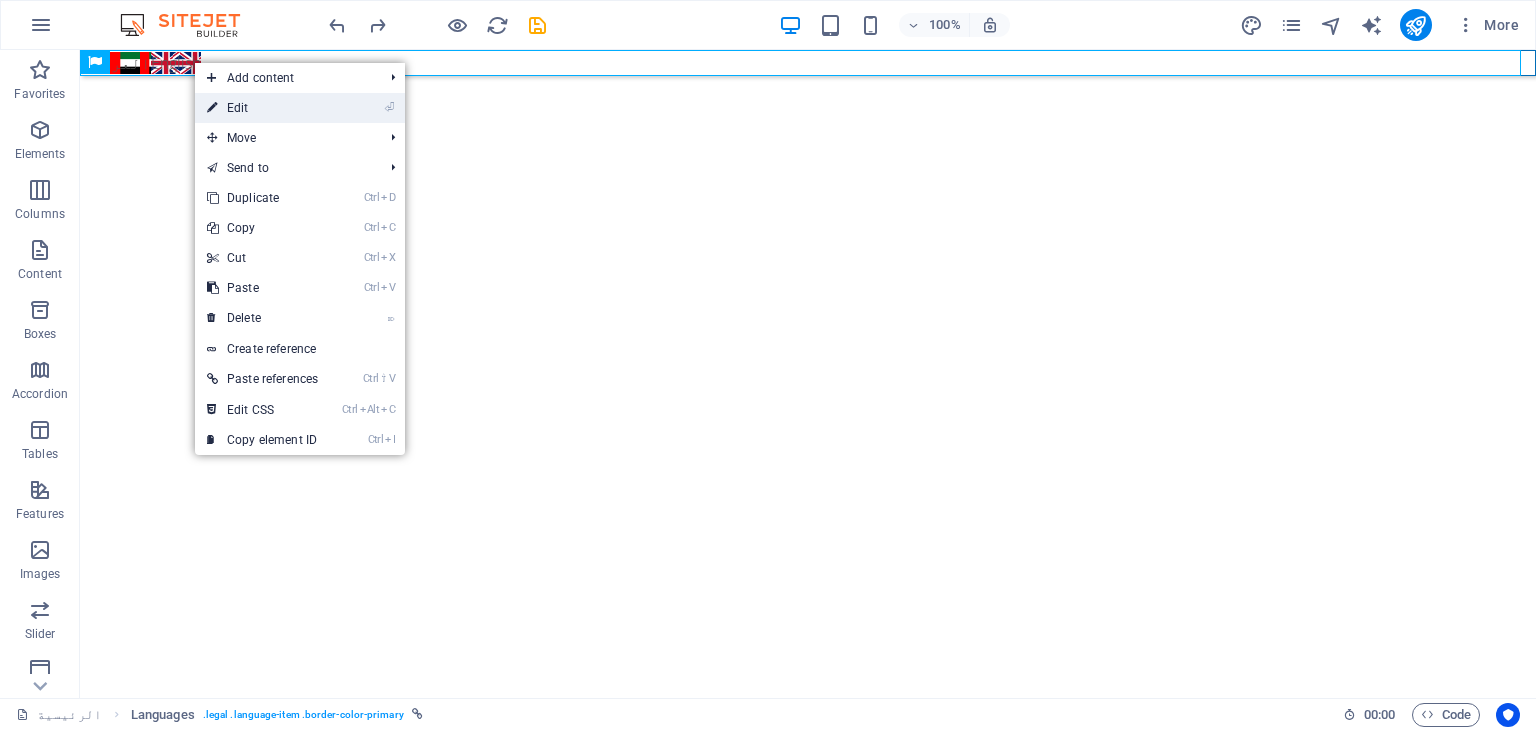 click on "⏎  Edit" at bounding box center [262, 108] 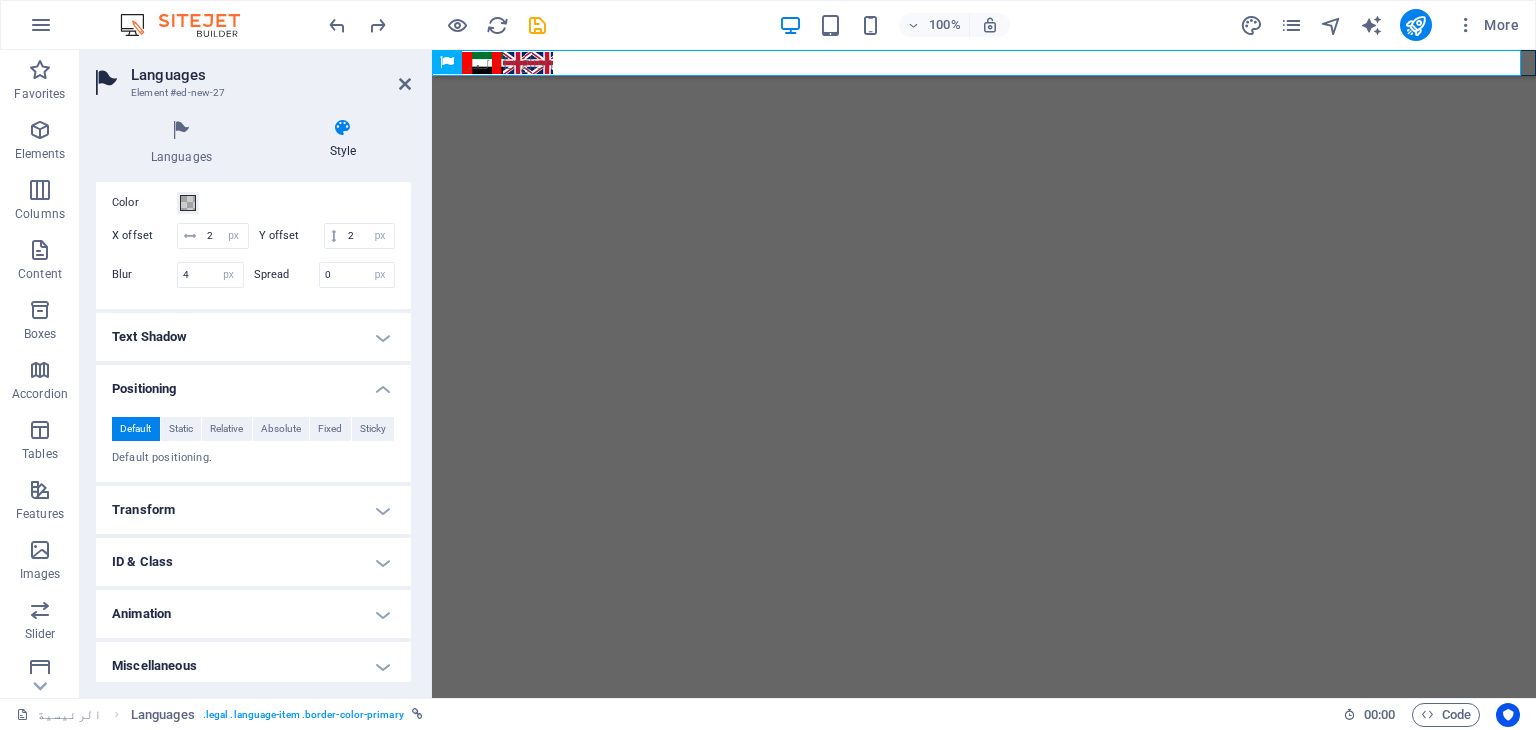 scroll, scrollTop: 600, scrollLeft: 0, axis: vertical 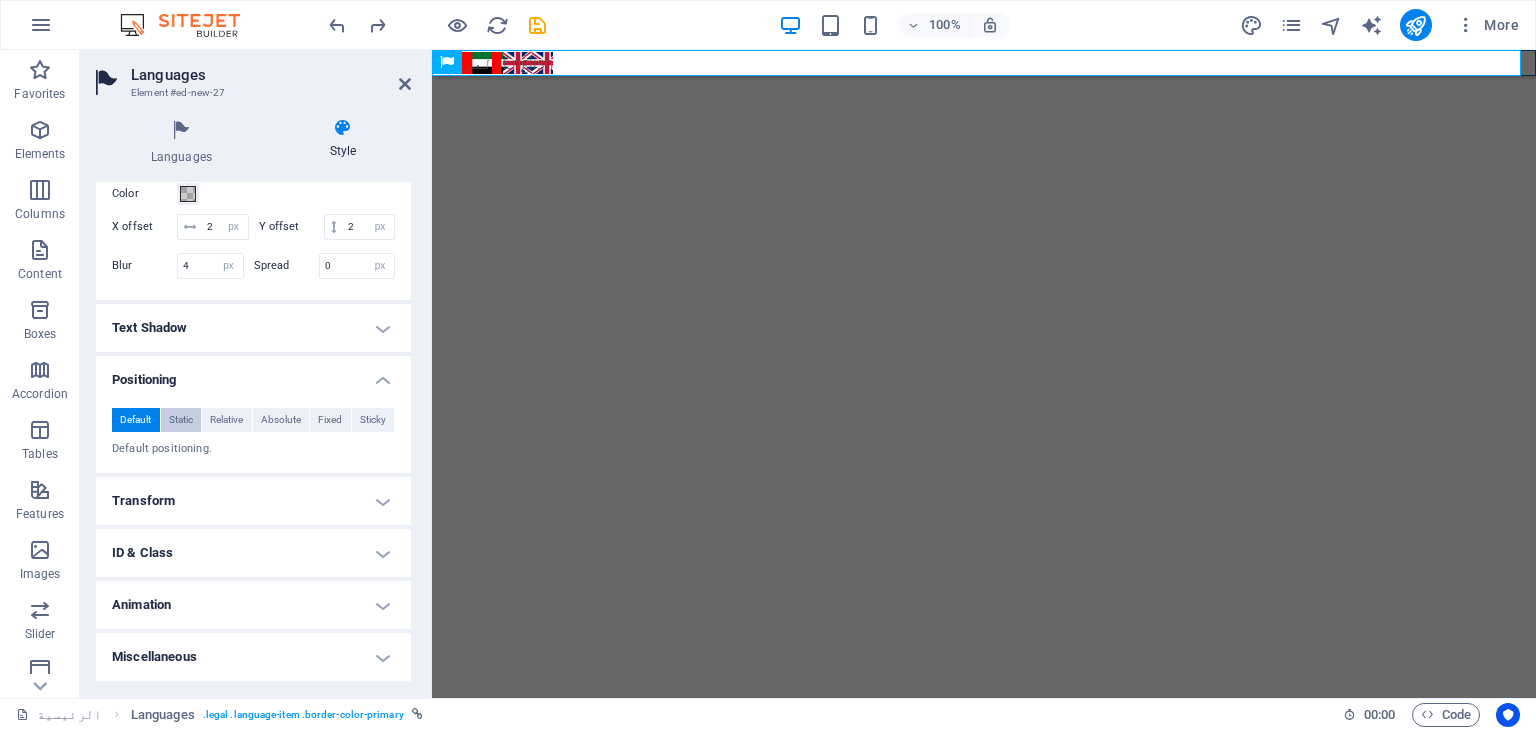 click on "Static" at bounding box center [181, 420] 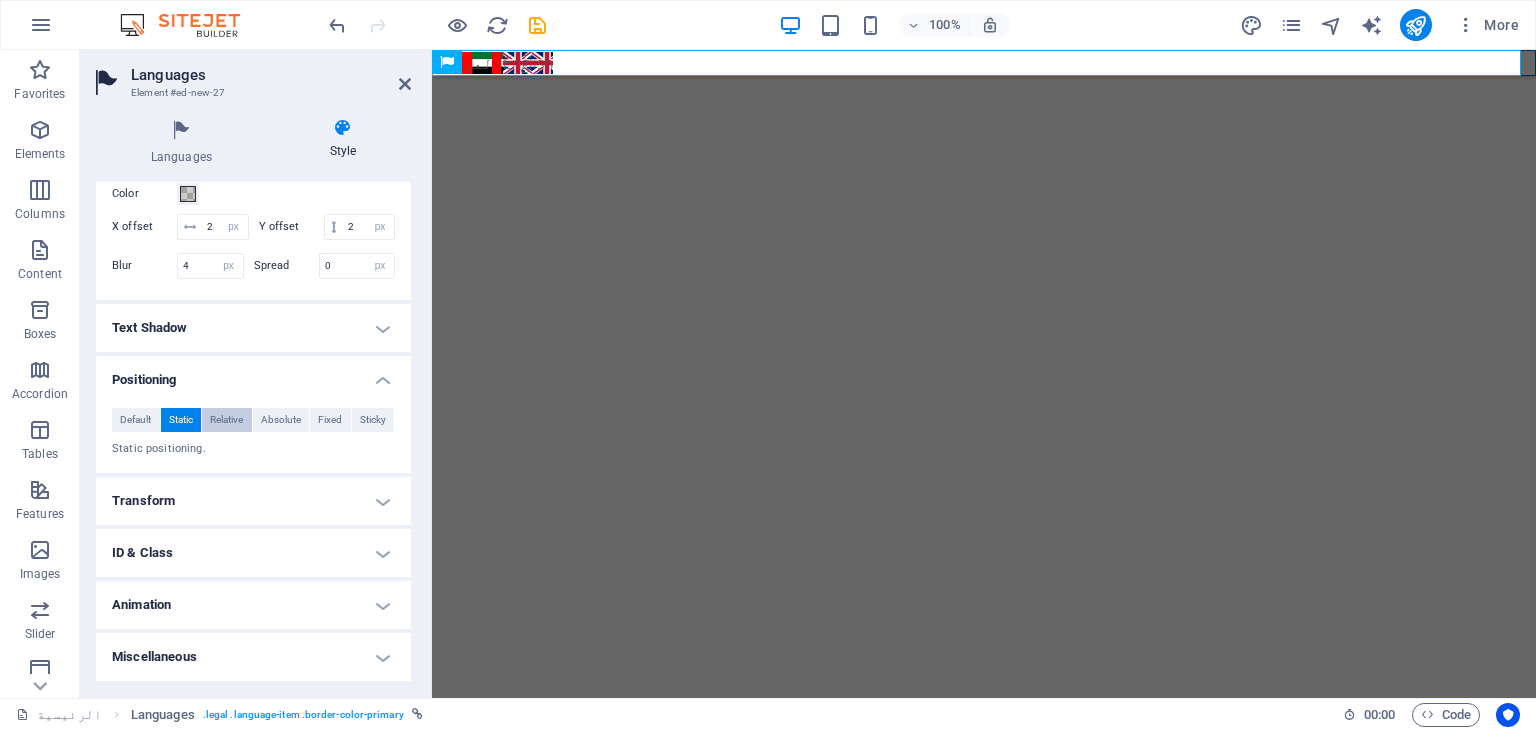 click on "Relative" at bounding box center (226, 420) 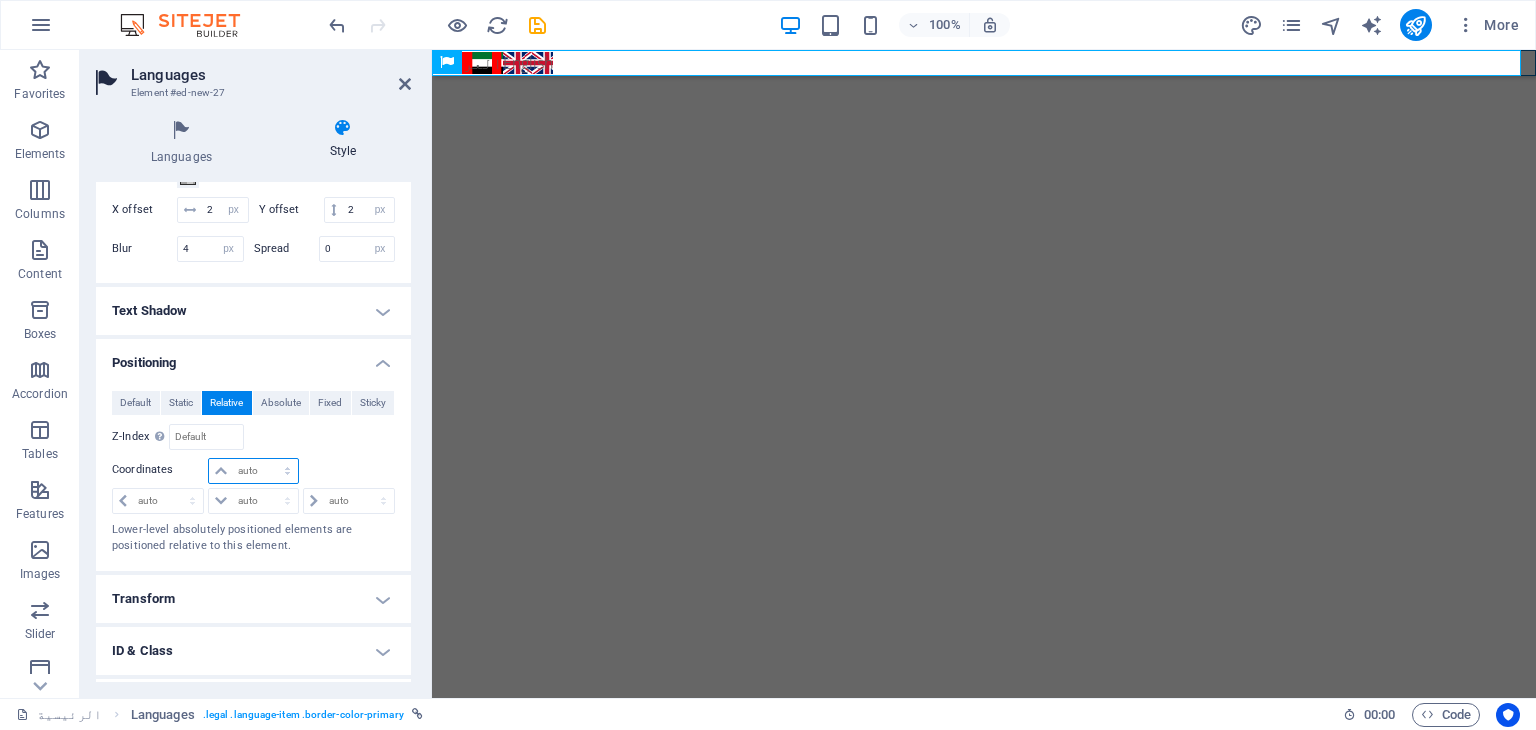 click on "auto px rem % em" at bounding box center (253, 471) 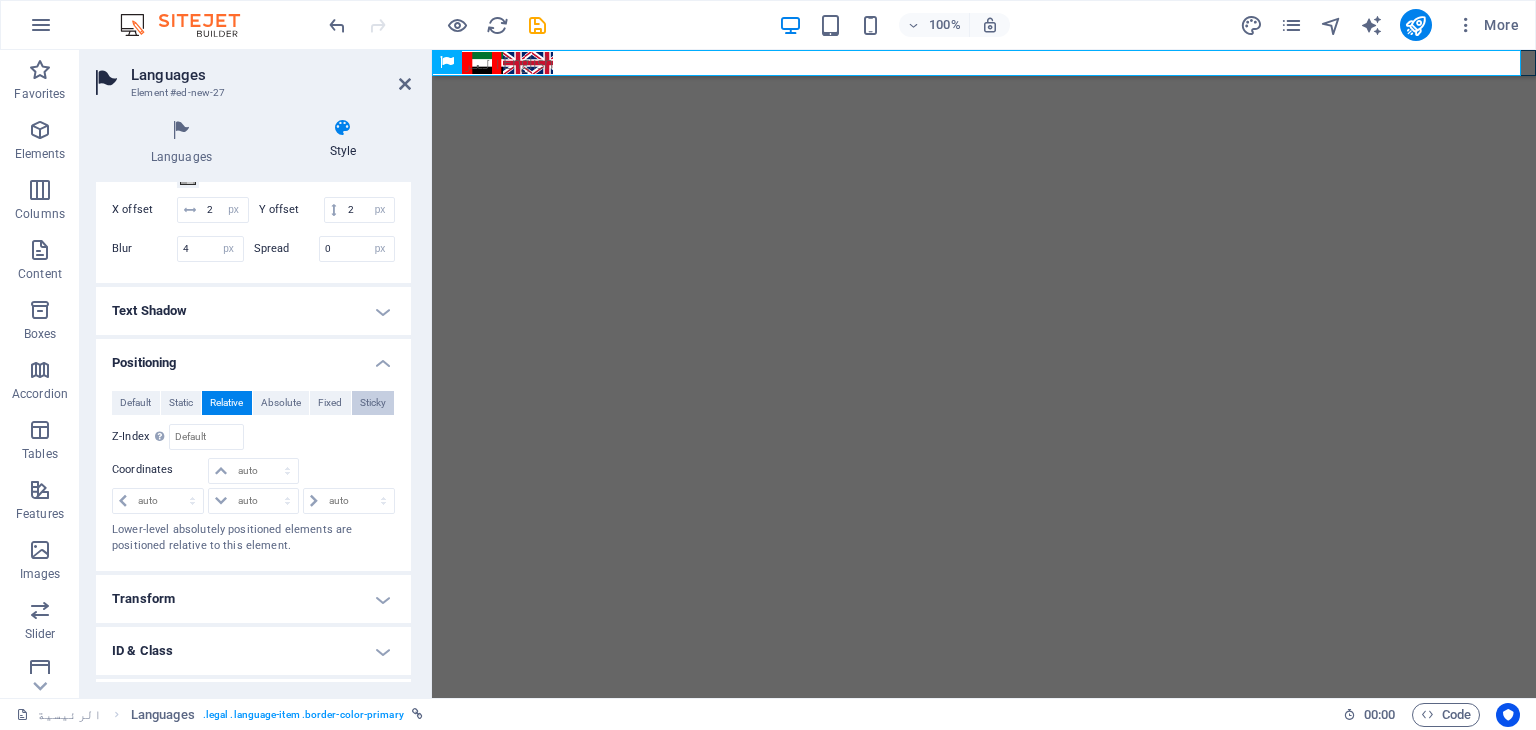click on "Sticky" at bounding box center [373, 403] 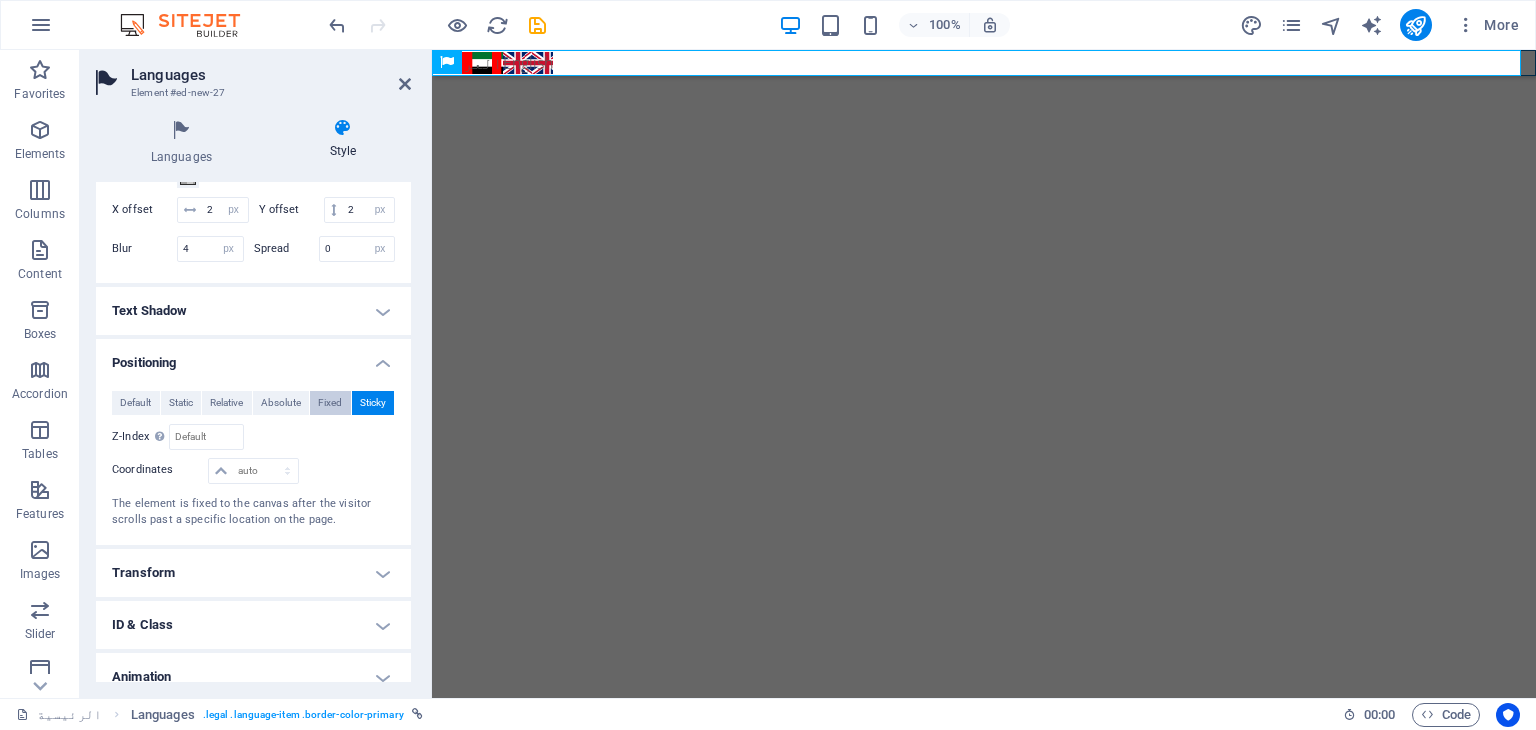 click on "Fixed" at bounding box center [330, 403] 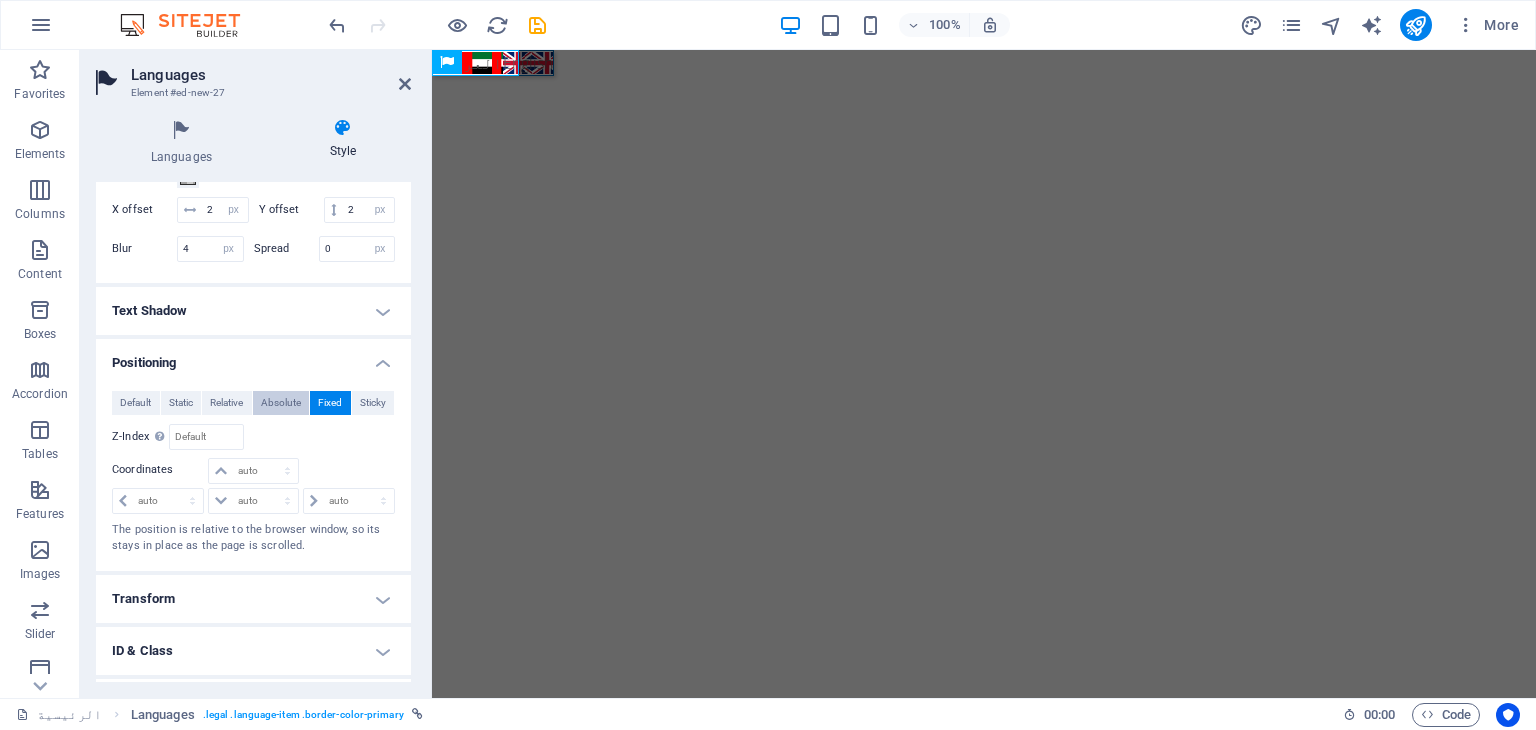 click on "Absolute" at bounding box center [281, 403] 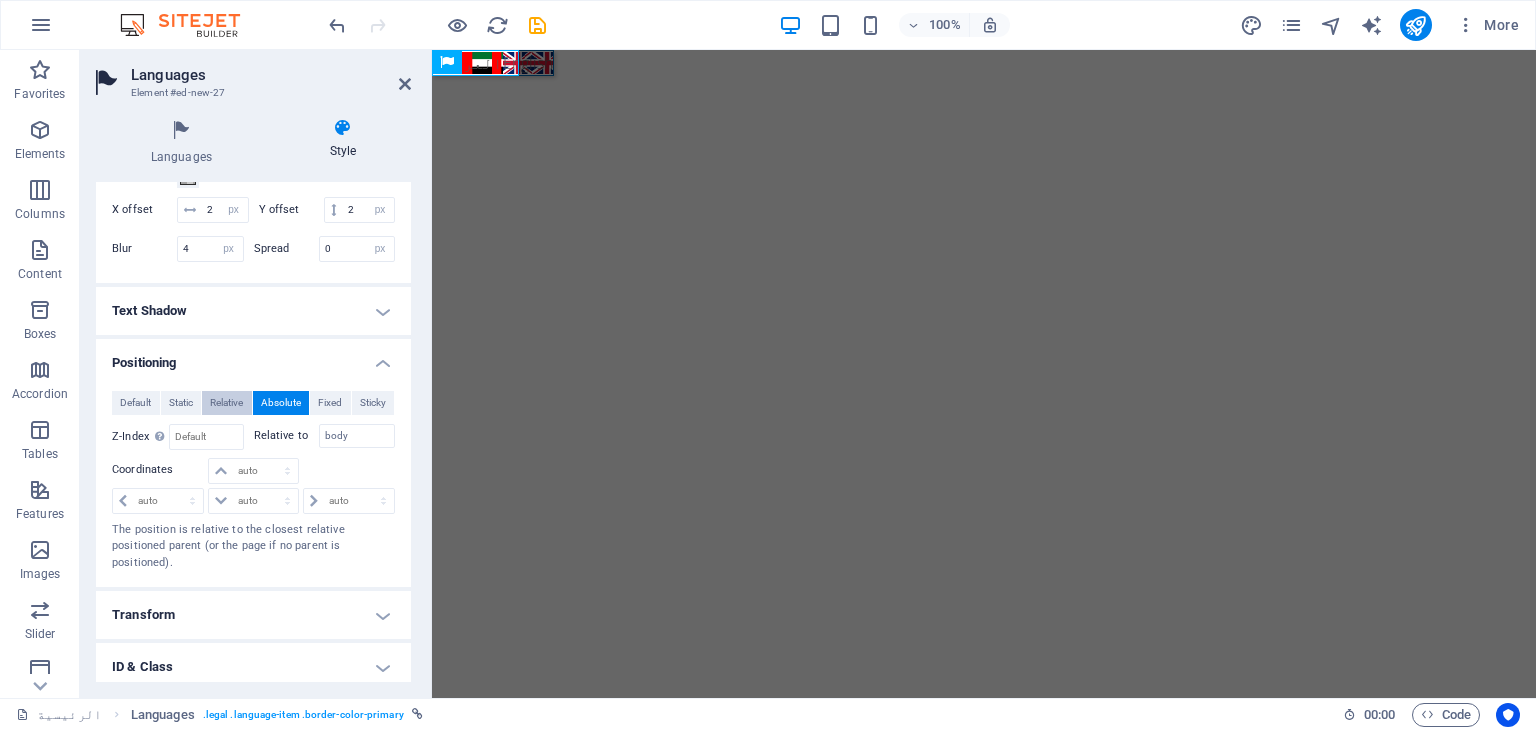 click on "Relative" at bounding box center (226, 403) 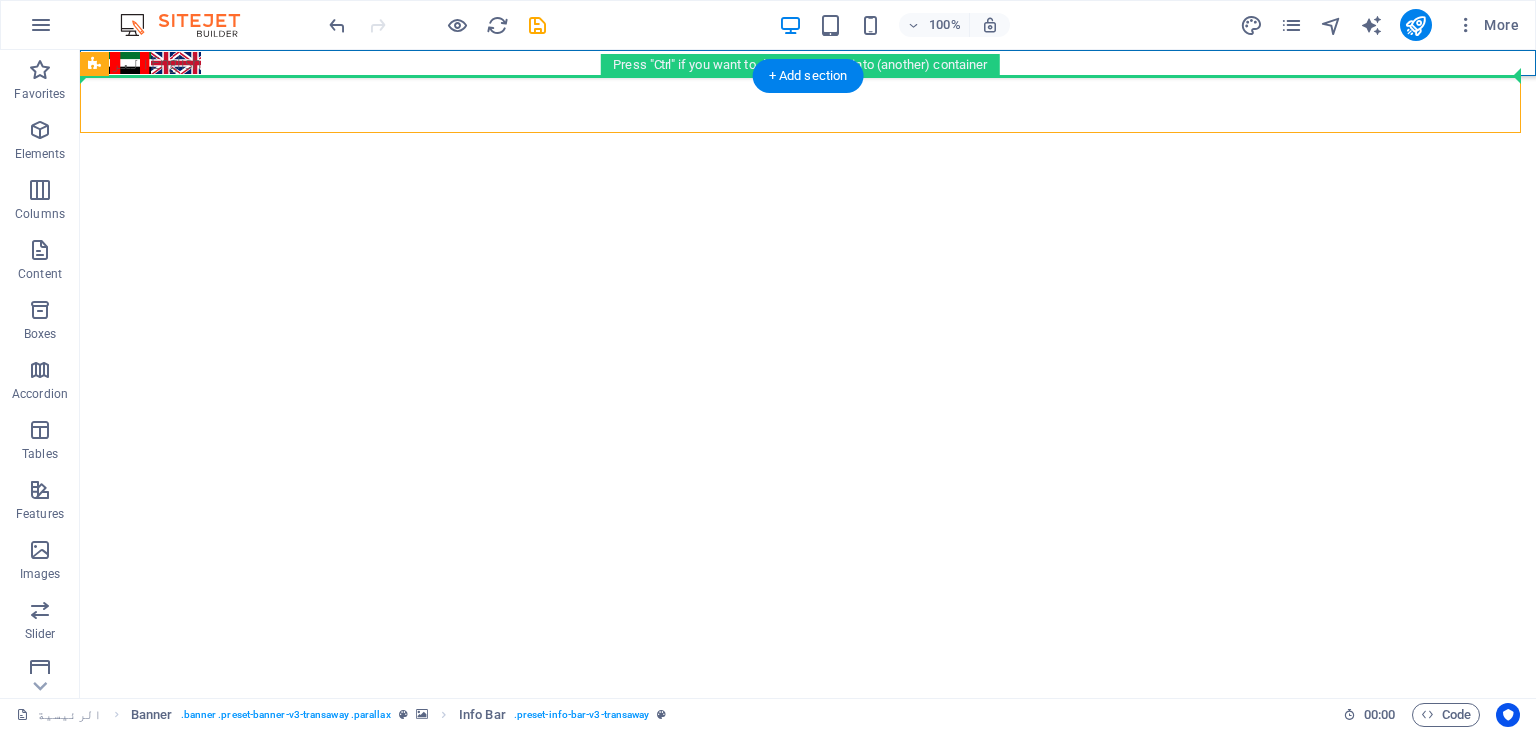 drag, startPoint x: 137, startPoint y: 78, endPoint x: 1395, endPoint y: 65, distance: 1258.0671 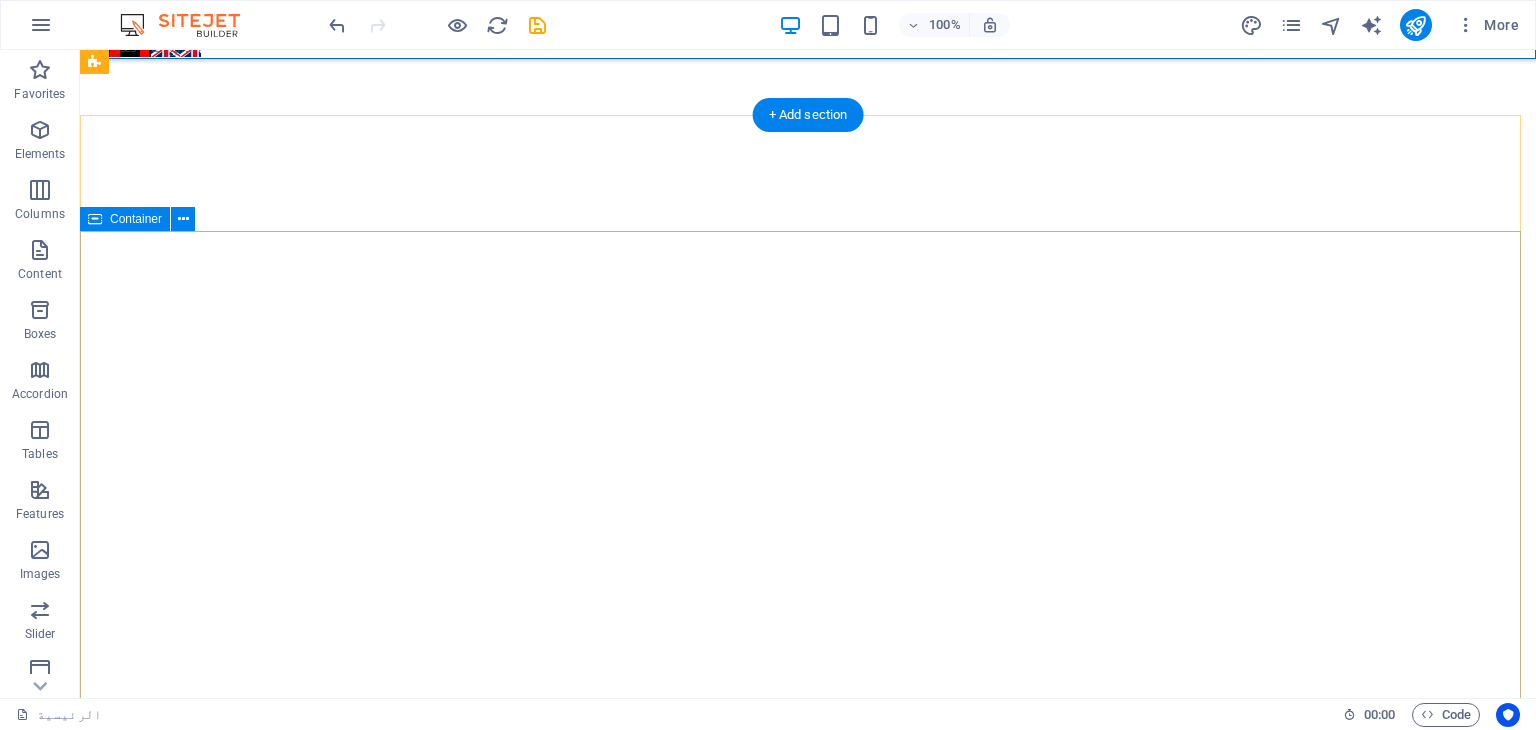 scroll, scrollTop: 0, scrollLeft: 0, axis: both 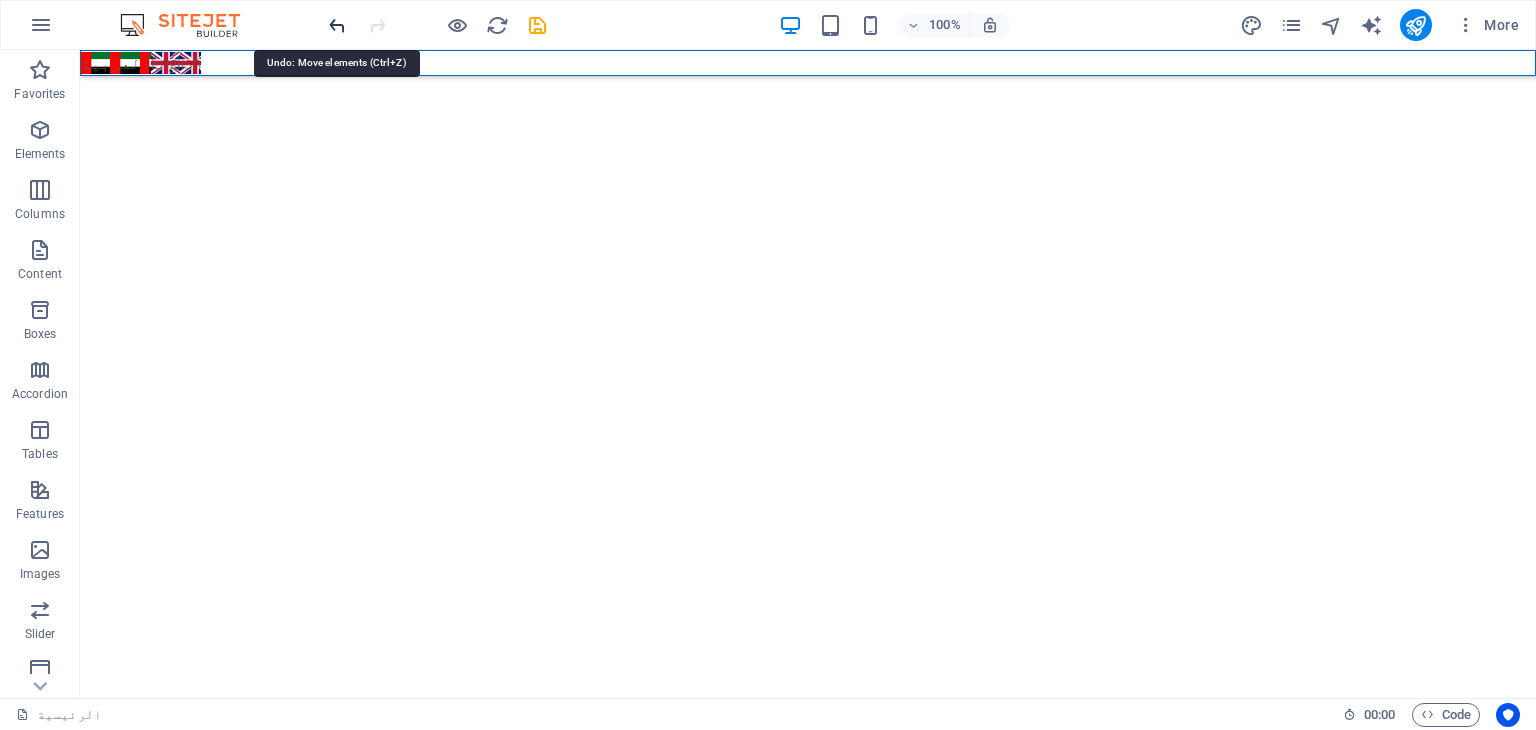 click at bounding box center (337, 25) 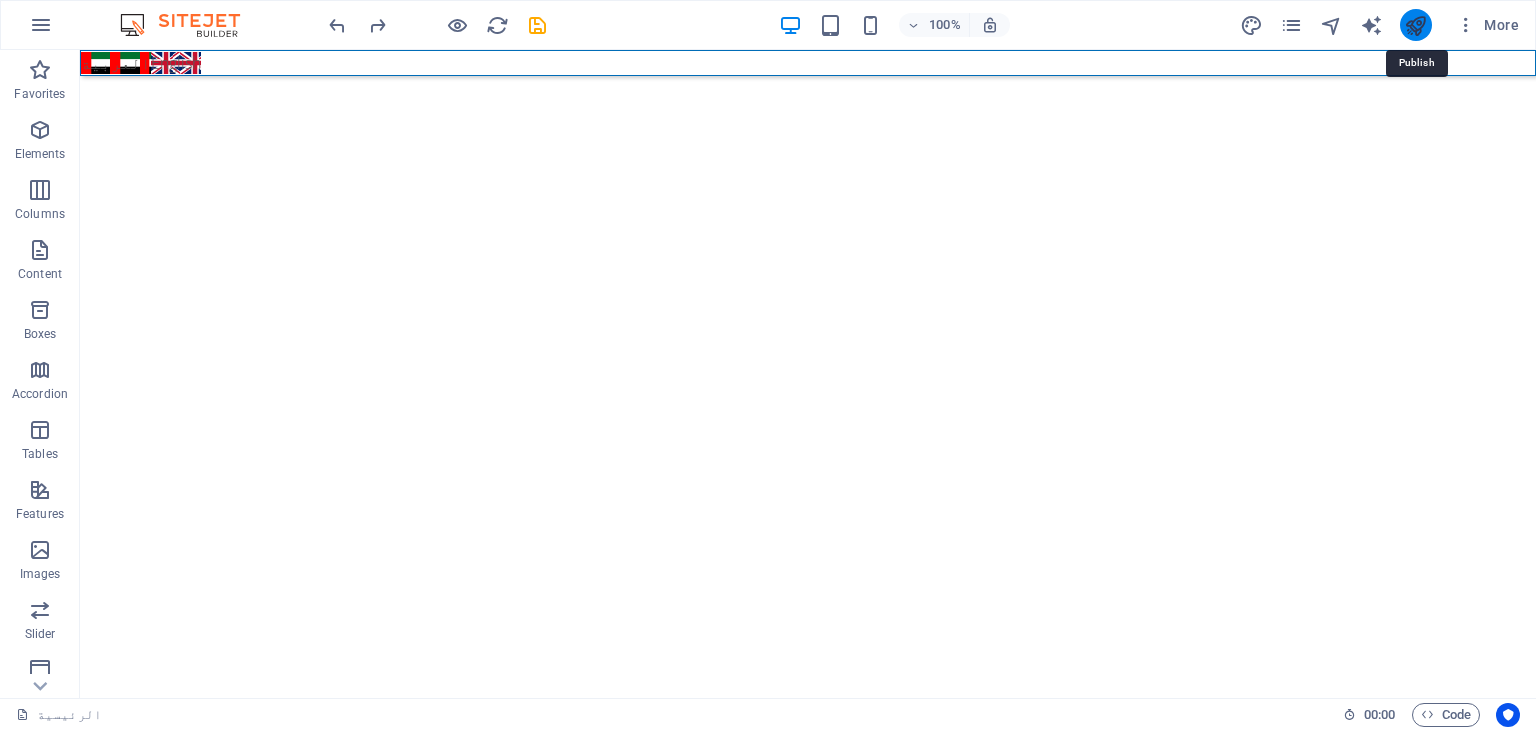 click at bounding box center (1415, 25) 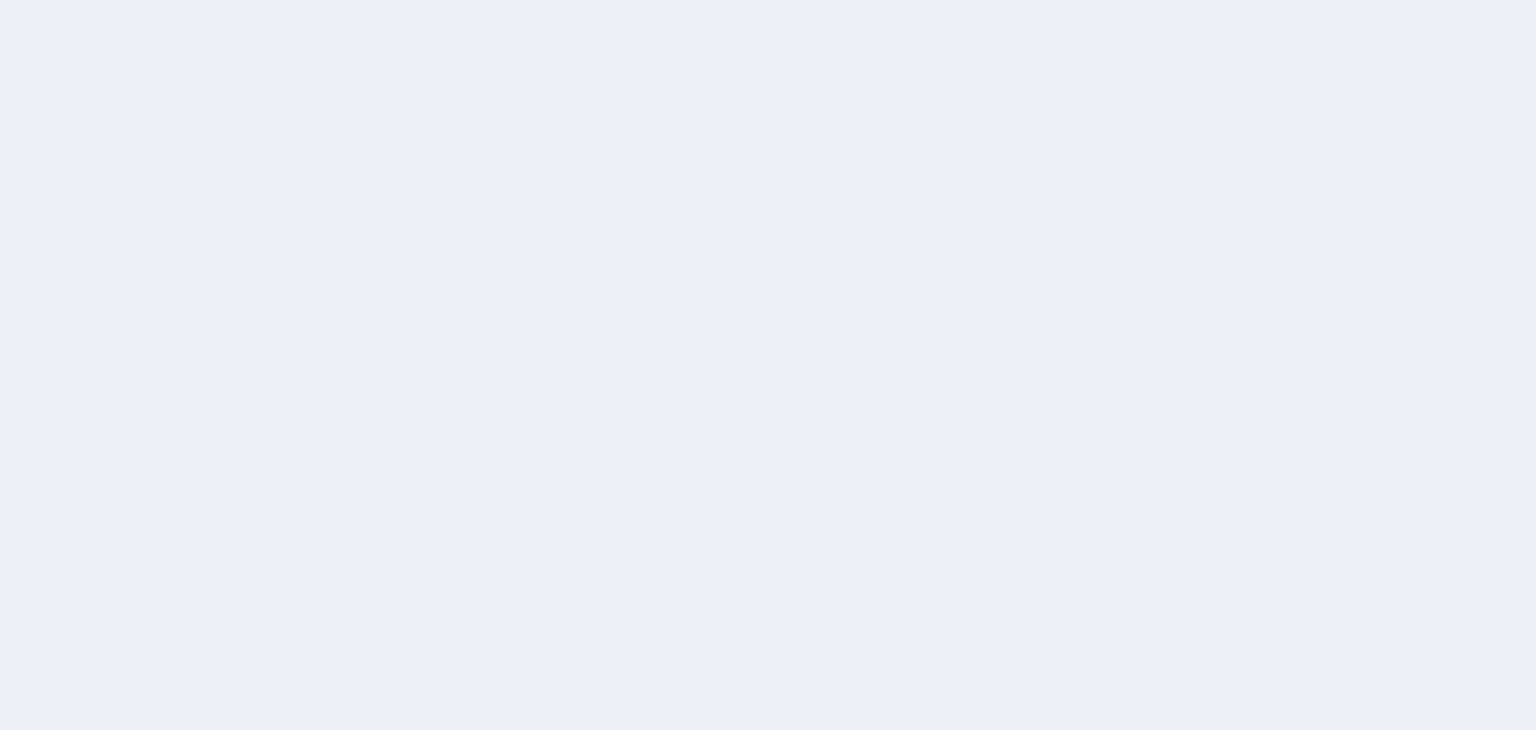 scroll, scrollTop: 0, scrollLeft: 0, axis: both 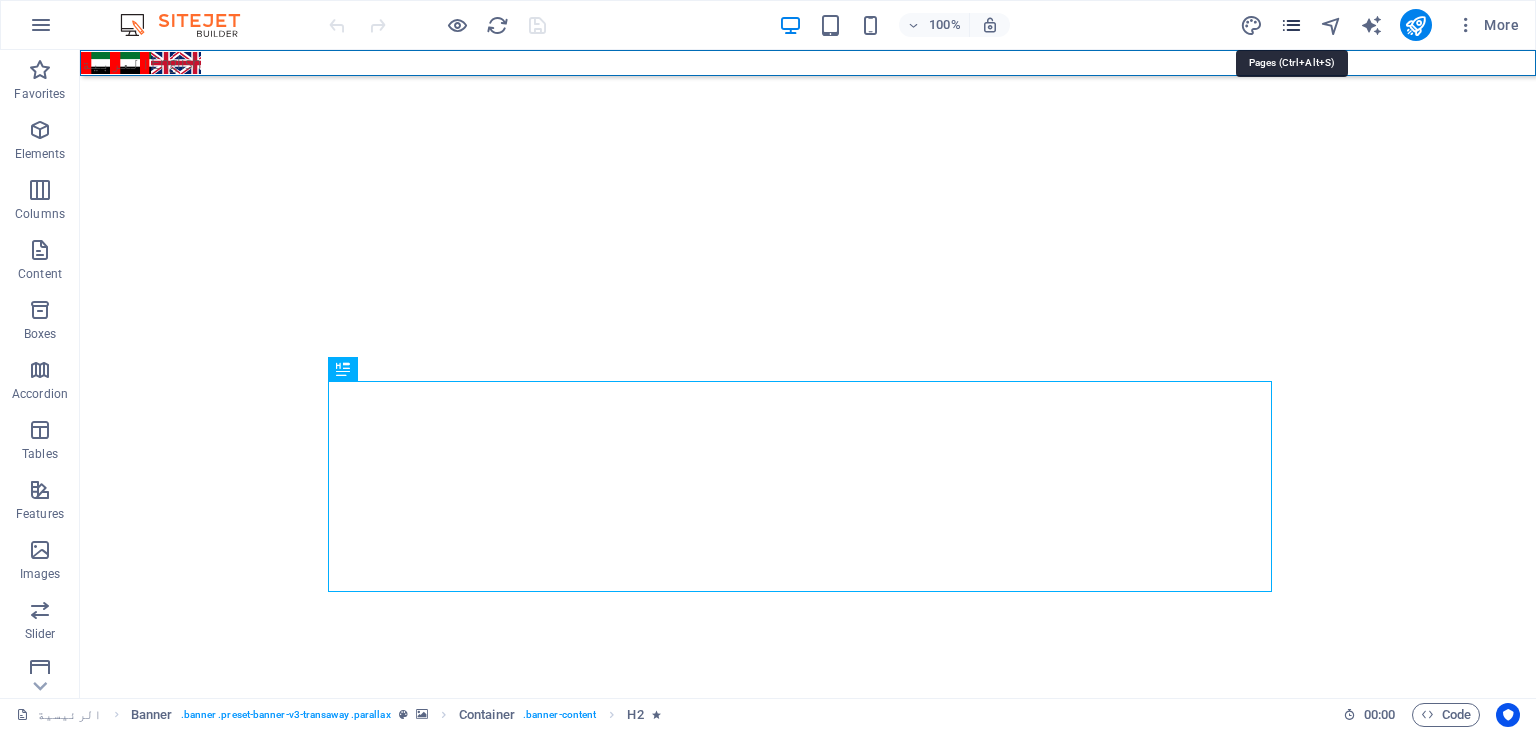 click at bounding box center [1291, 25] 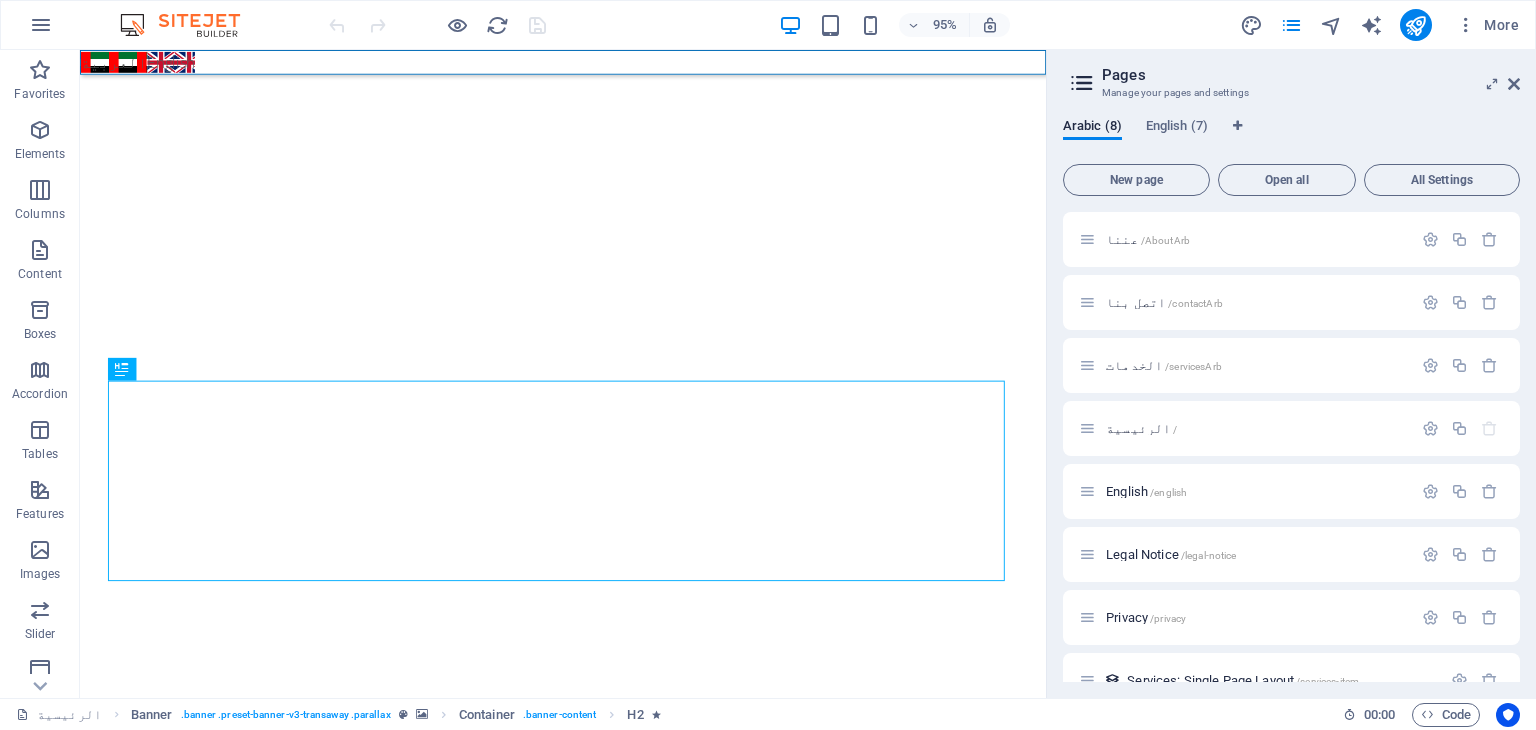 click on "Arabic (8) English (7) New page Open all All Settings عننا /AboutArb اتصل بنا /contactArb الخدمات /servicesArb الرئيسية / English /english Legal Notice /legal-notice Privacy /privacy Services: Single Page Layout /services-item" at bounding box center [1291, 400] 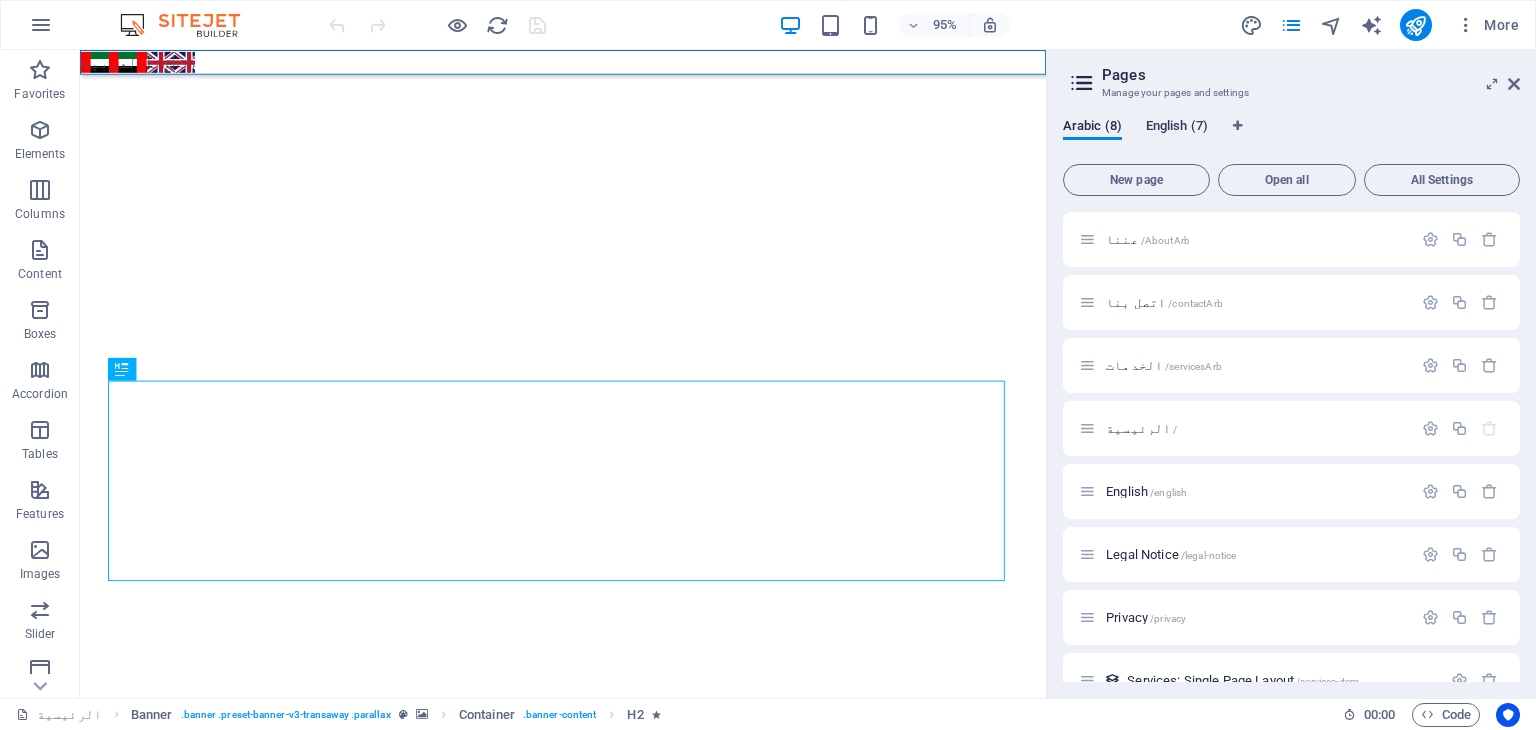 click on "English (7)" at bounding box center [1177, 128] 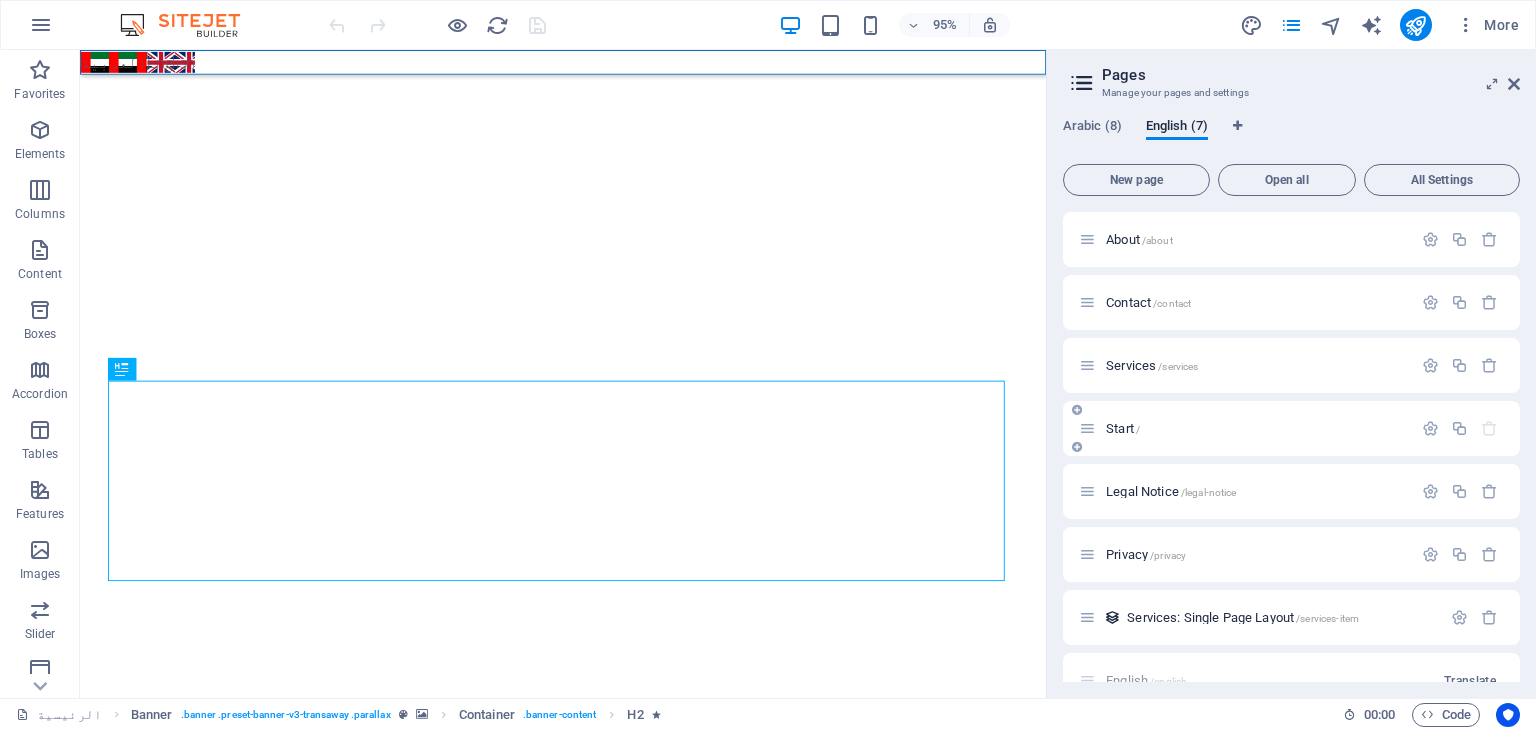 click on "Start /" at bounding box center [1123, 428] 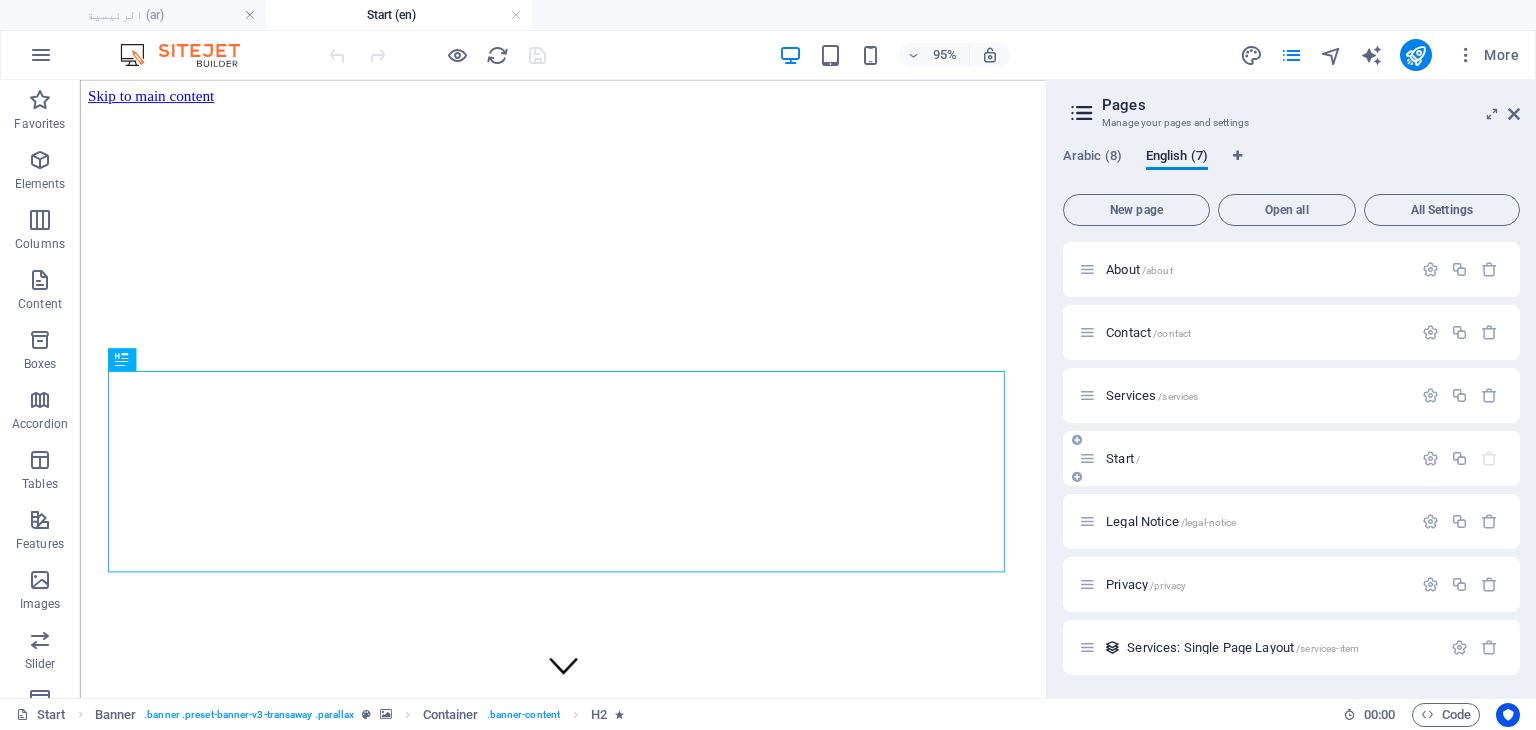 scroll, scrollTop: 0, scrollLeft: 0, axis: both 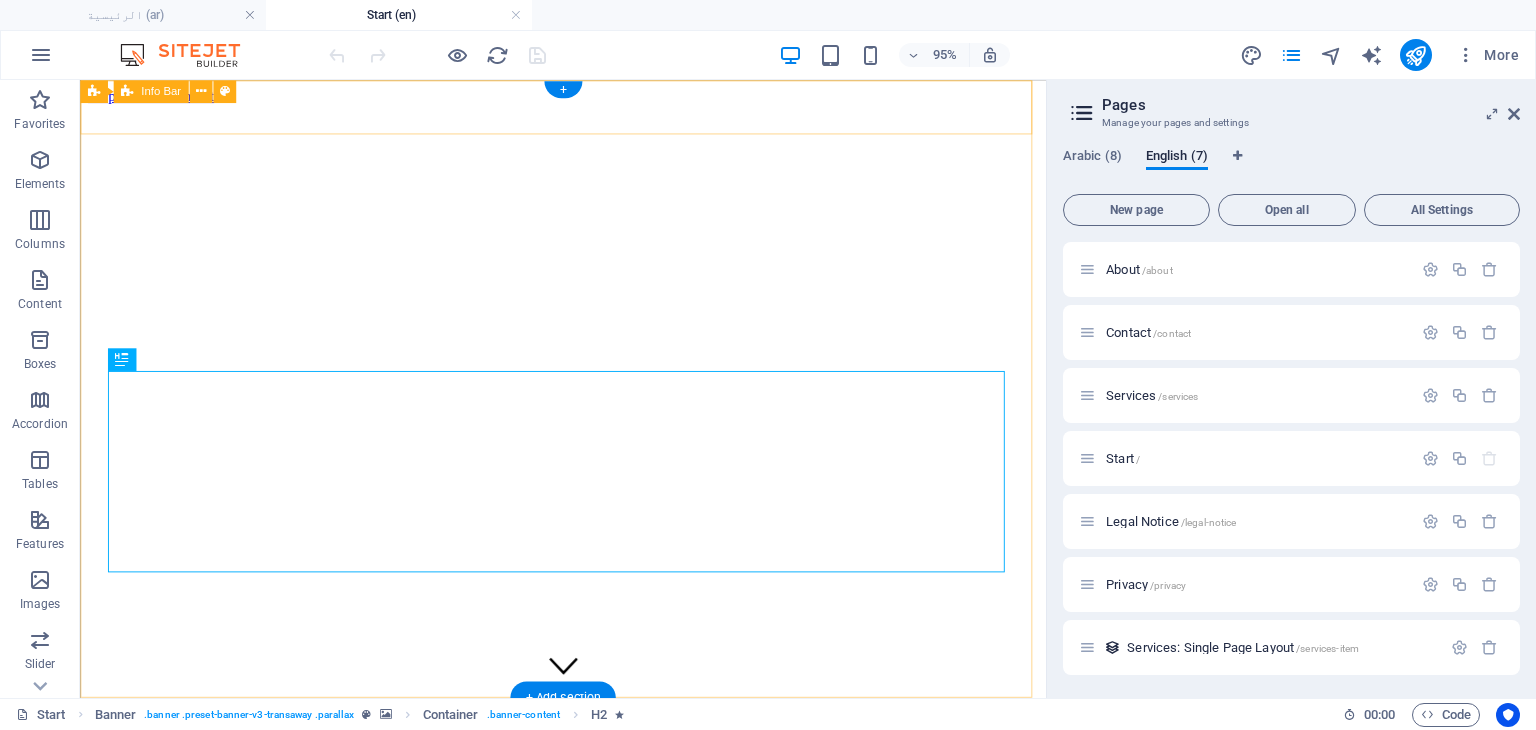 click on "+218647302828 info@aljebalos.com" at bounding box center [588, 4865] 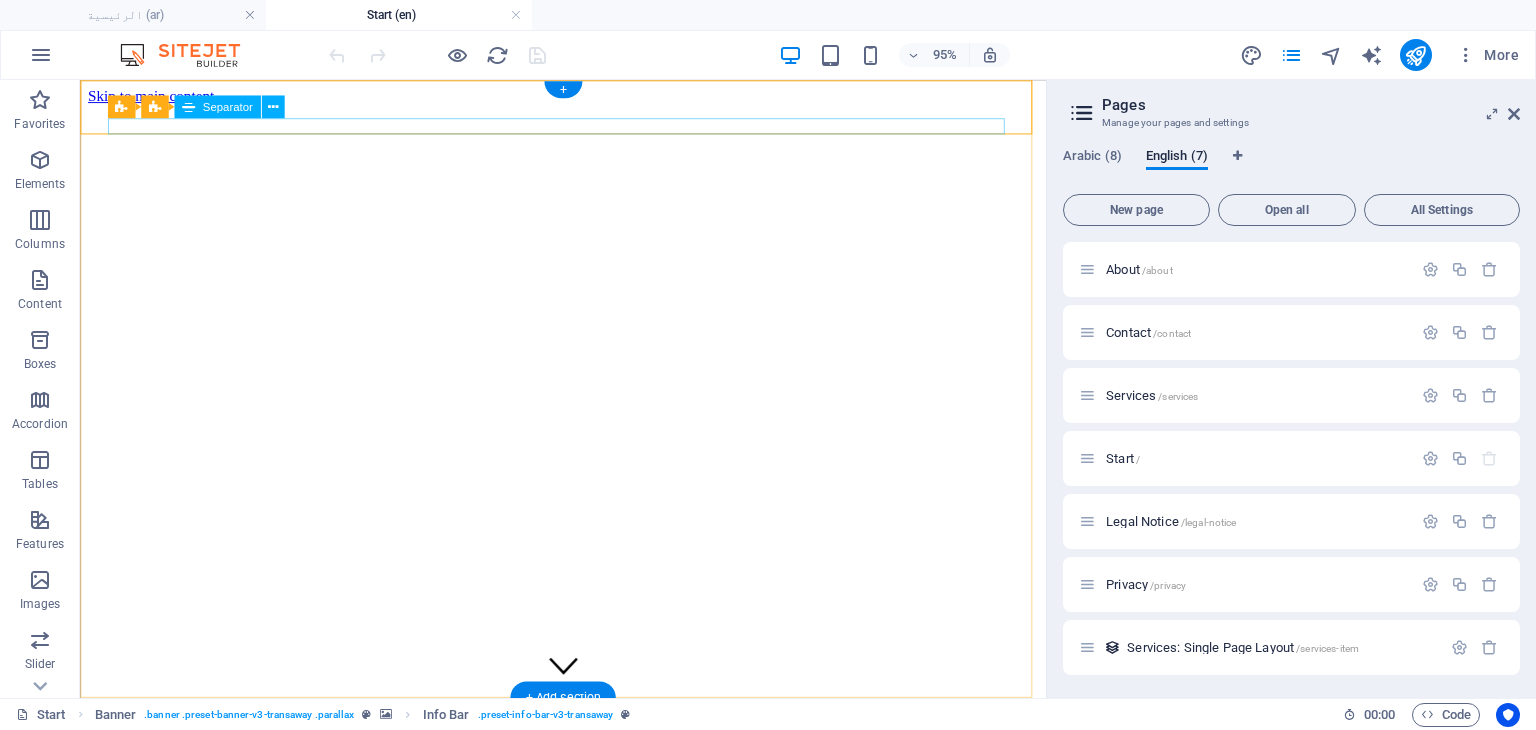click at bounding box center (588, 8965) 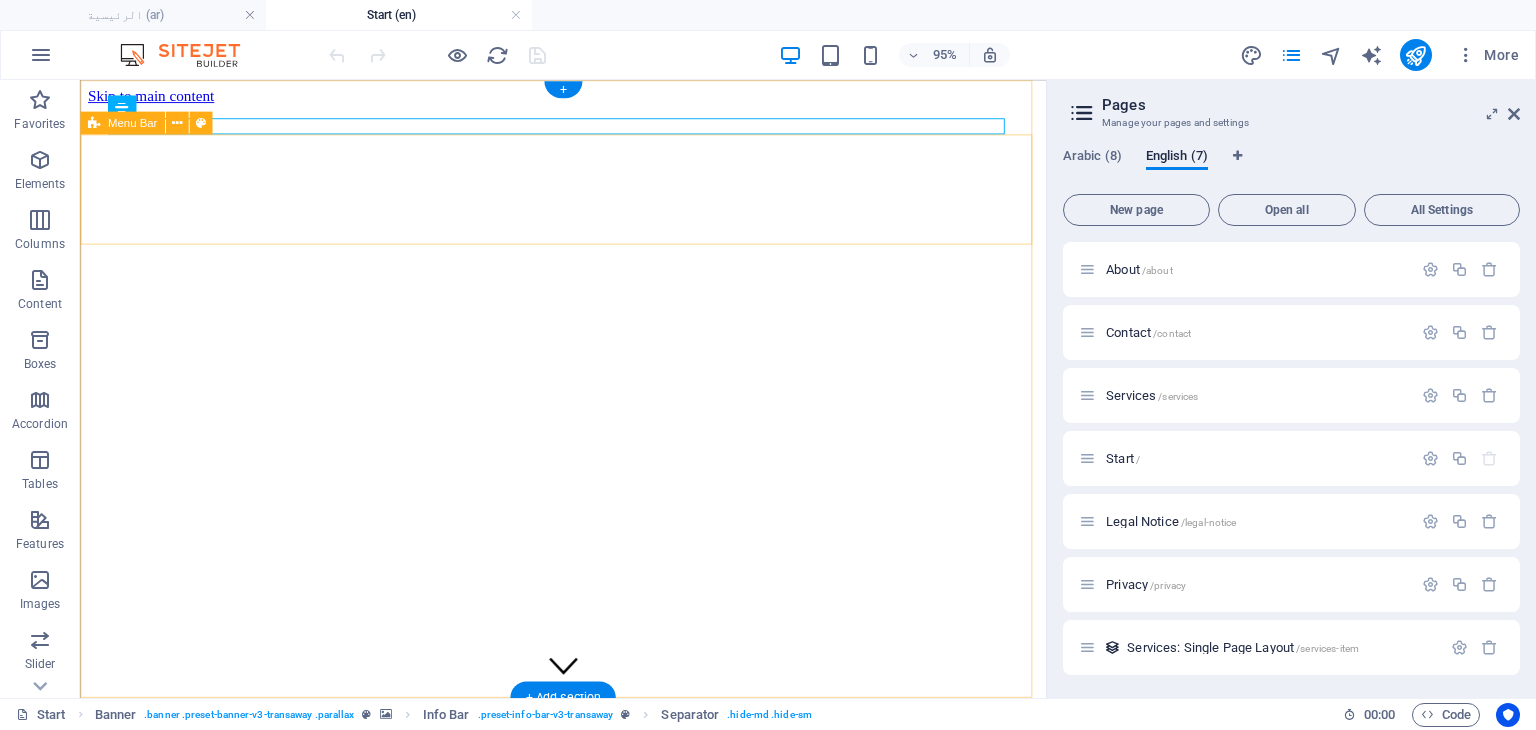 click on "Home About us Services Pricing Contact Get a quote" at bounding box center (588, 9762) 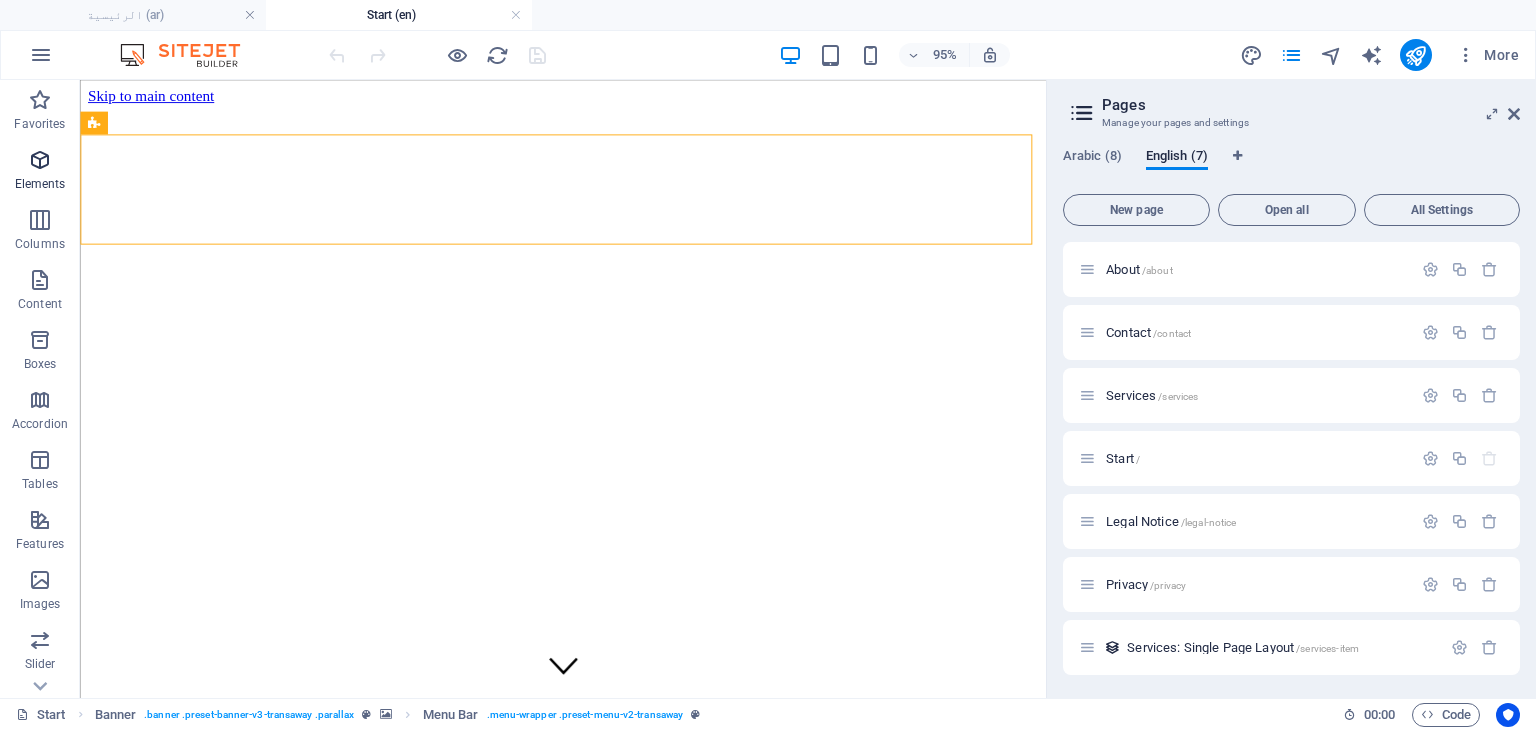 click on "Elements" at bounding box center [40, 172] 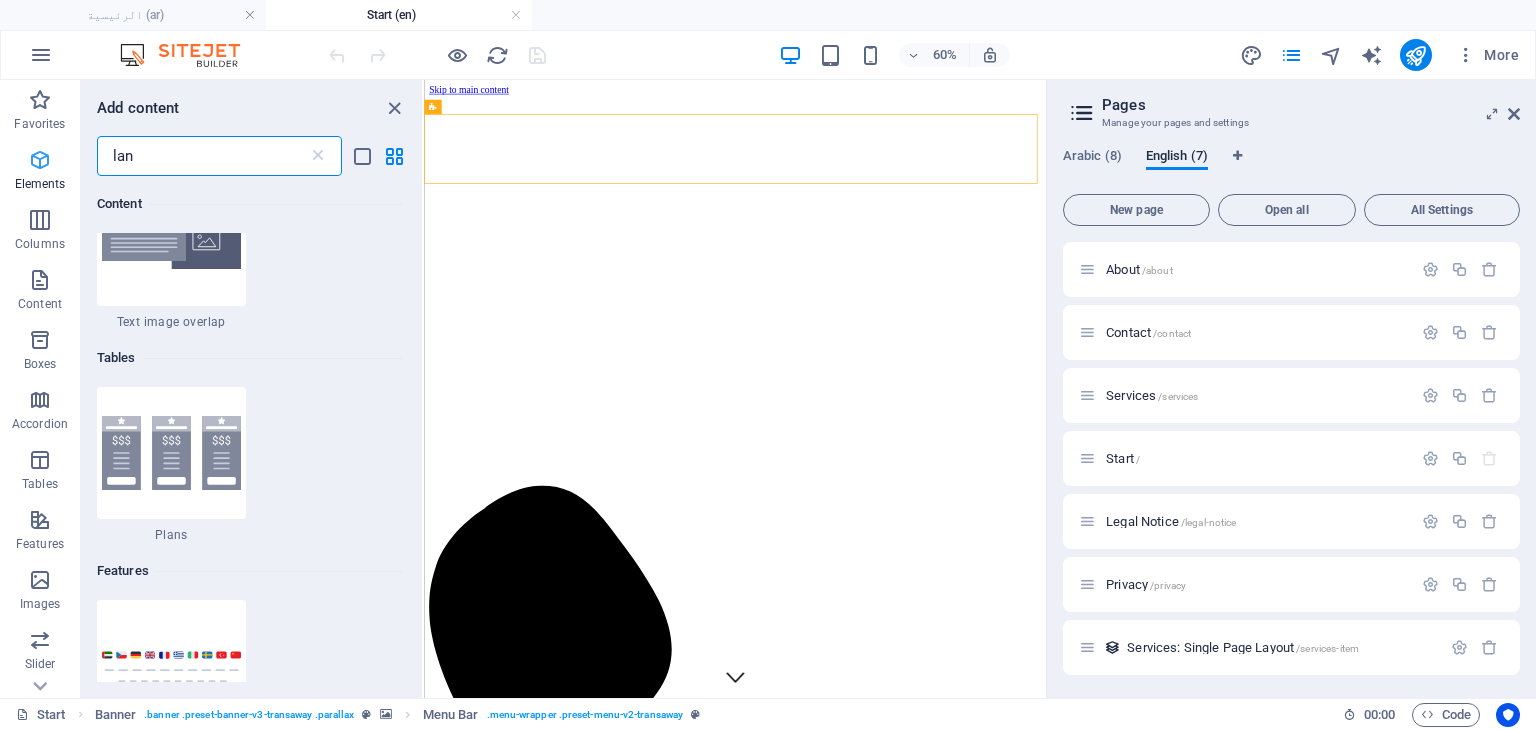 scroll, scrollTop: 0, scrollLeft: 0, axis: both 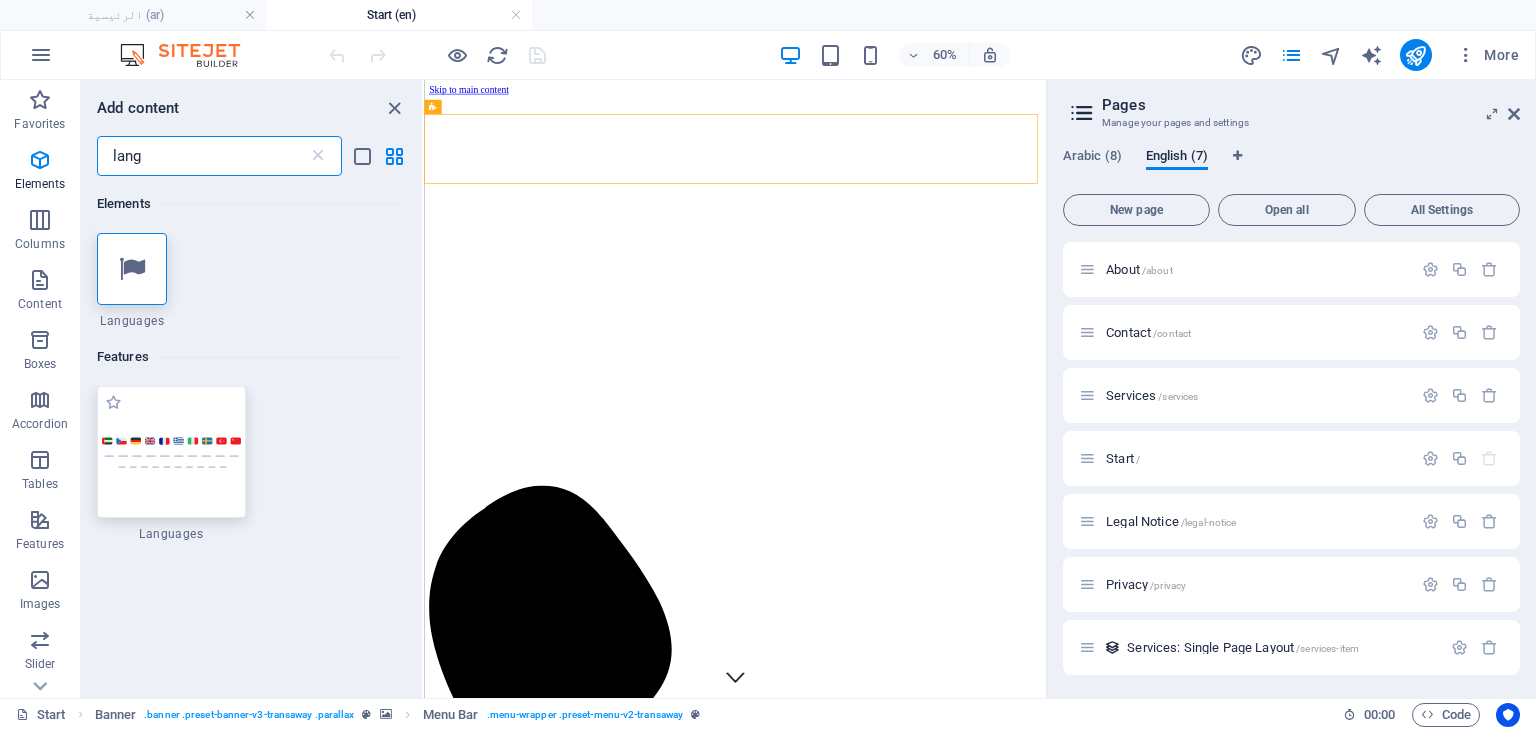 type on "lang" 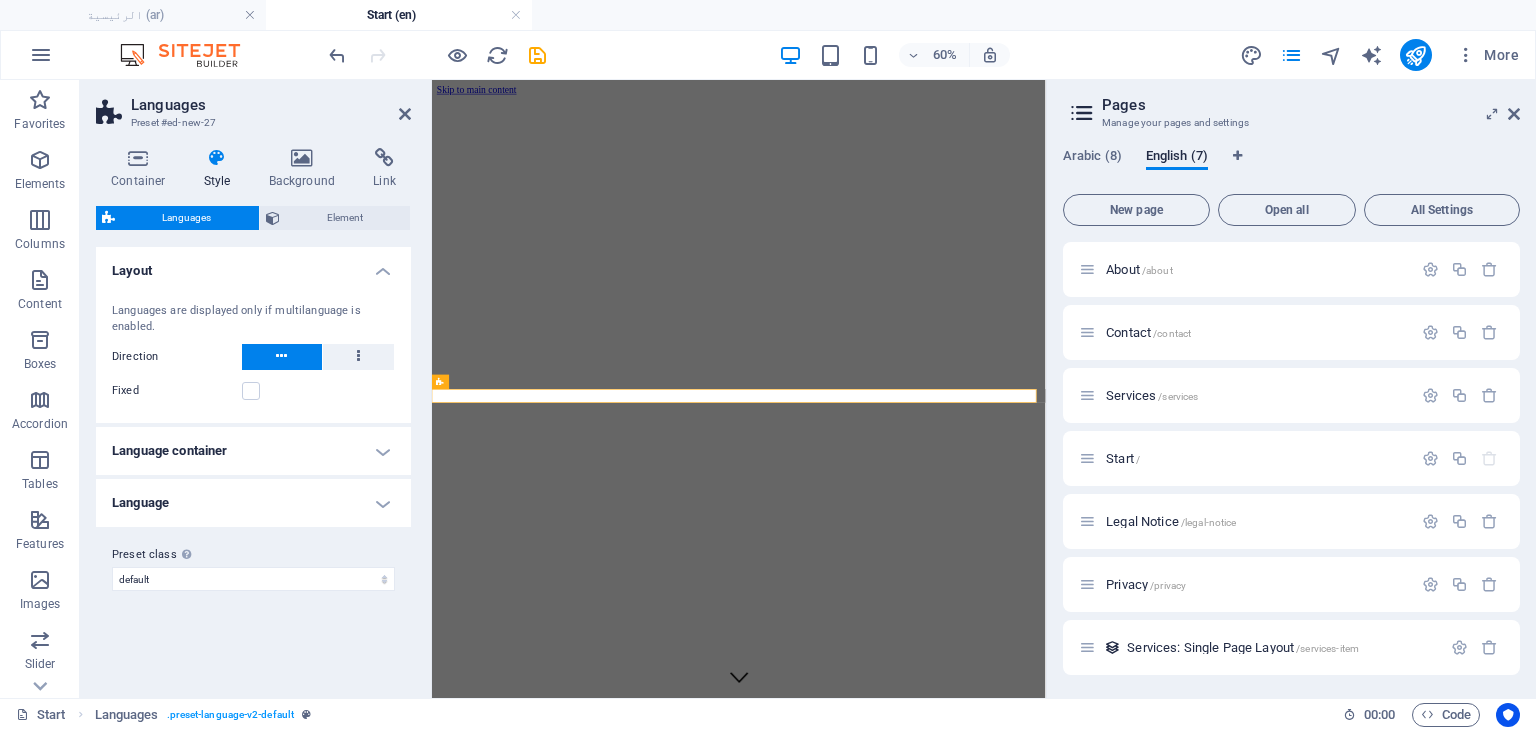 scroll, scrollTop: 514, scrollLeft: 0, axis: vertical 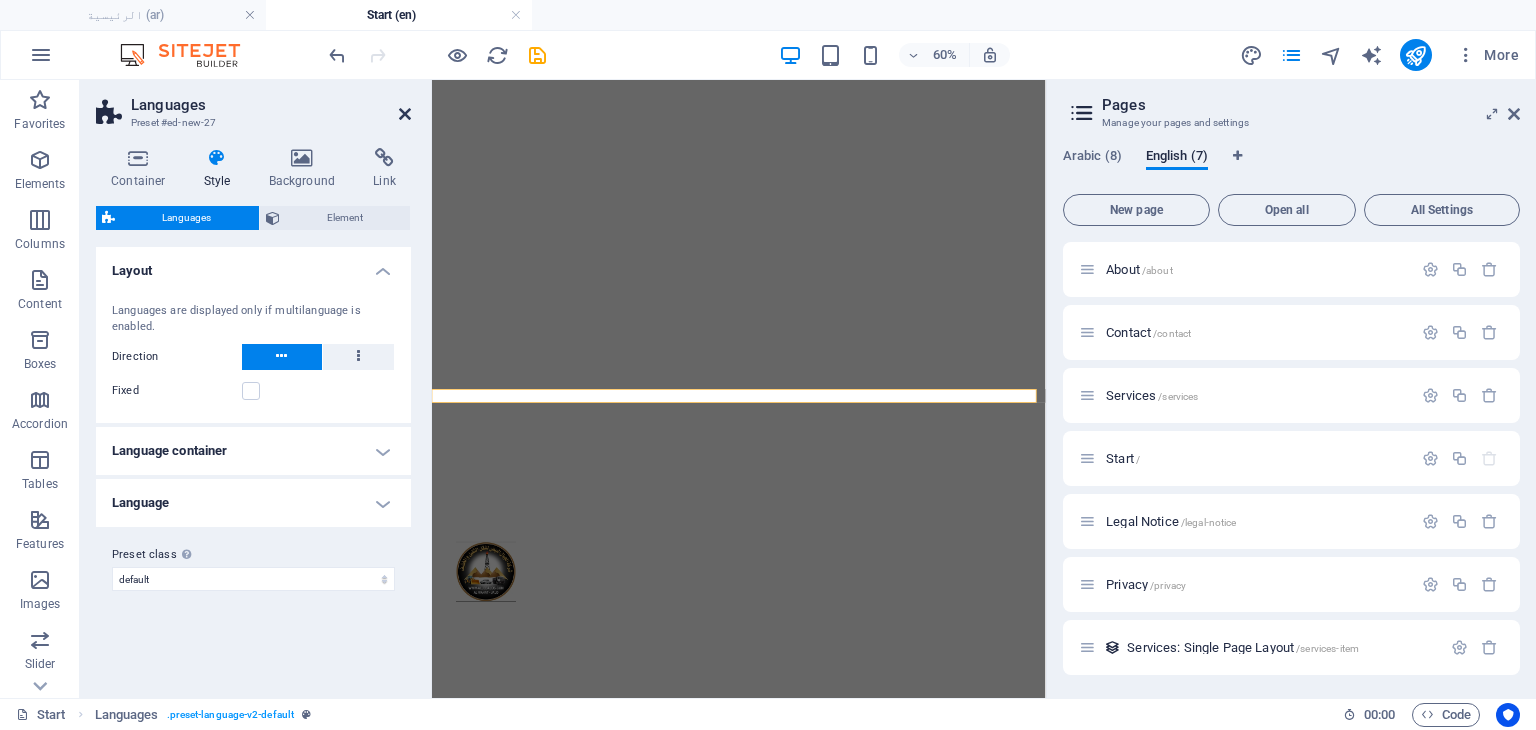 click at bounding box center [405, 114] 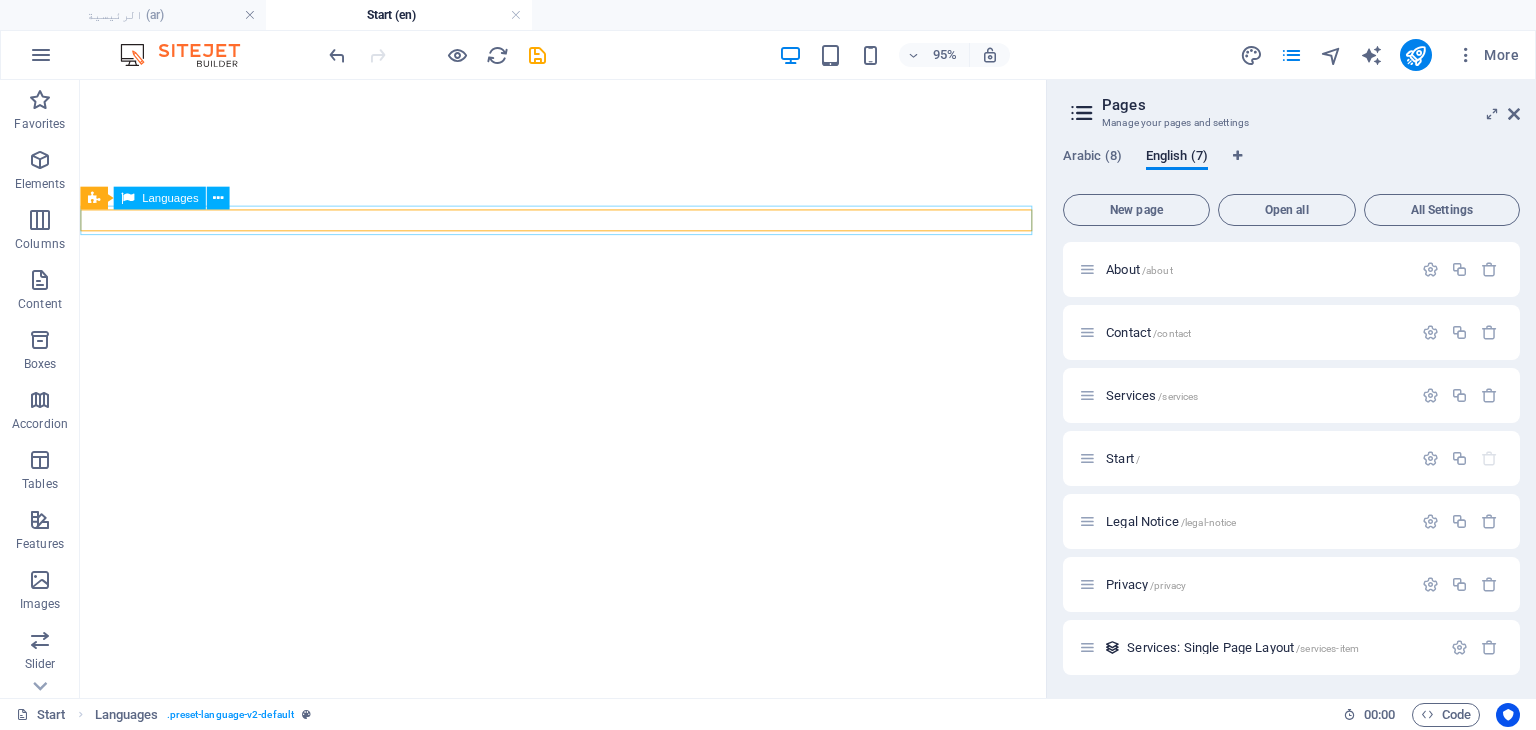 click on "العربية English" at bounding box center (588, 1410) 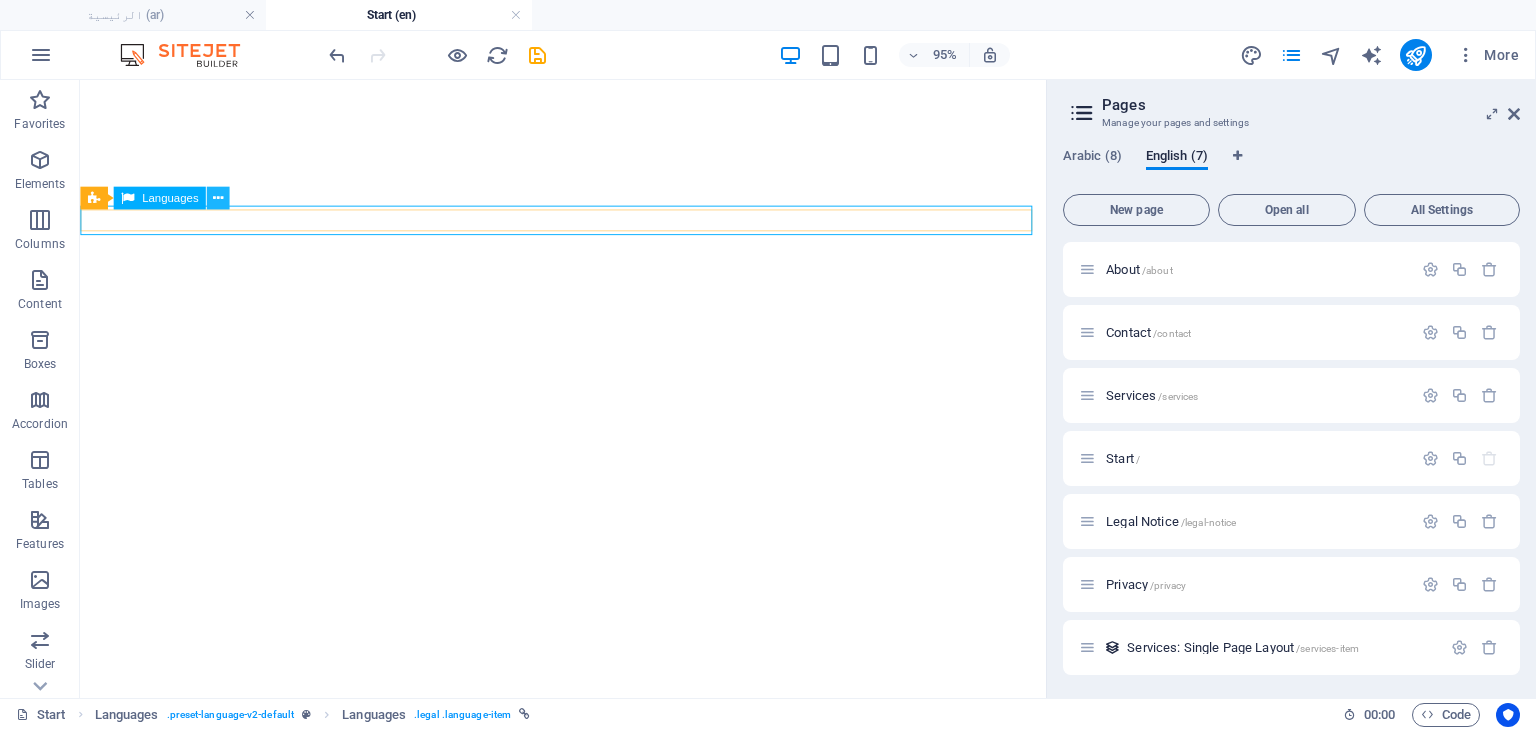 click at bounding box center (218, 198) 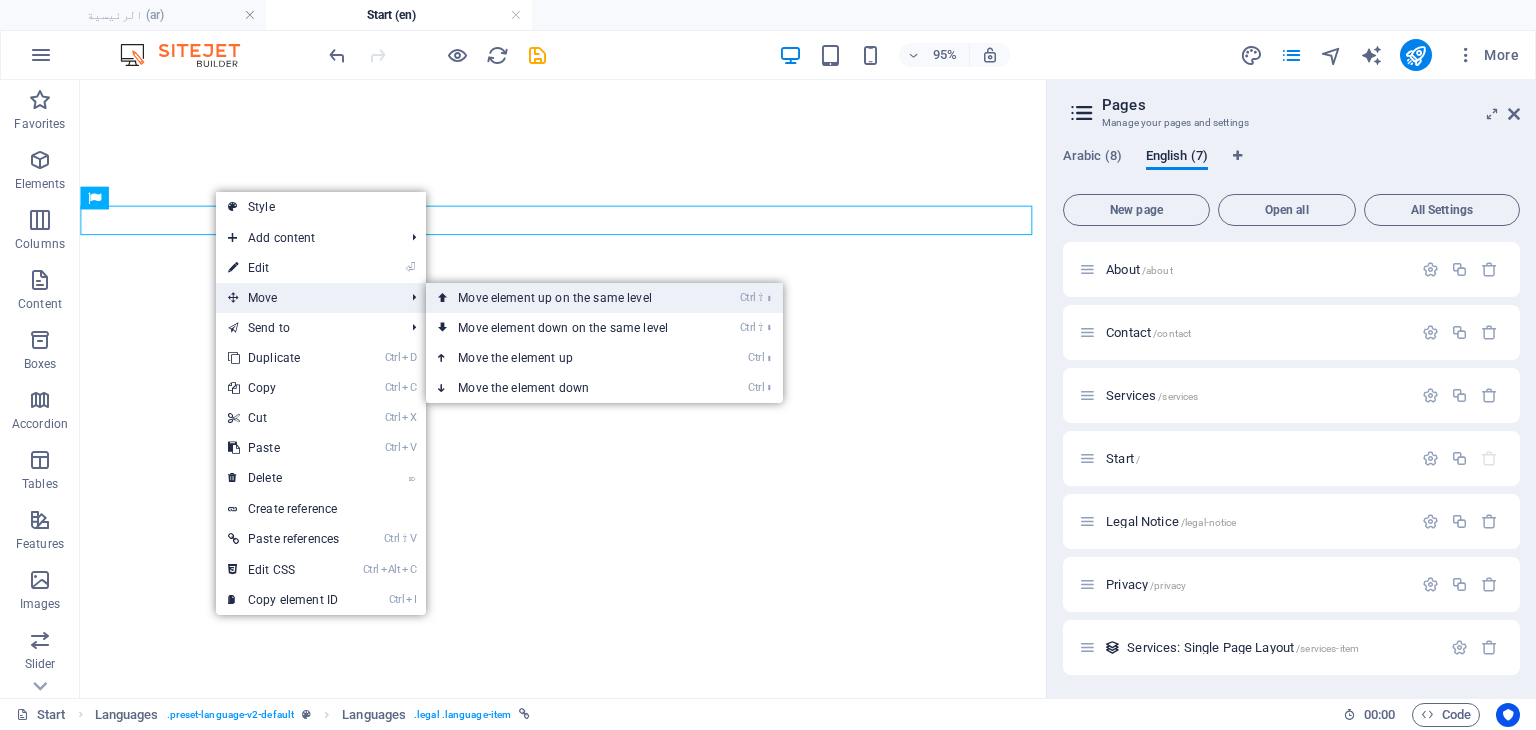 click on "Ctrl ⇧ ⬆  Move element up on the same level" at bounding box center [567, 298] 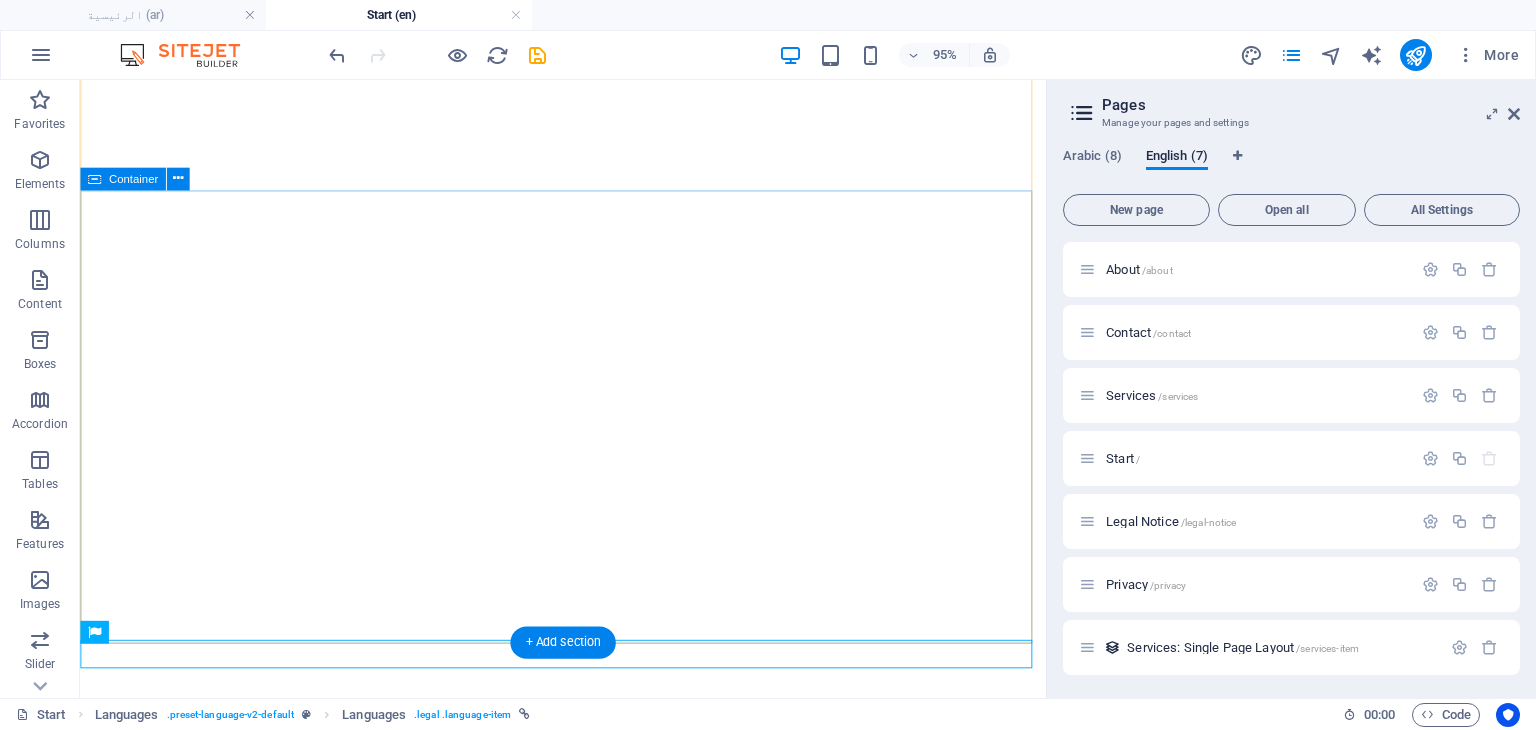 scroll, scrollTop: 200, scrollLeft: 0, axis: vertical 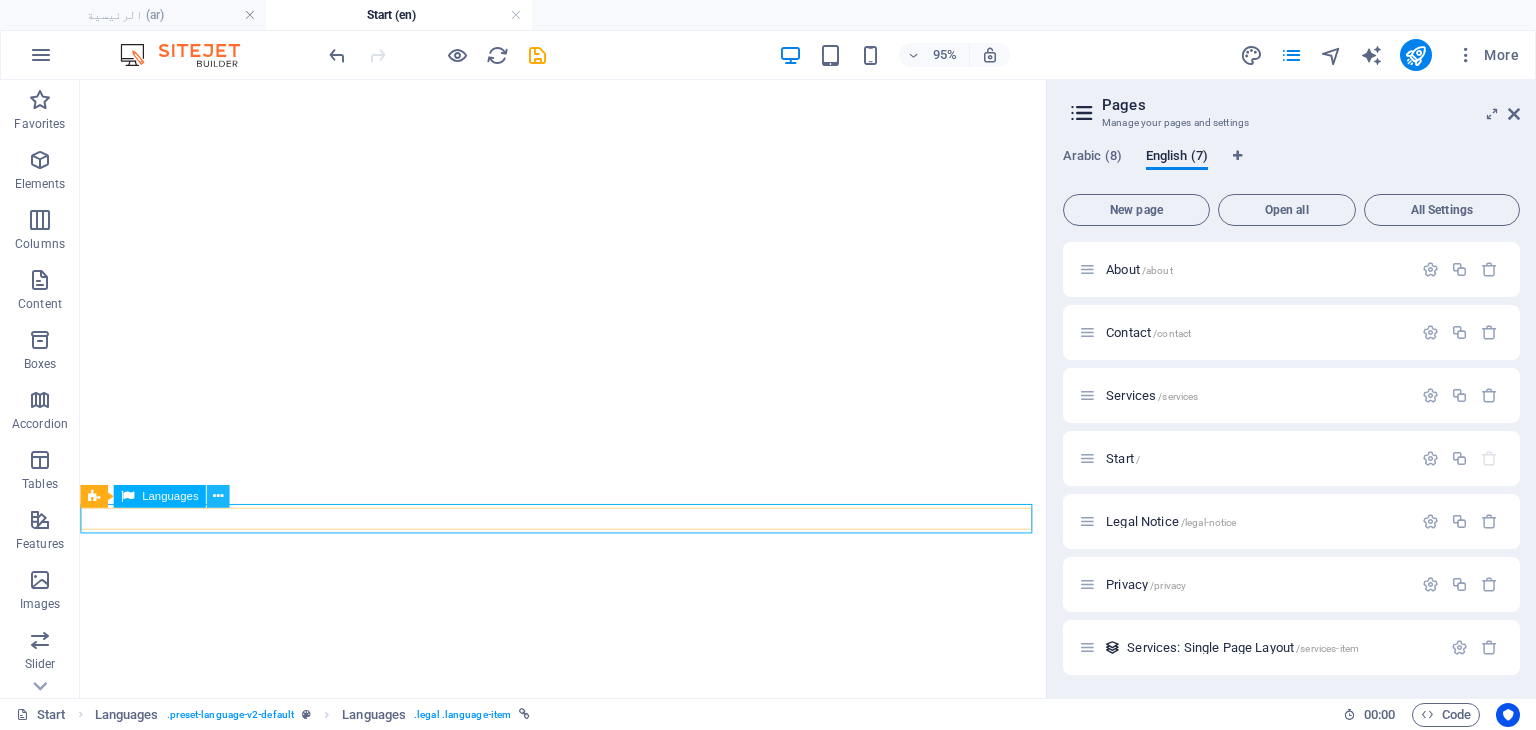 click at bounding box center (218, 496) 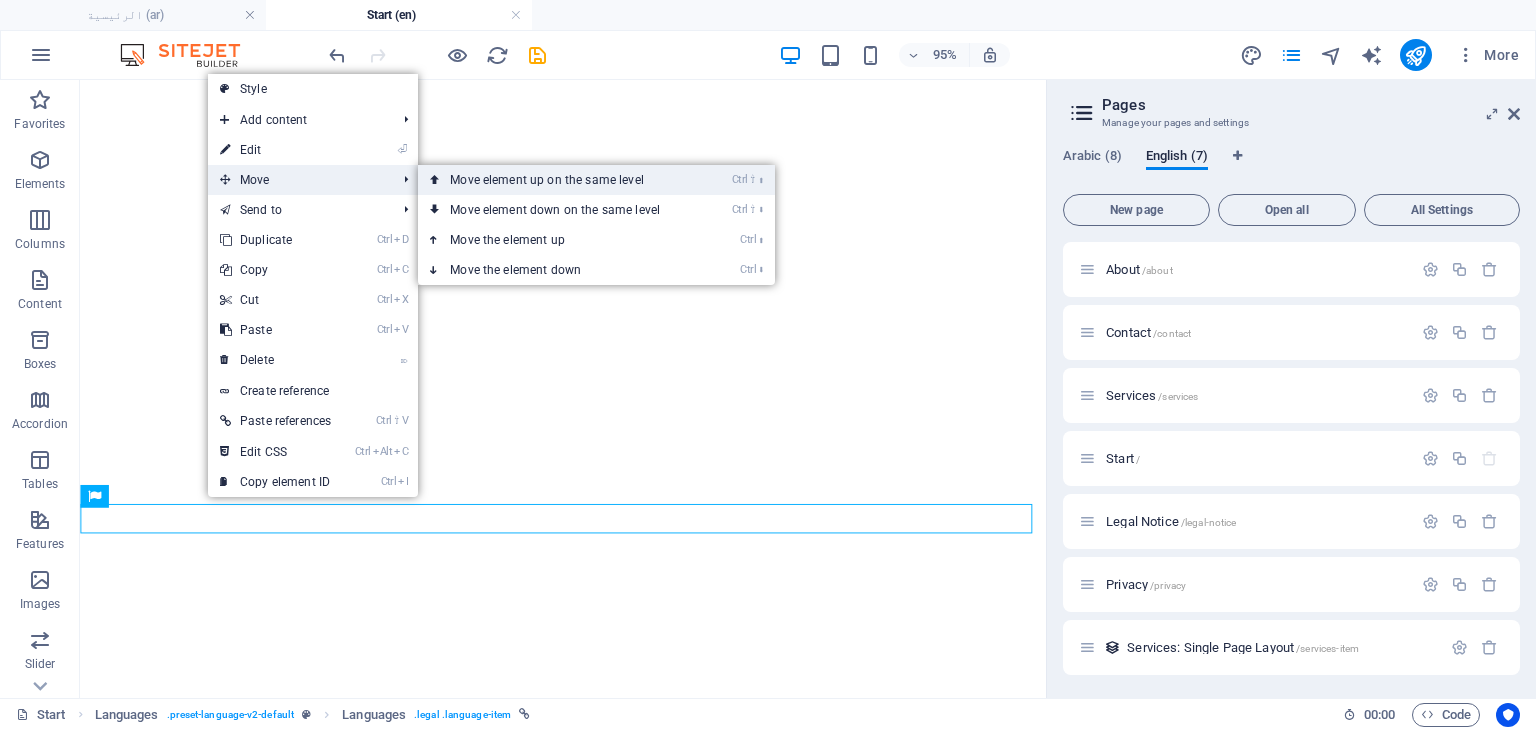 click on "Ctrl ⇧ ⬆  Move element up on the same level" at bounding box center (559, 180) 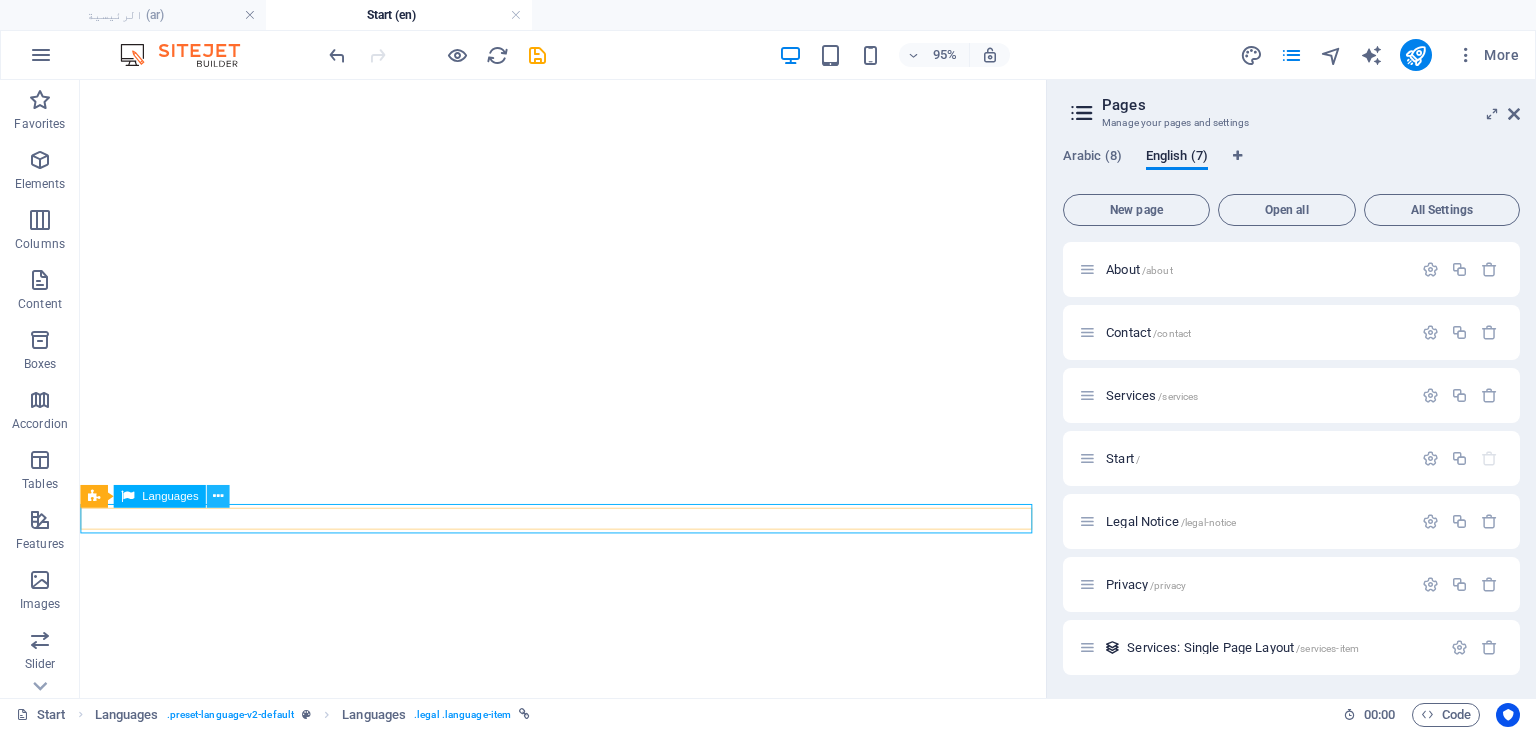 click at bounding box center (218, 496) 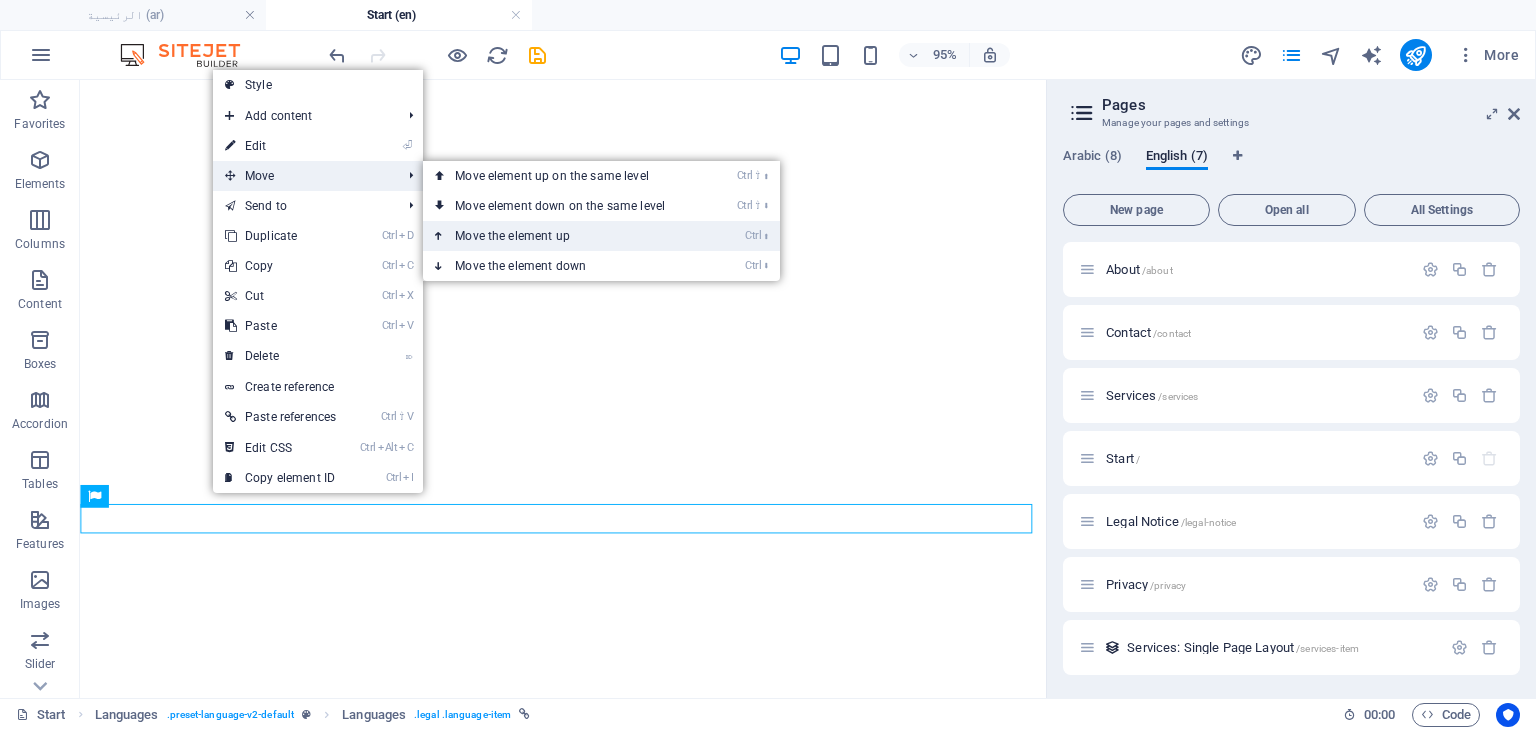 click on "Ctrl ⬆  Move the element up" at bounding box center (564, 236) 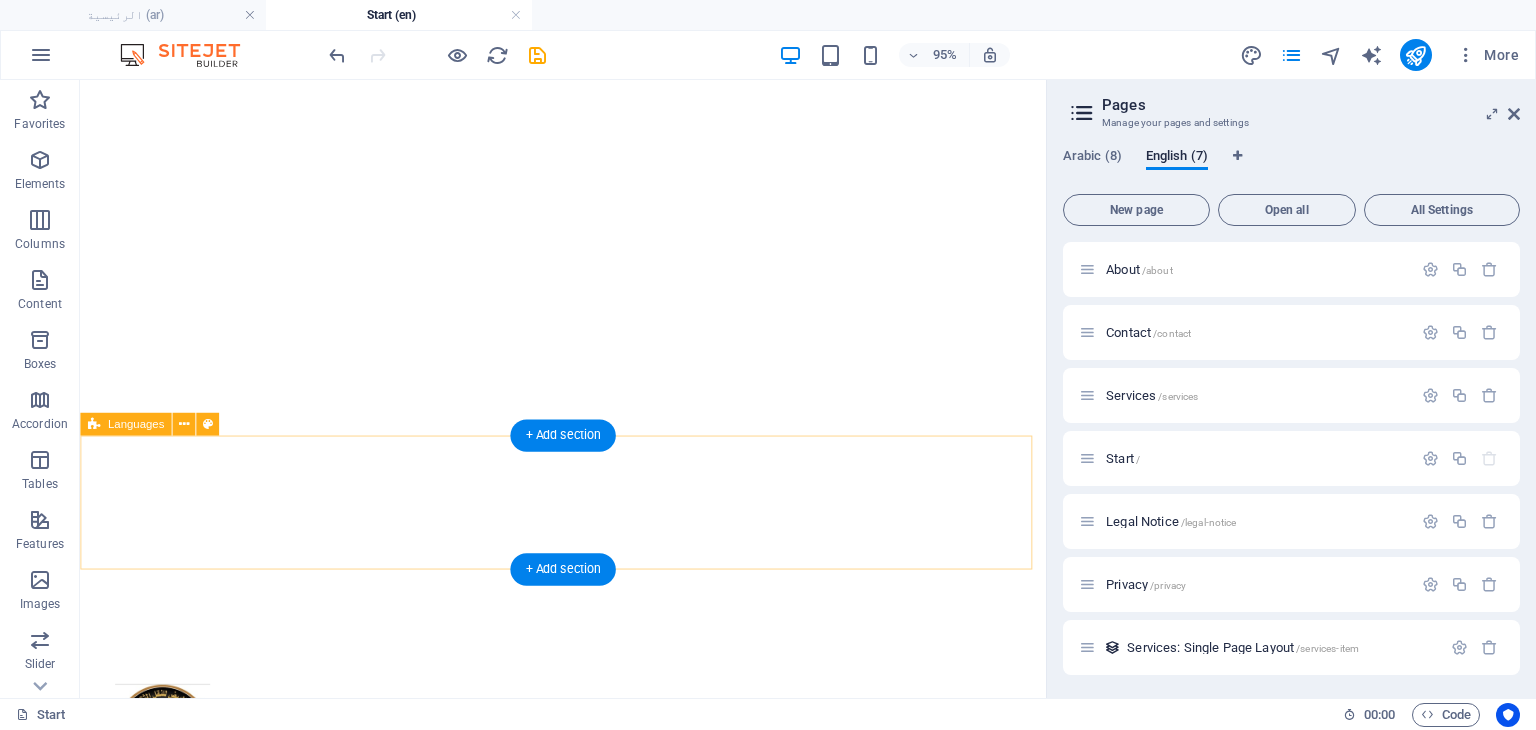 scroll, scrollTop: 300, scrollLeft: 0, axis: vertical 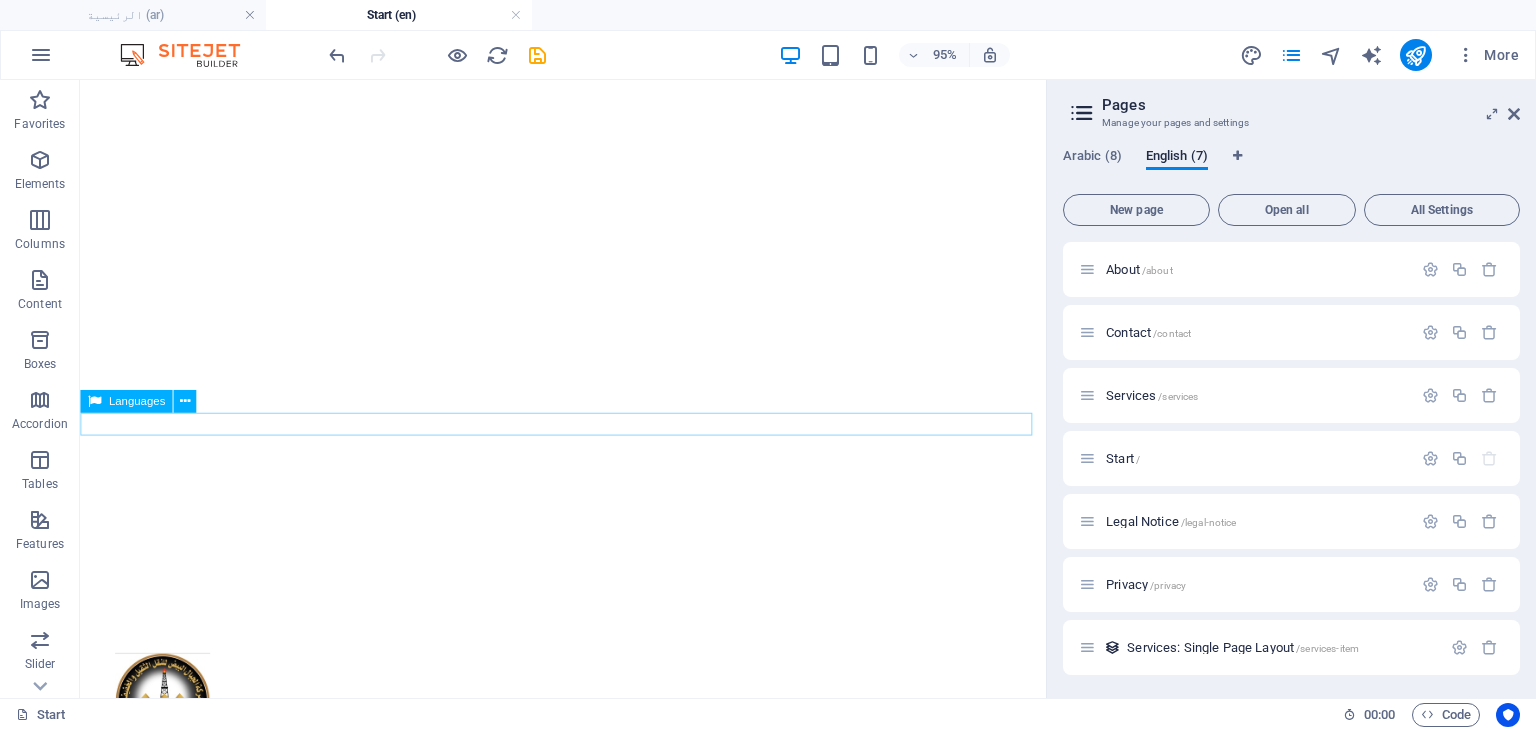 click on "العربية English" at bounding box center [588, 1245] 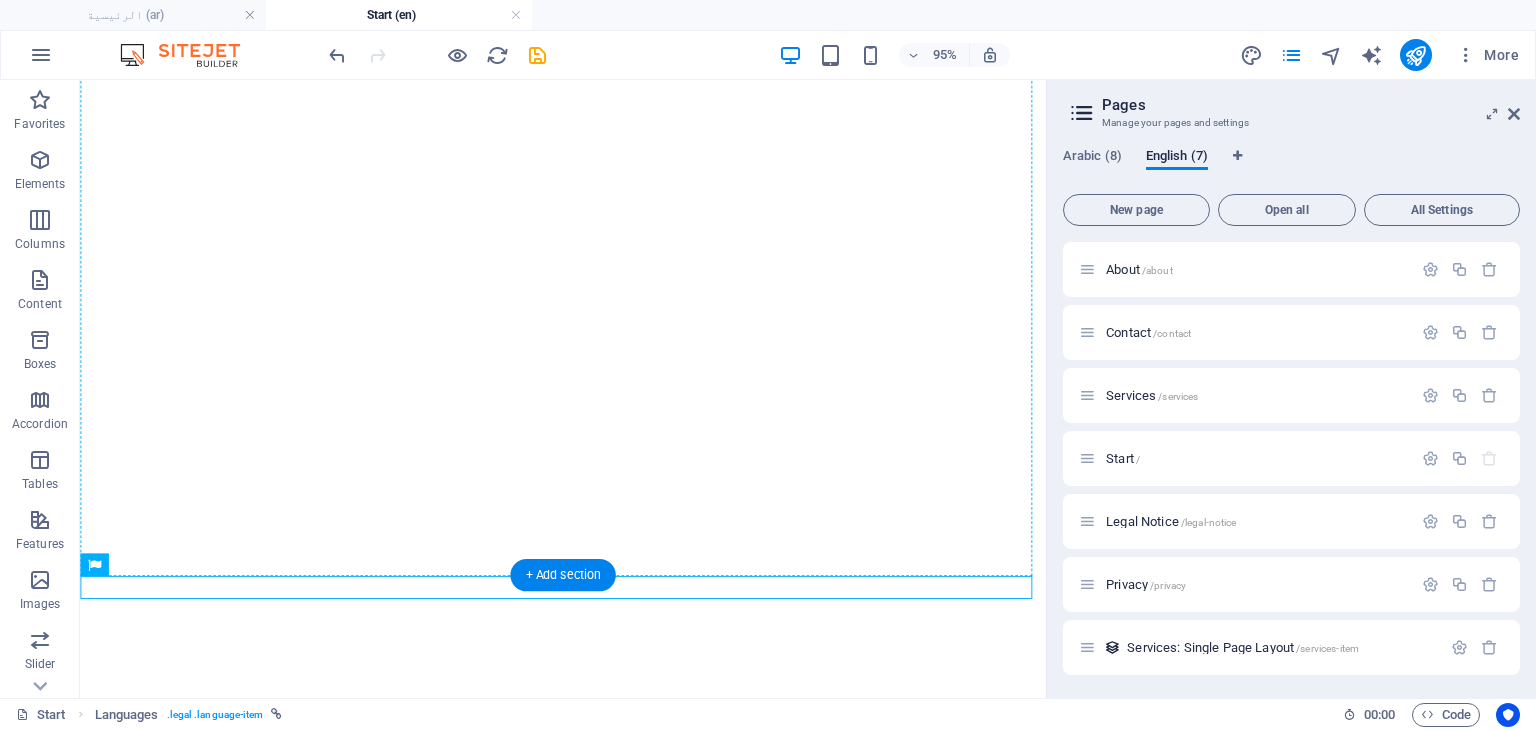 scroll, scrollTop: 0, scrollLeft: 0, axis: both 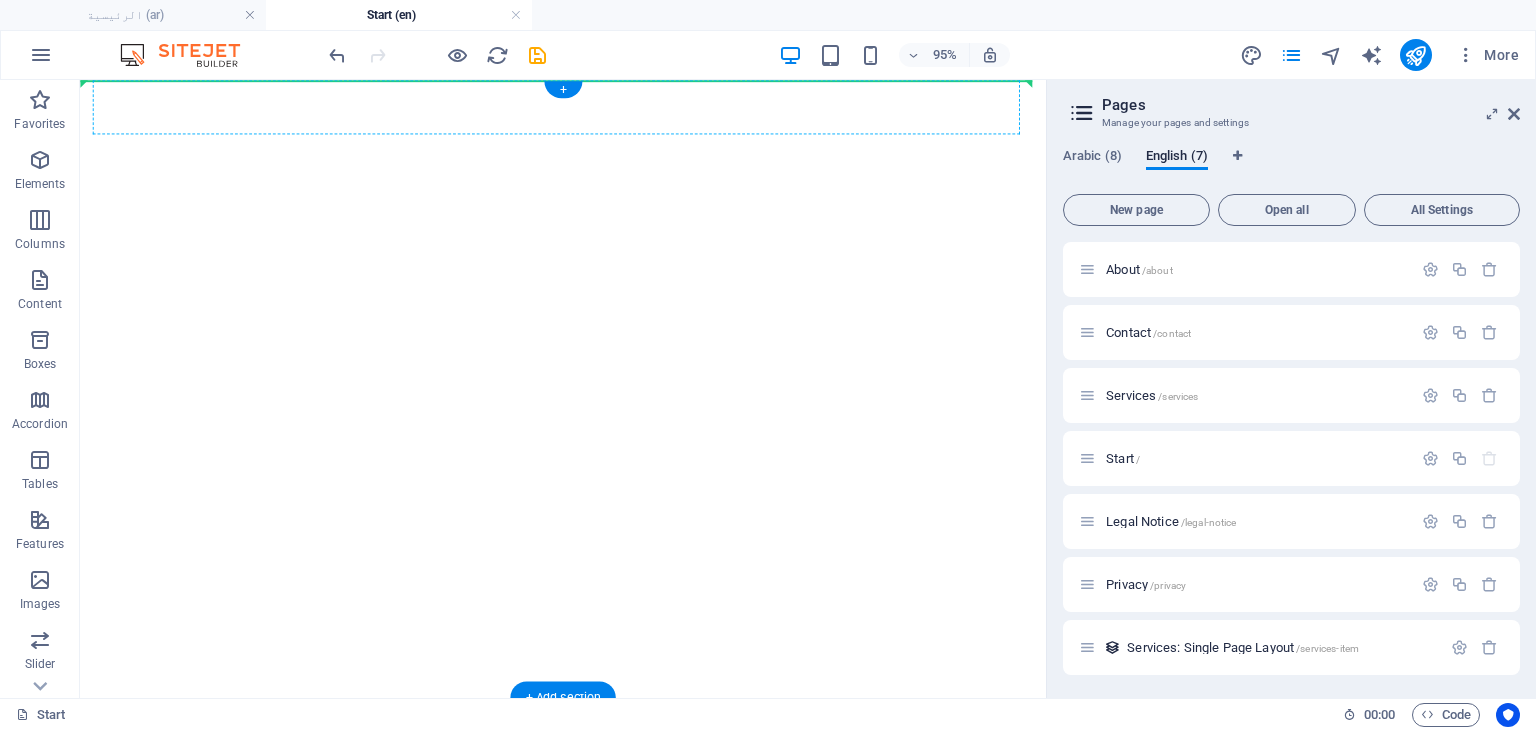 drag, startPoint x: 210, startPoint y: 448, endPoint x: 323, endPoint y: 128, distance: 339.36557 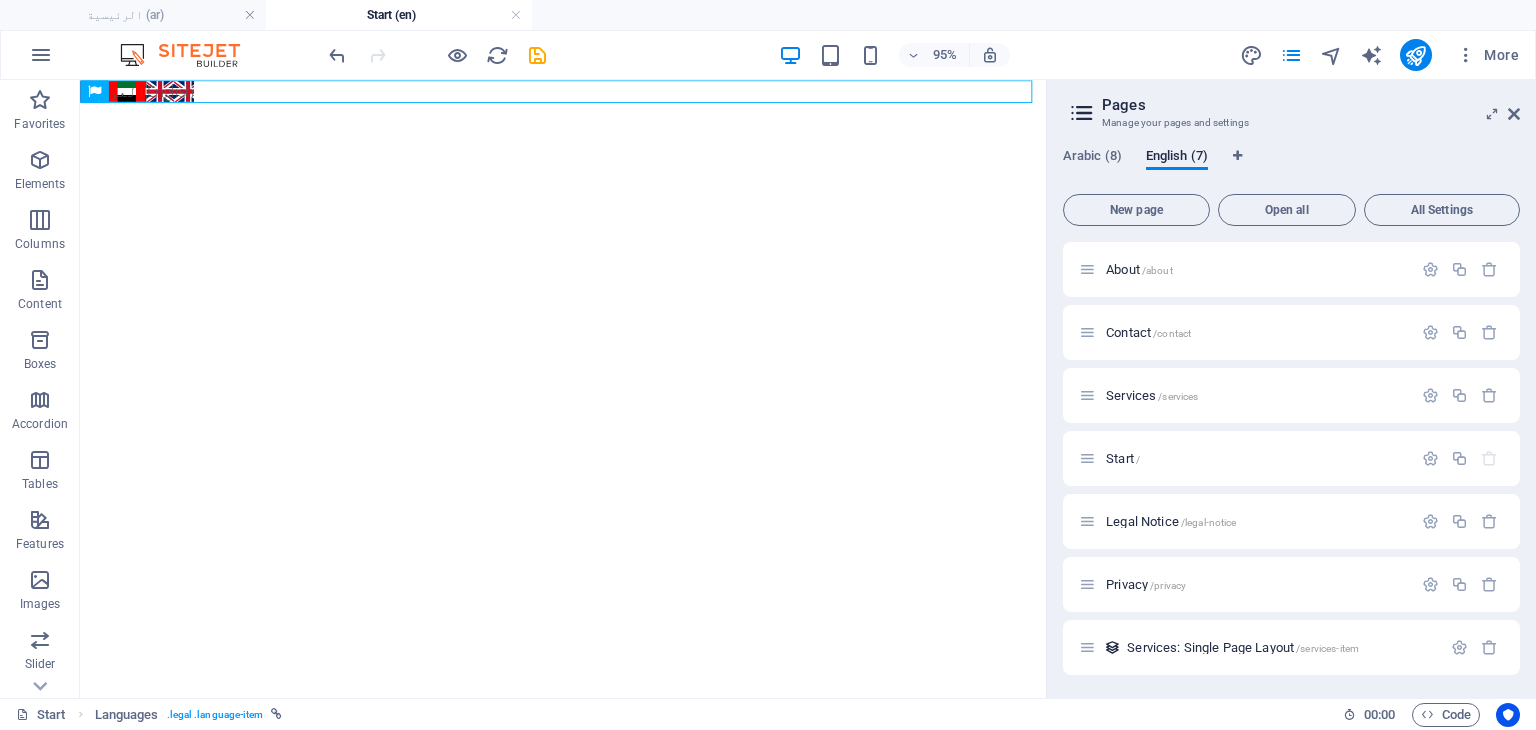 click on "95% More" at bounding box center [768, 55] 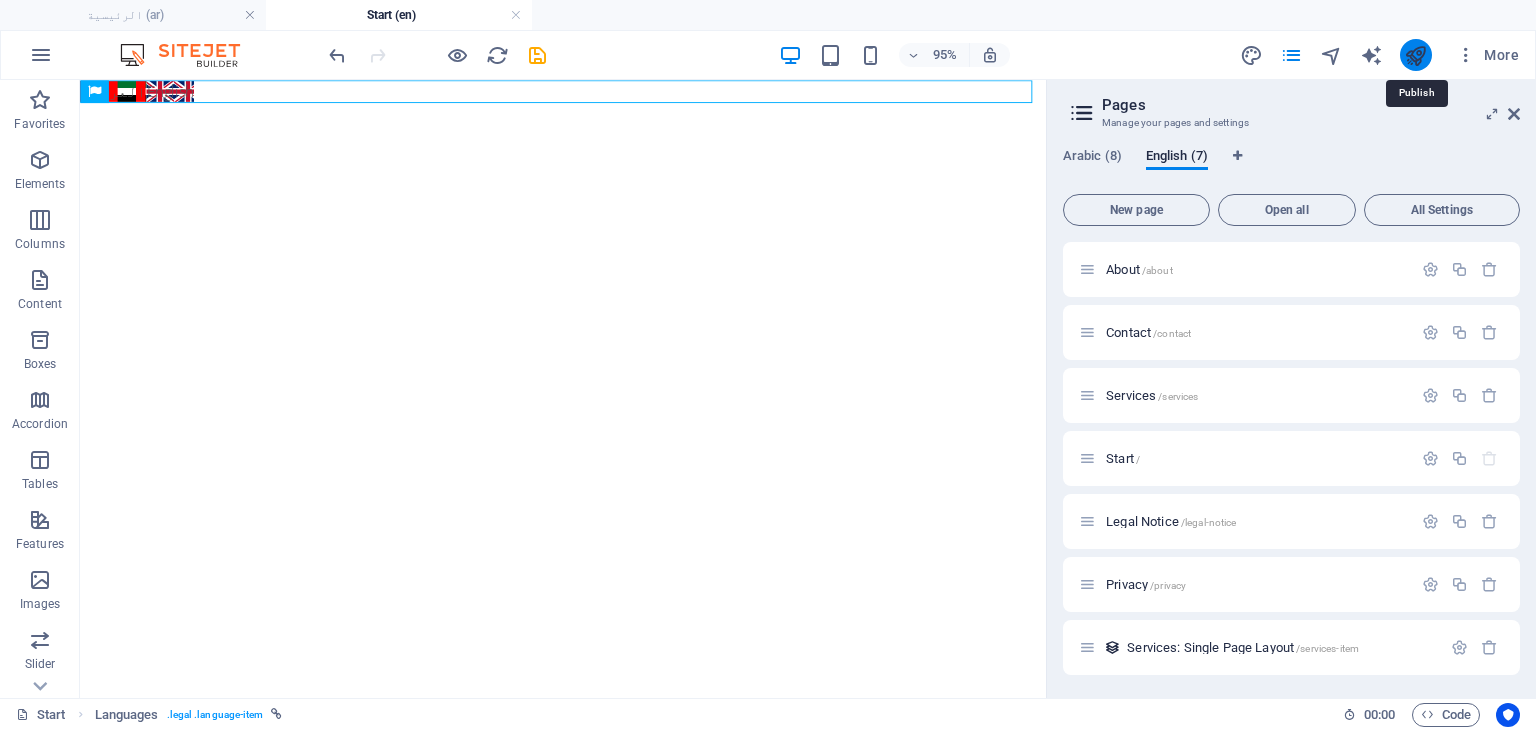 click at bounding box center [1415, 55] 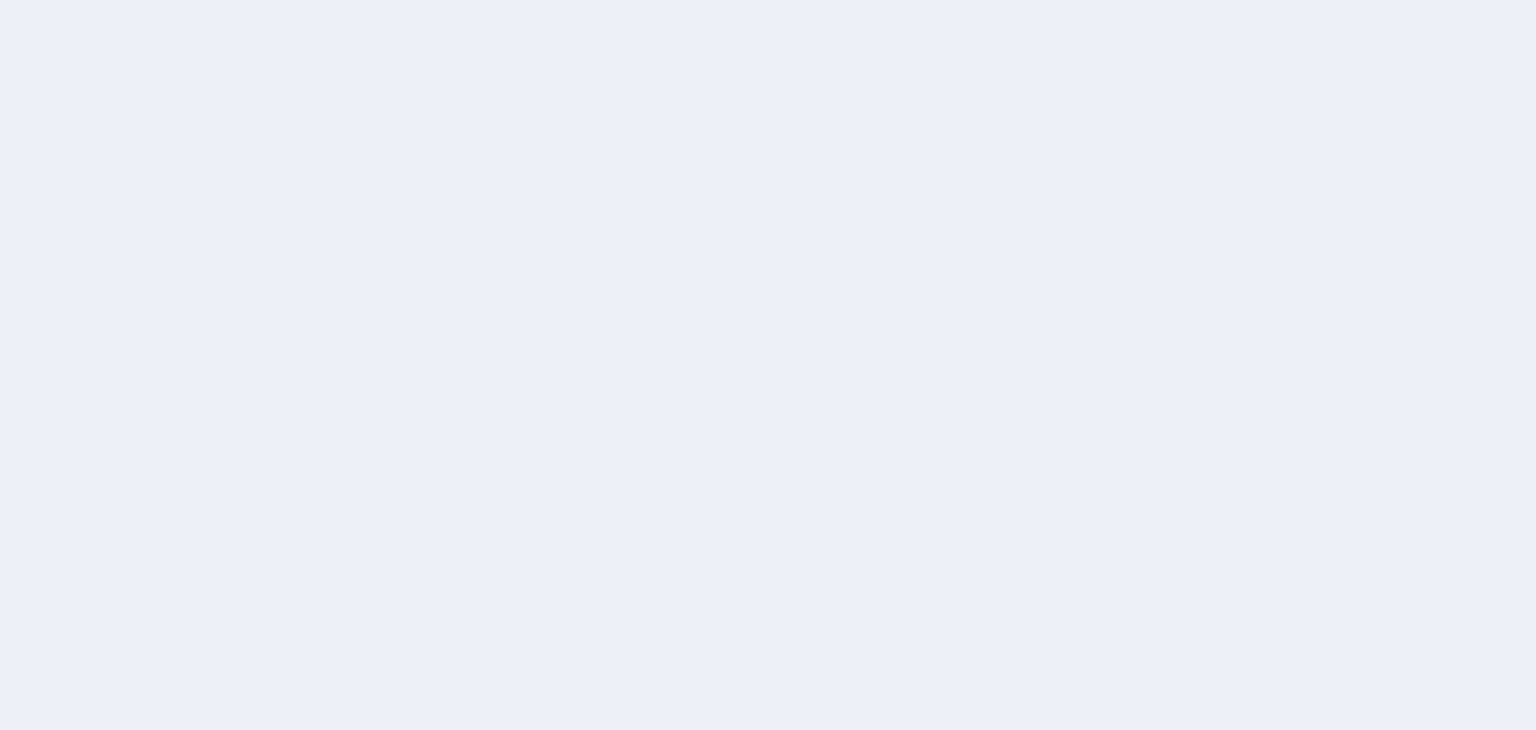 scroll, scrollTop: 0, scrollLeft: 0, axis: both 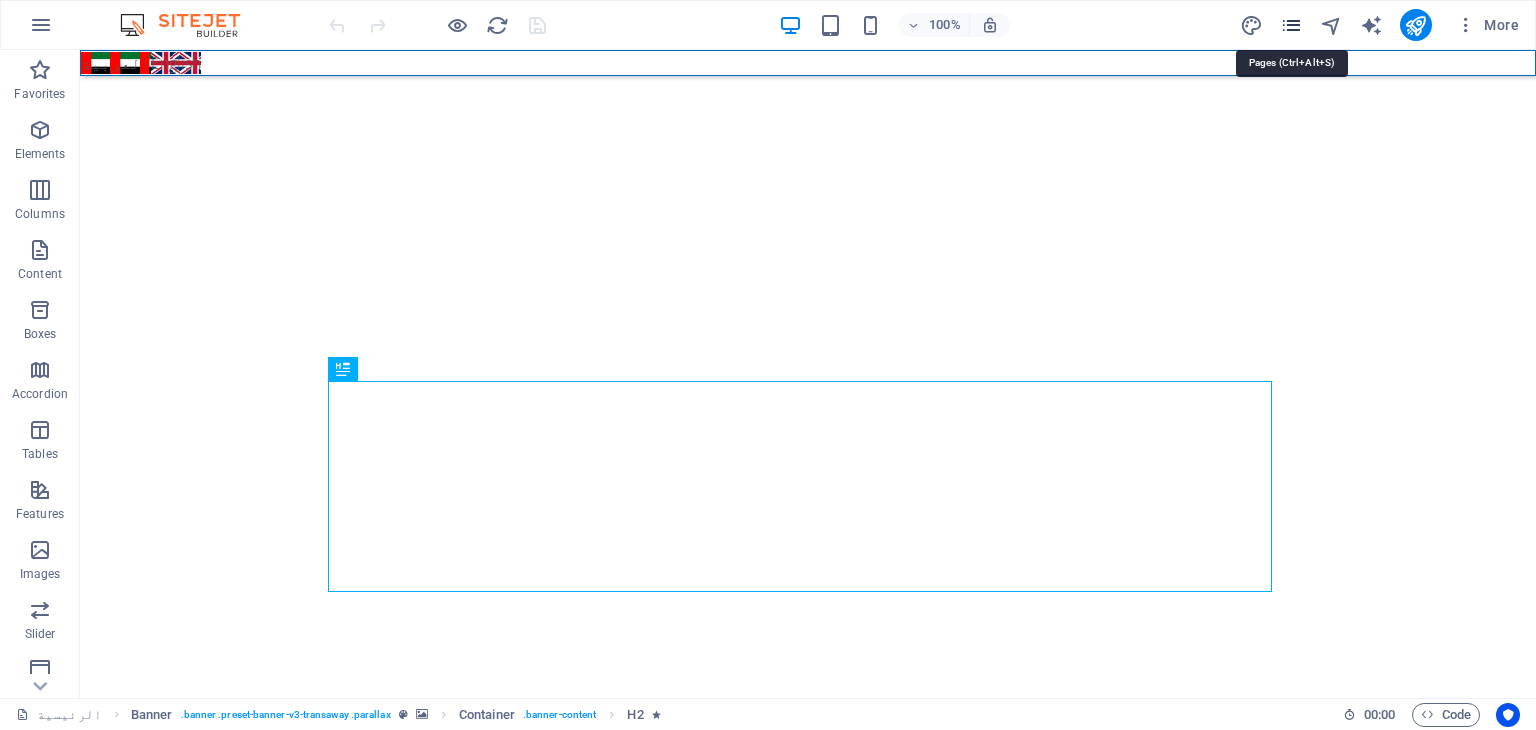 click at bounding box center [1291, 25] 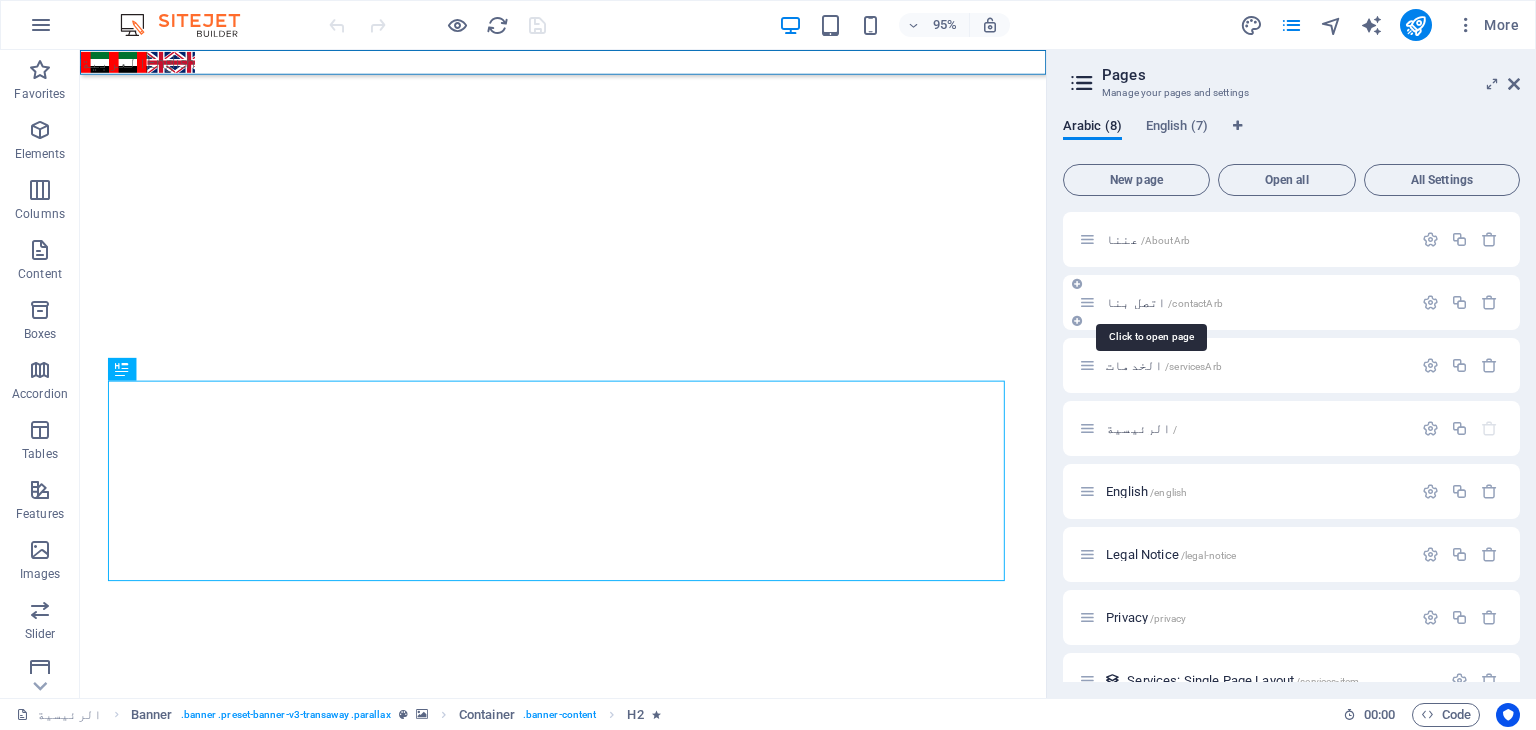 click on "اتصل بنا /contactArb" at bounding box center [1164, 302] 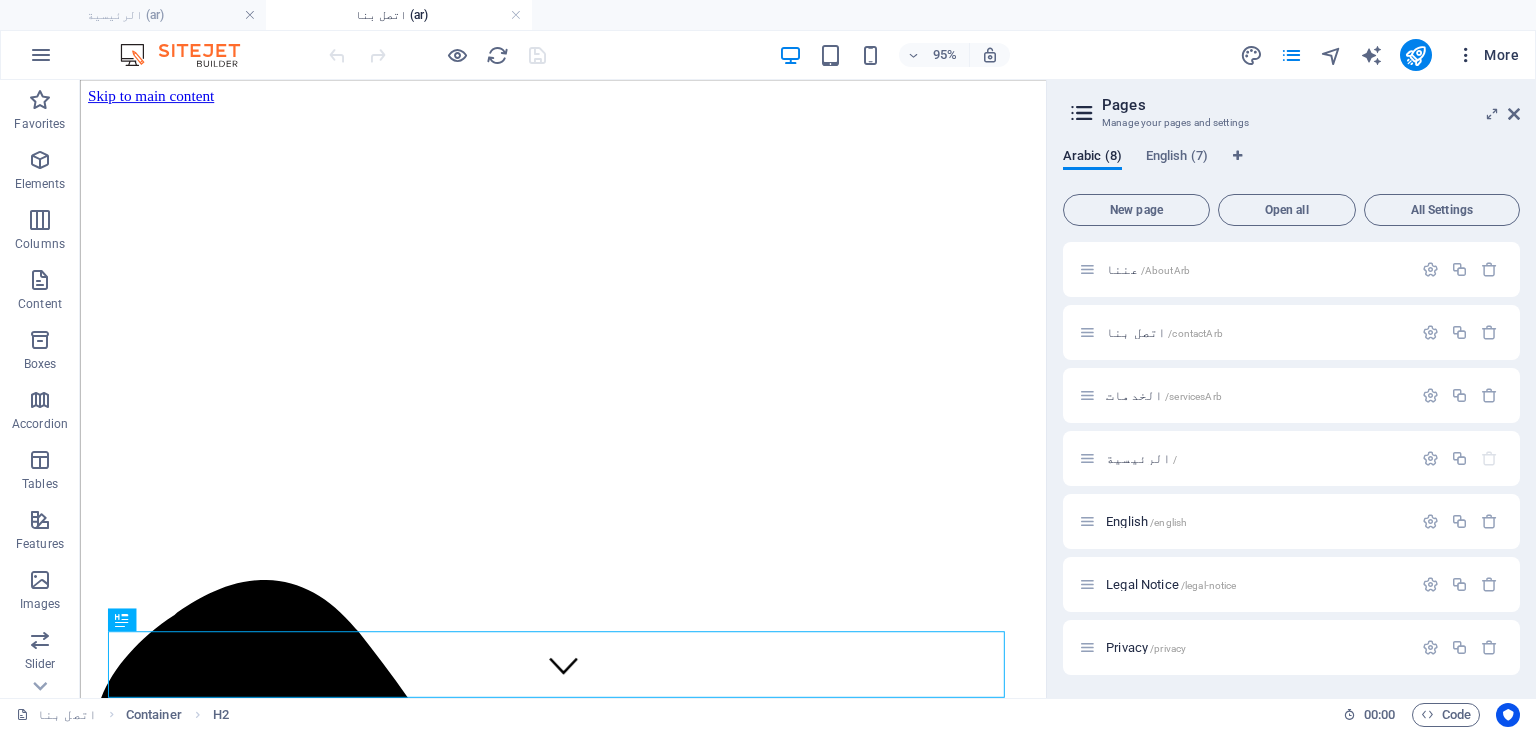 scroll, scrollTop: 0, scrollLeft: 0, axis: both 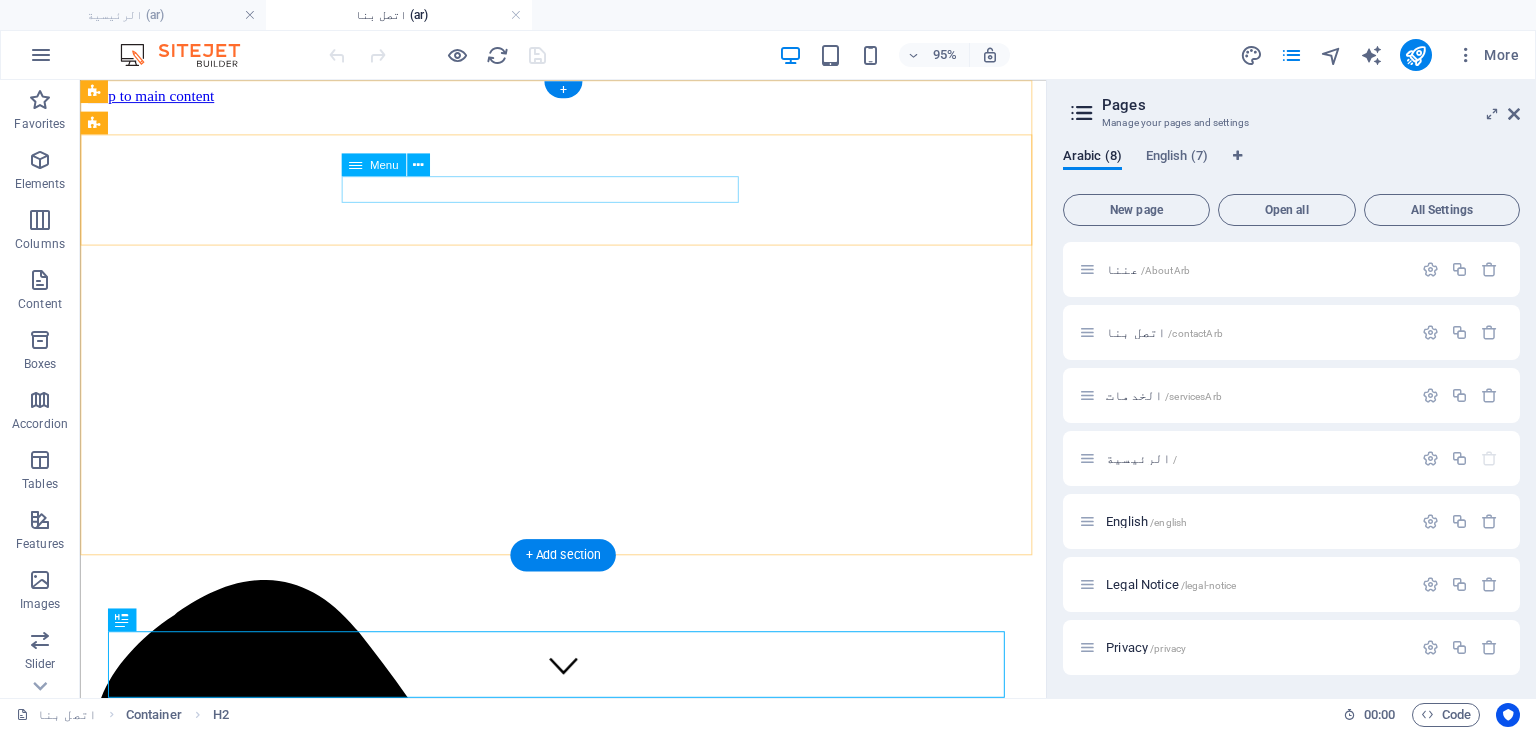 click on "Home About us Services Pricing Contact" at bounding box center (588, 8991) 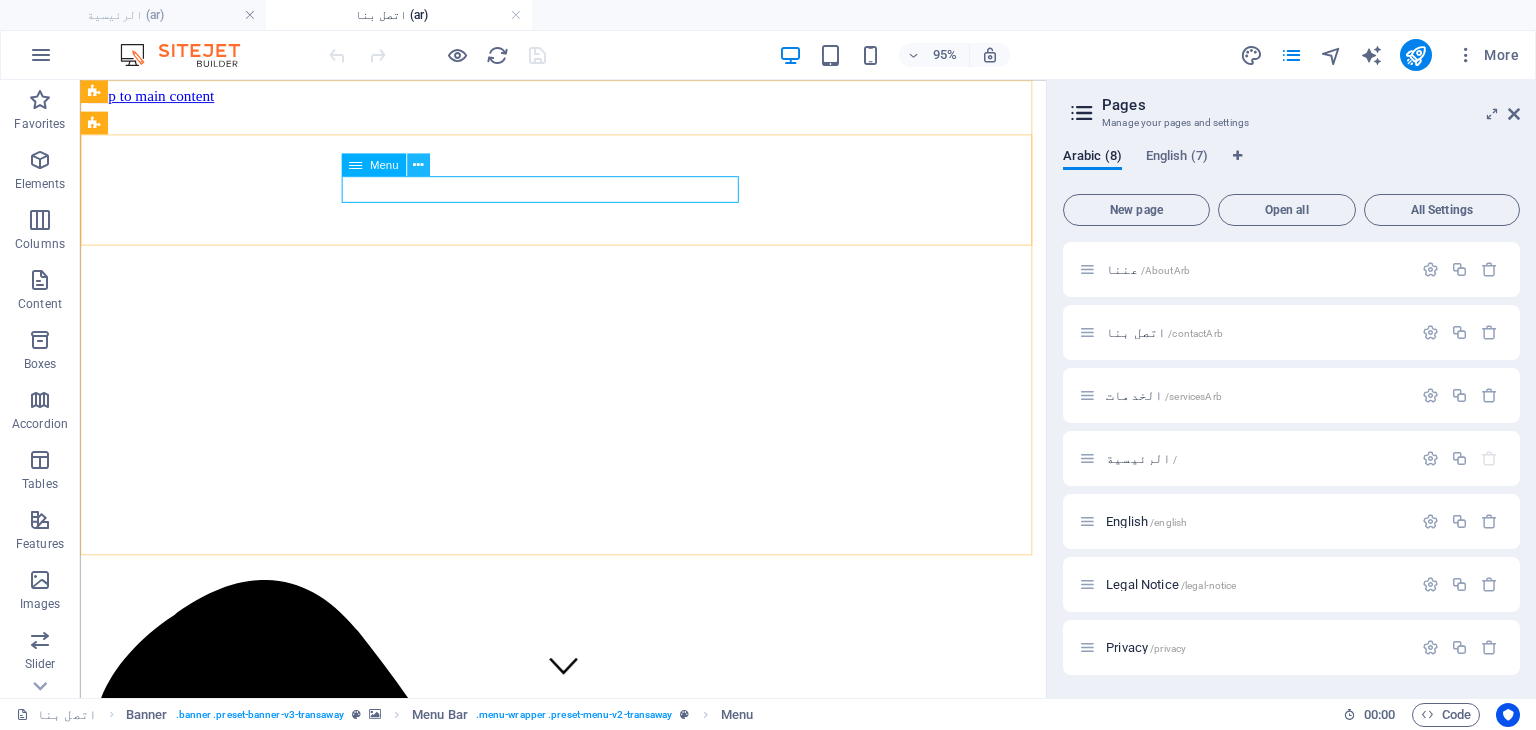 click at bounding box center (418, 165) 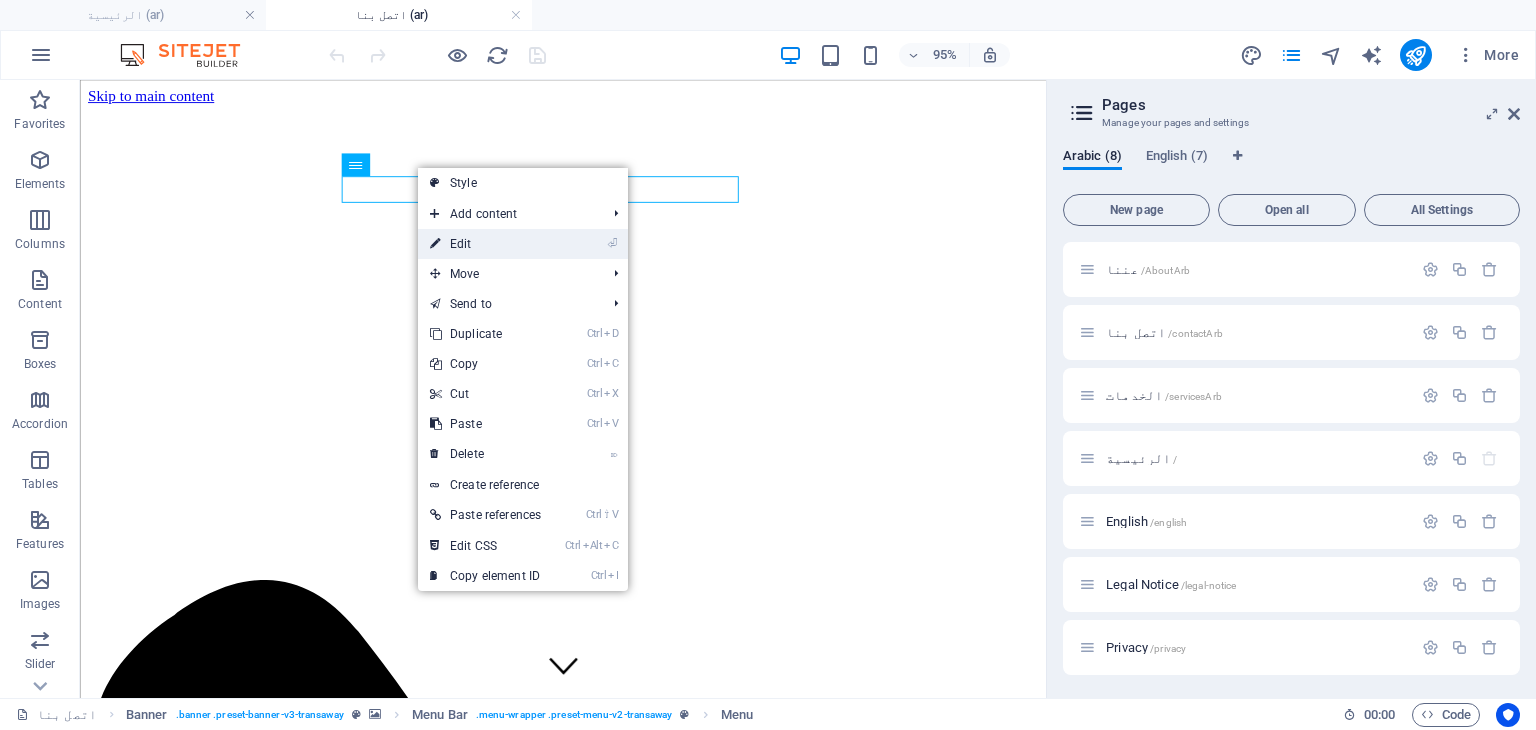 click on "⏎  Edit" at bounding box center [485, 244] 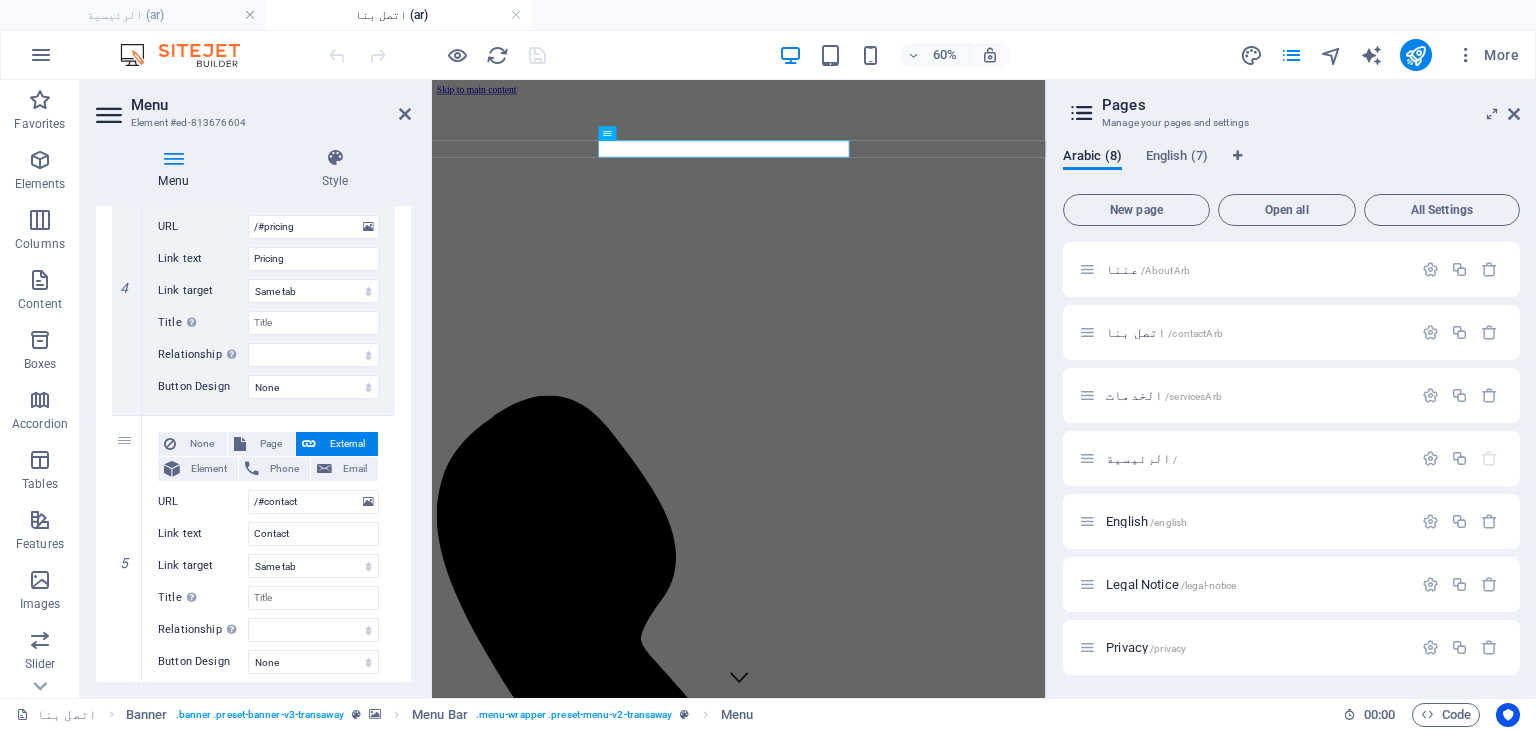 scroll, scrollTop: 1100, scrollLeft: 0, axis: vertical 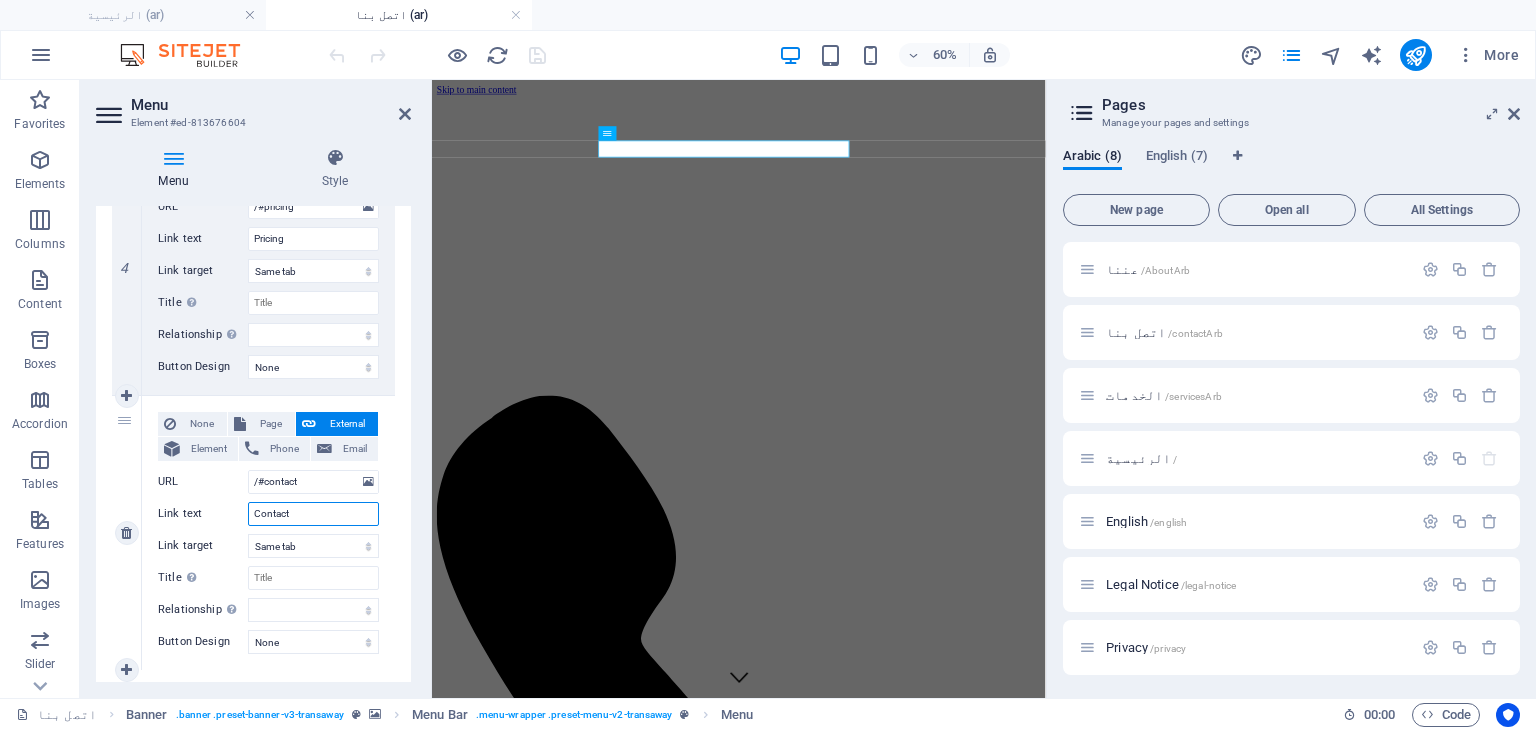click on "Contact" at bounding box center (313, 514) 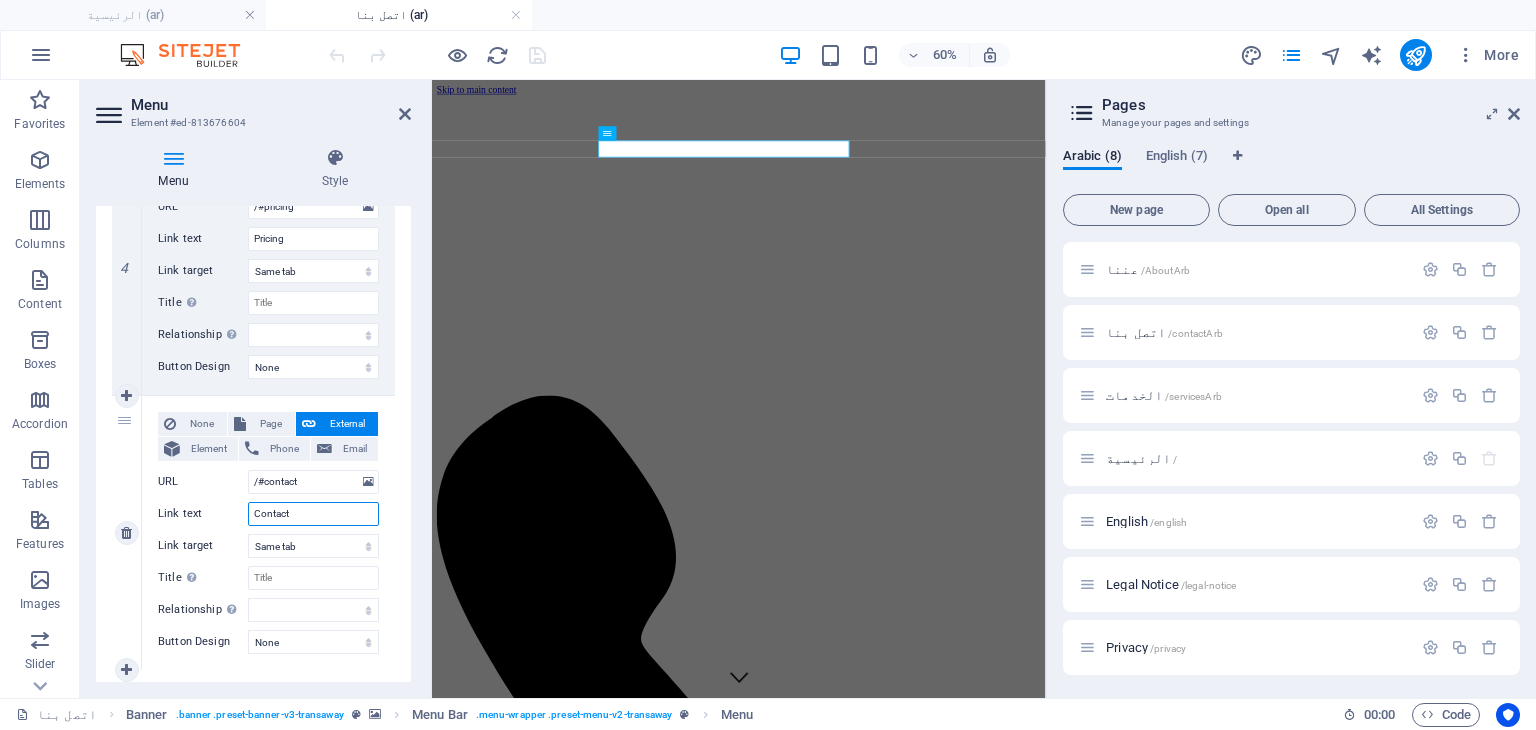 click on "Contact" at bounding box center (313, 514) 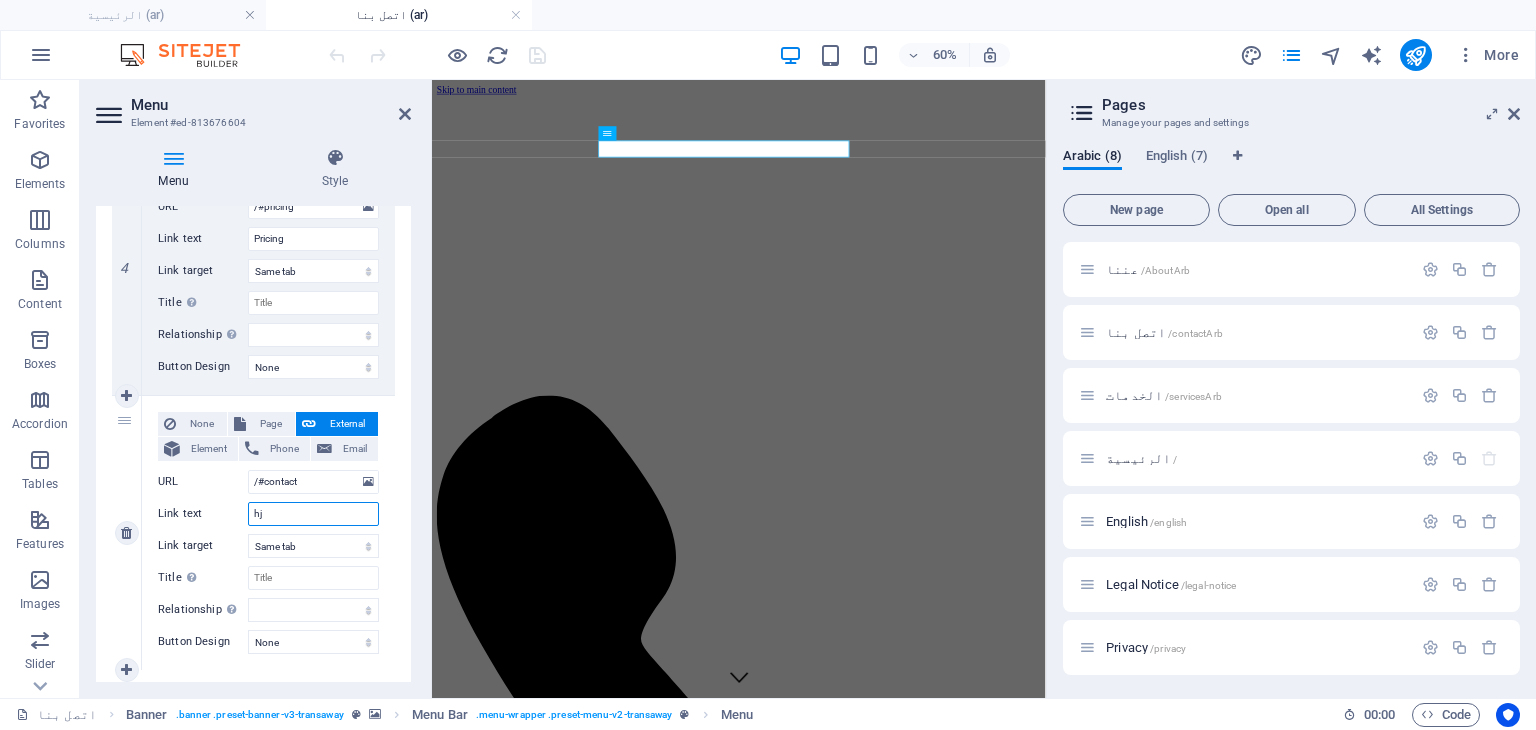 type on "h" 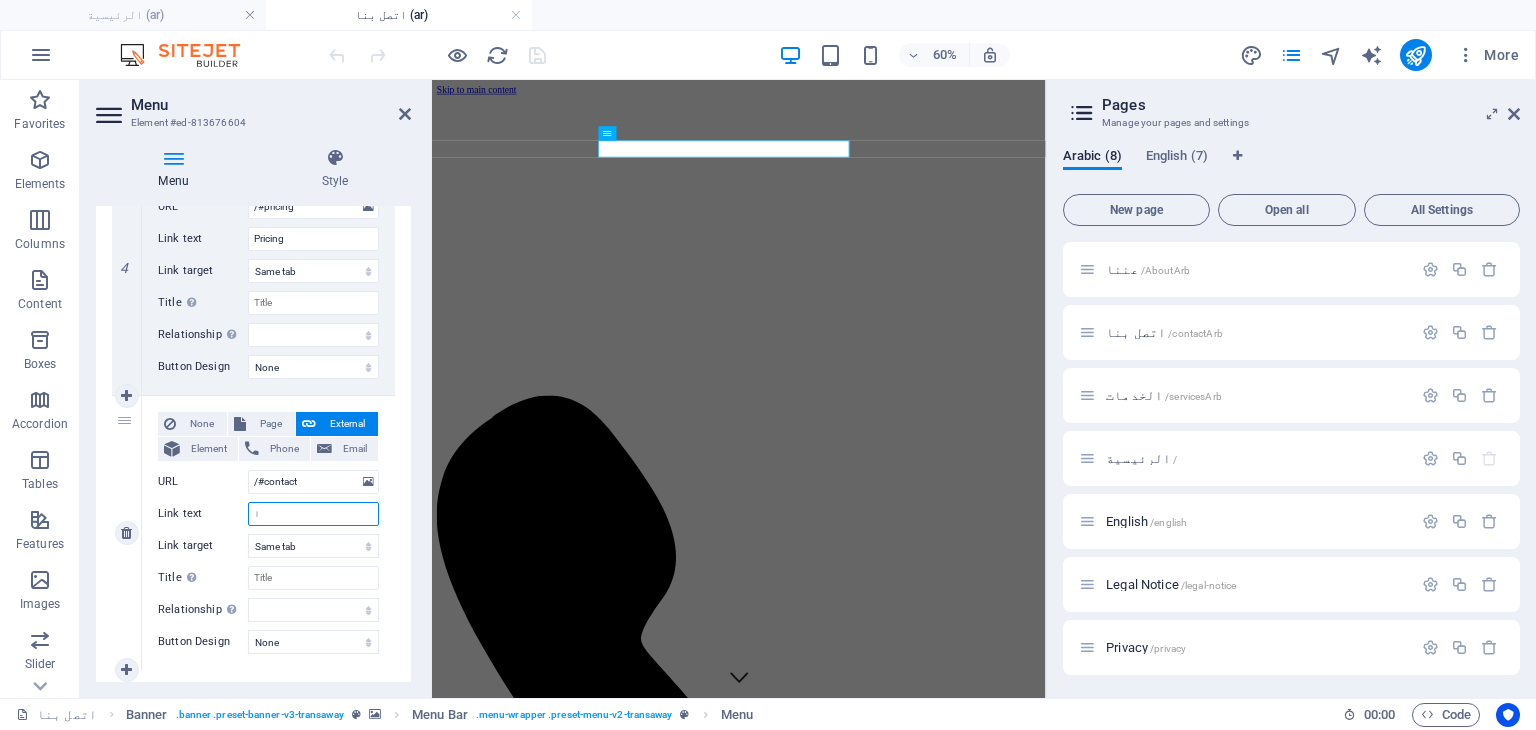 type on "ات" 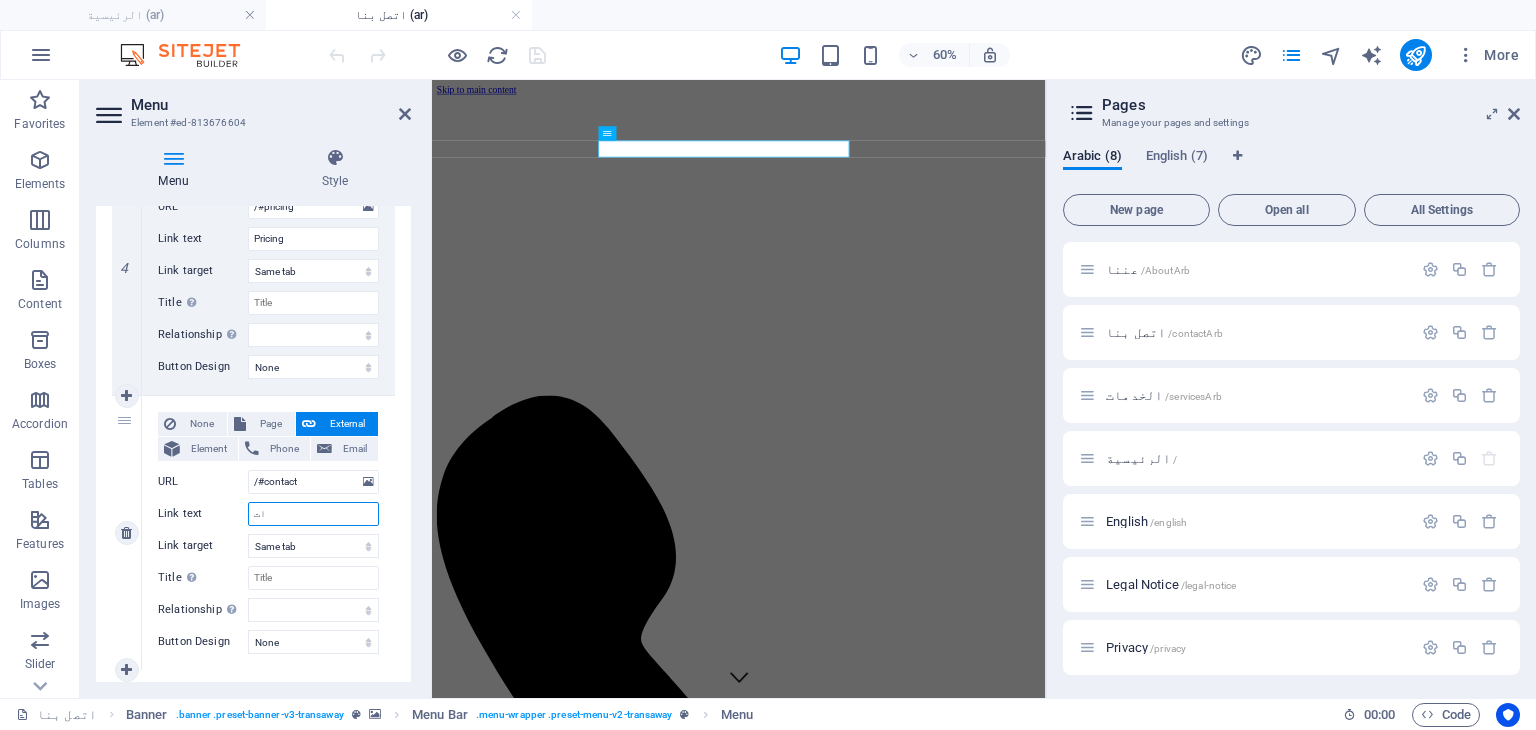 select 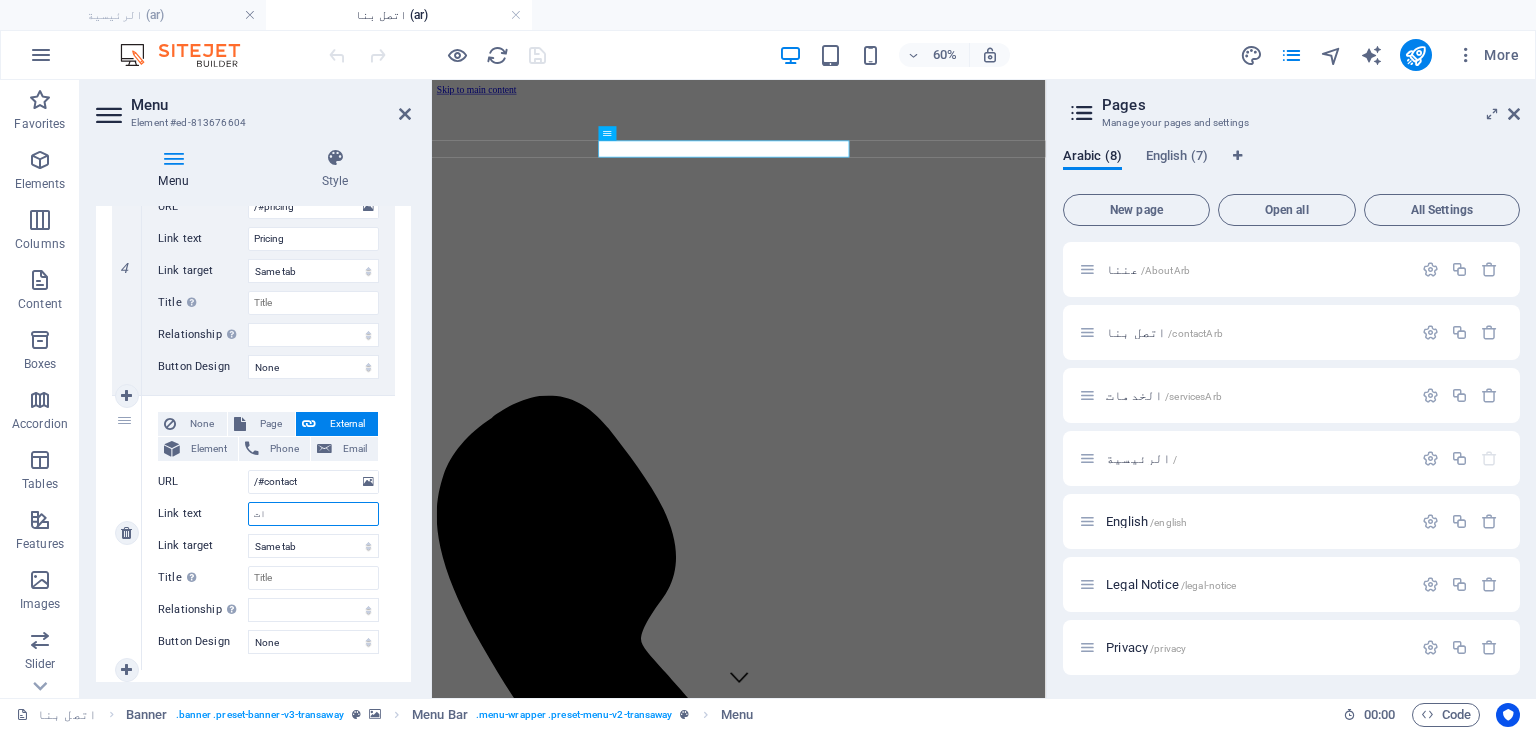 select 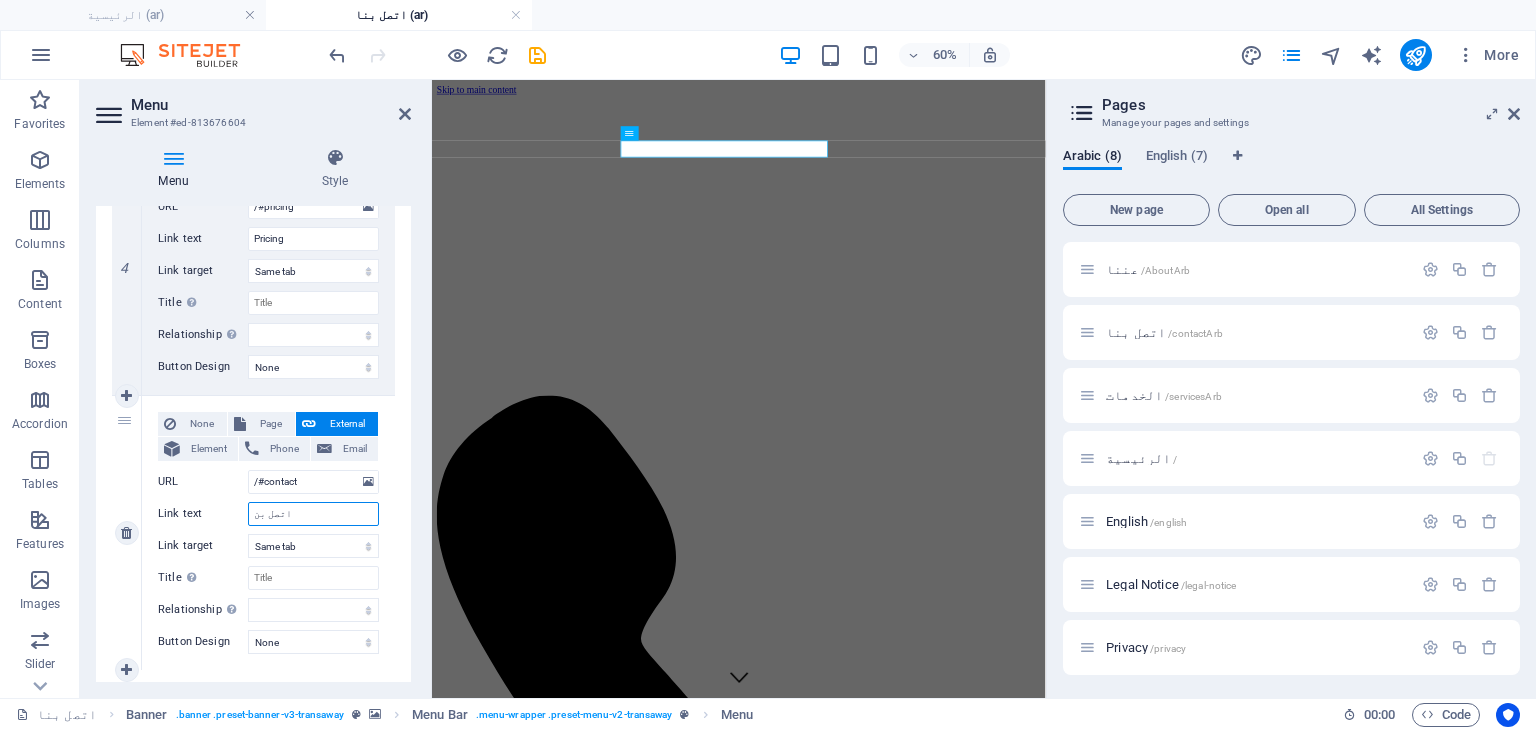 type on "اتصل بنا" 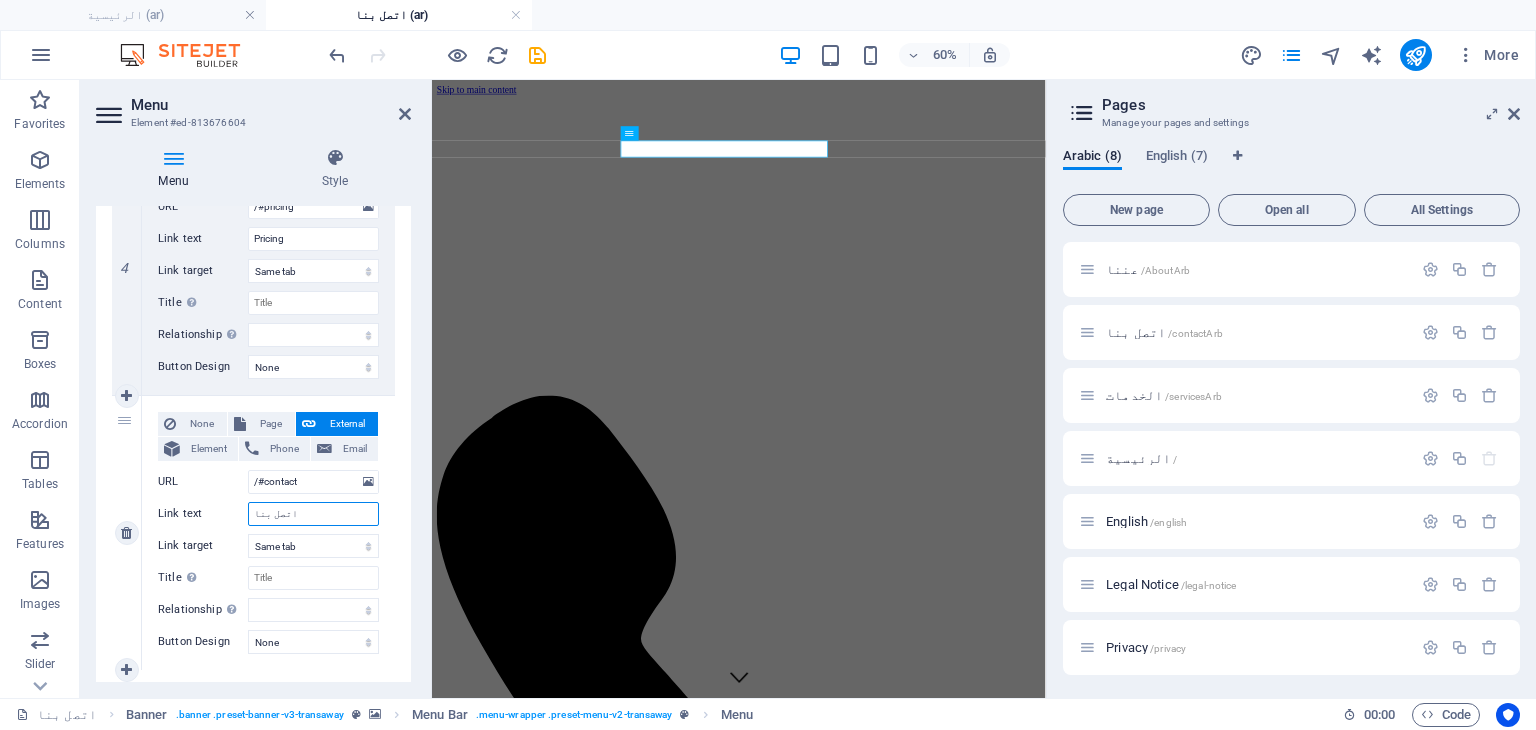 select 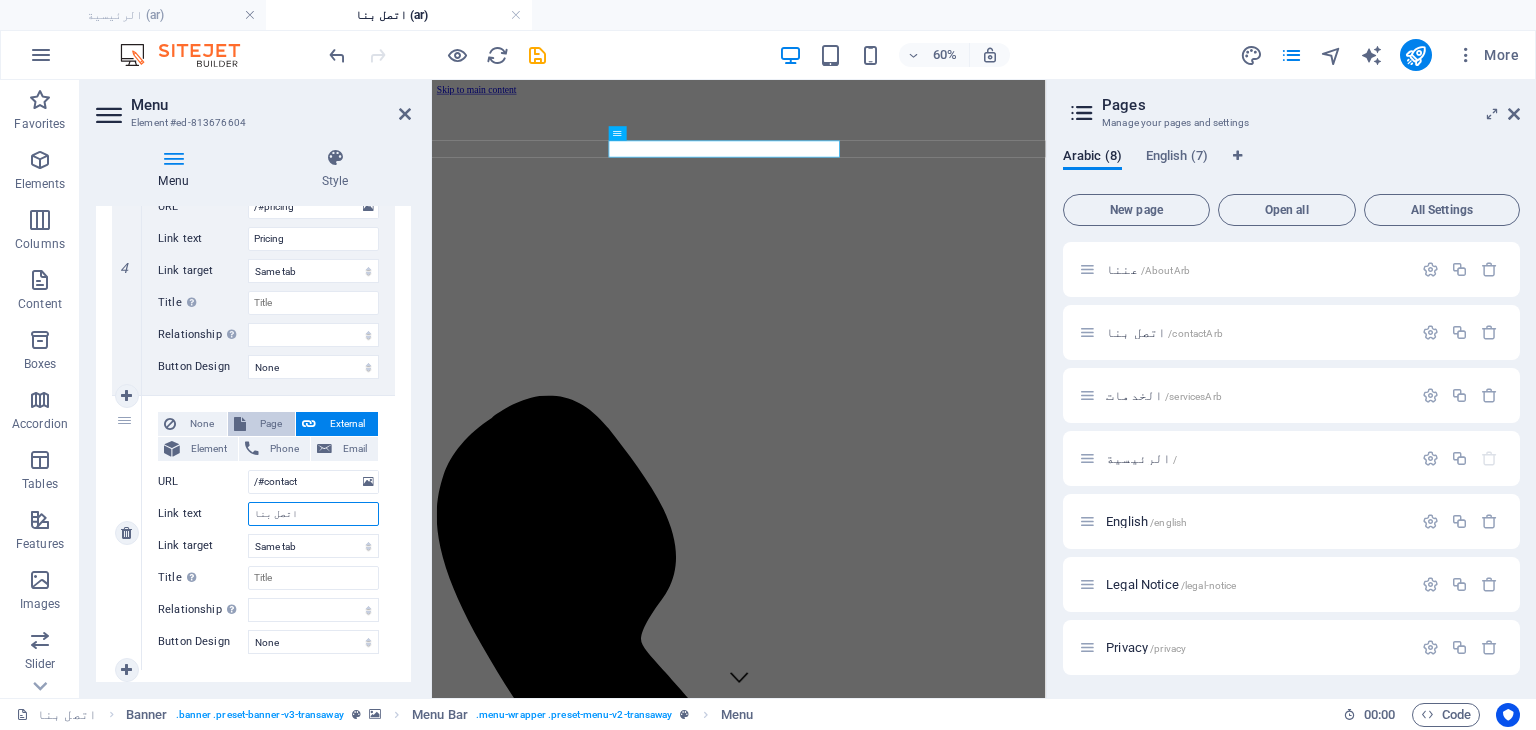type on "اتصل بنا" 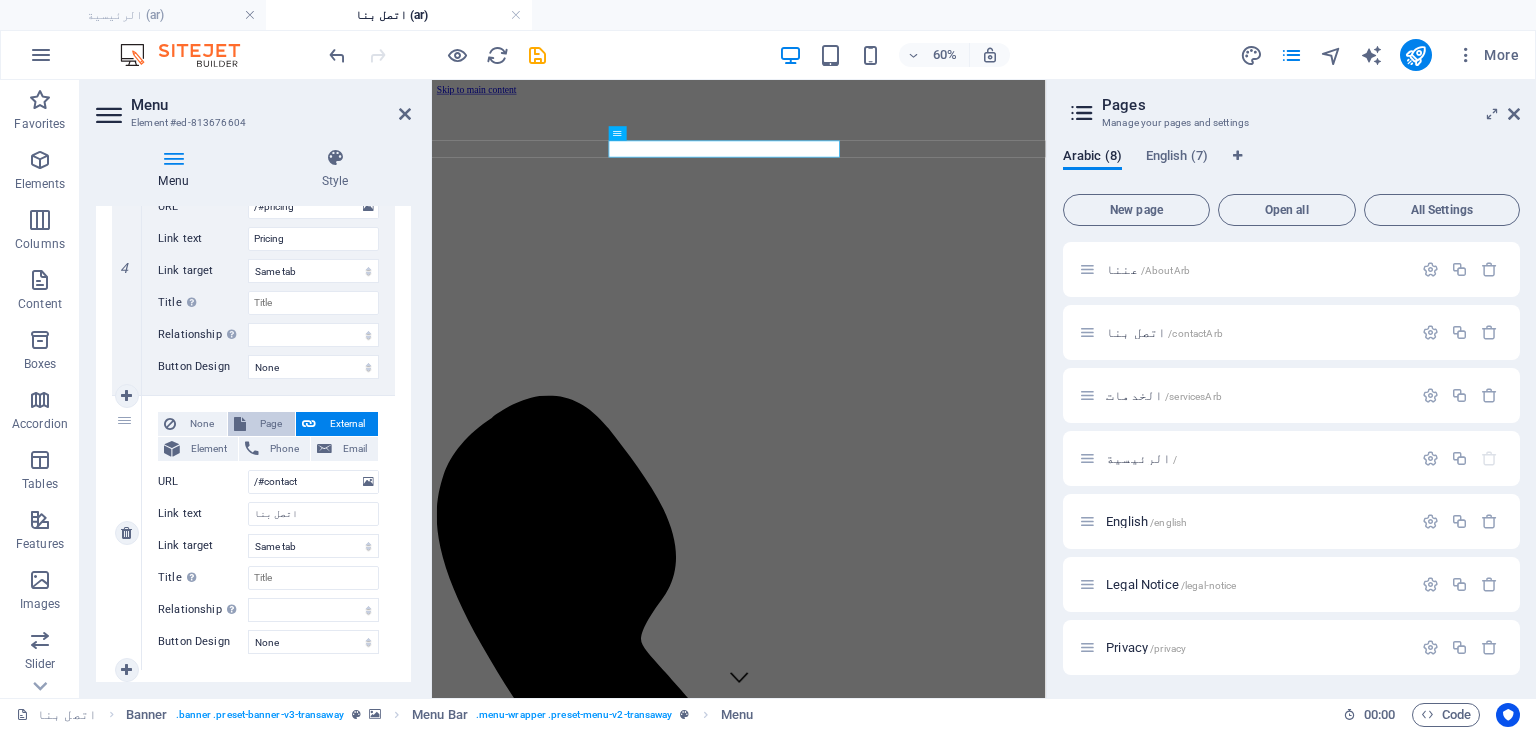 click on "Page" at bounding box center [270, 424] 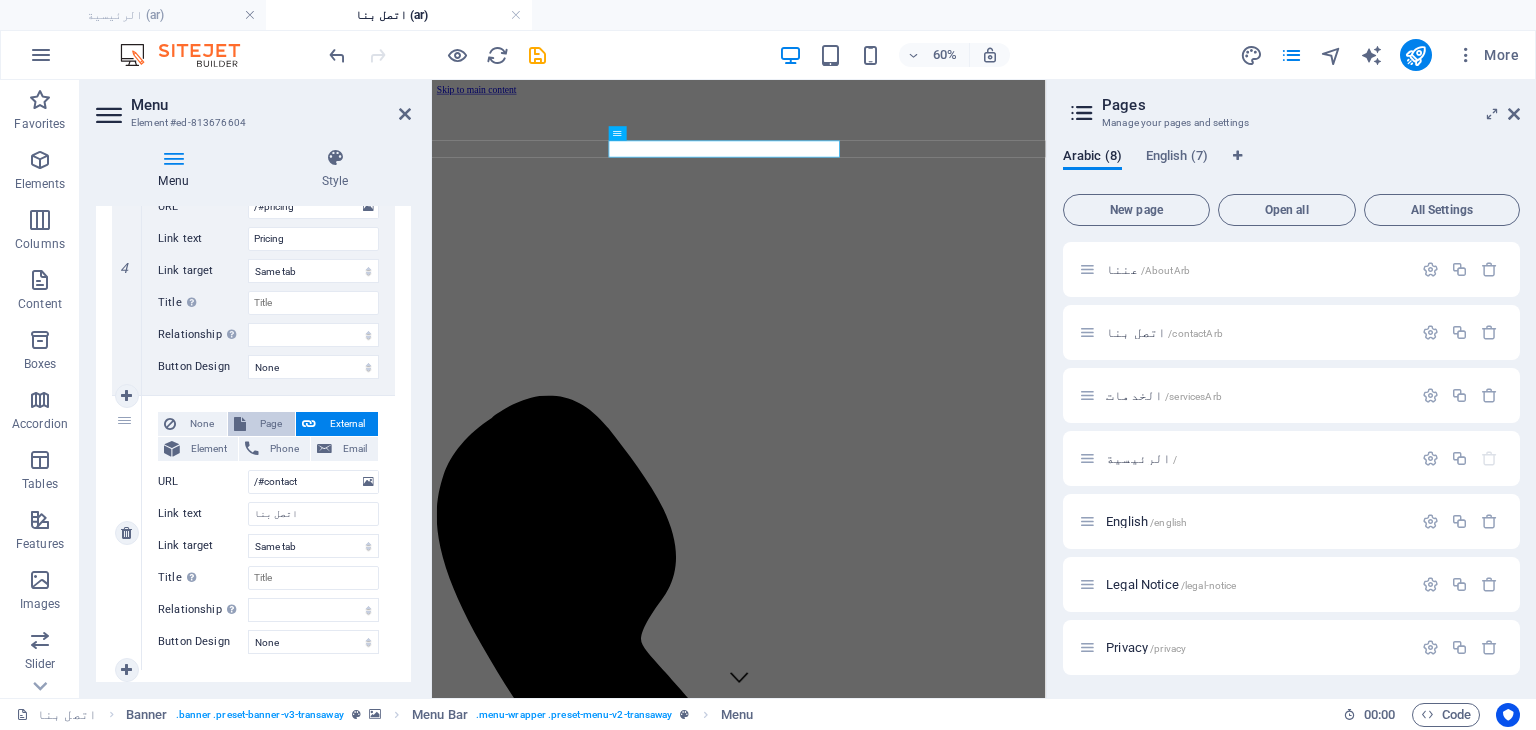 select 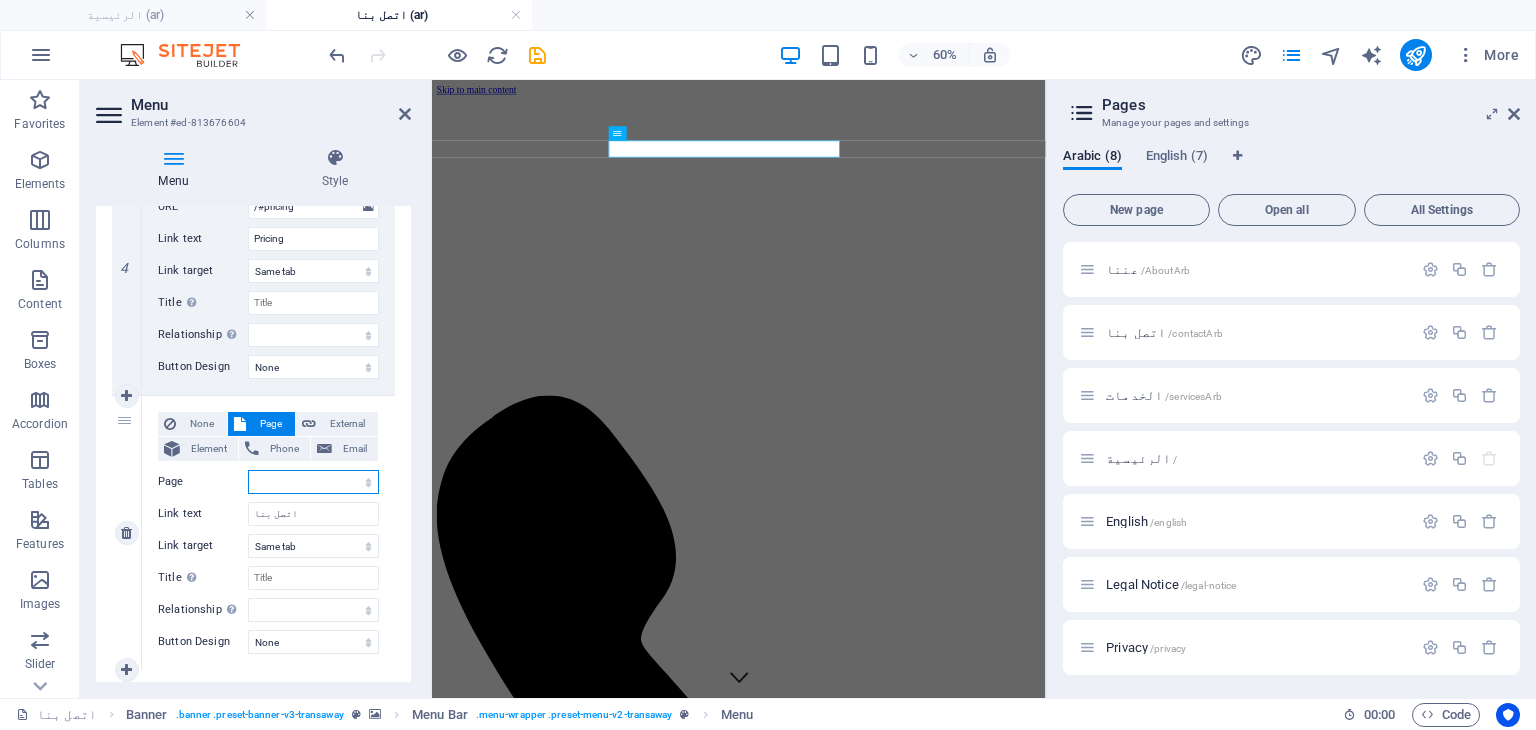 click on "عننا اتصل بنا الخدمات الرئيسية English Legal Notice Privacy About Contact Services Start Legal Notice Privacy" at bounding box center (313, 482) 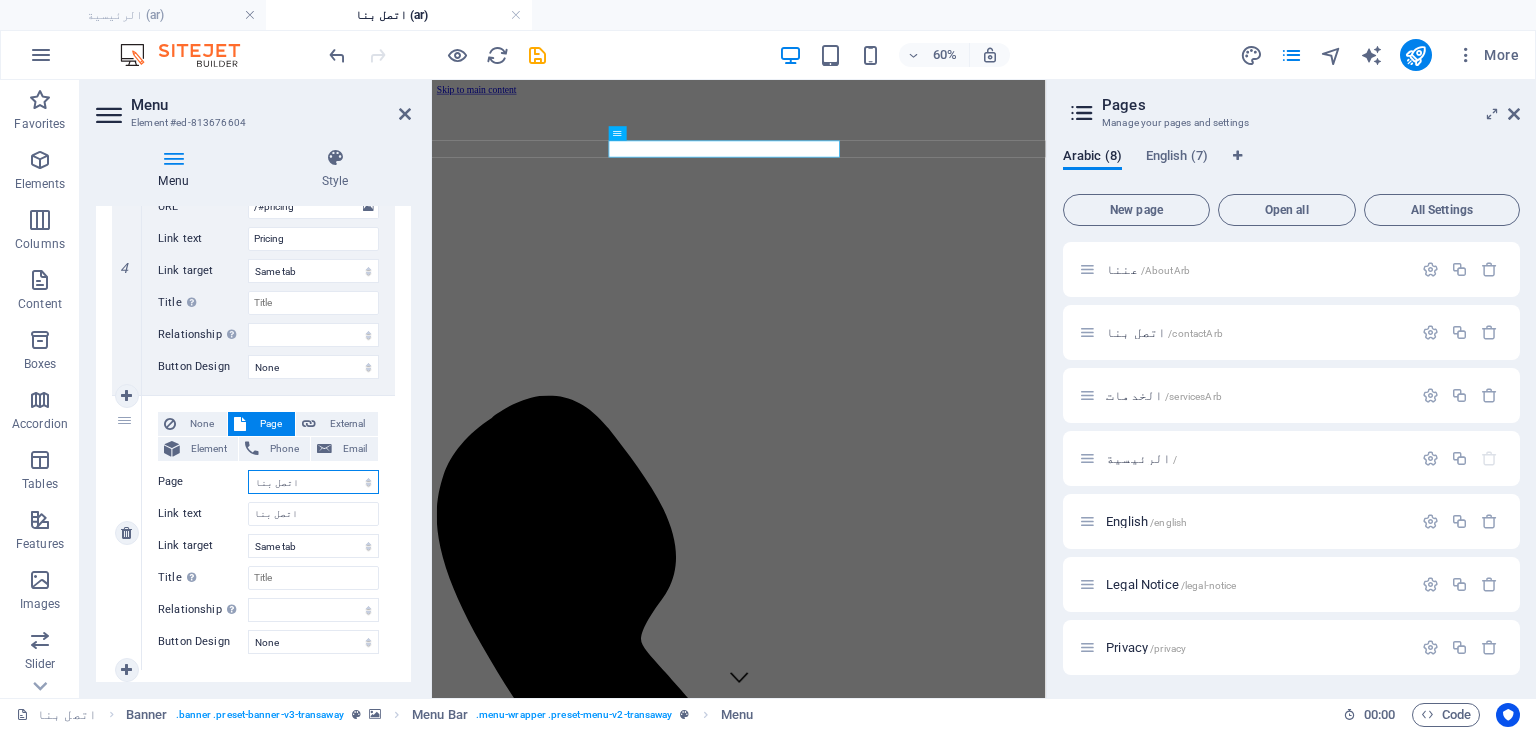 click on "عننا اتصل بنا الخدمات الرئيسية English Legal Notice Privacy About Contact Services Start Legal Notice Privacy" at bounding box center [313, 482] 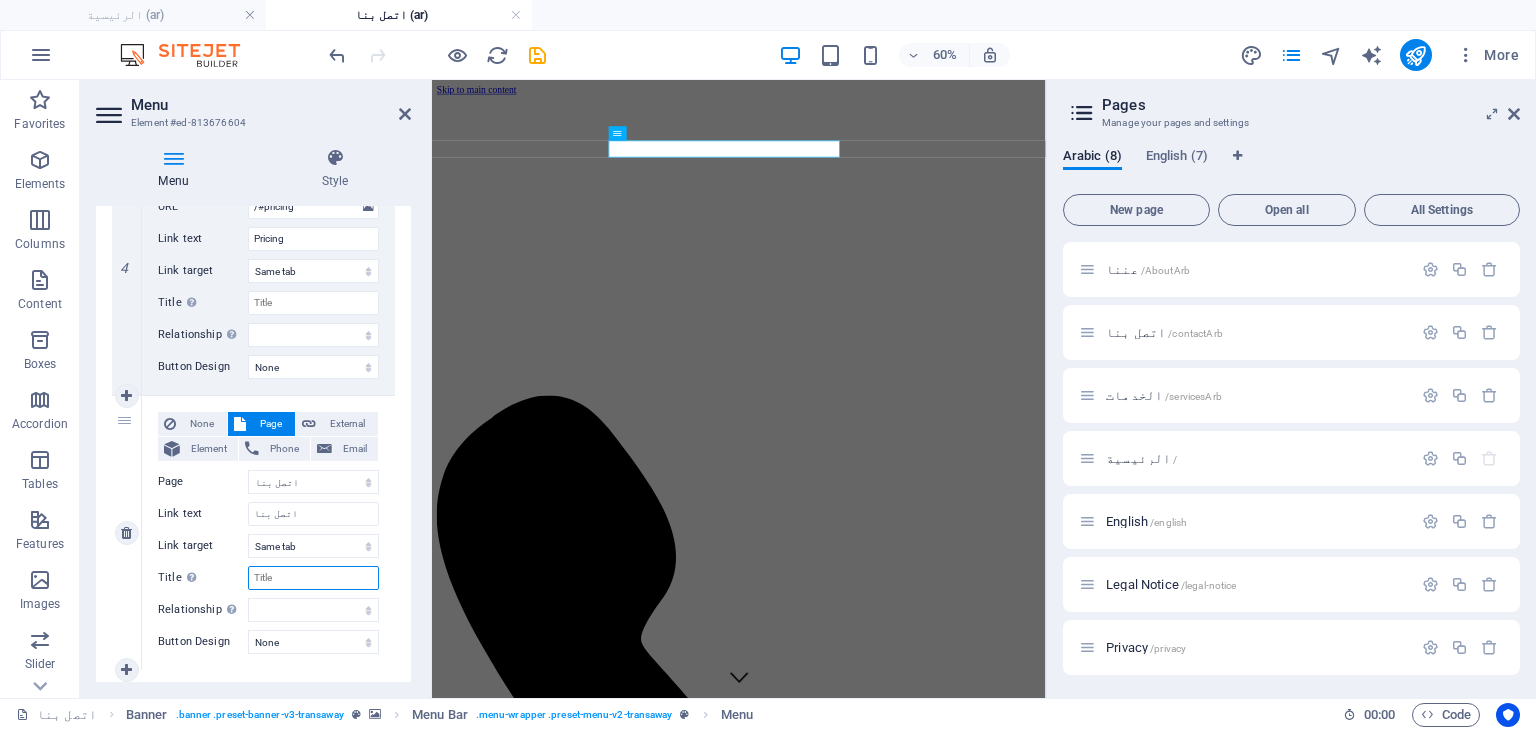click on "Title Additional link description, should not be the same as the link text. The title is most often shown as a tooltip text when the mouse moves over the element. Leave empty if uncertain." at bounding box center [313, 578] 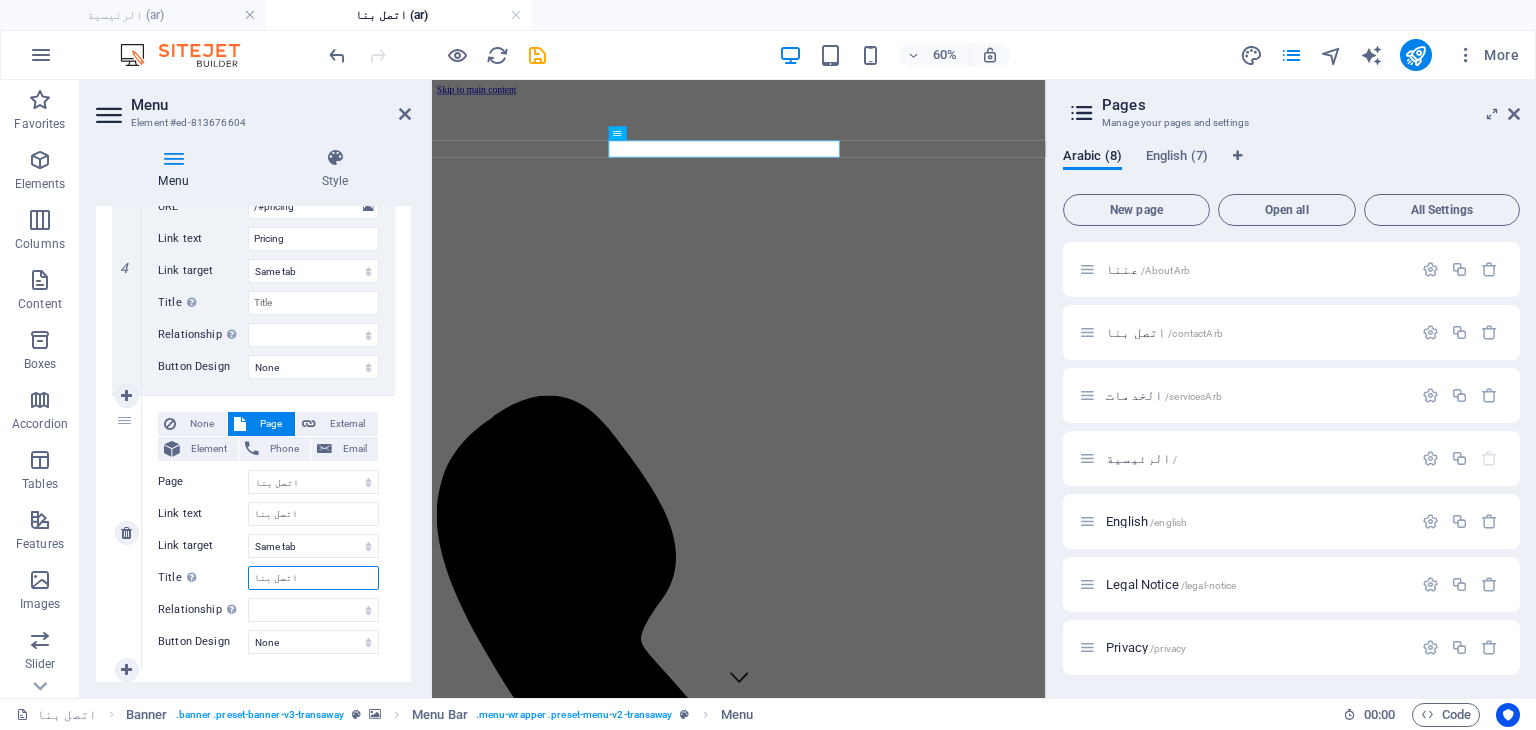 type on "اتصل بنا" 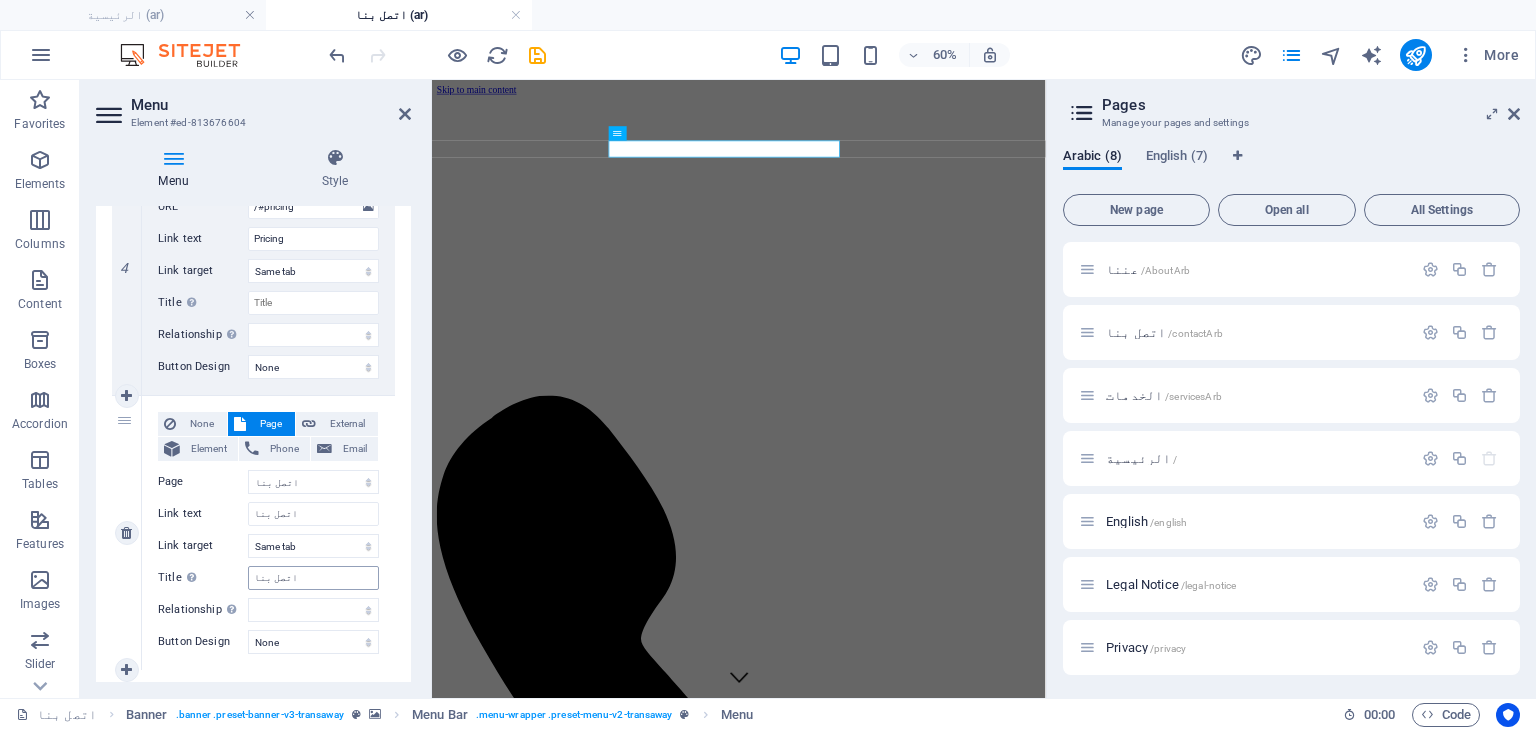 select 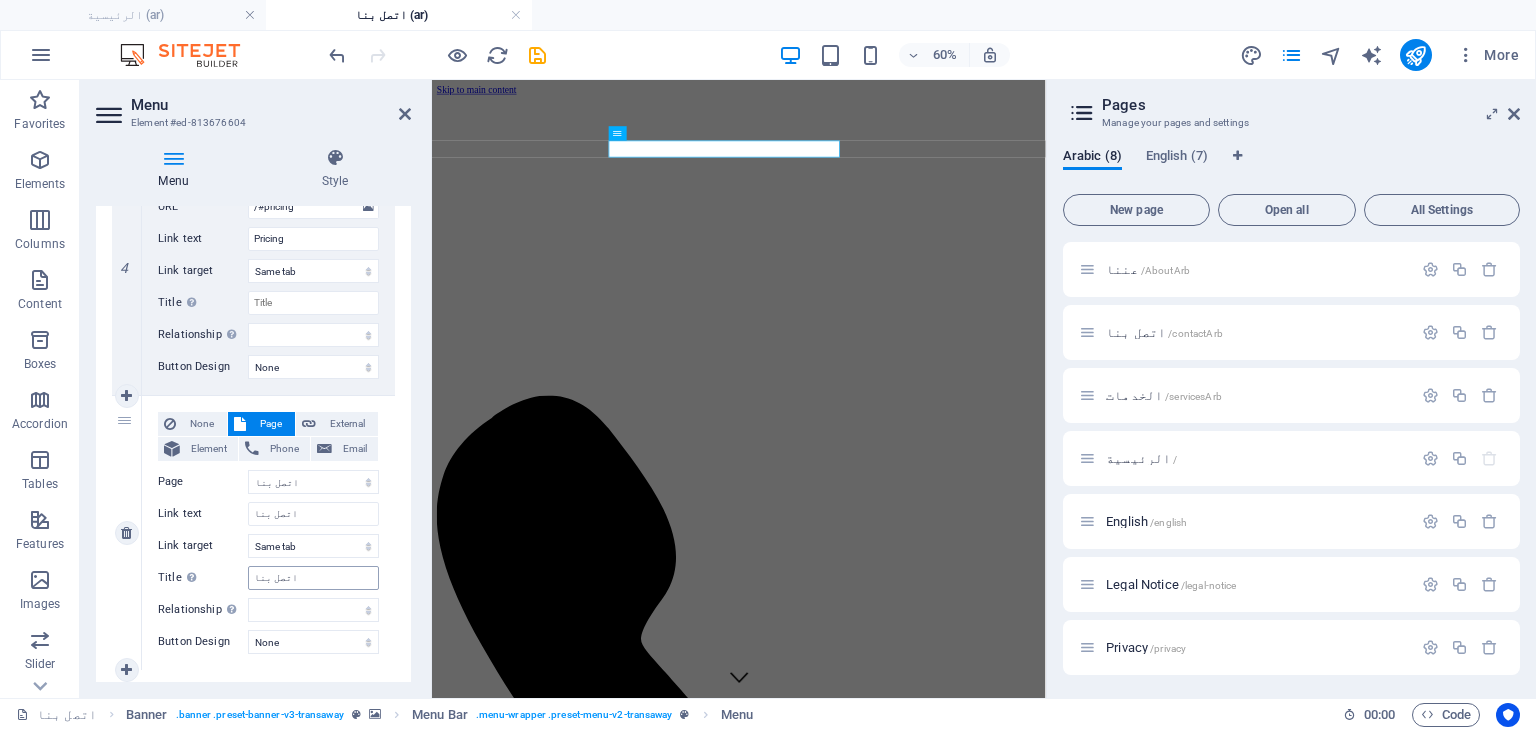 select 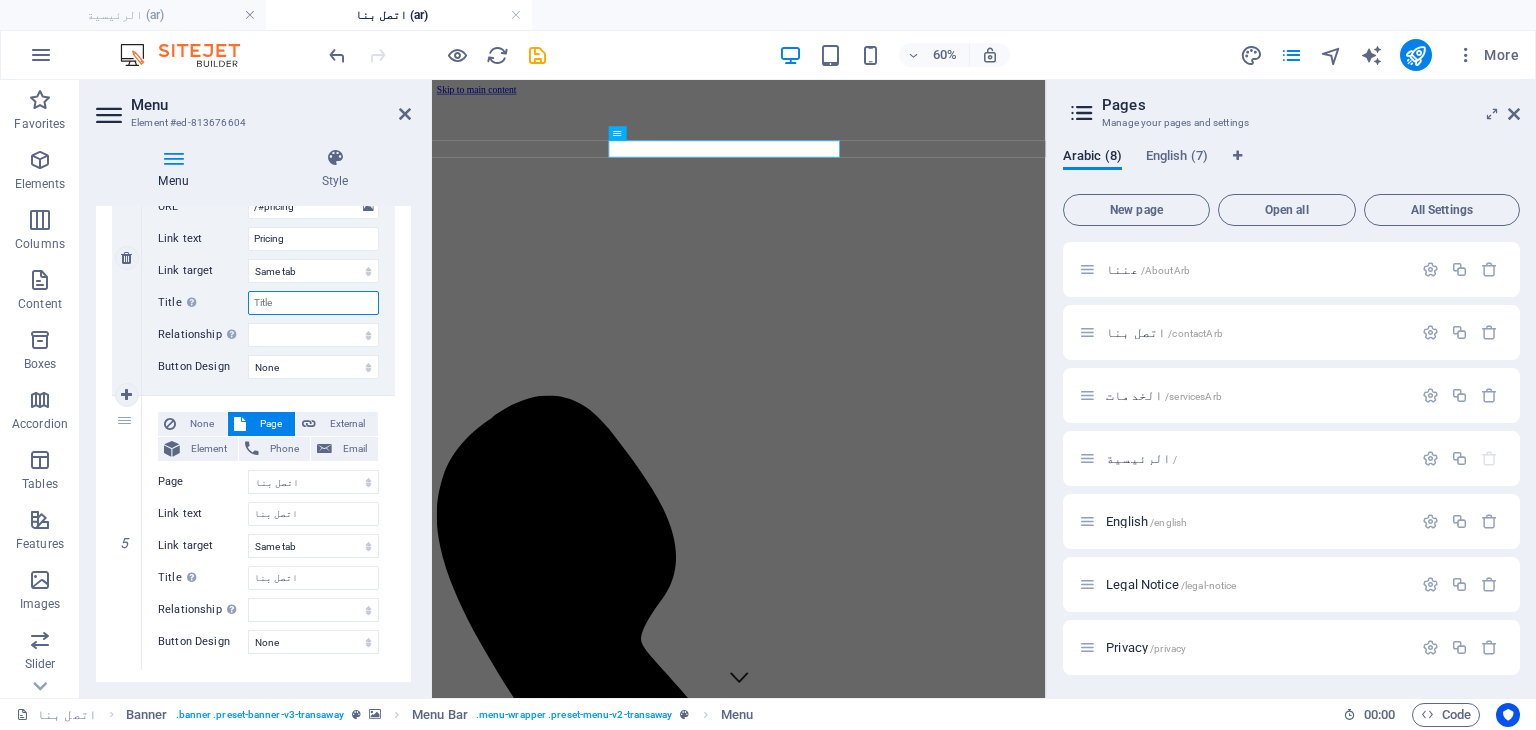 click on "Title Additional link description, should not be the same as the link text. The title is most often shown as a tooltip text when the mouse moves over the element. Leave empty if uncertain." at bounding box center (313, 303) 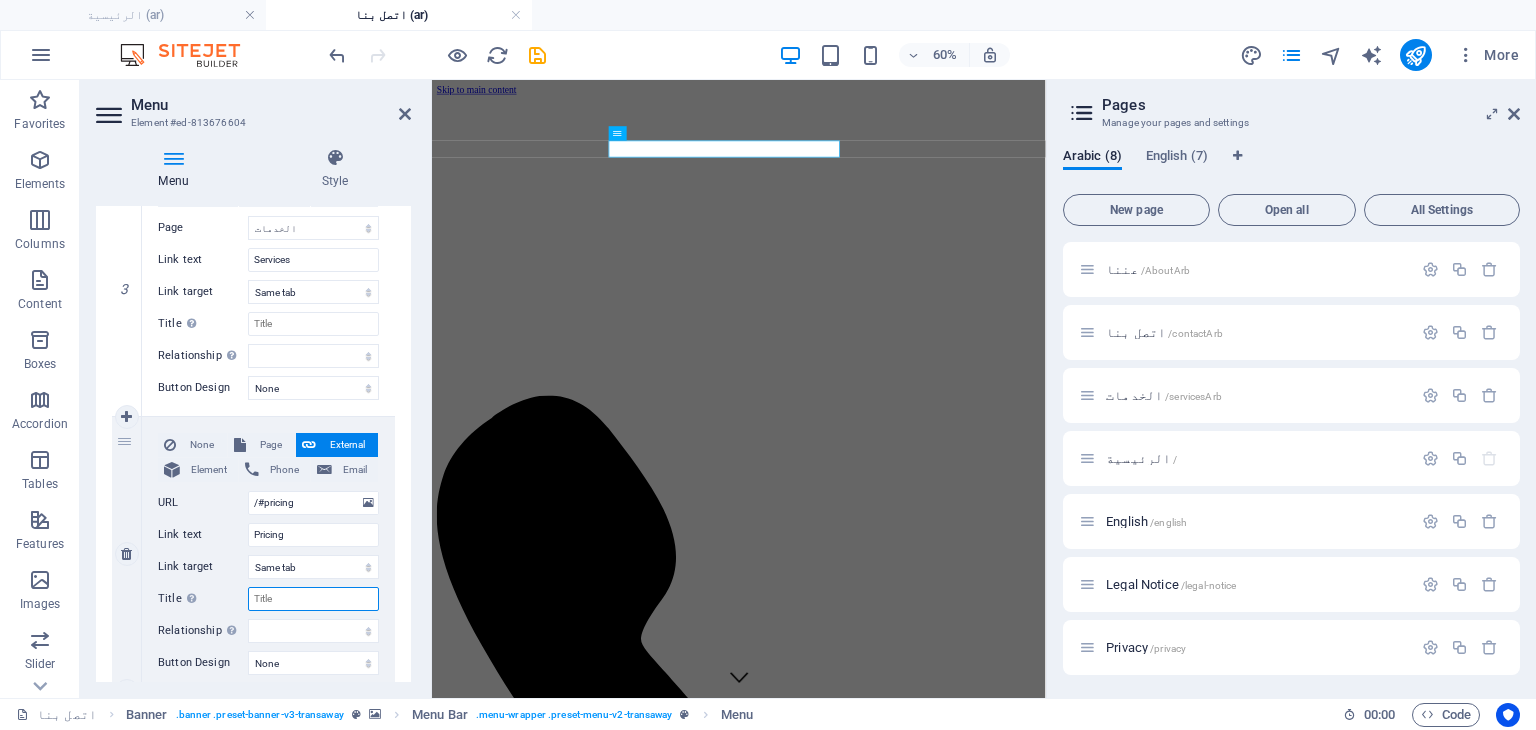 scroll, scrollTop: 800, scrollLeft: 0, axis: vertical 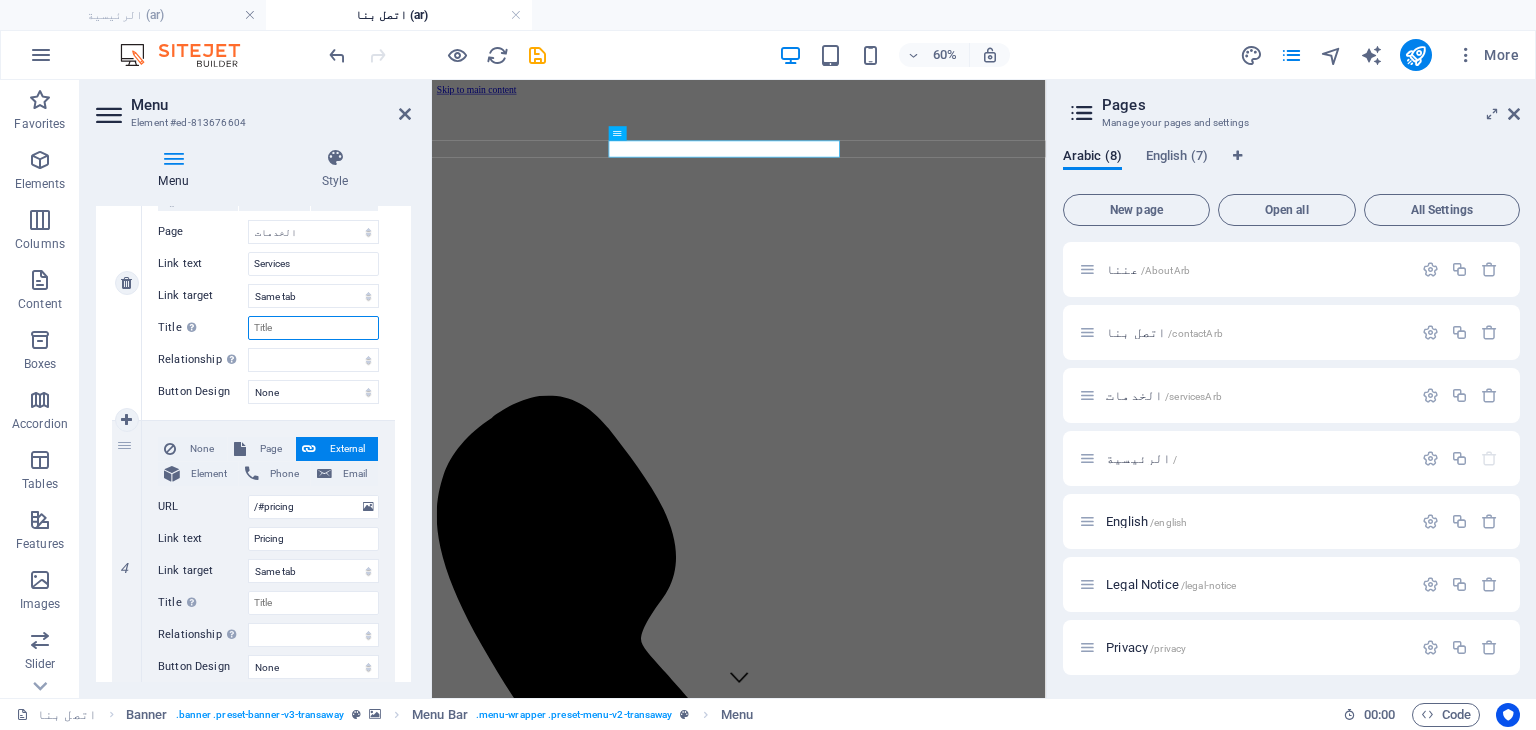 click on "Title Additional link description, should not be the same as the link text. The title is most often shown as a tooltip text when the mouse moves over the element. Leave empty if uncertain." at bounding box center (313, 328) 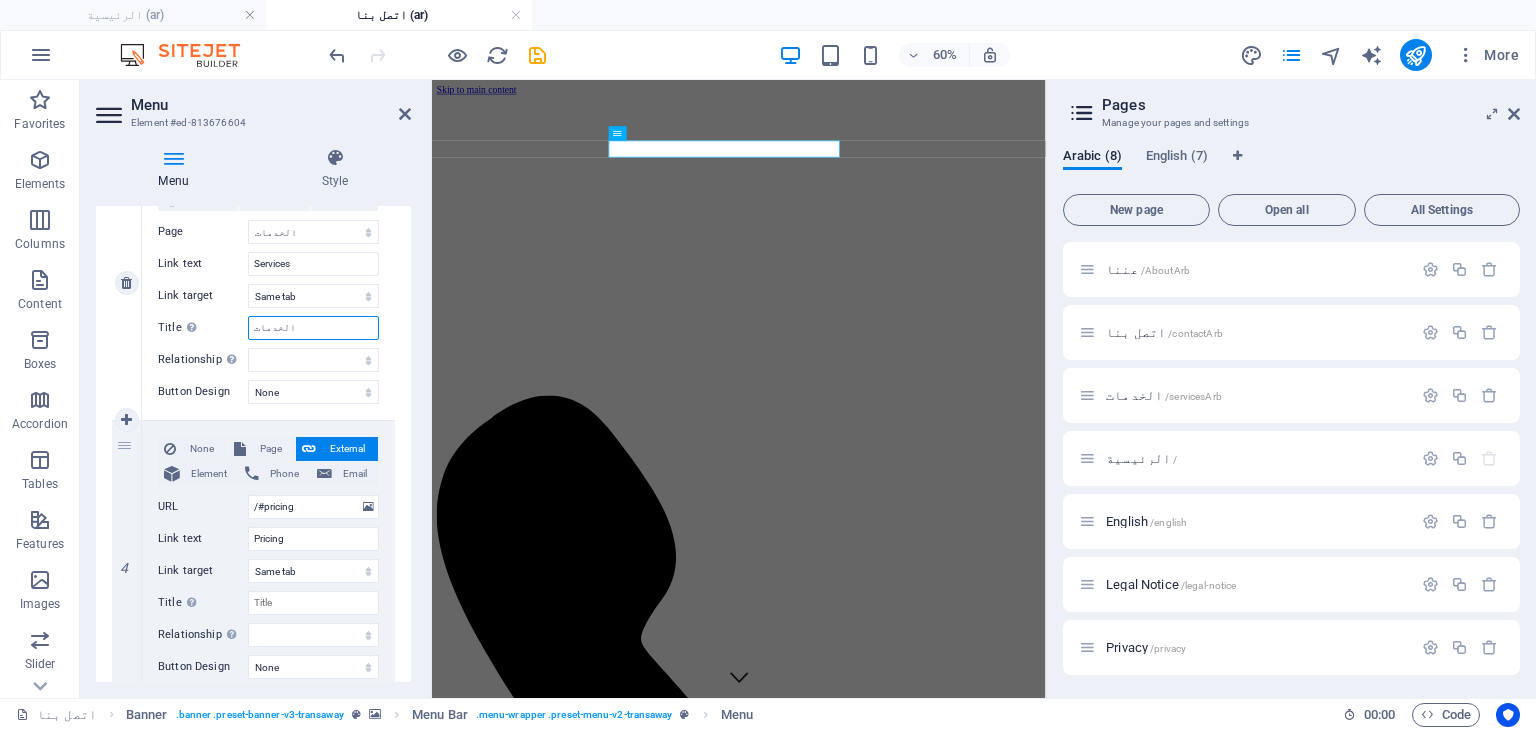 type on "الخدمات" 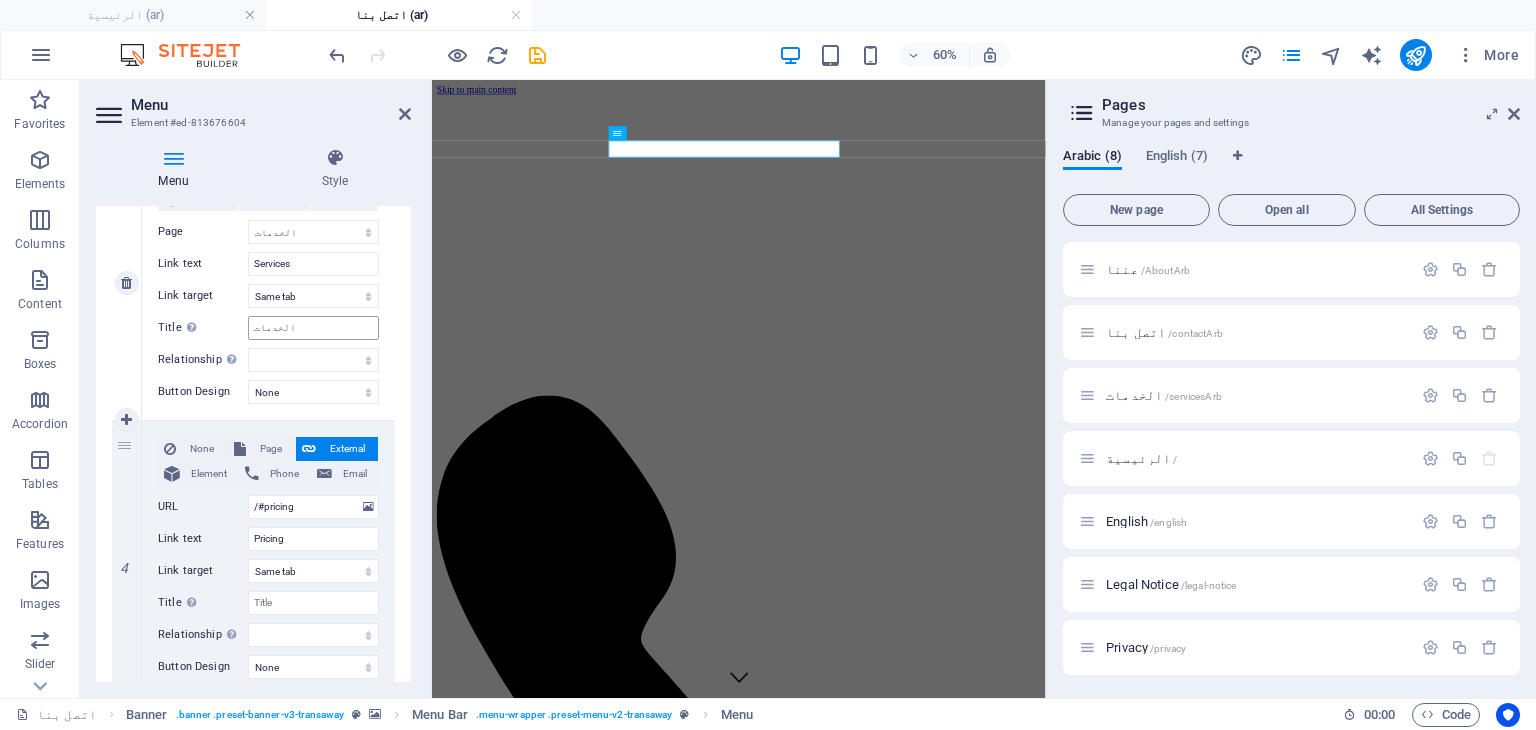 select 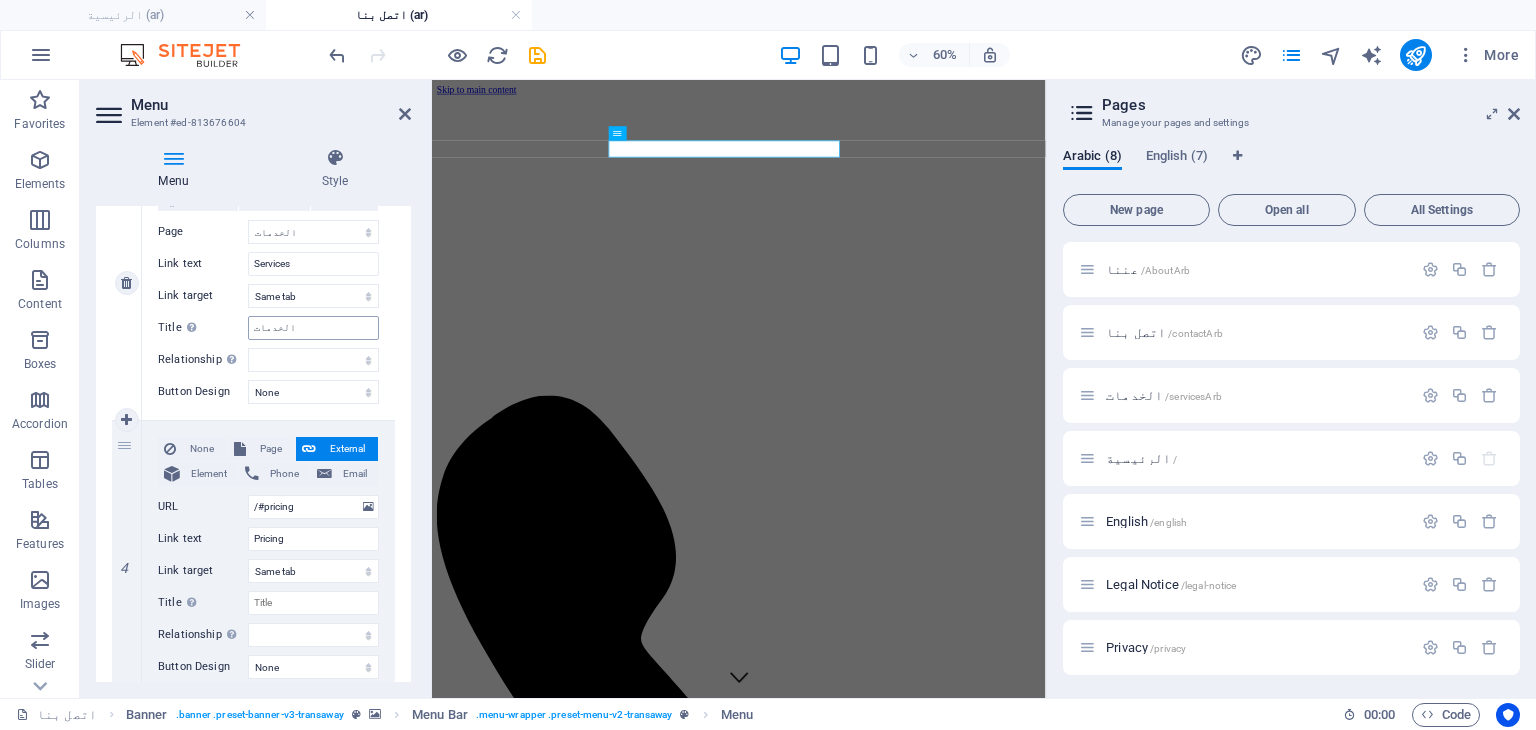 select 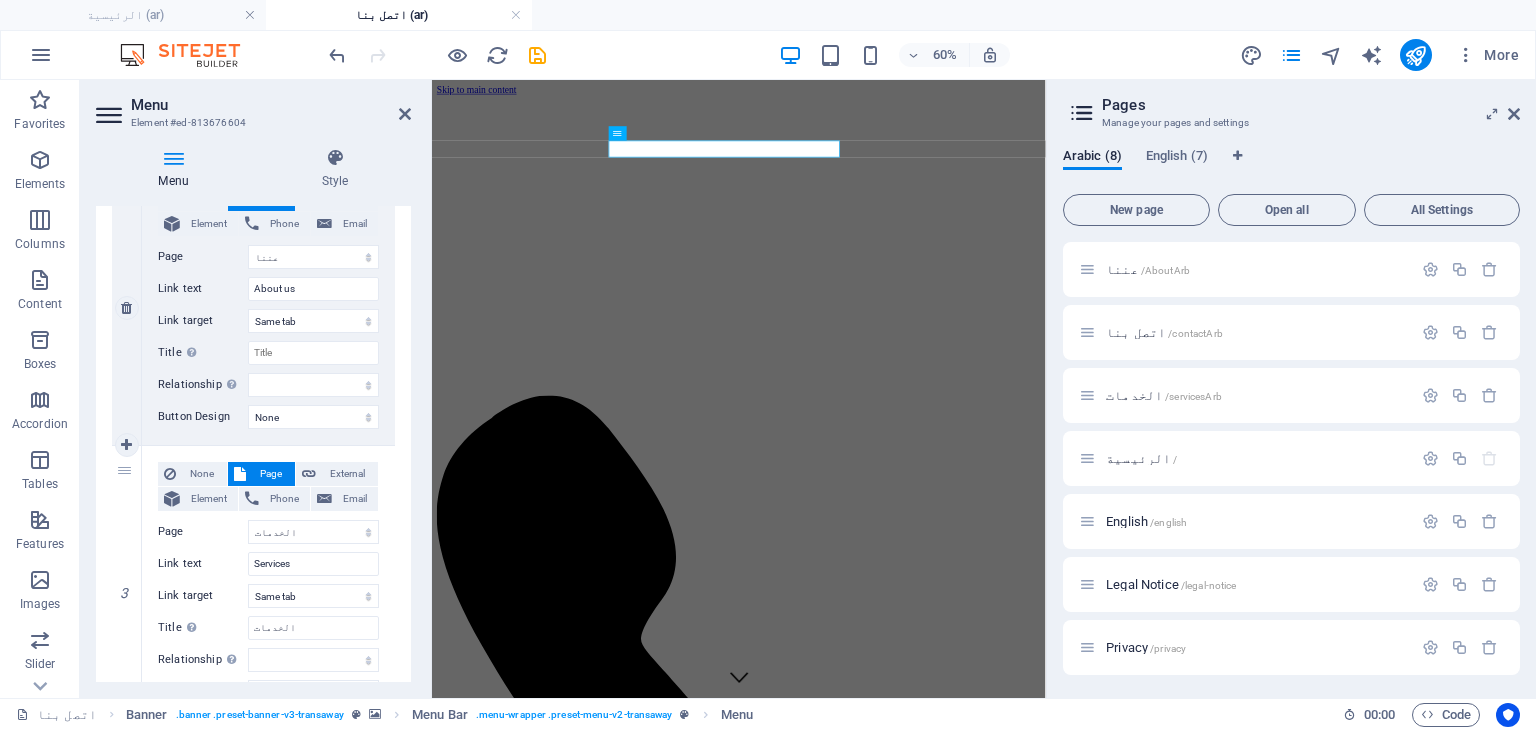 click on "None Page External Element Phone Email Page عننا اتصل بنا الخدمات الرئيسية English Legal Notice Privacy About Contact Services Start Legal Notice Privacy Element
URL /15649424 Phone Email Link text About us Link target New tab Same tab Overlay Title Additional link description, should not be the same as the link text. The title is most often shown as a tooltip text when the mouse moves over the element. Leave empty if uncertain. Relationship Sets the  relationship of this link to the link target . For example, the value "nofollow" instructs search engines not to follow the link. Can be left empty. alternate author bookmark external help license next nofollow noreferrer noopener prev search tag" at bounding box center (268, 292) 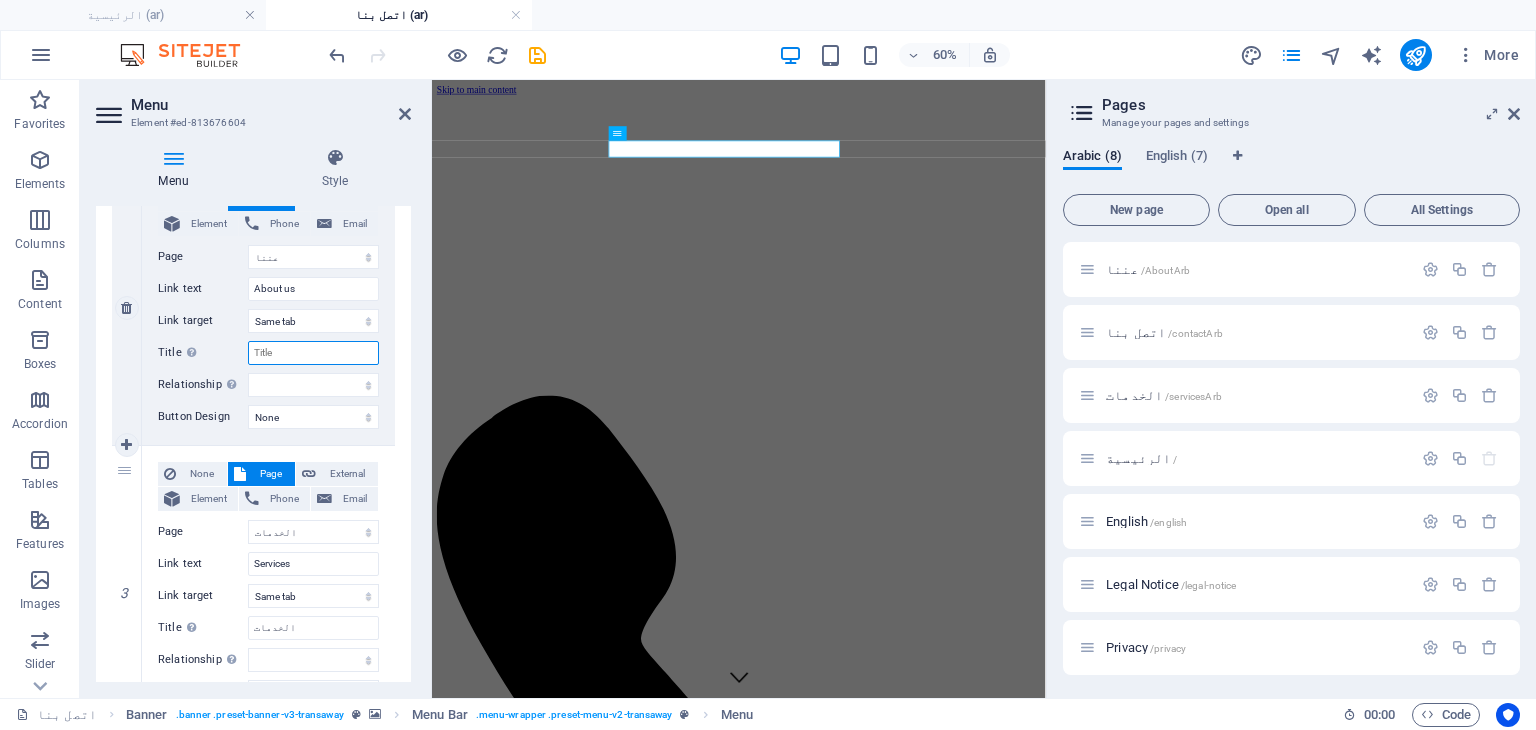 click on "Title Additional link description, should not be the same as the link text. The title is most often shown as a tooltip text when the mouse moves over the element. Leave empty if uncertain." at bounding box center [313, 353] 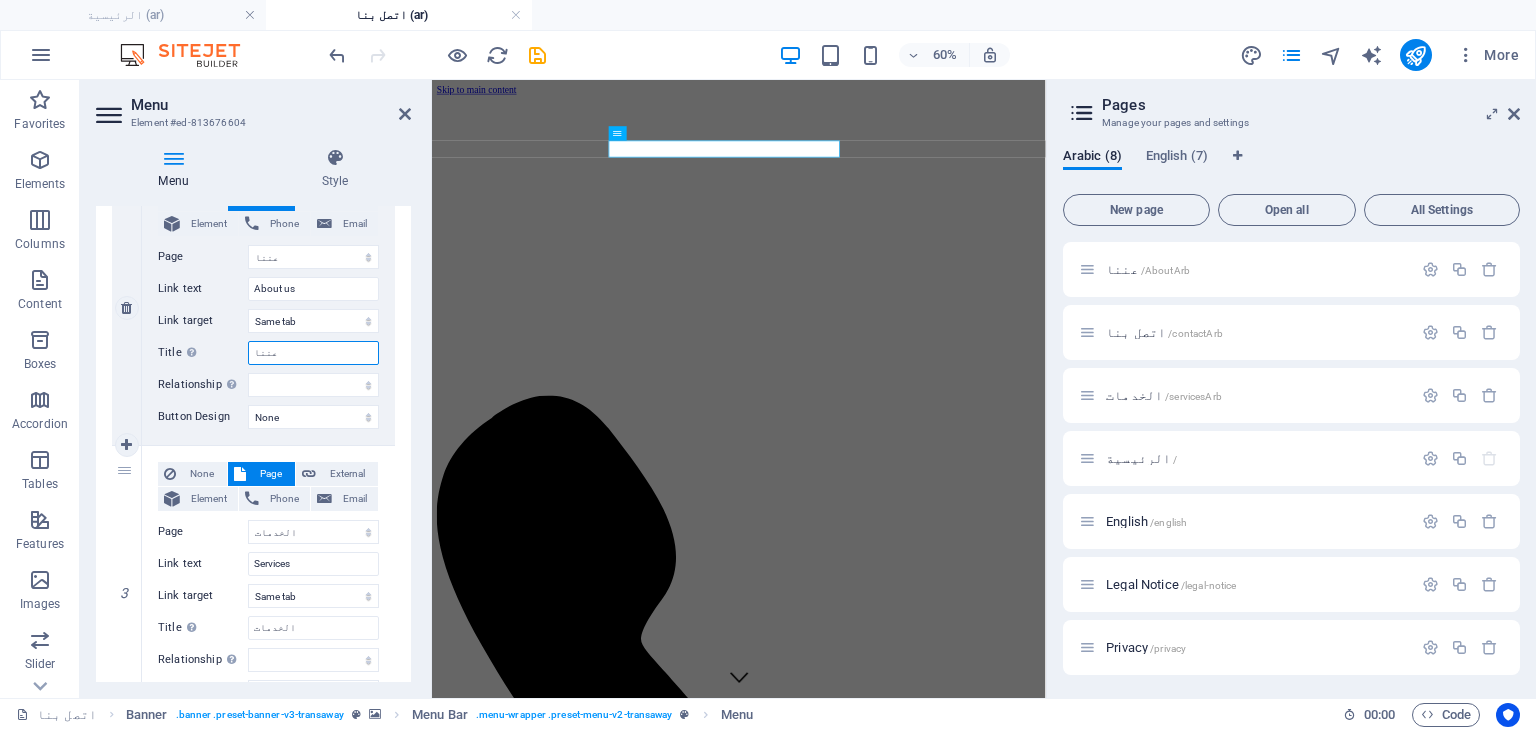 type on "عننا" 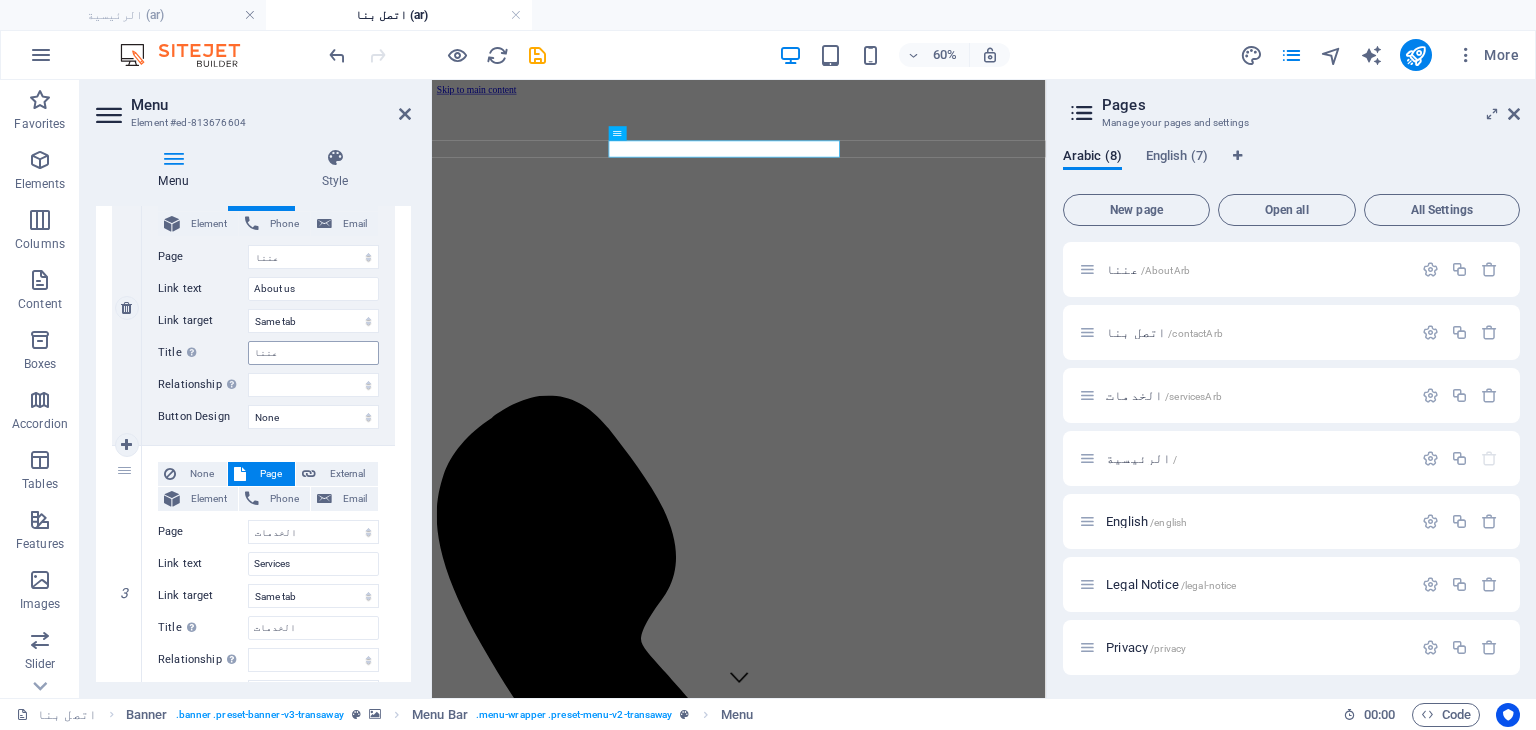 select 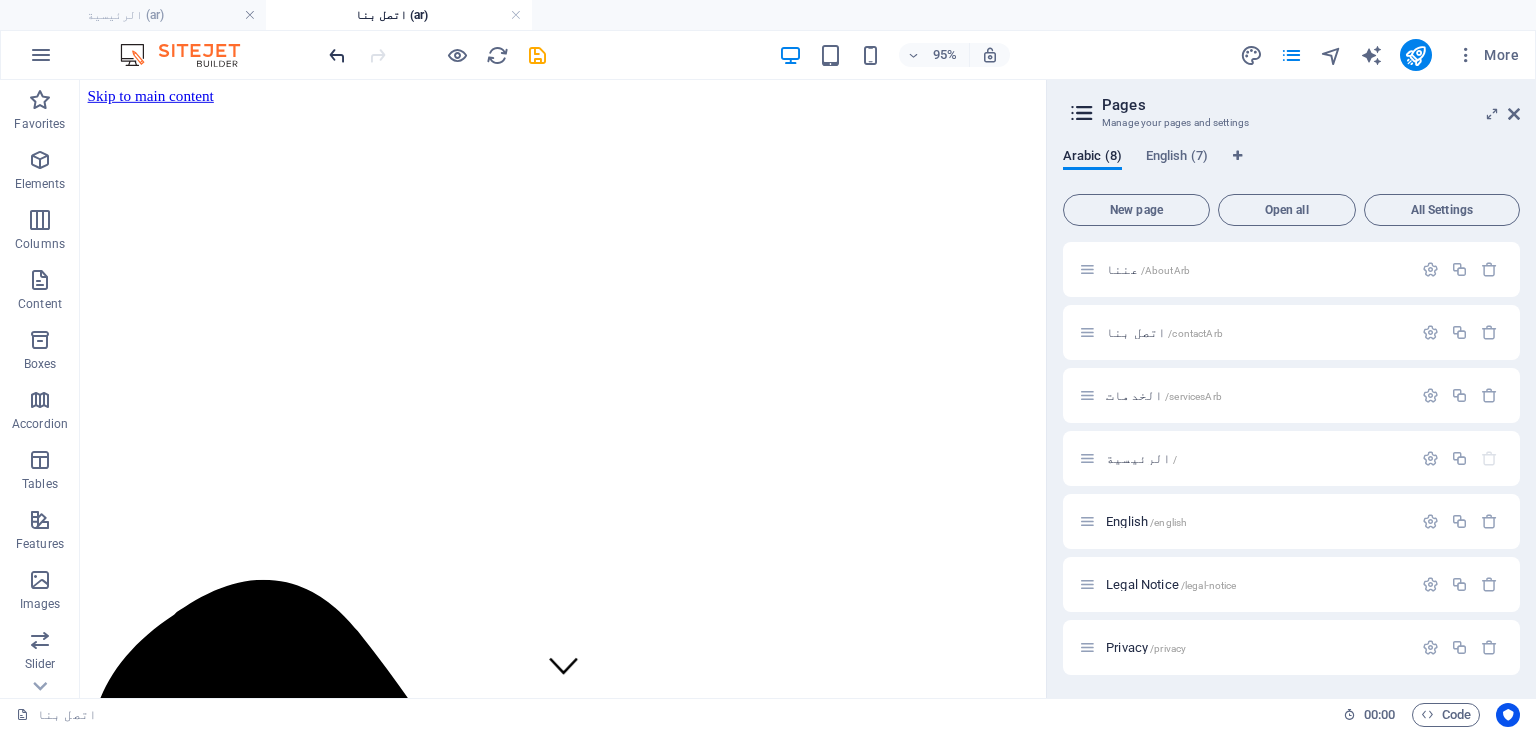 click at bounding box center [337, 55] 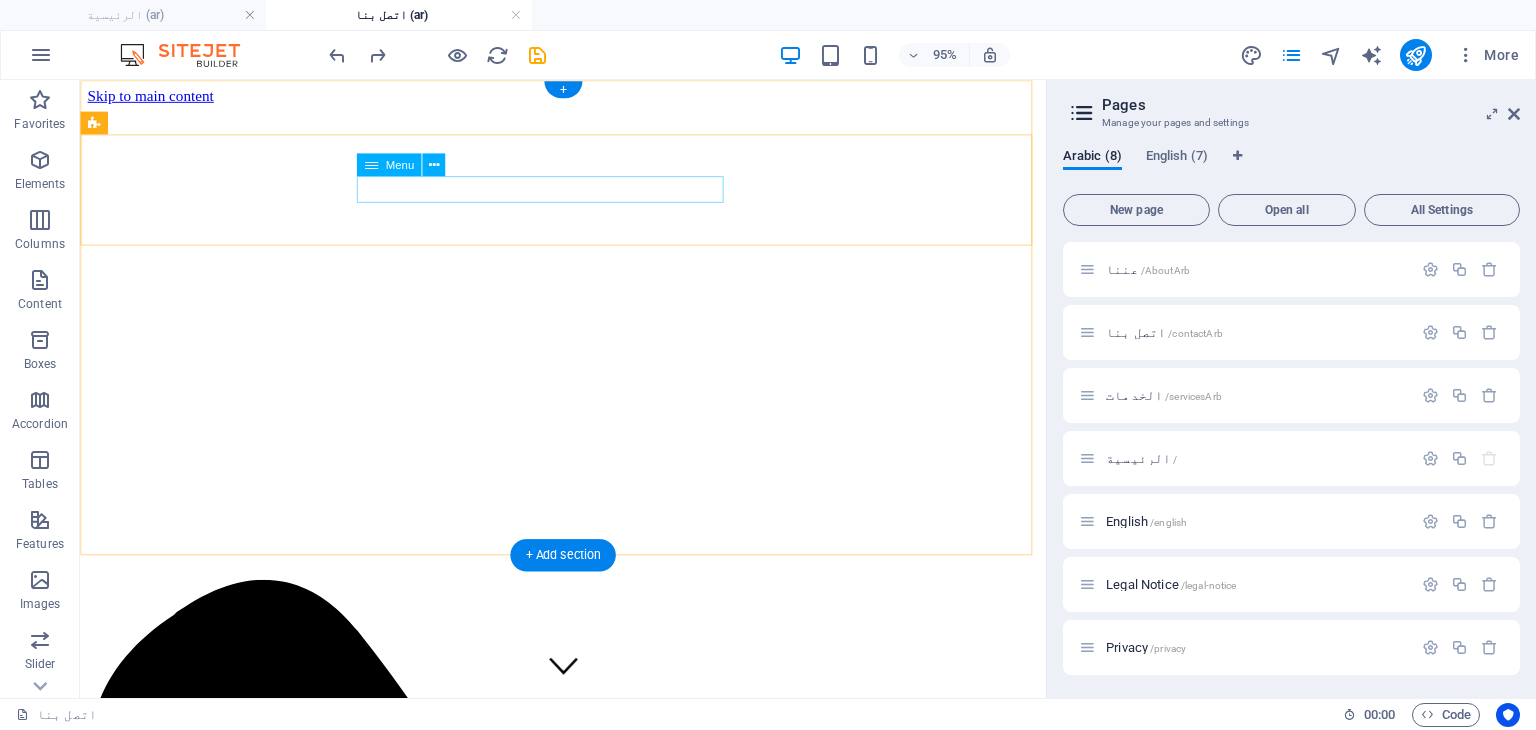click on "Home About us Services Pricing اتصل بنا" at bounding box center (588, 8991) 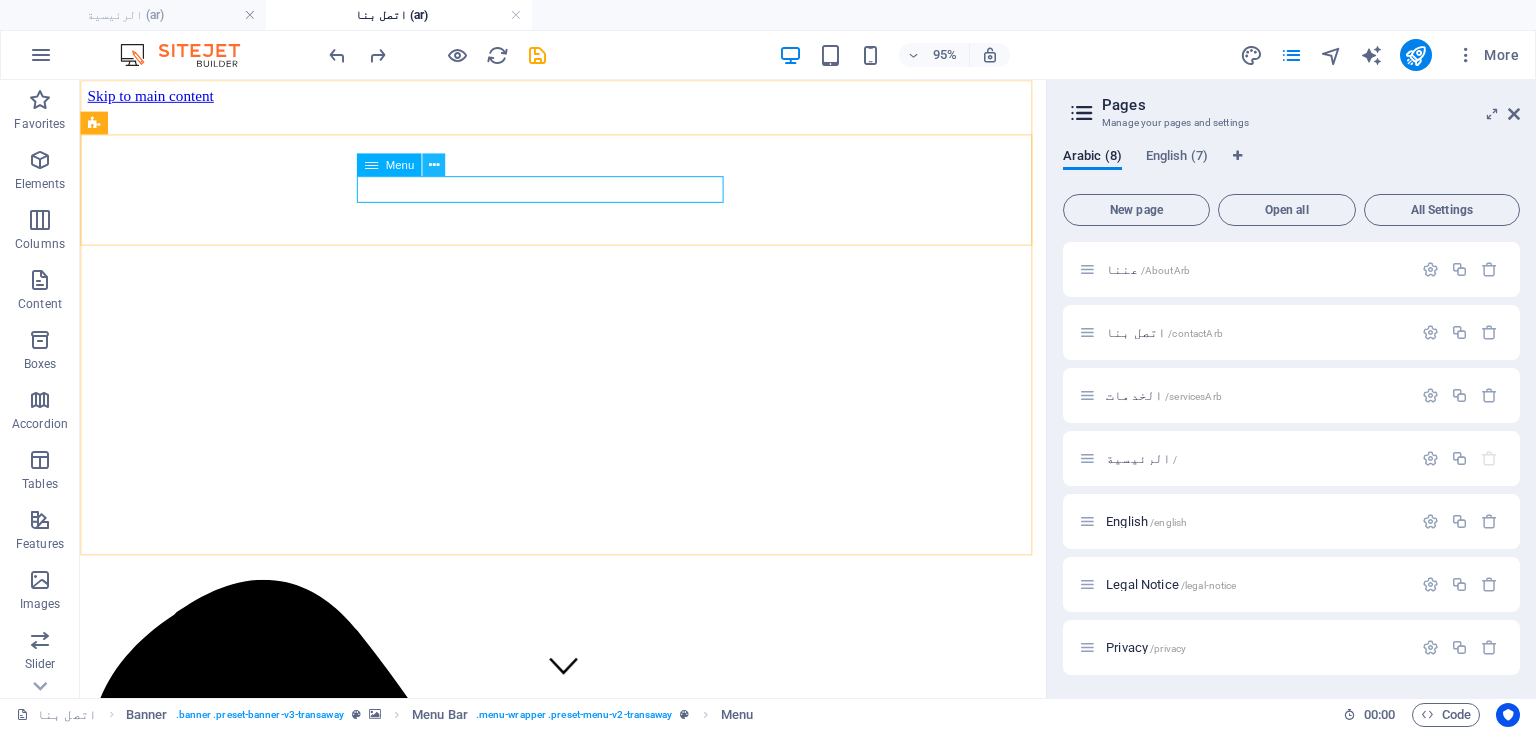 click at bounding box center [434, 165] 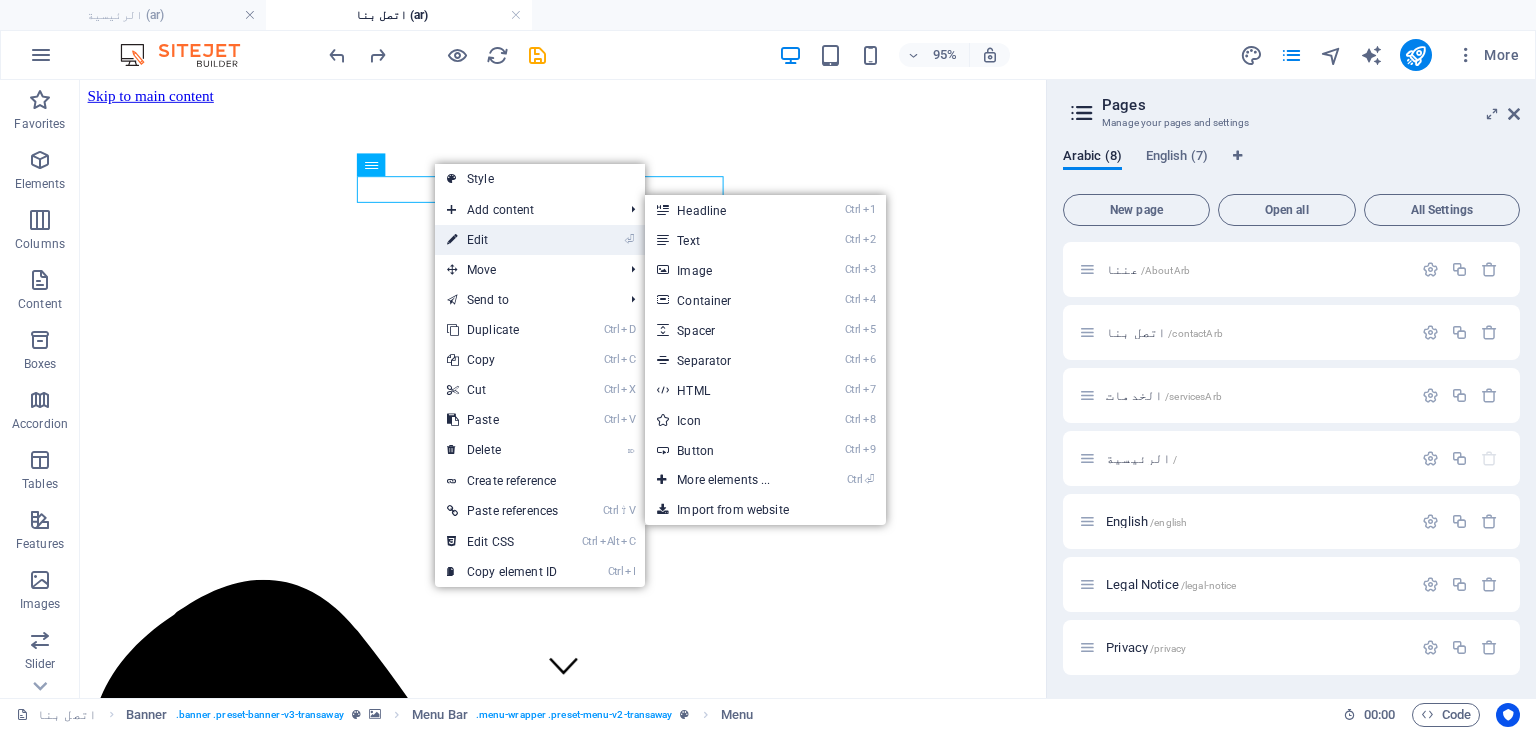 click on "⏎  Edit" at bounding box center (502, 240) 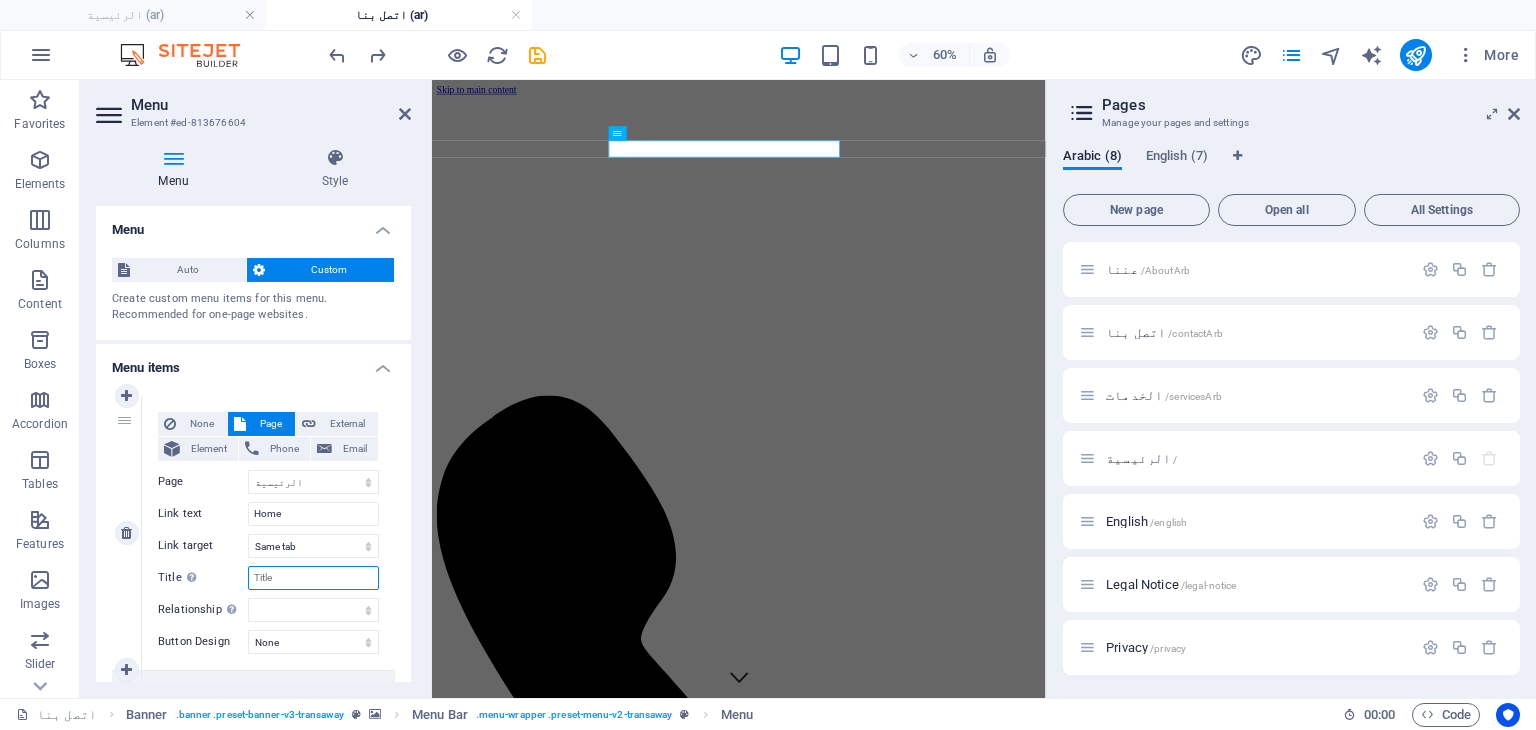 click on "Title Additional link description, should not be the same as the link text. The title is most often shown as a tooltip text when the mouse moves over the element. Leave empty if uncertain." at bounding box center [313, 578] 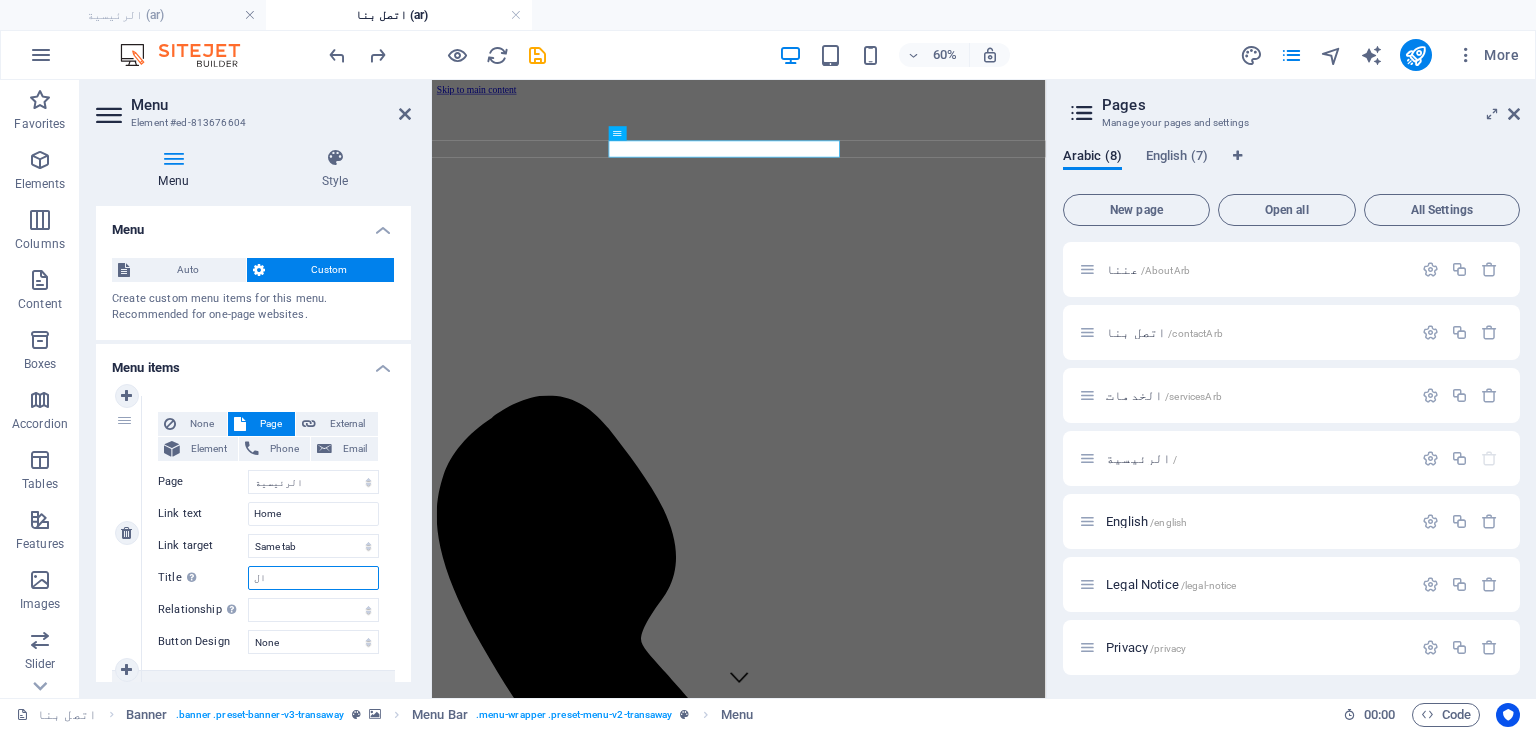 type on "الر" 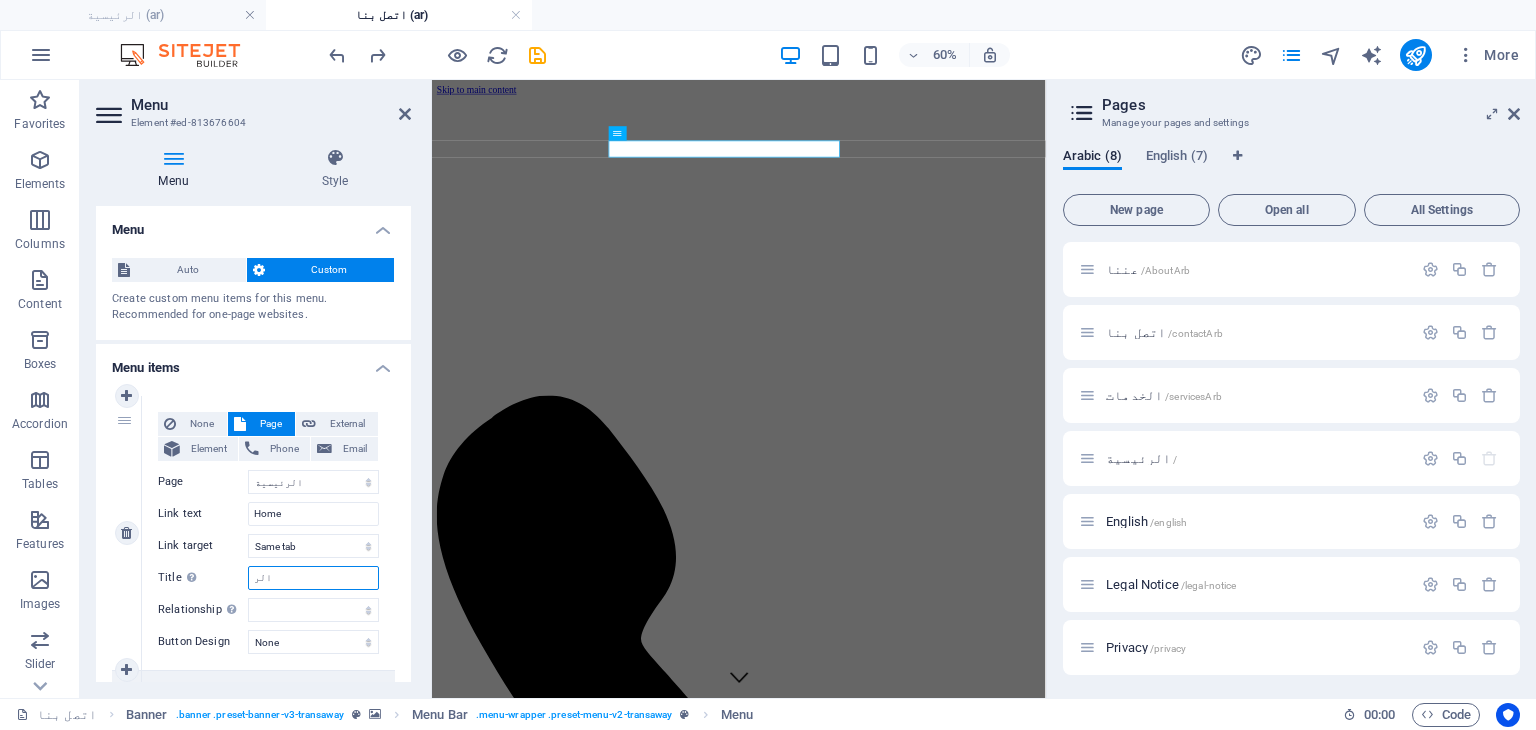 select 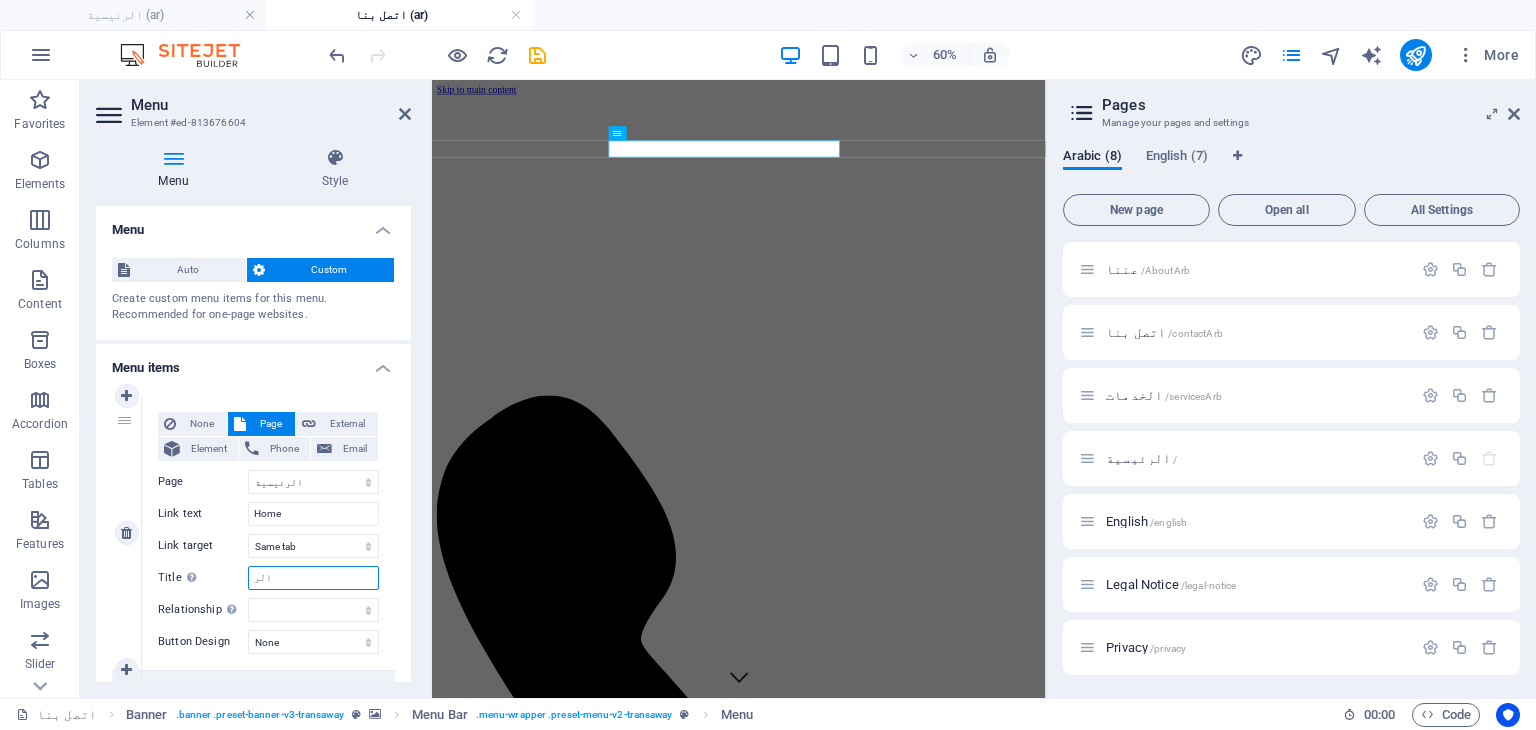 type on "الرؤ" 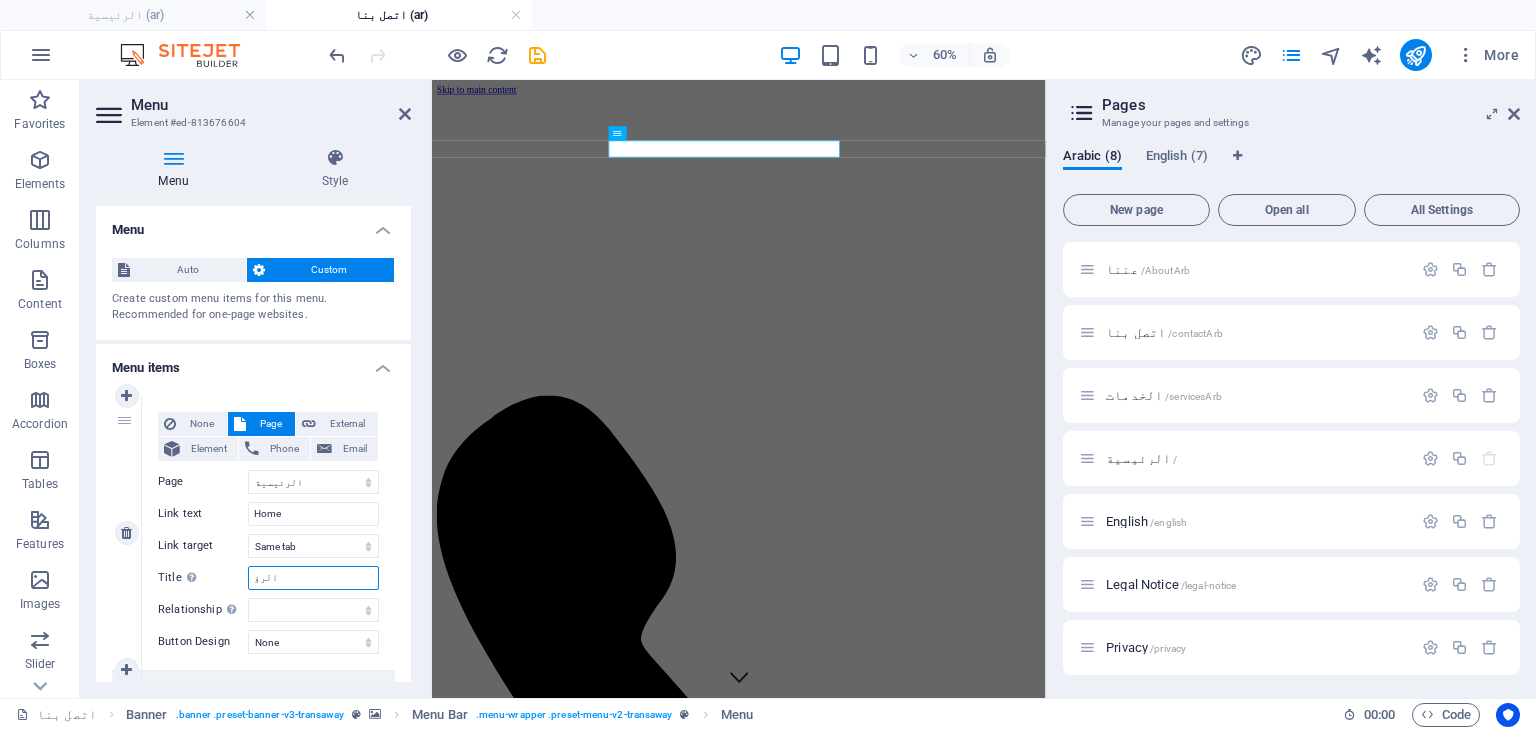 select 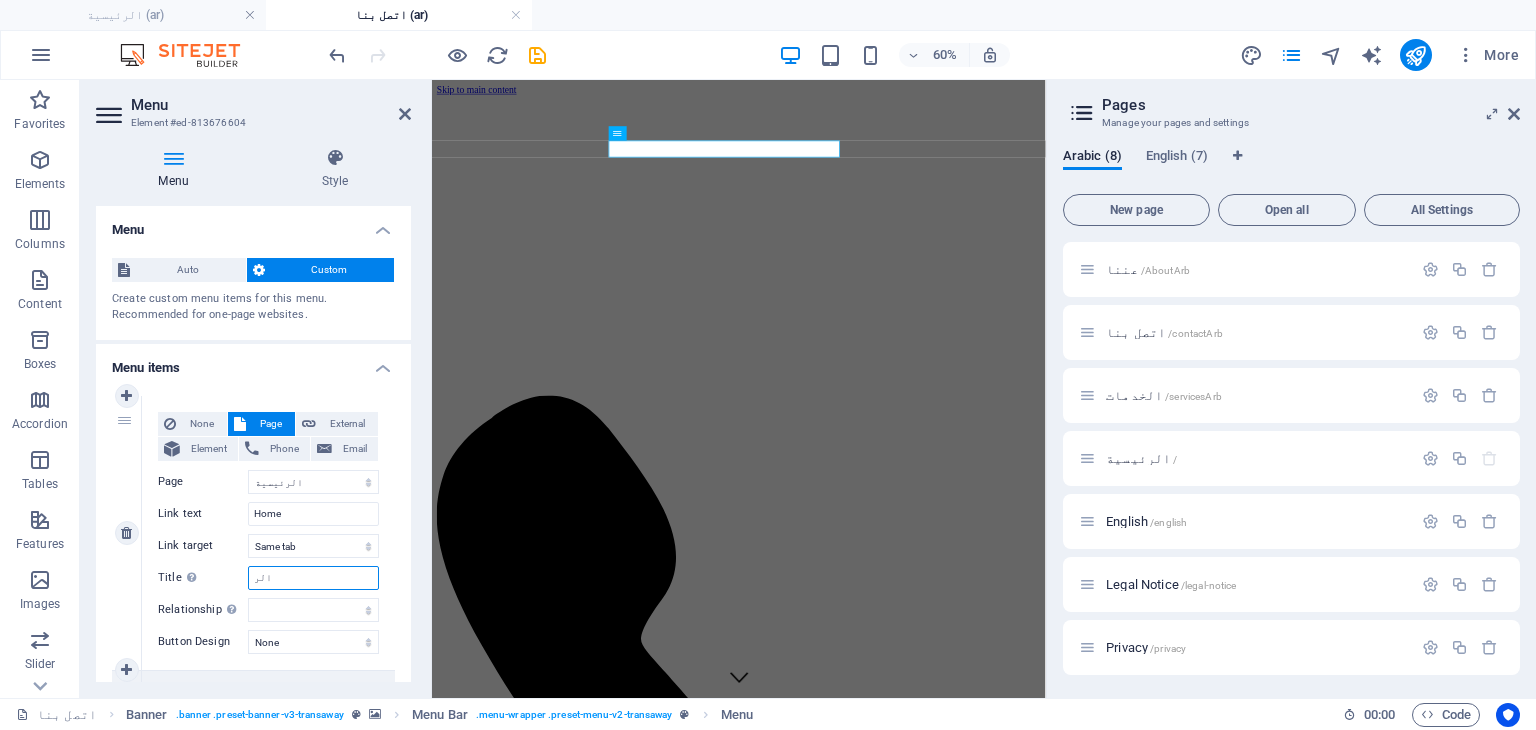 type on "الرئ" 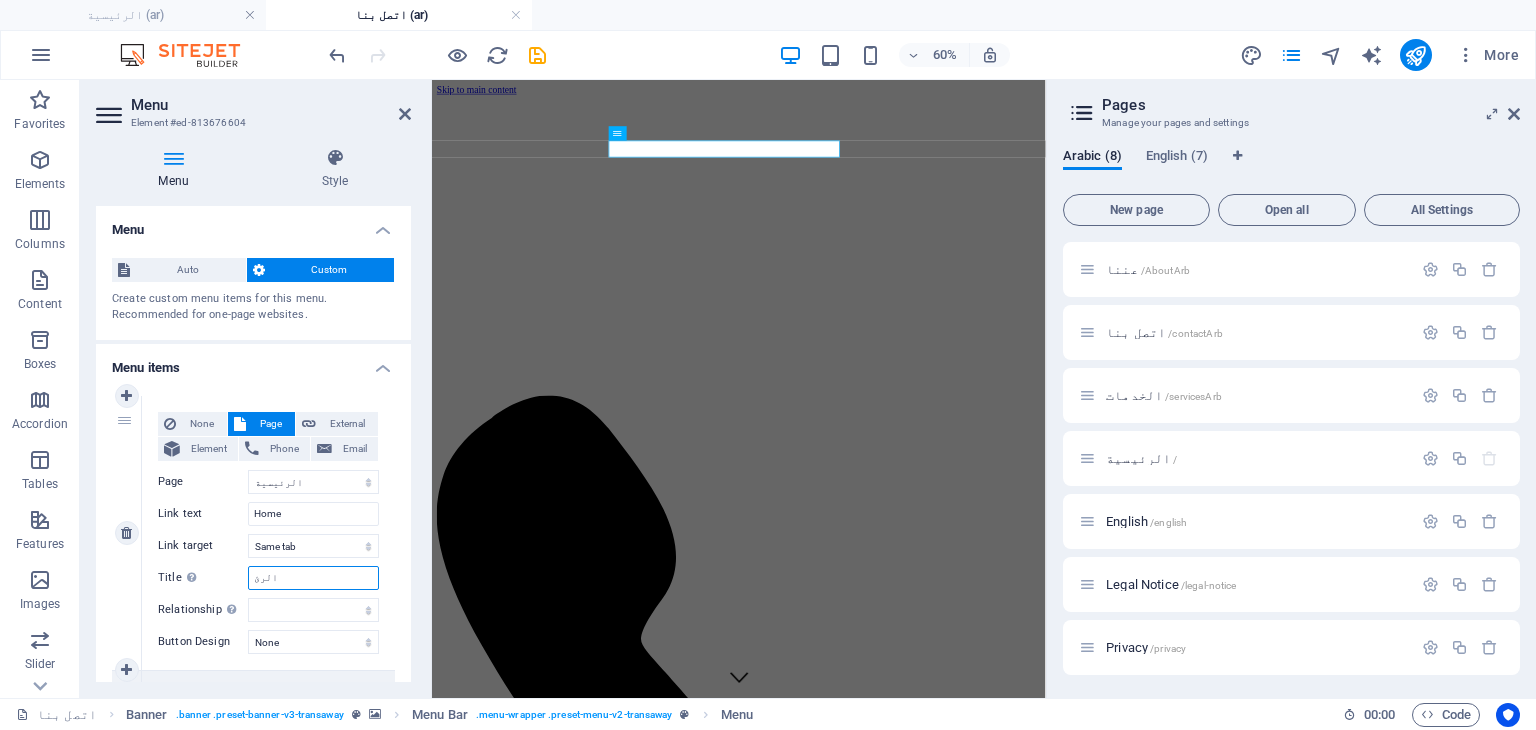 select 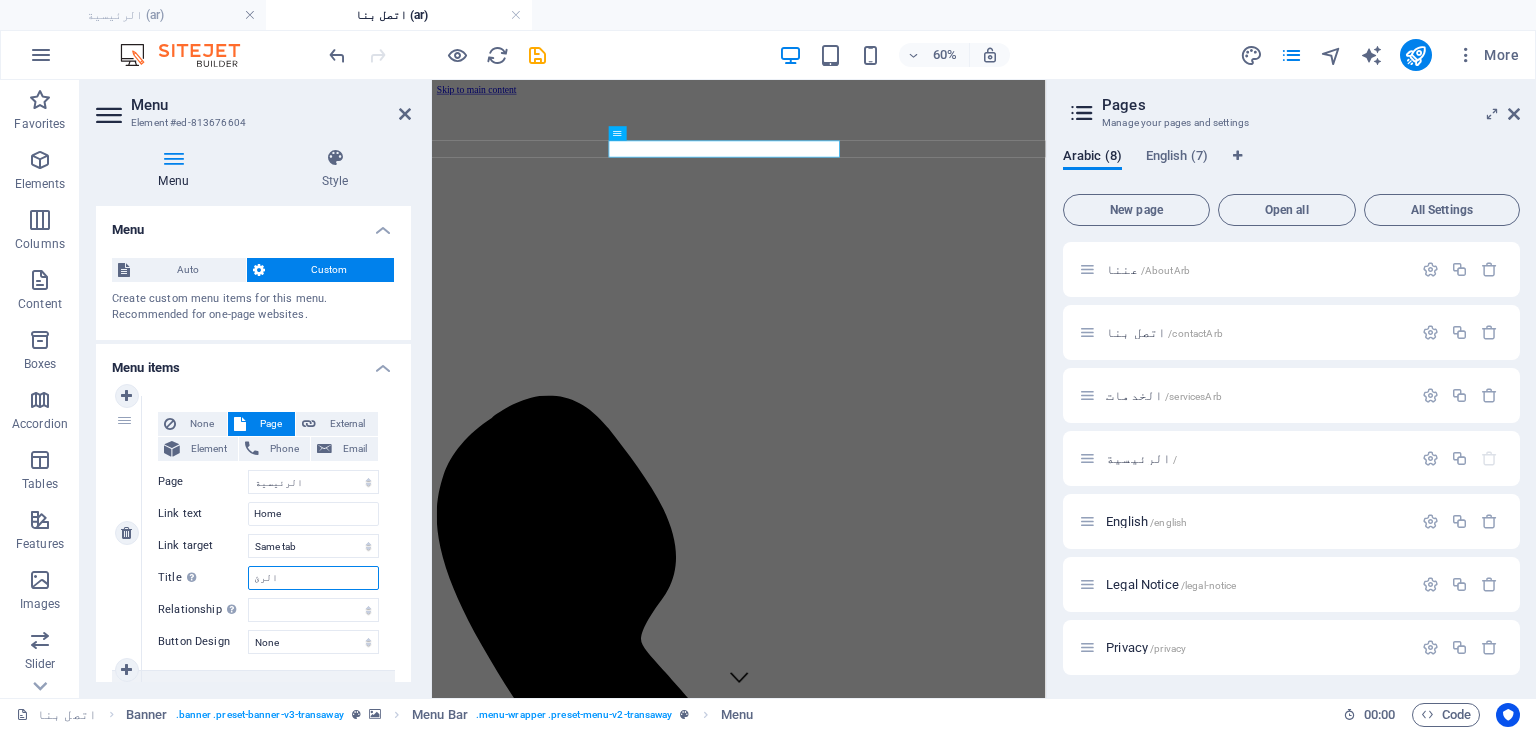 select 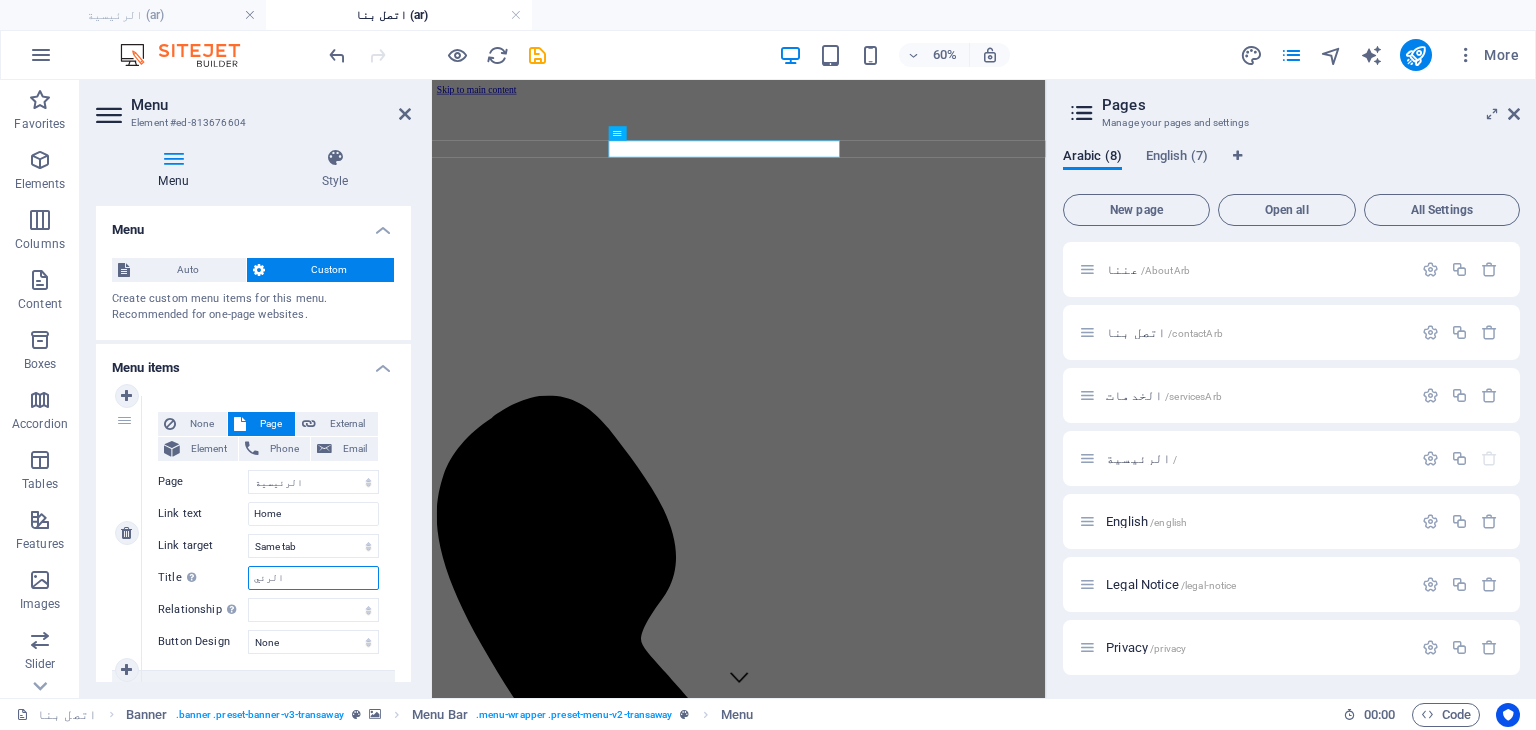 select 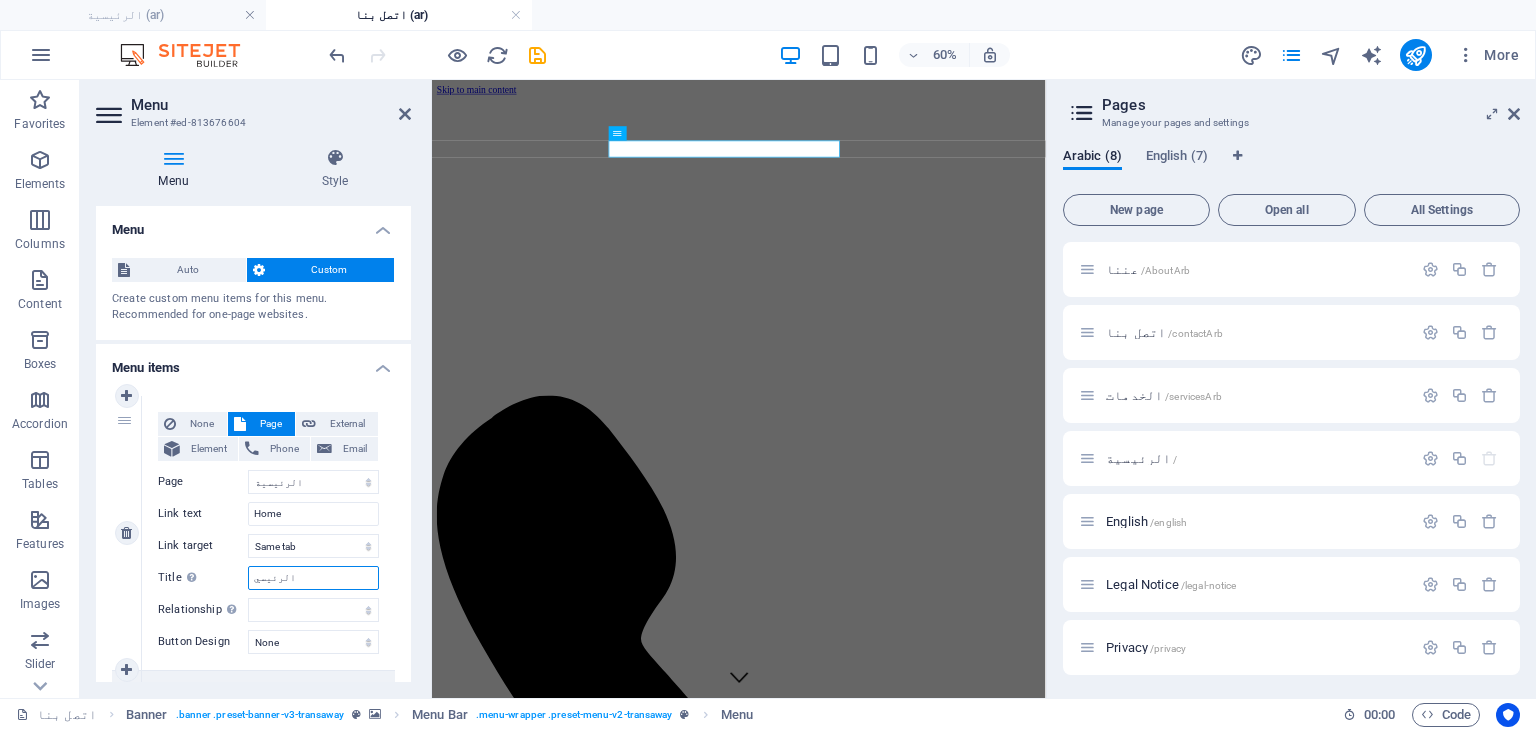 type on "الرئيسية" 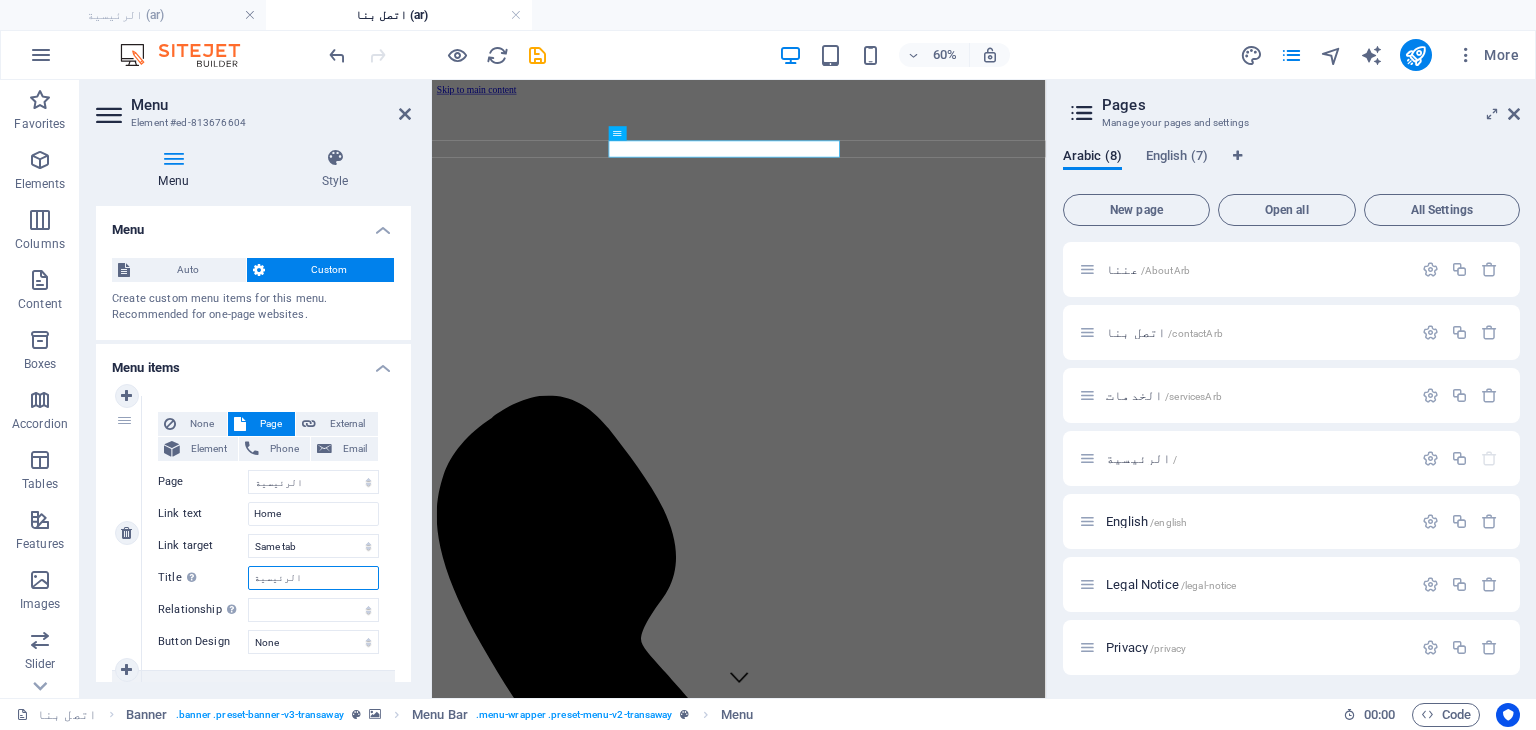select 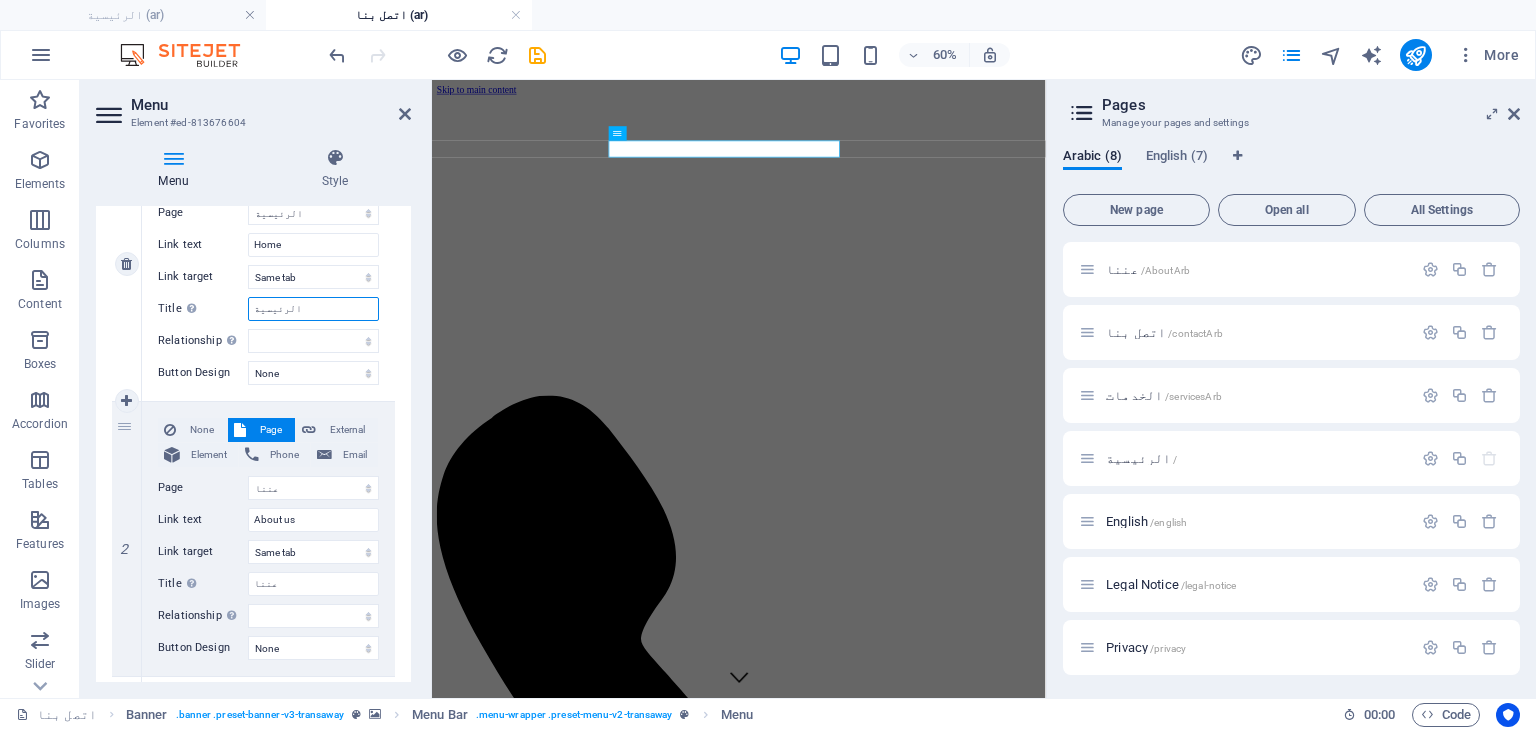 scroll, scrollTop: 300, scrollLeft: 0, axis: vertical 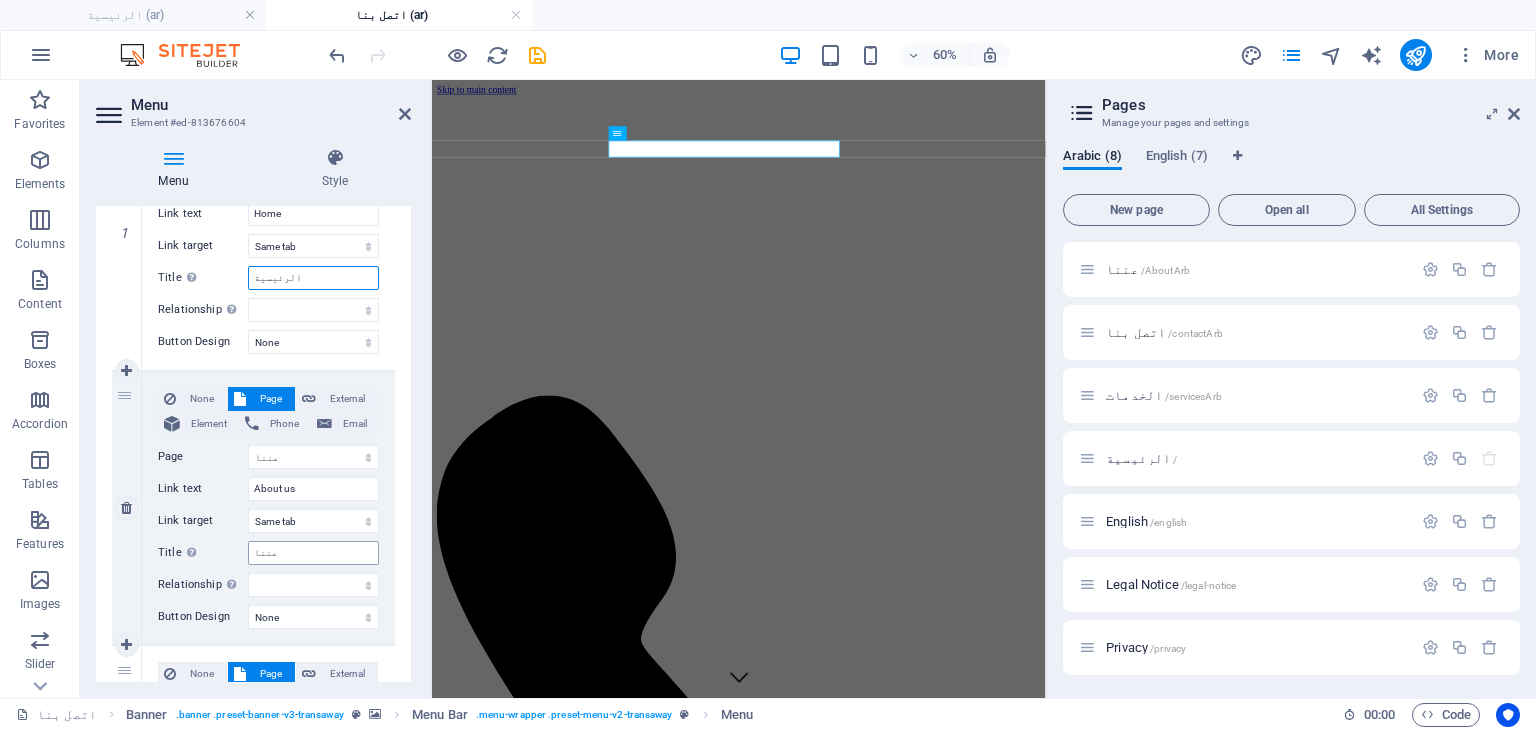 type on "الرئيسية" 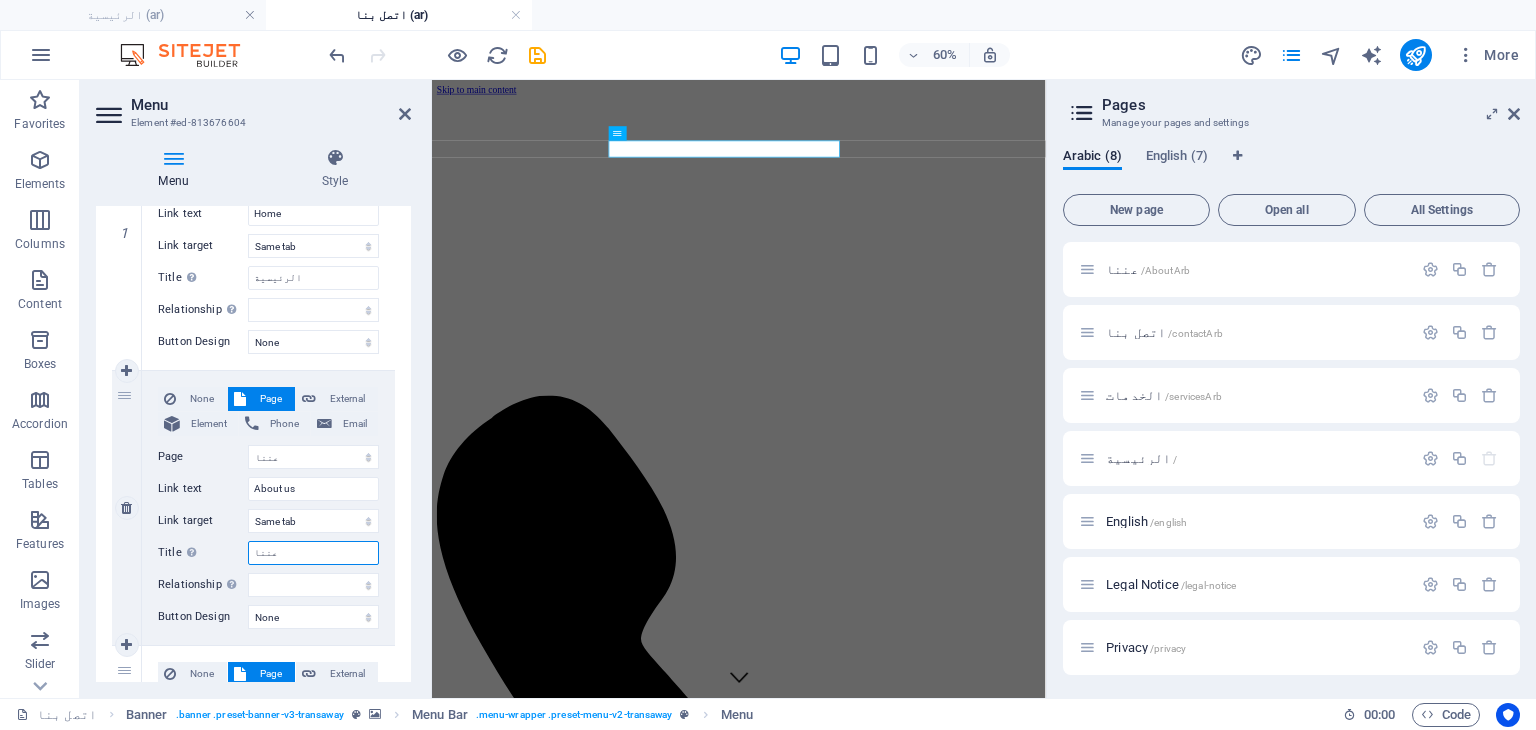 click on "عننا" at bounding box center (313, 553) 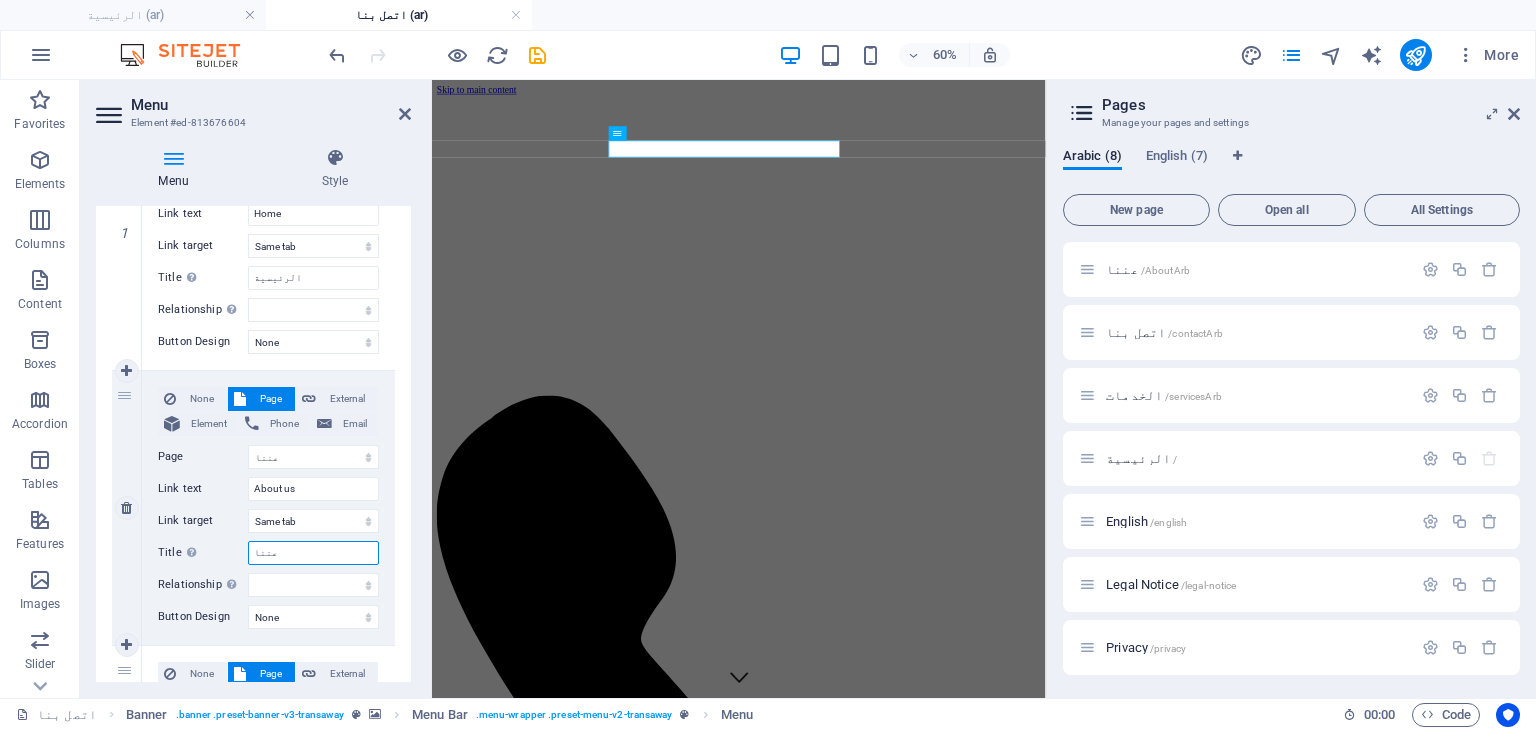 click on "عننا" at bounding box center (313, 553) 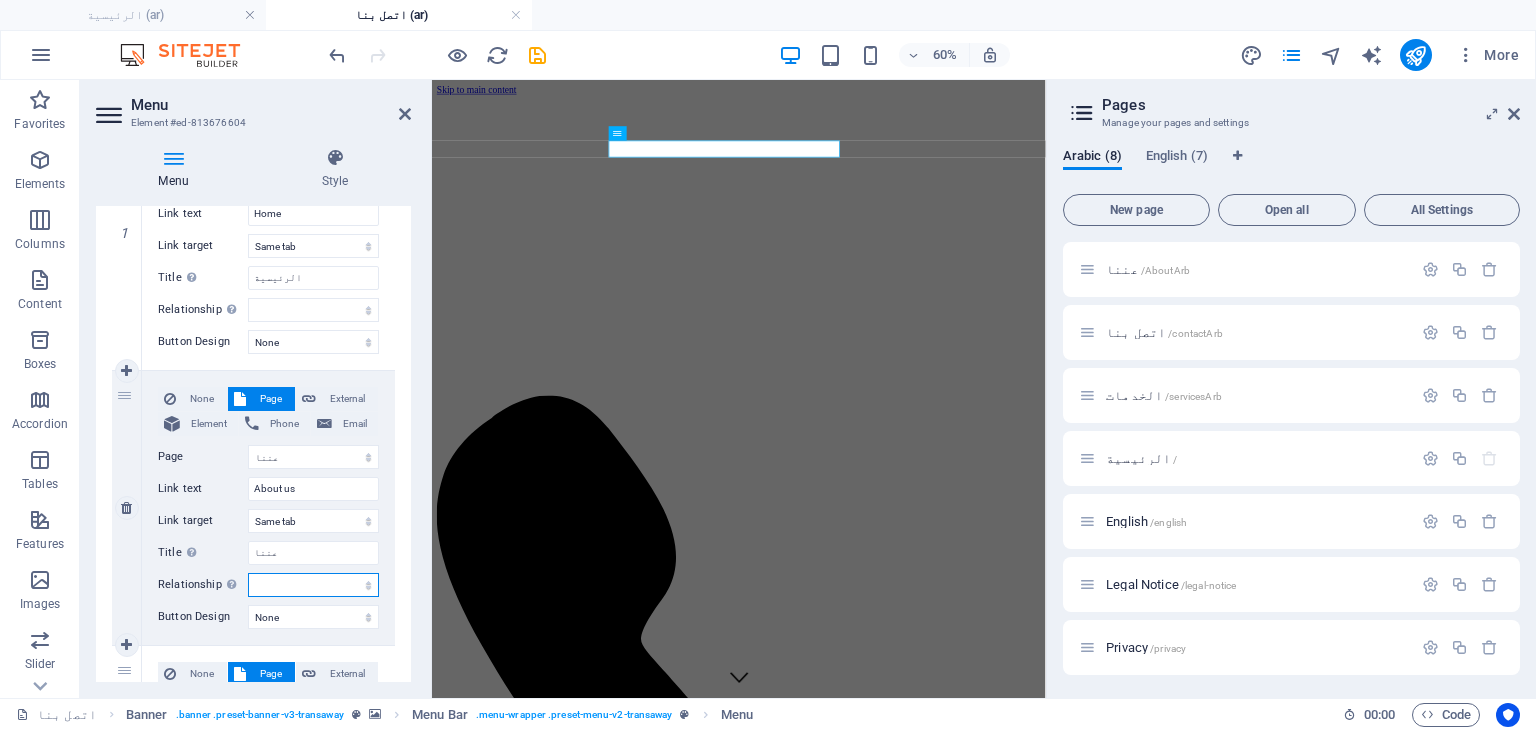 click on "alternate author bookmark external help license next nofollow noreferrer noopener prev search tag" at bounding box center [313, 585] 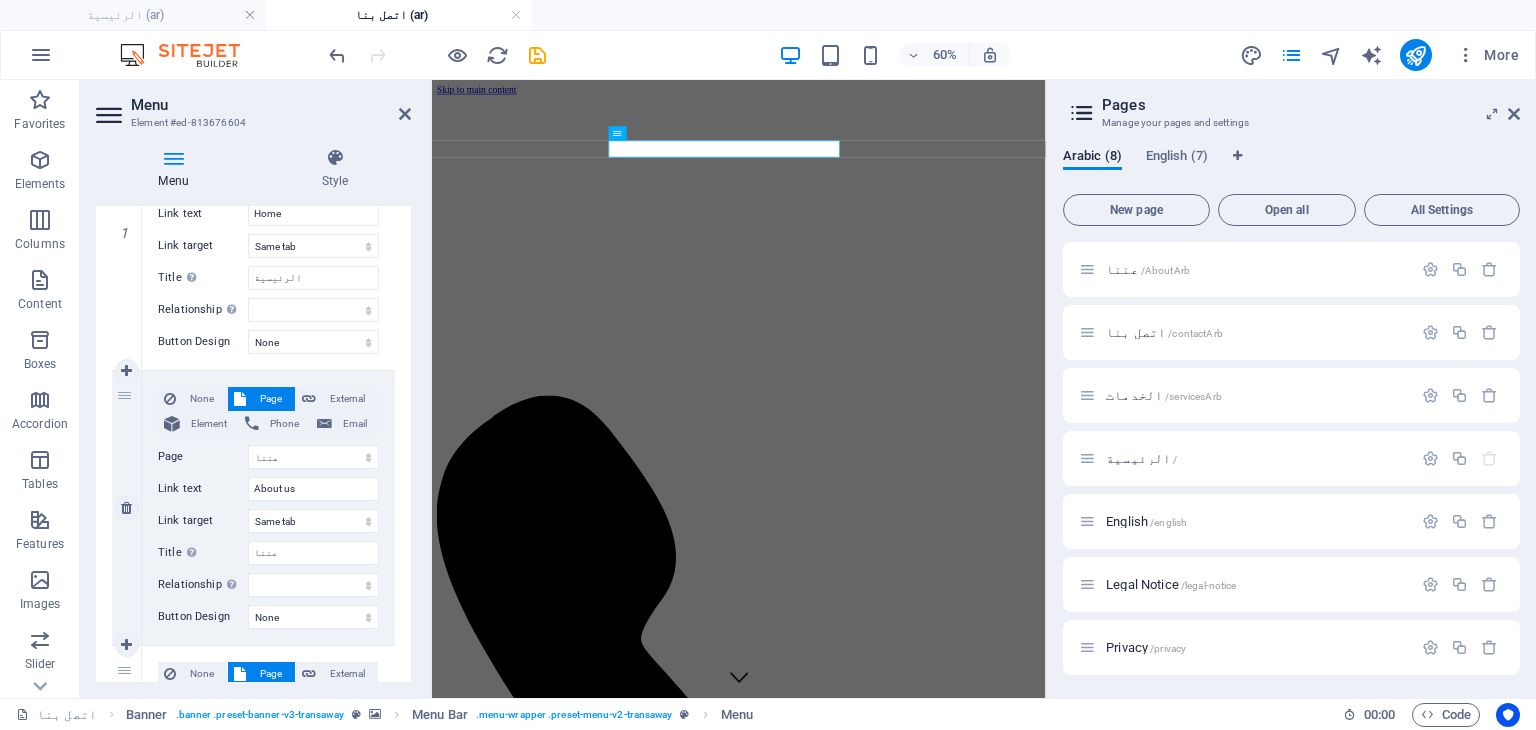 click on "Page" at bounding box center [203, 457] 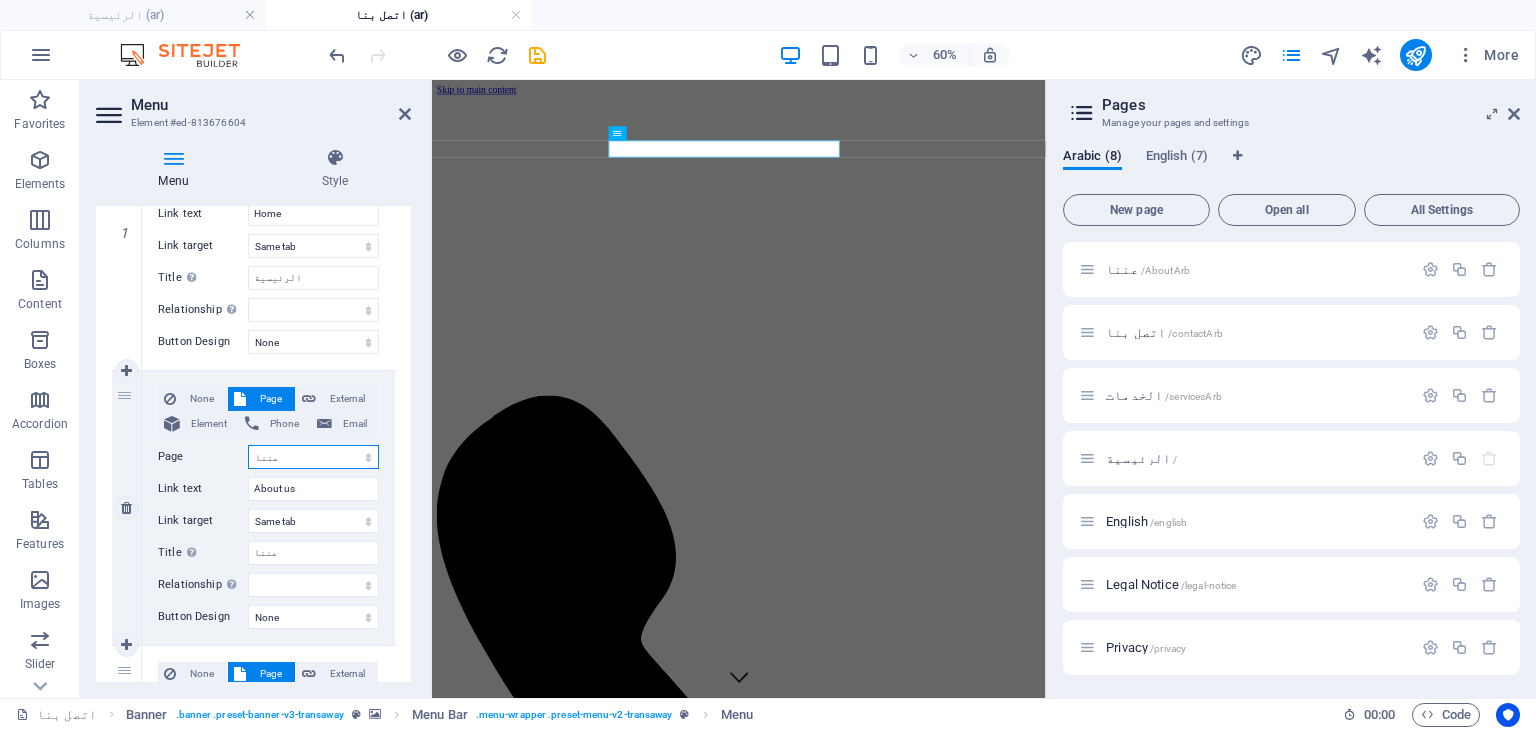 click on "عننا اتصل بنا الخدمات الرئيسية English Legal Notice Privacy About Contact Services Start Legal Notice Privacy" at bounding box center [313, 457] 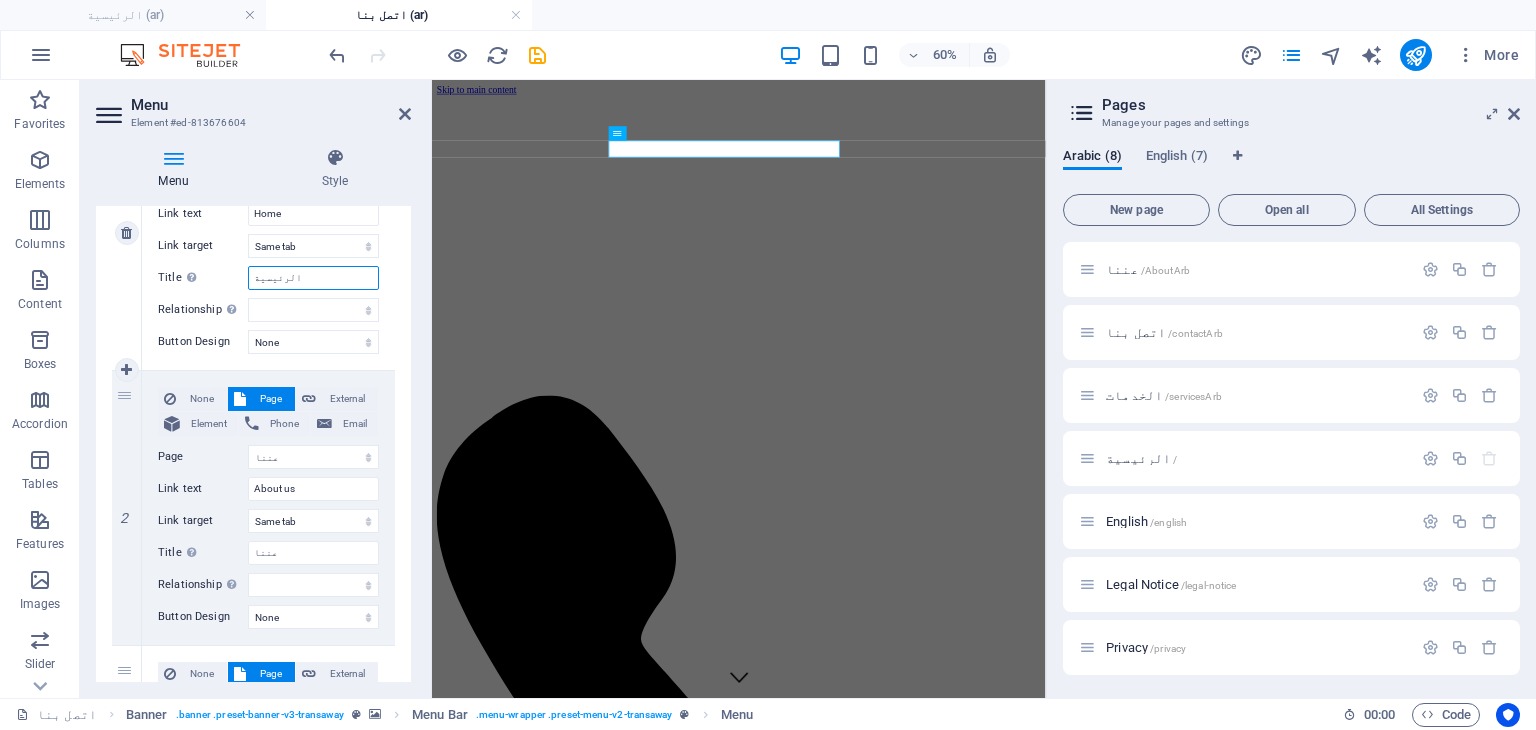 click on "الرئيسية" at bounding box center (313, 278) 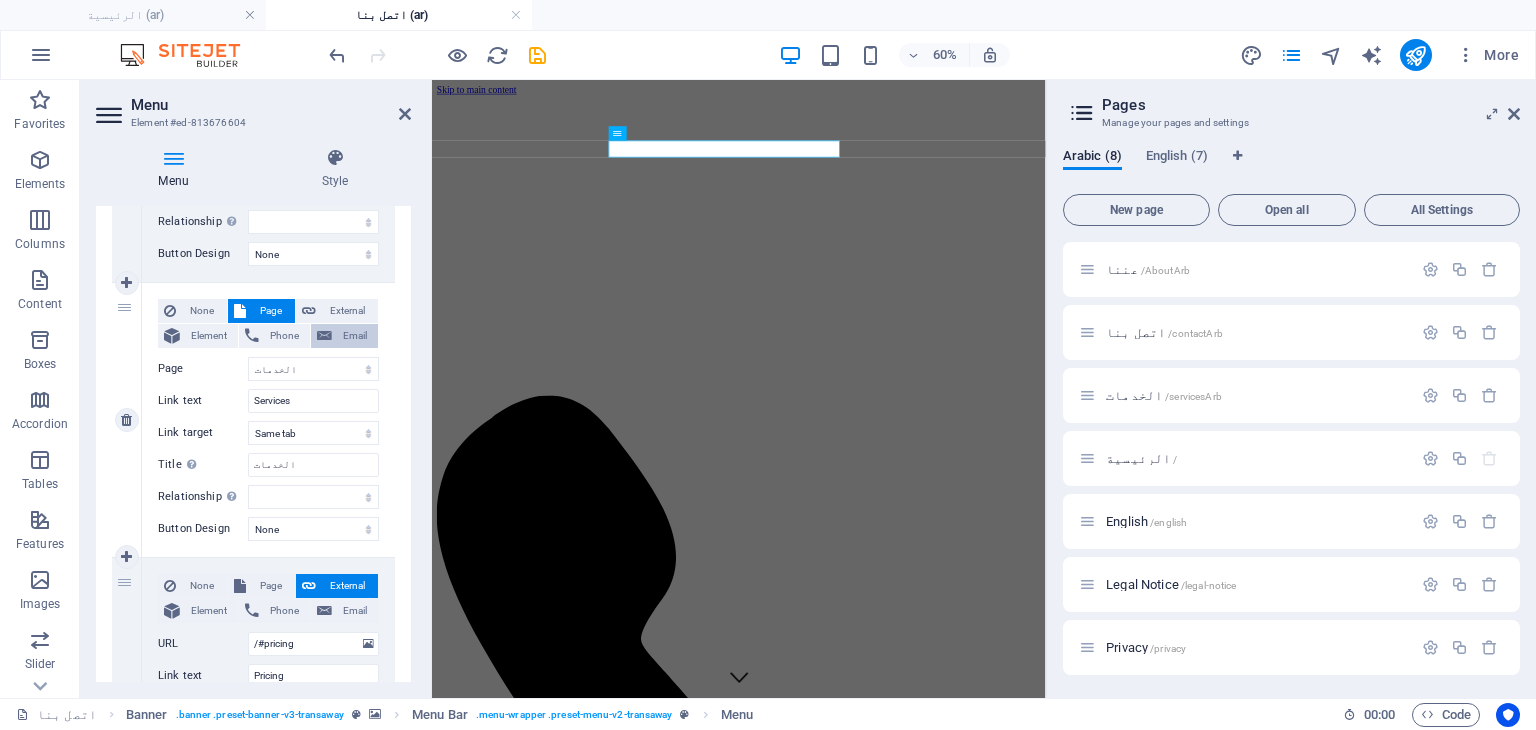 scroll, scrollTop: 644, scrollLeft: 0, axis: vertical 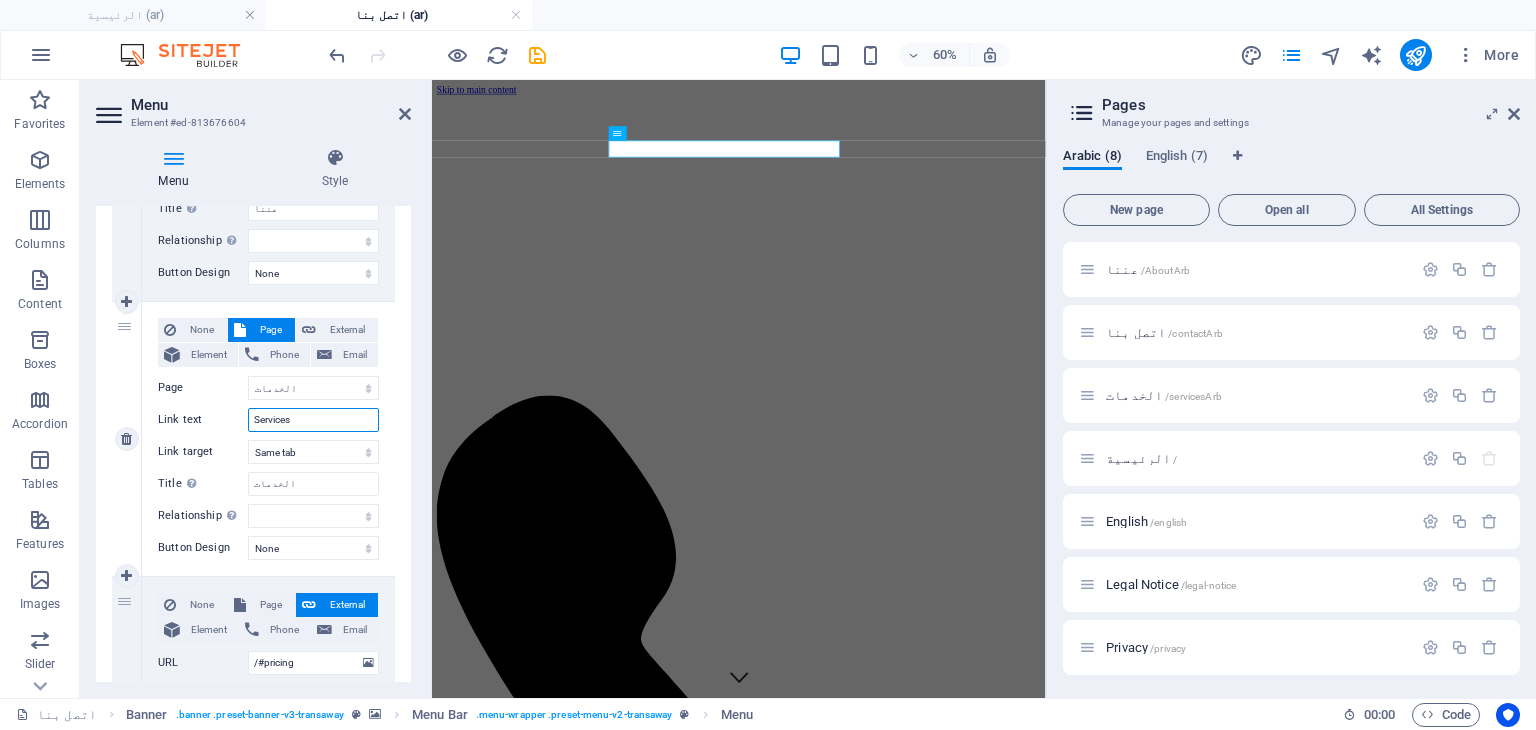 click on "Services" at bounding box center [313, 420] 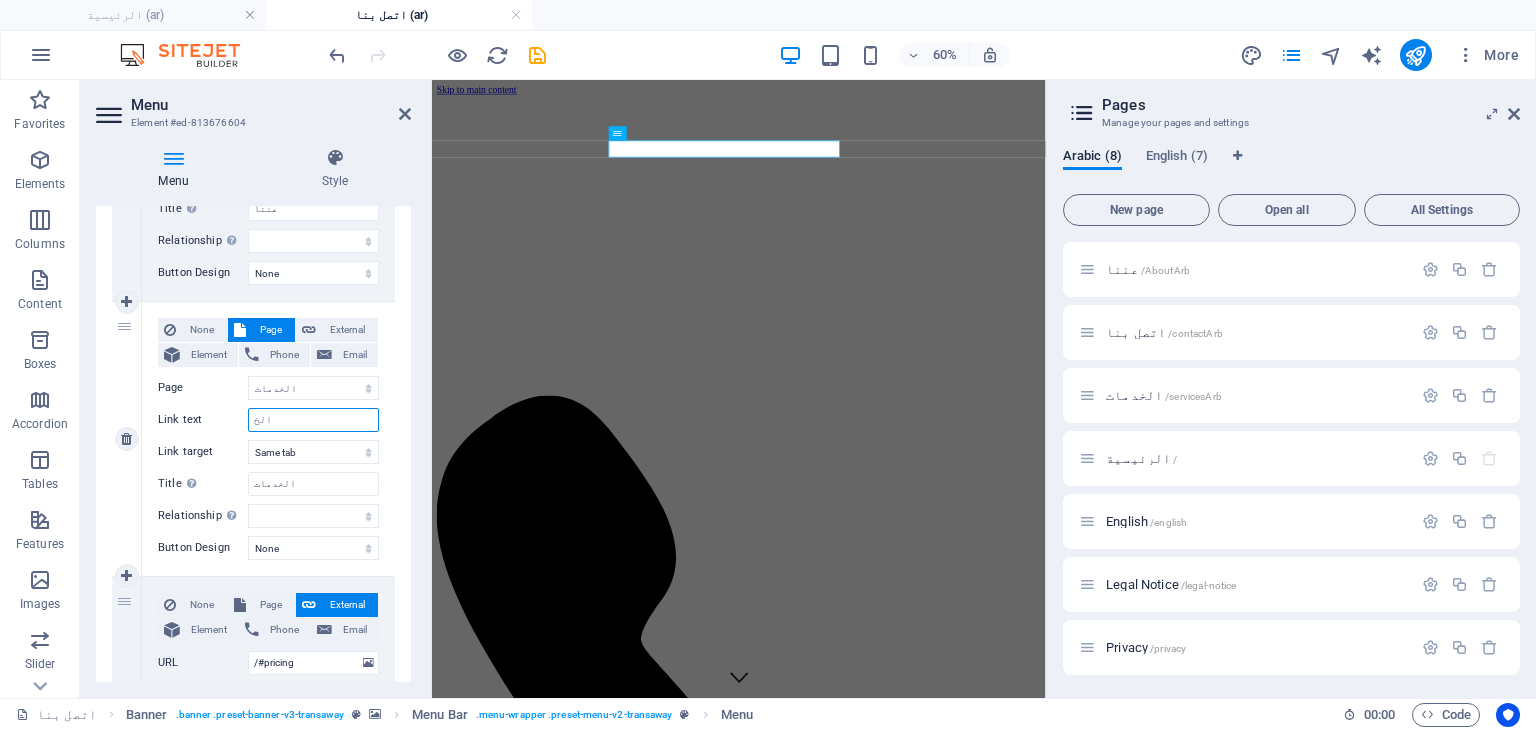 type on "الخد" 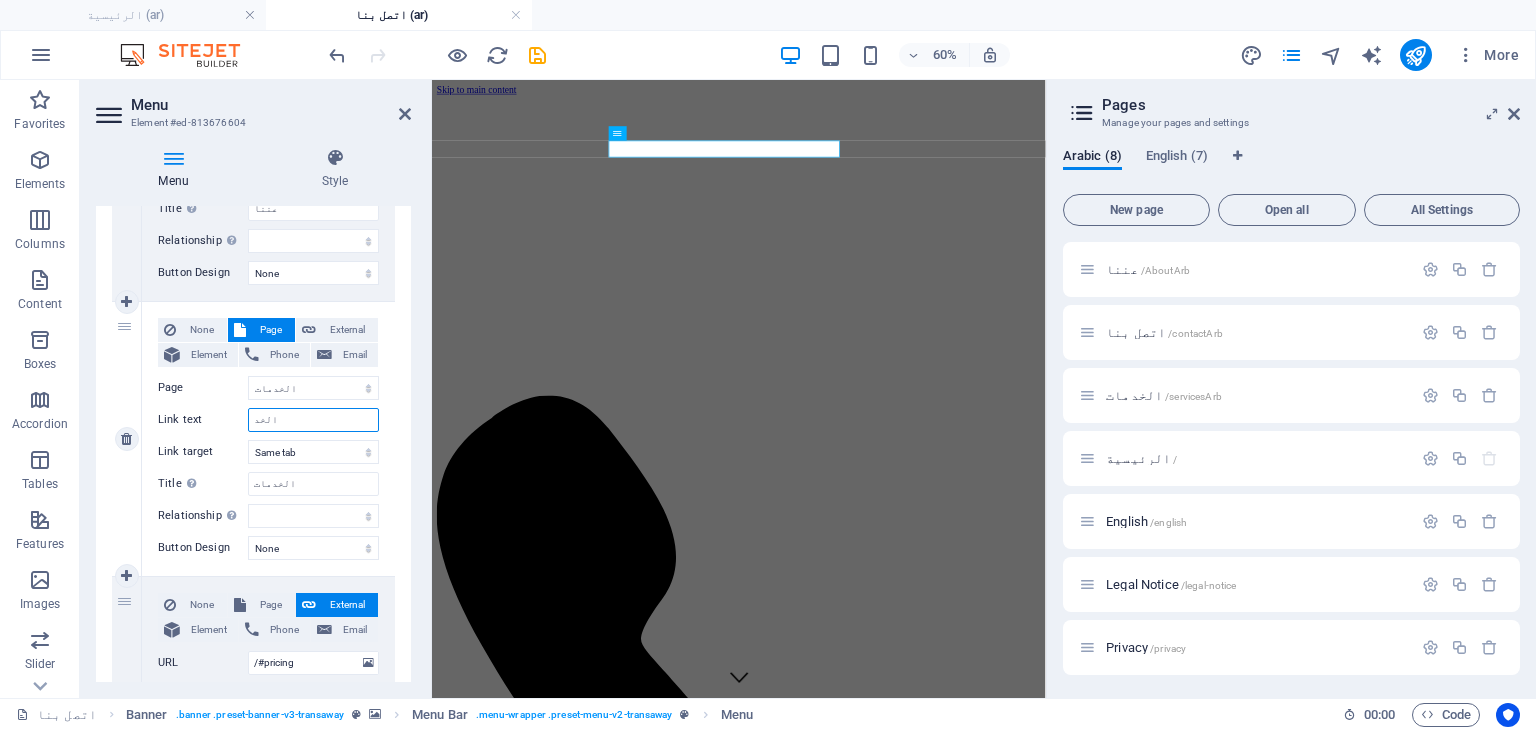 select 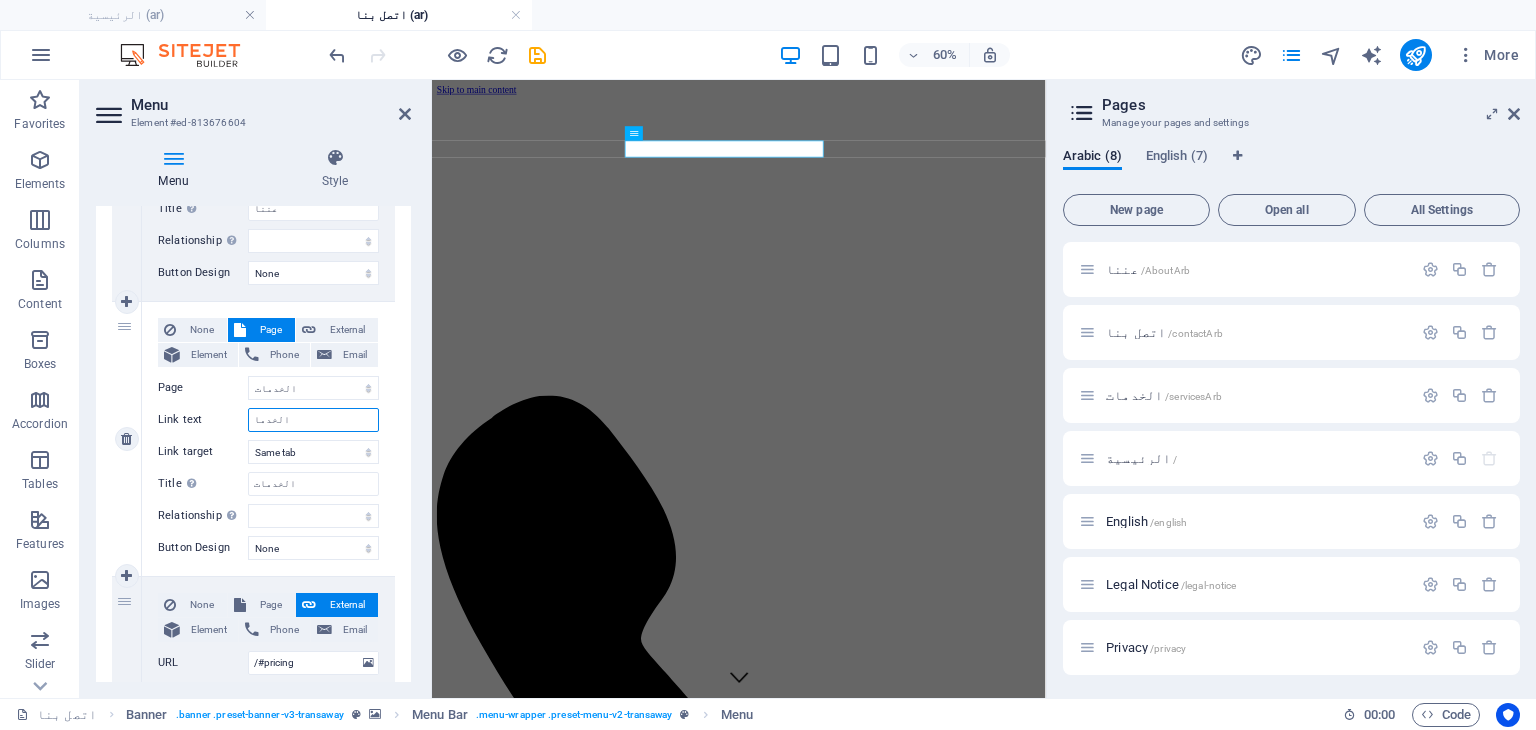 type on "الخدمات" 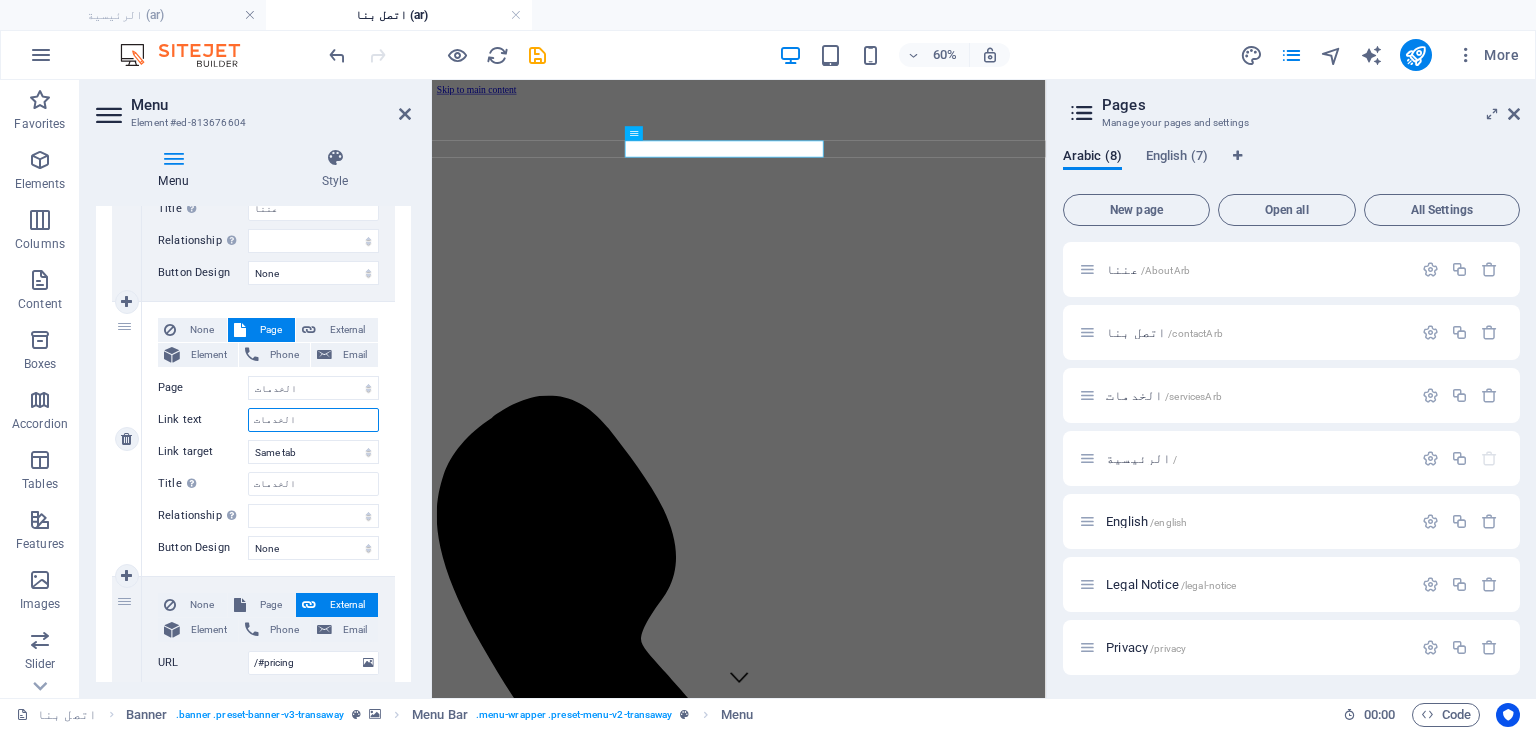 select 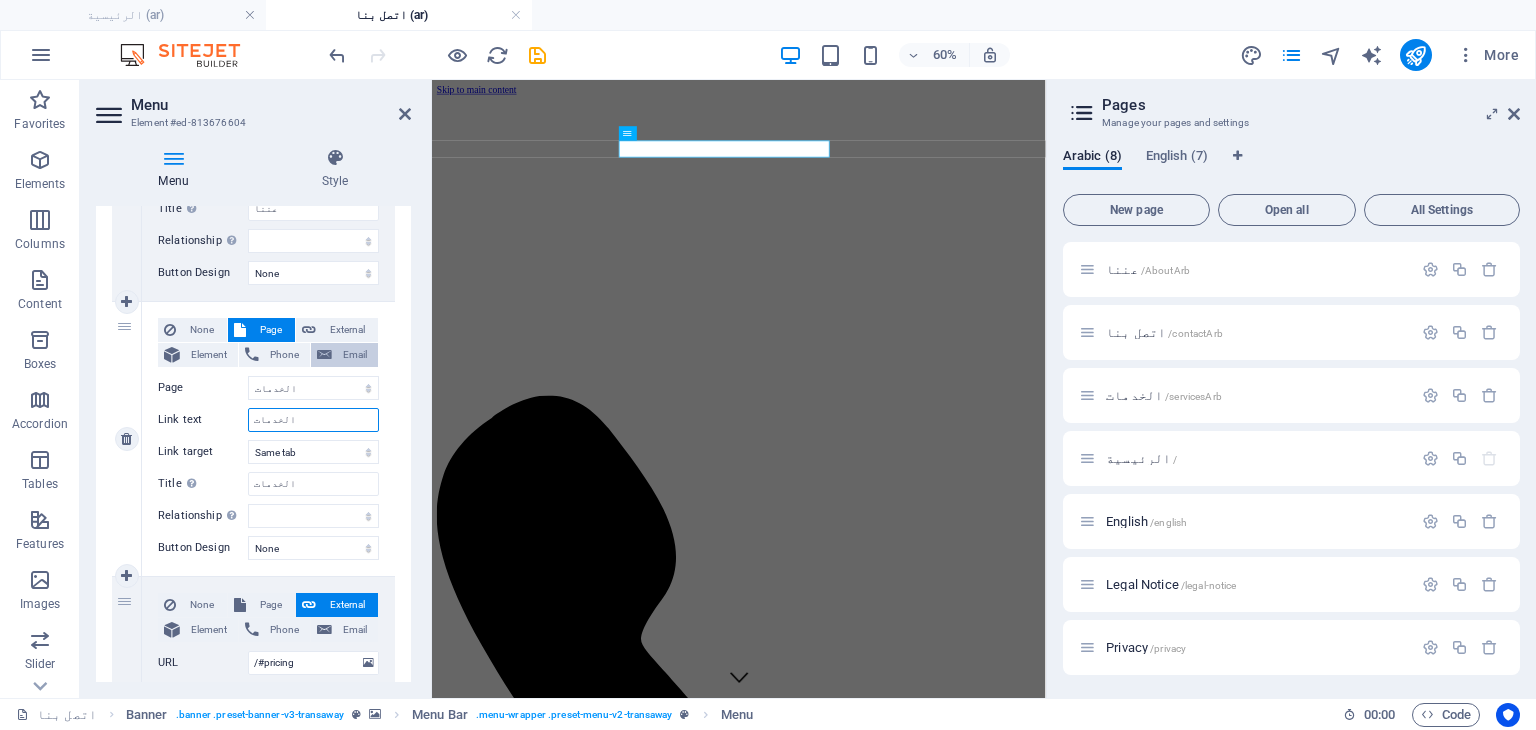 scroll, scrollTop: 444, scrollLeft: 0, axis: vertical 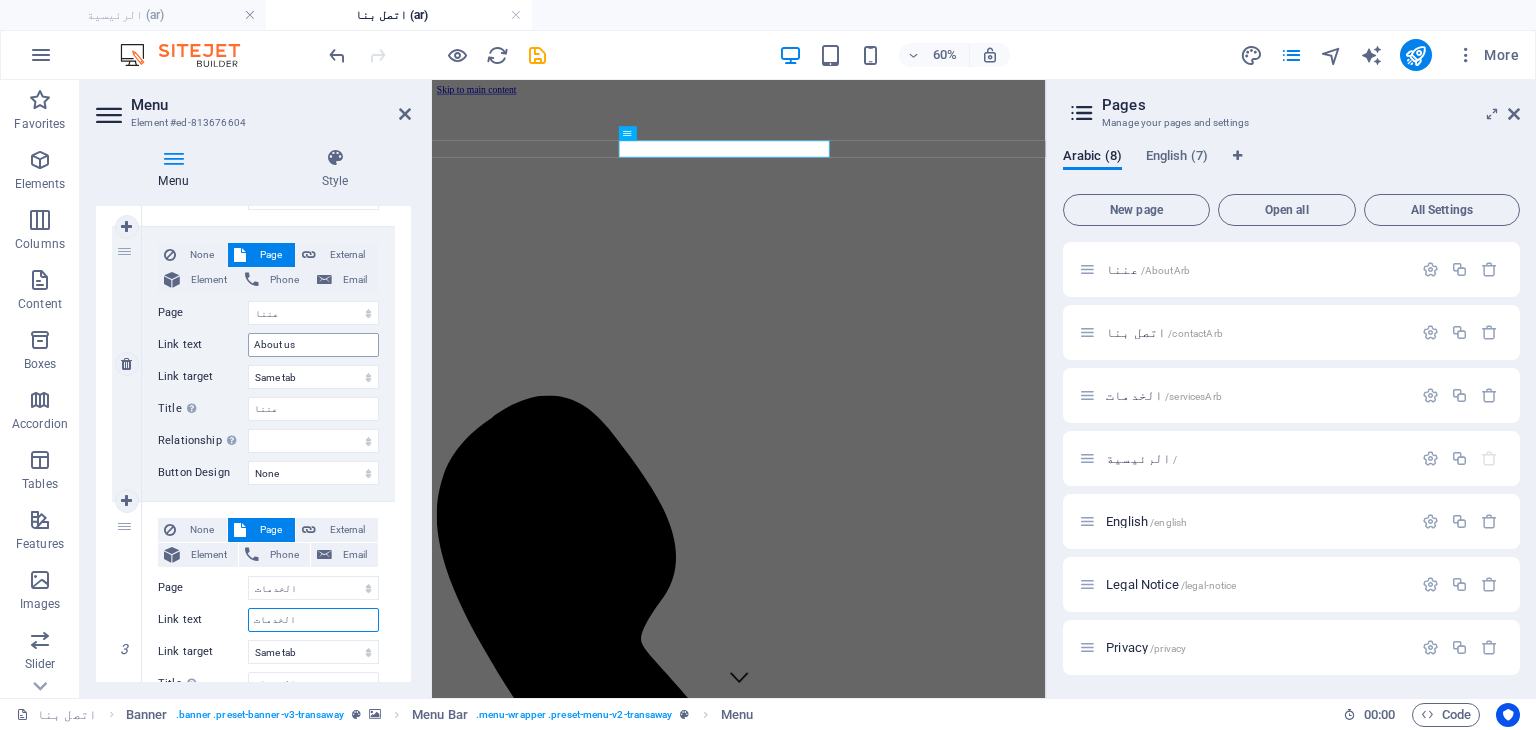 type on "الخدمات" 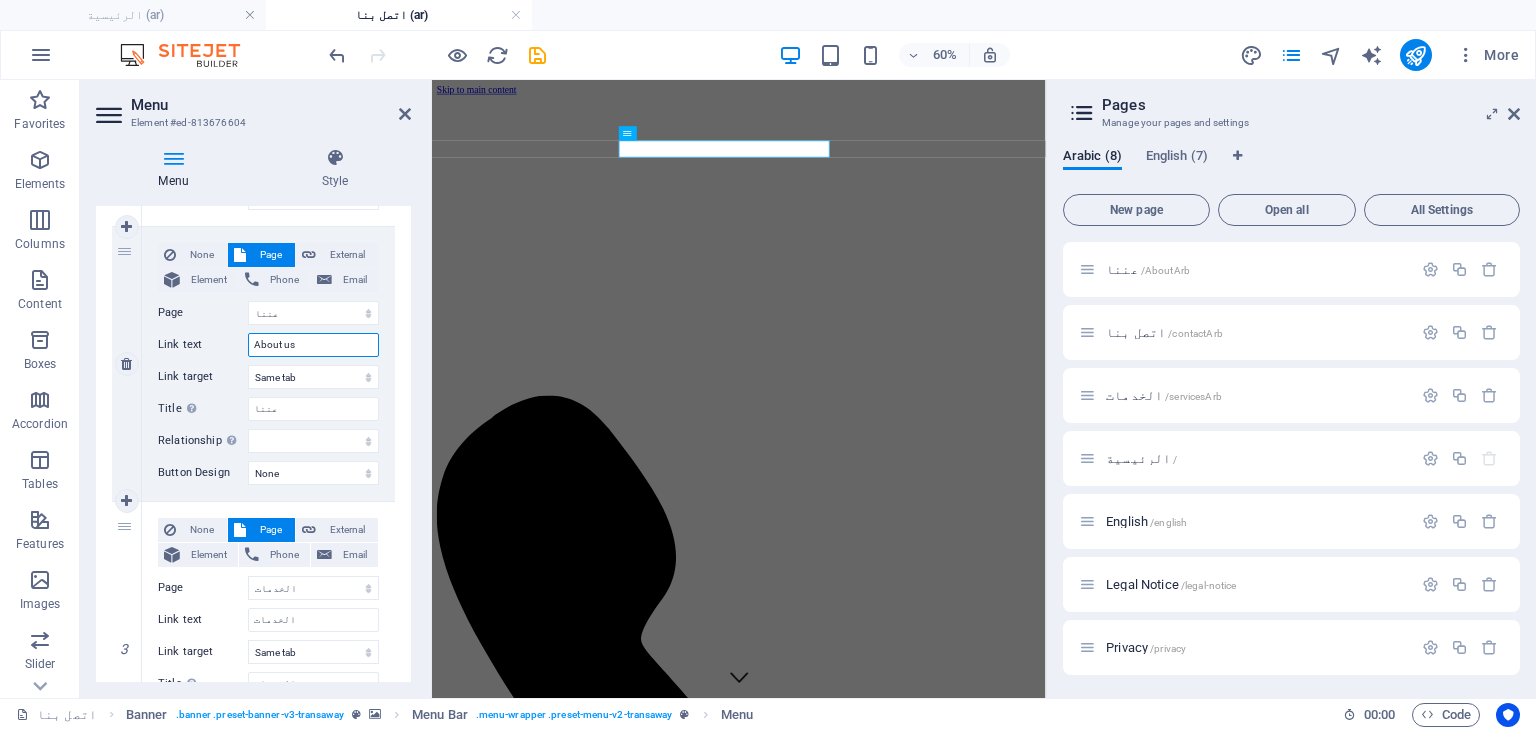click on "About us" at bounding box center [313, 345] 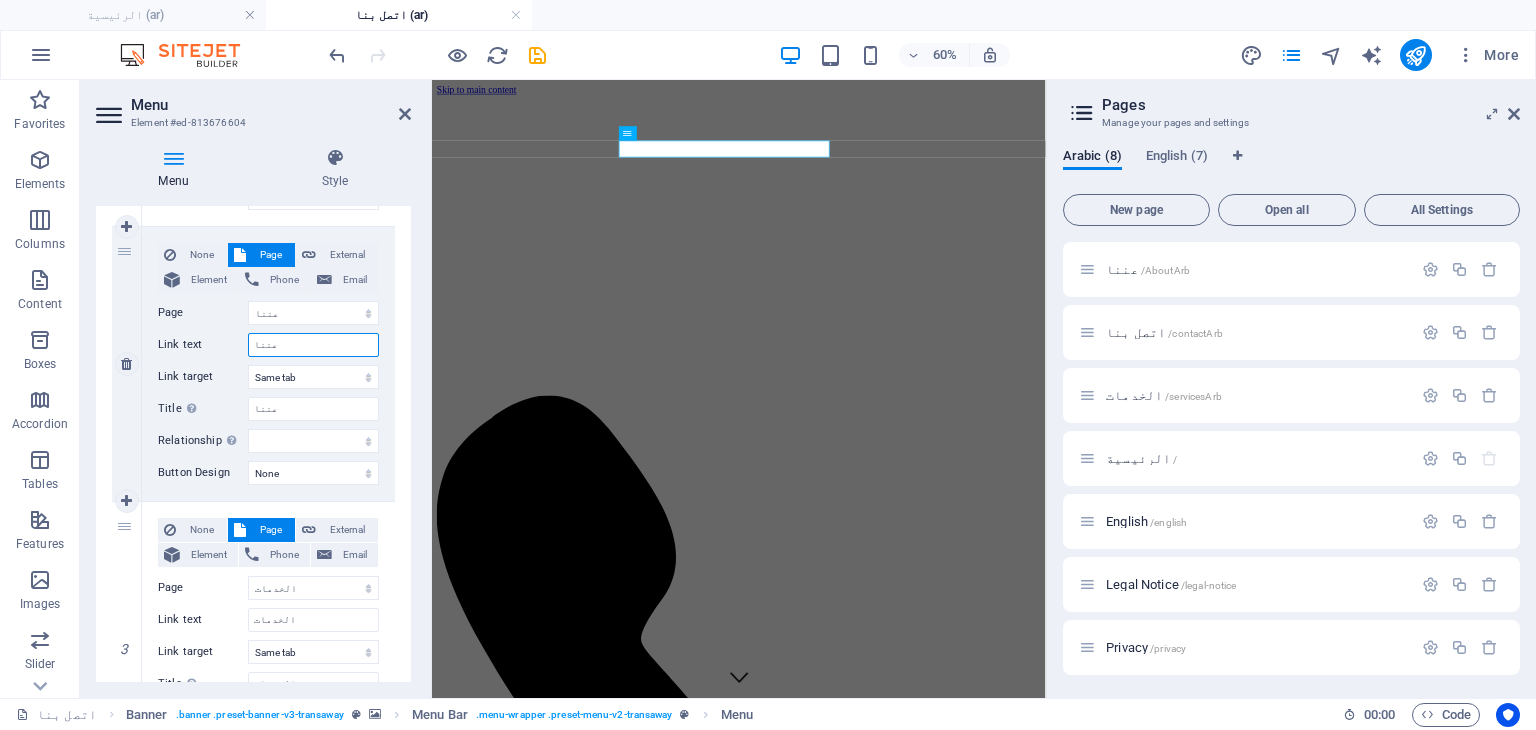 type on "عننا" 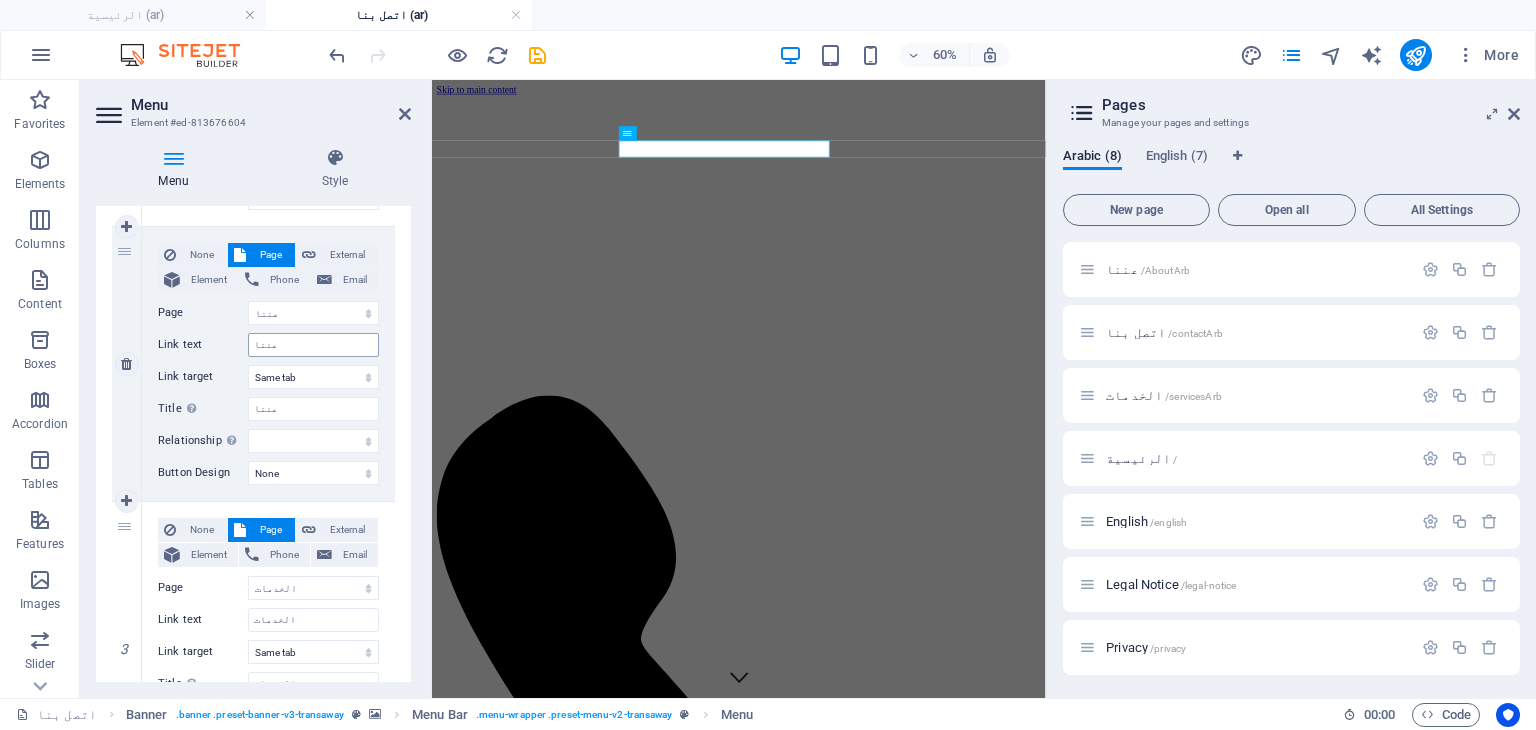 select 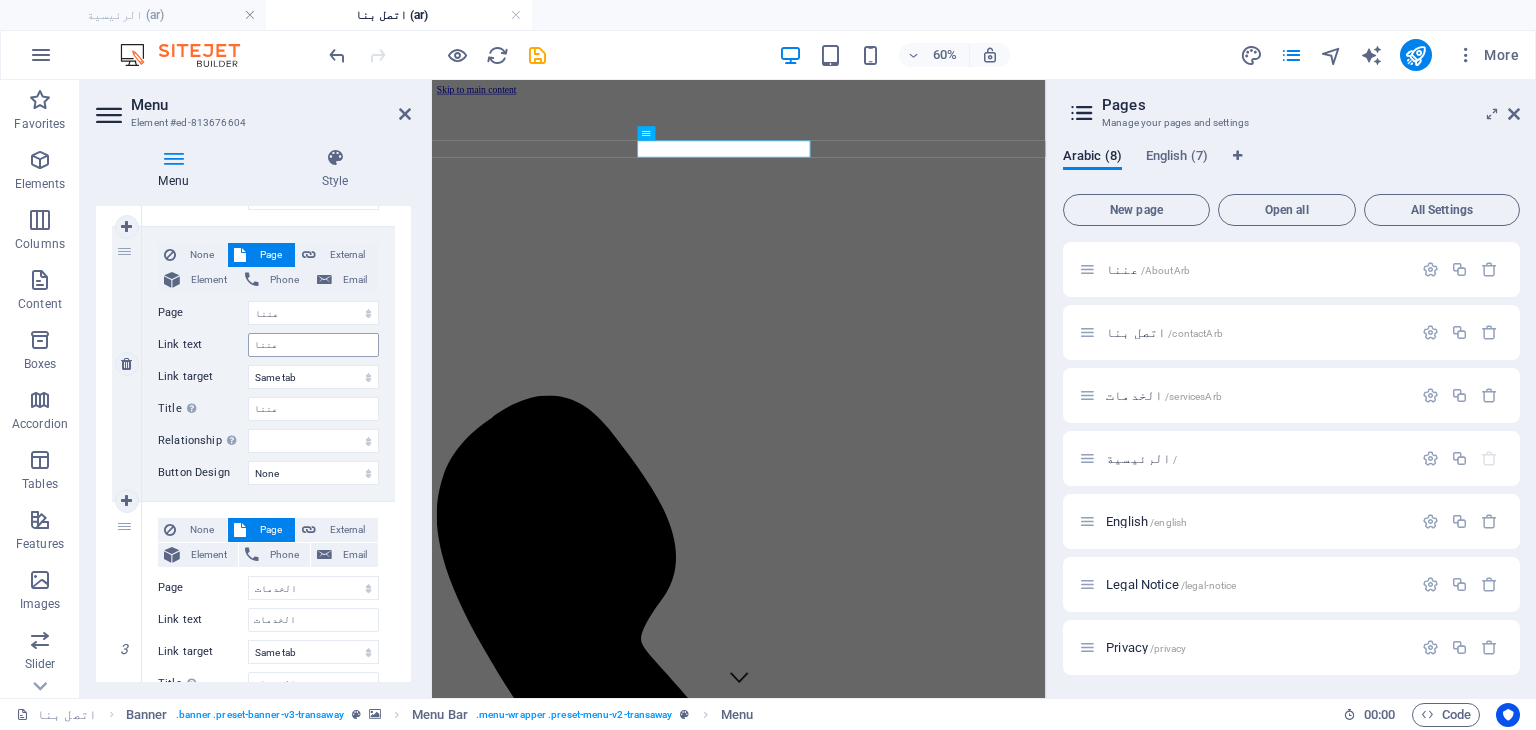 scroll, scrollTop: 144, scrollLeft: 0, axis: vertical 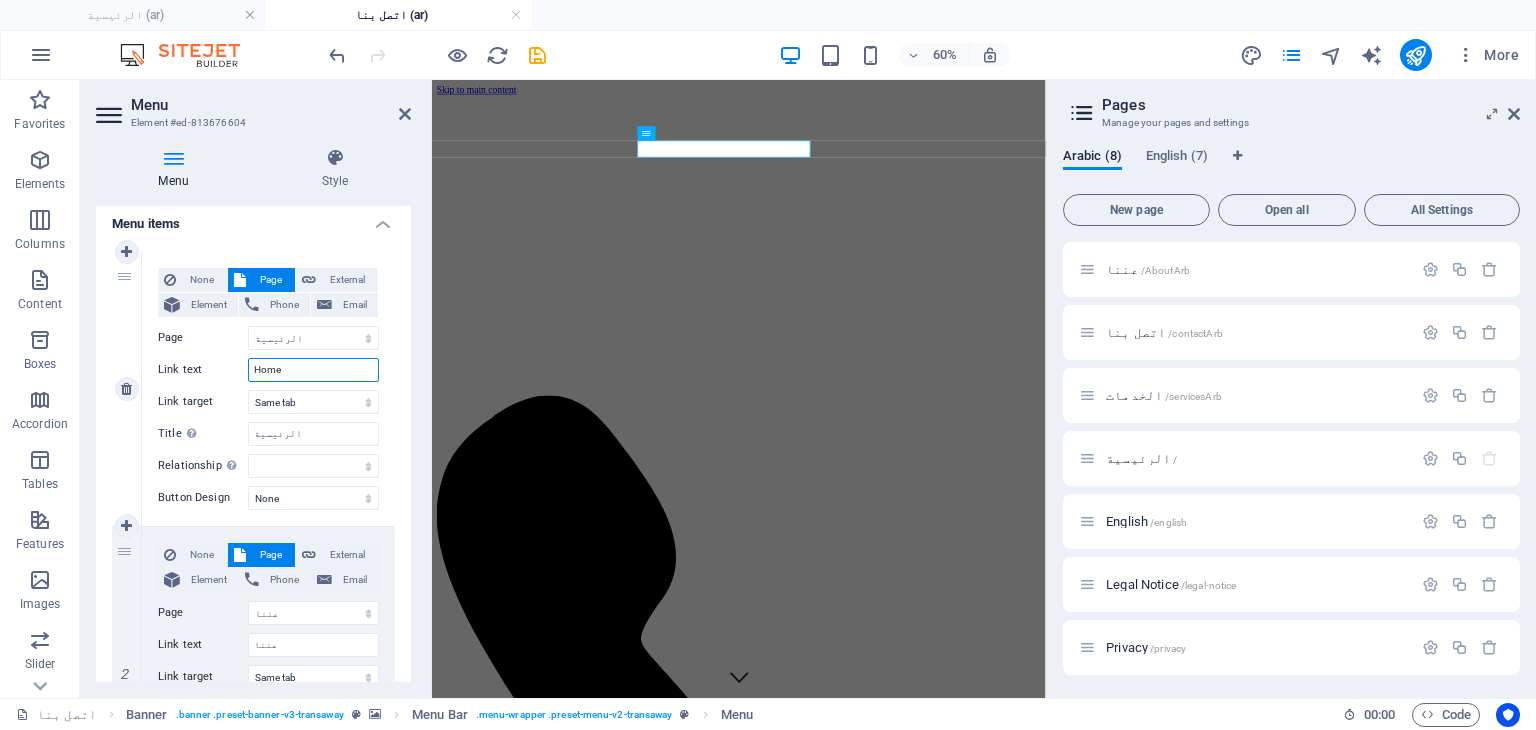 click on "Home" at bounding box center (313, 370) 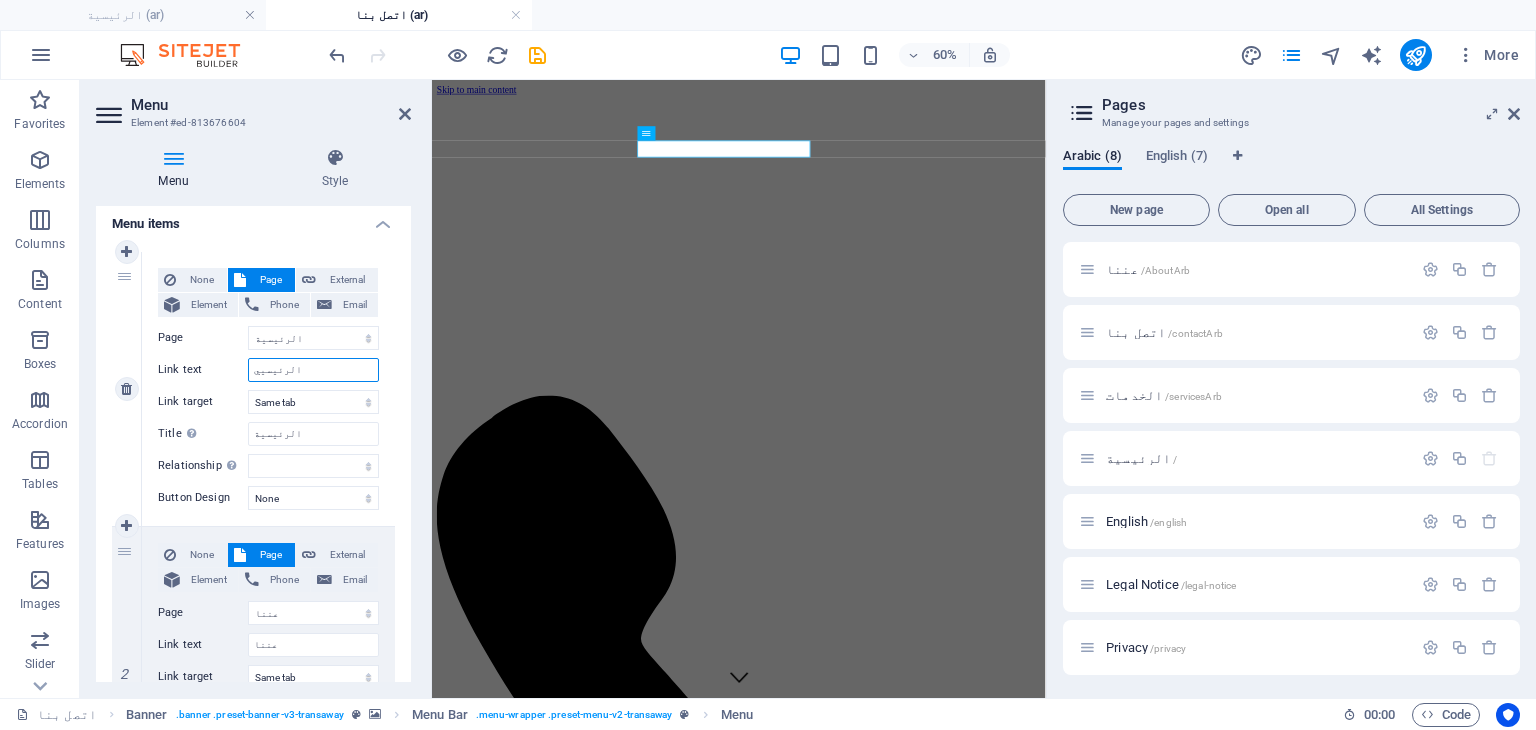 type on "الرئيسيية" 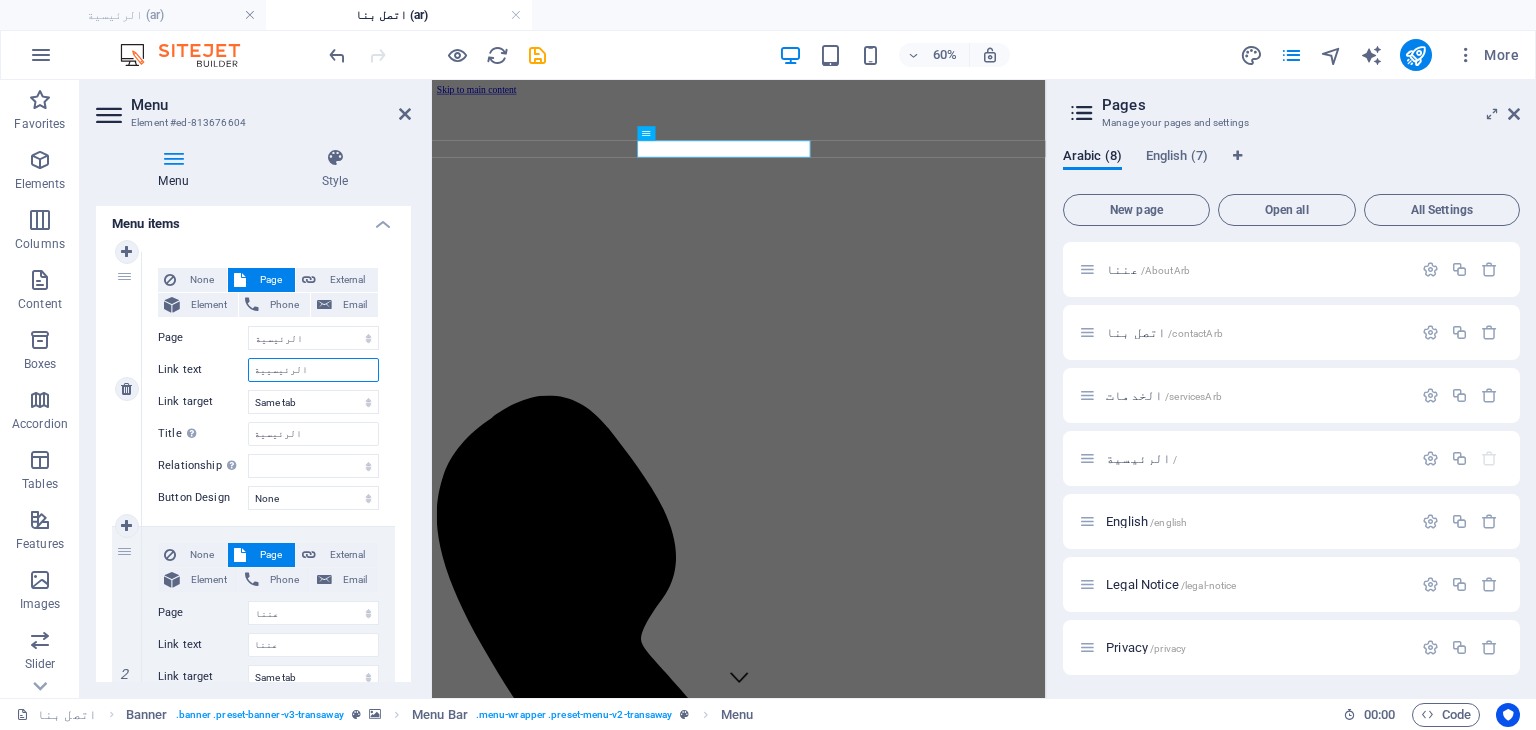 select 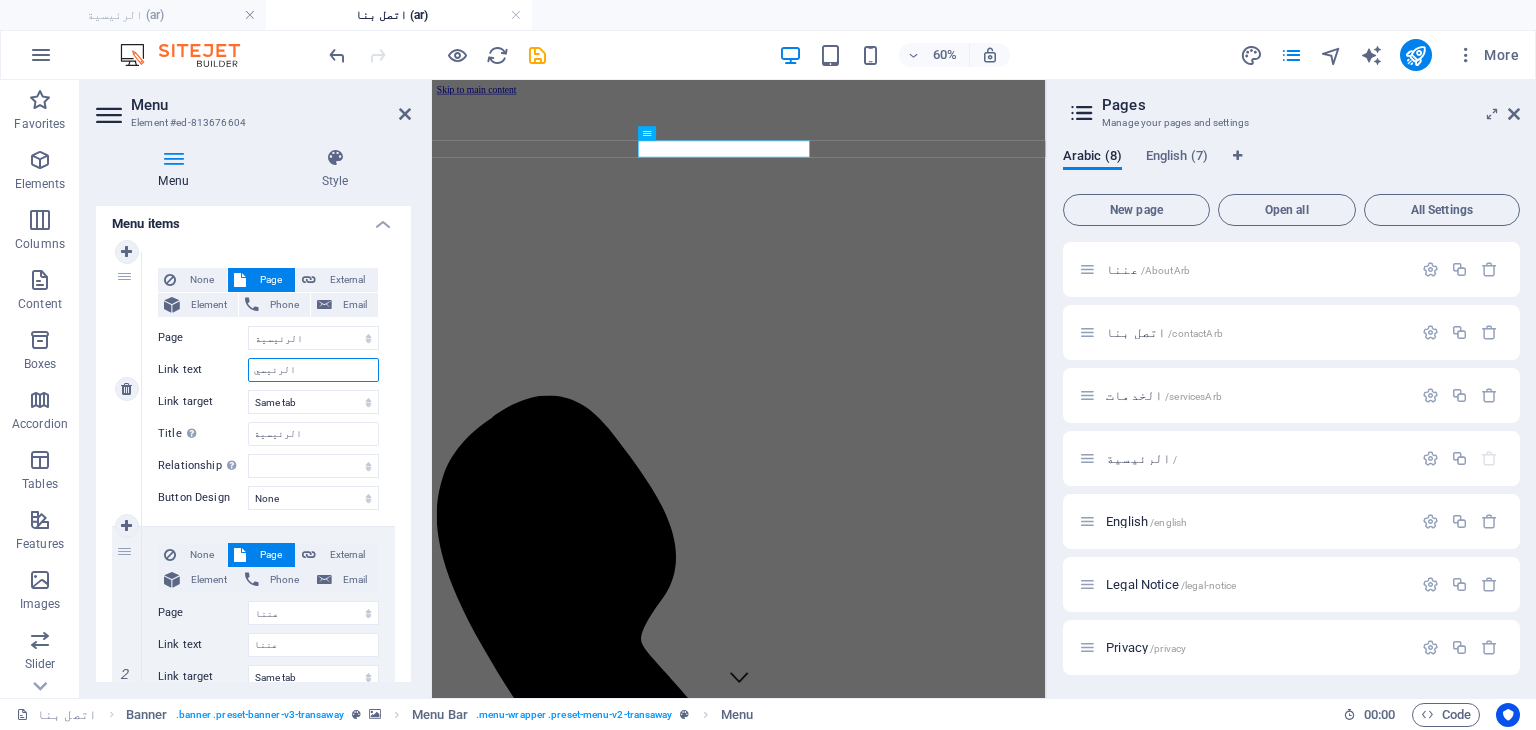 type on "الرئيسية" 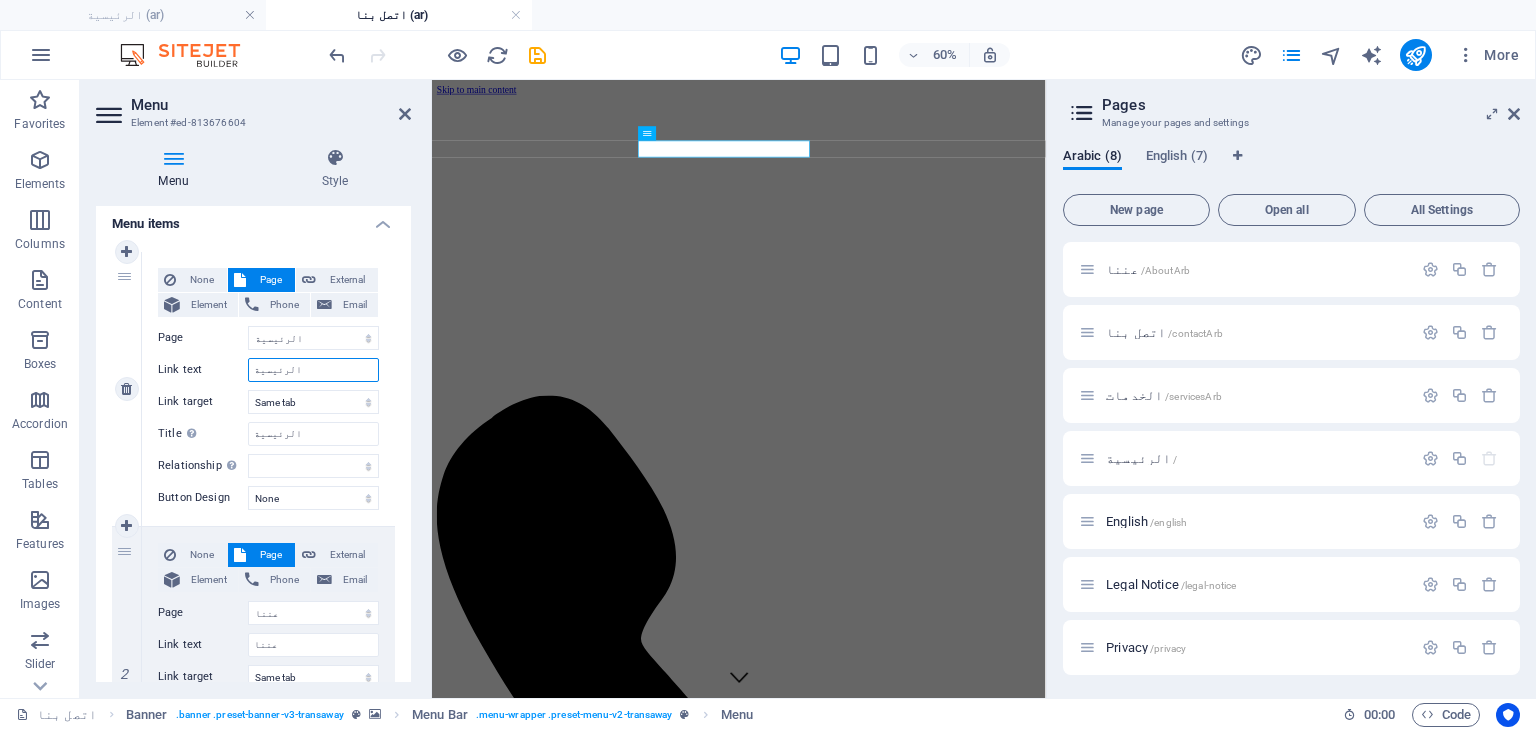 select 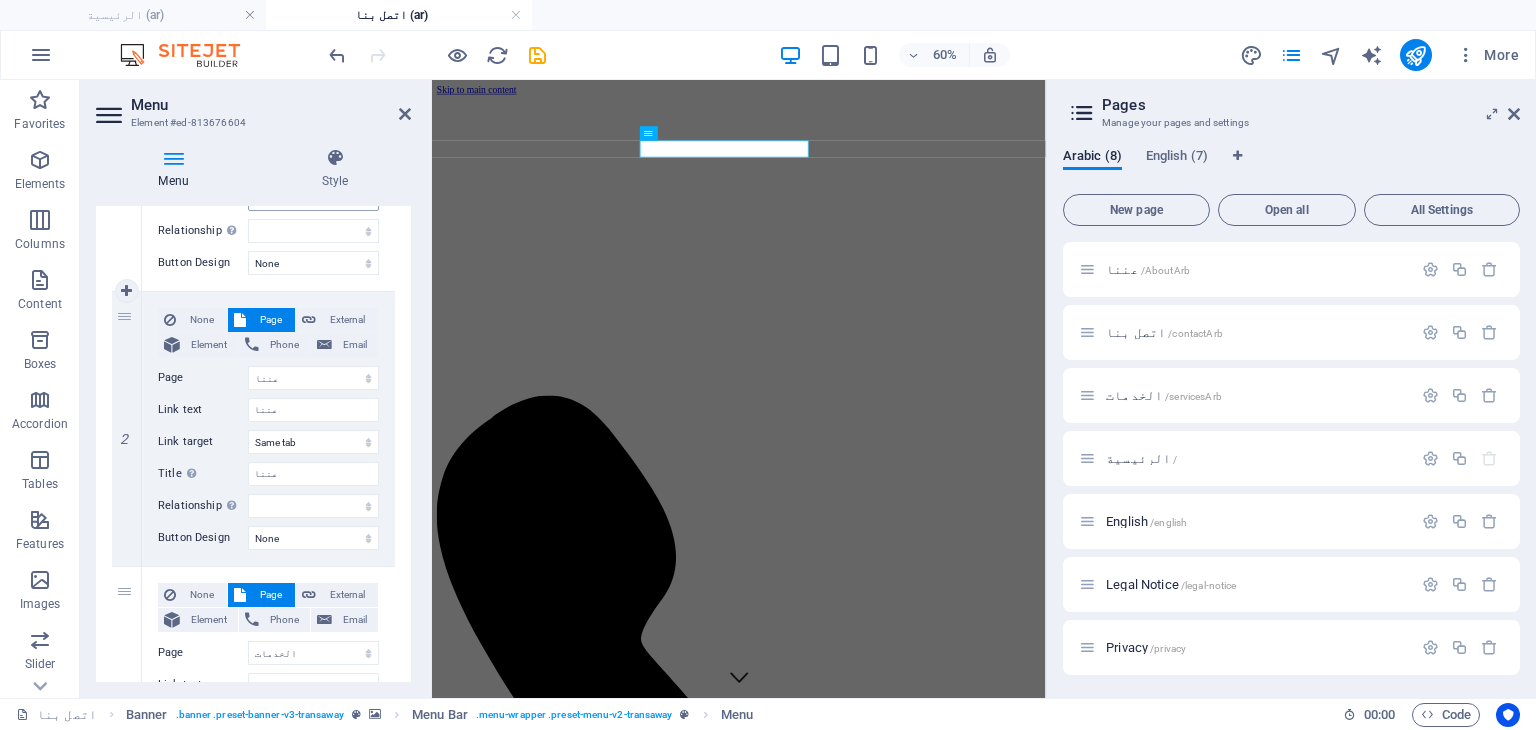 scroll, scrollTop: 544, scrollLeft: 0, axis: vertical 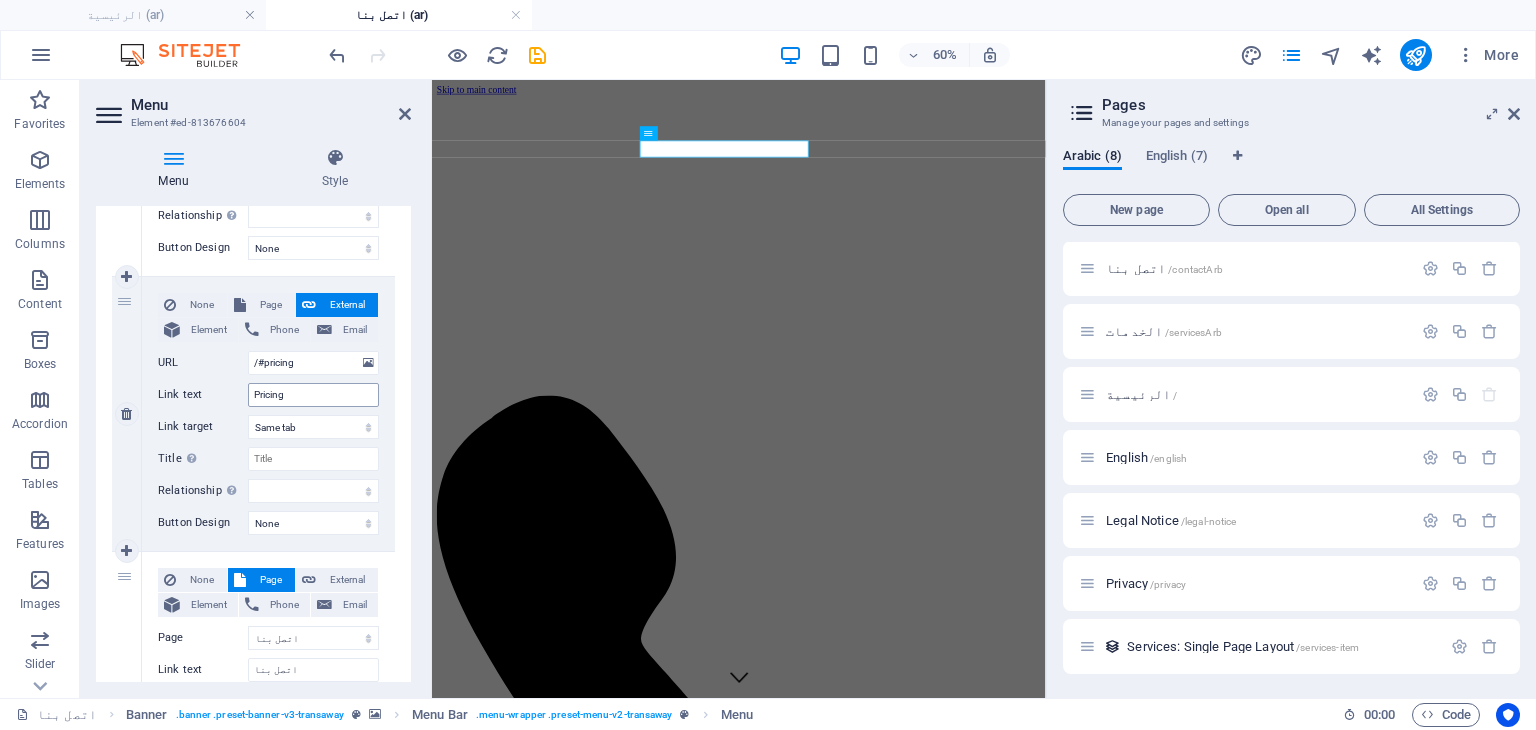 type on "الرئيسية" 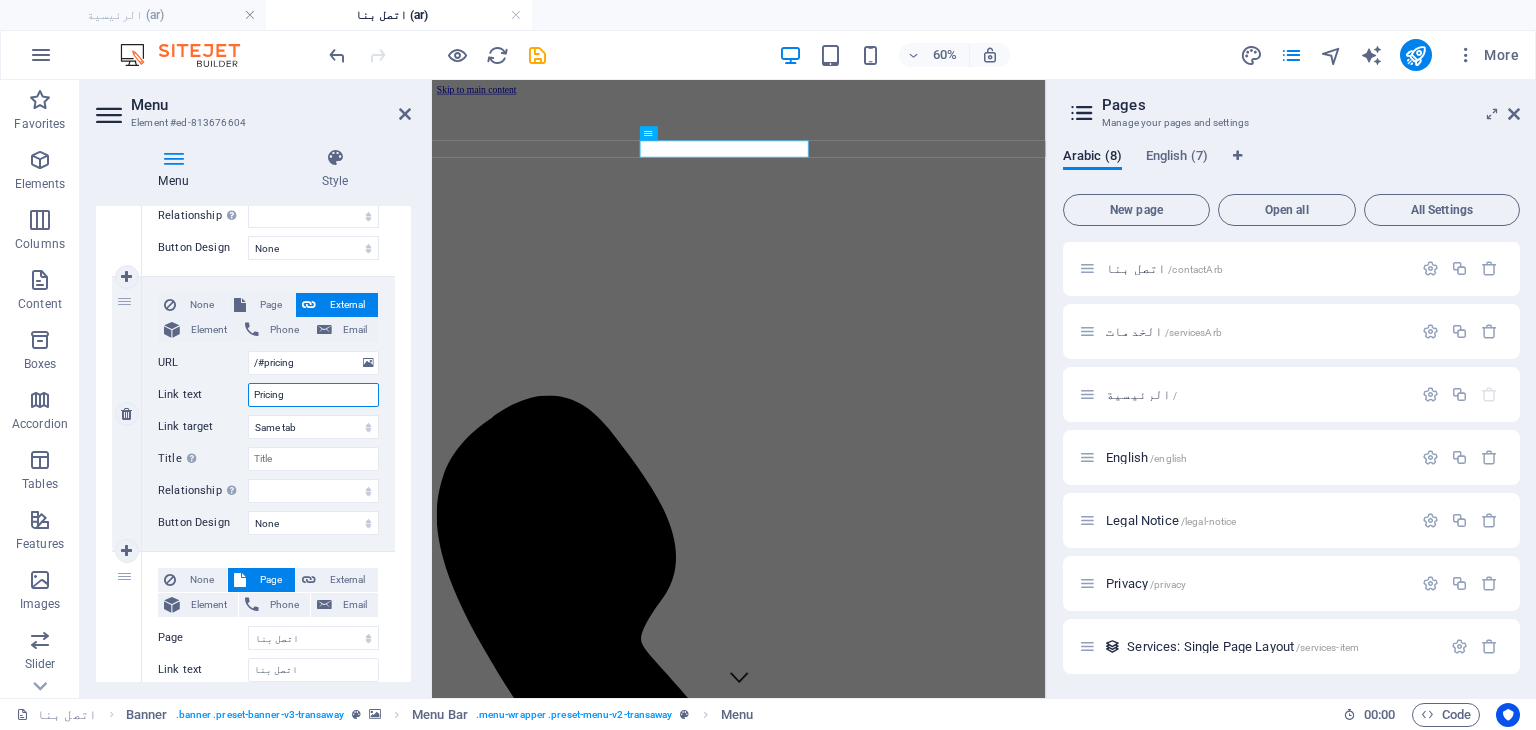 click on "Pricing" at bounding box center (313, 395) 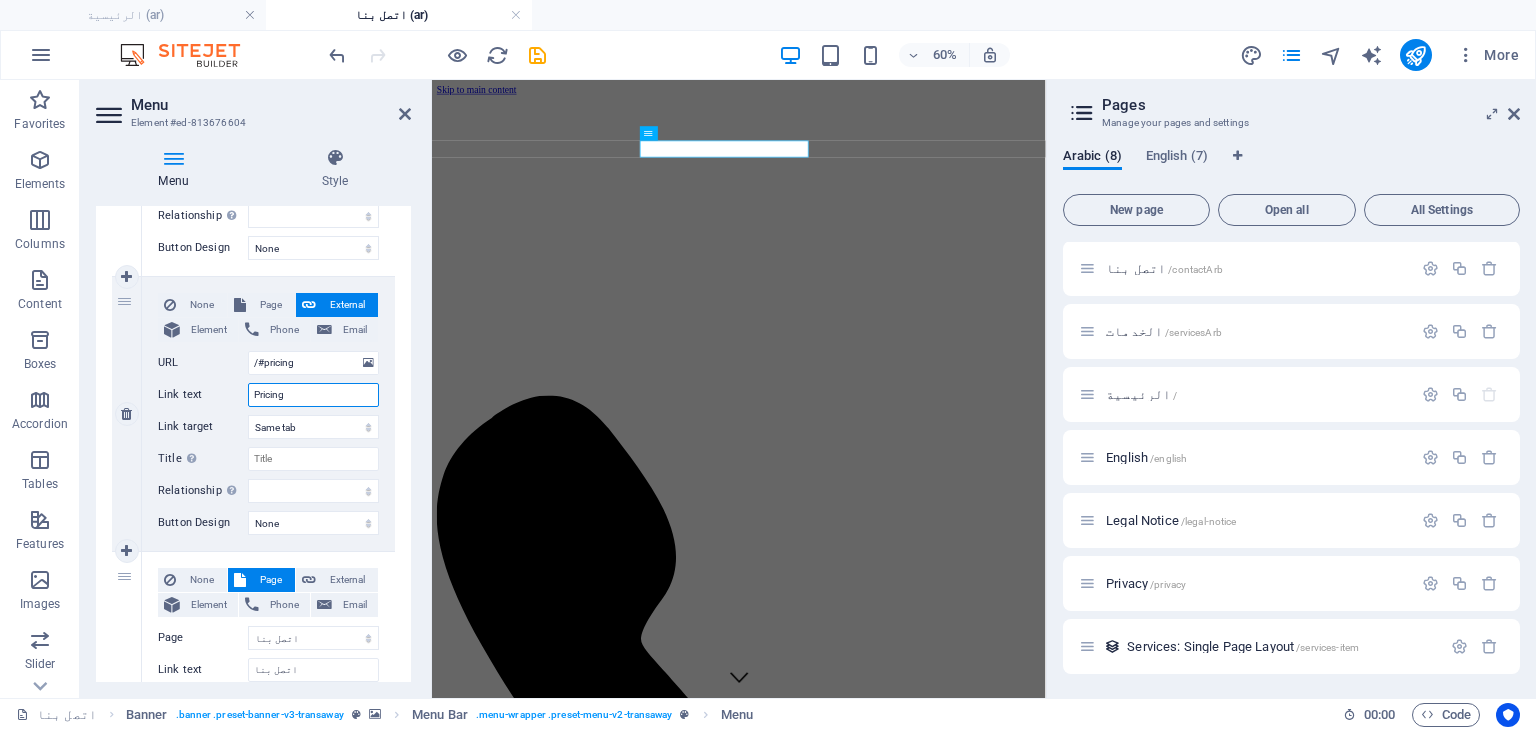 click on "Pricing" at bounding box center [313, 395] 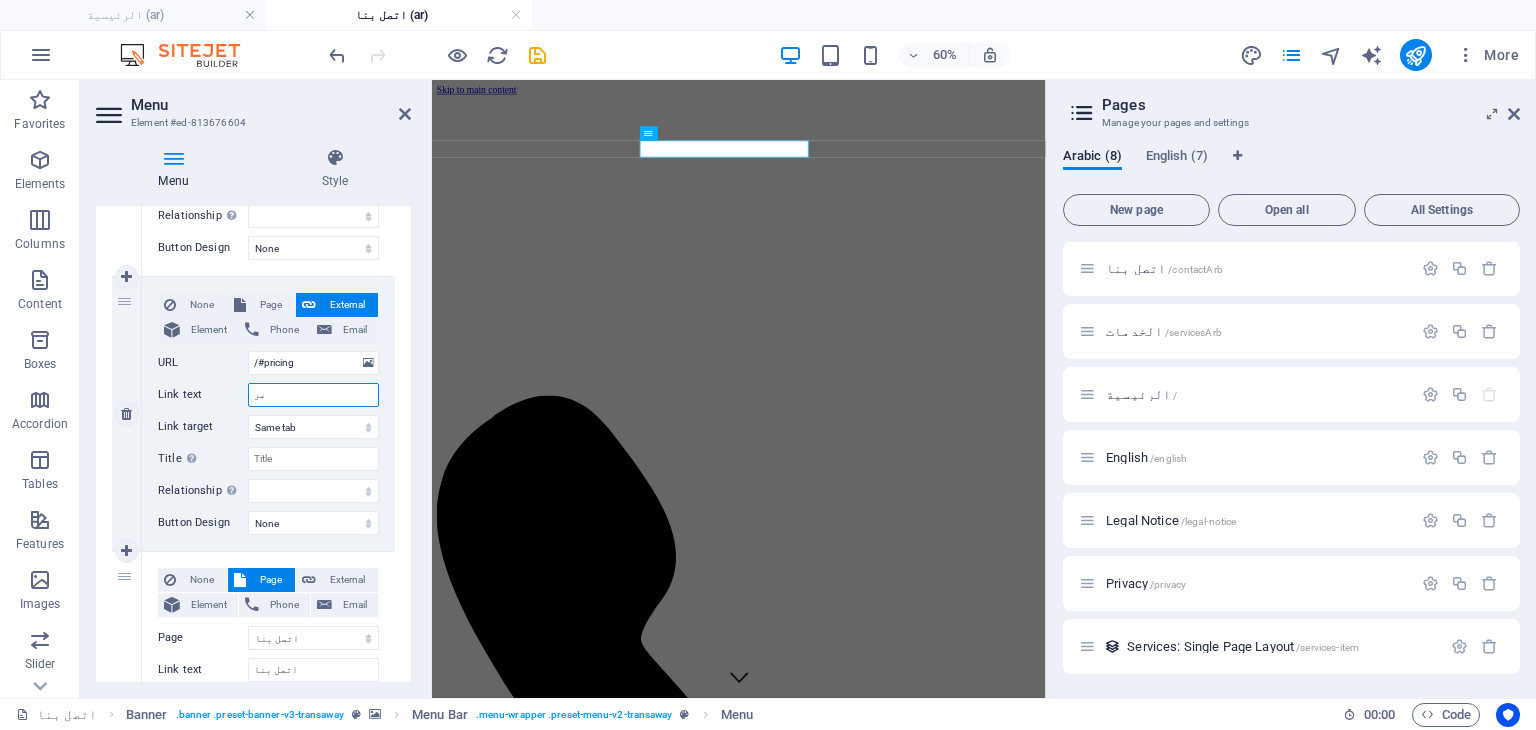 type on "عرو" 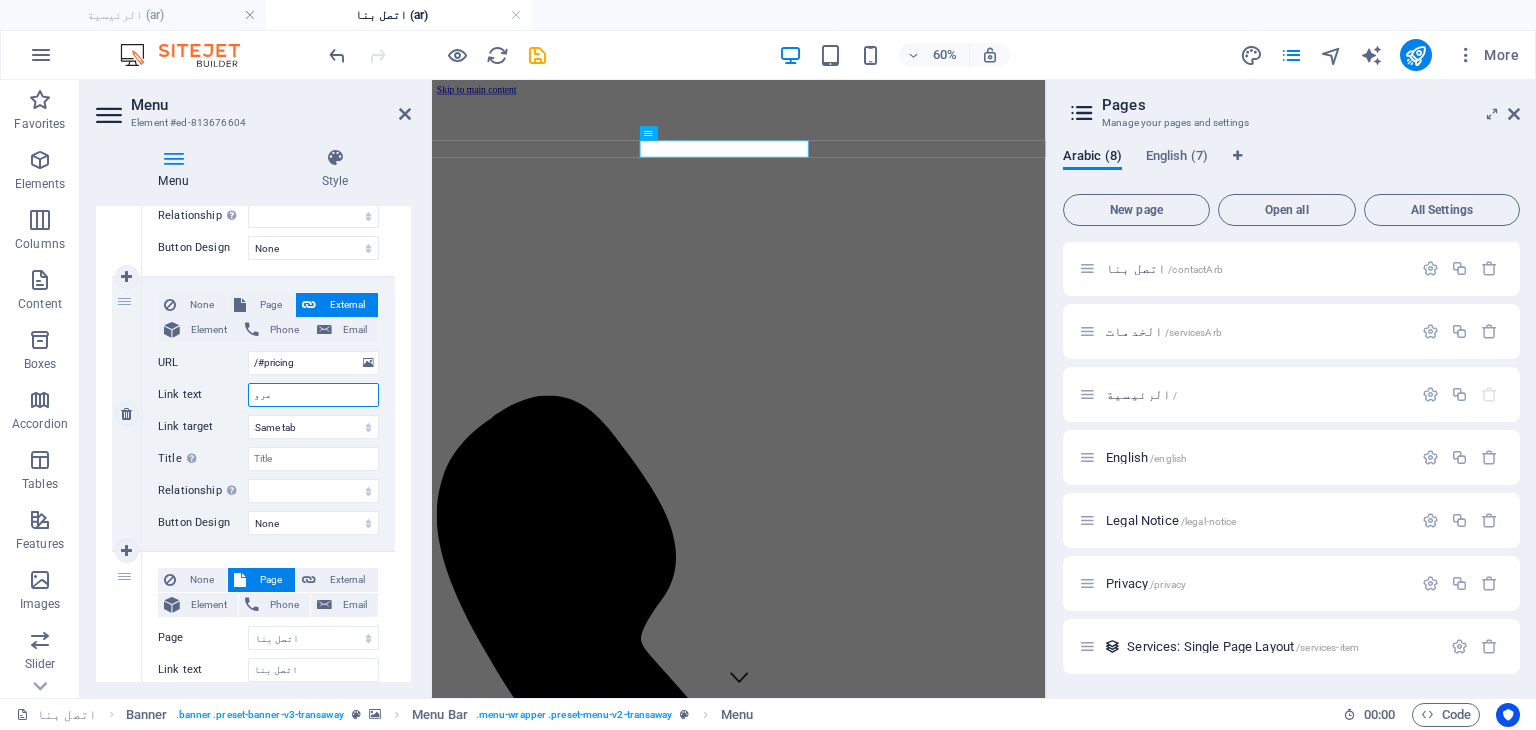 select 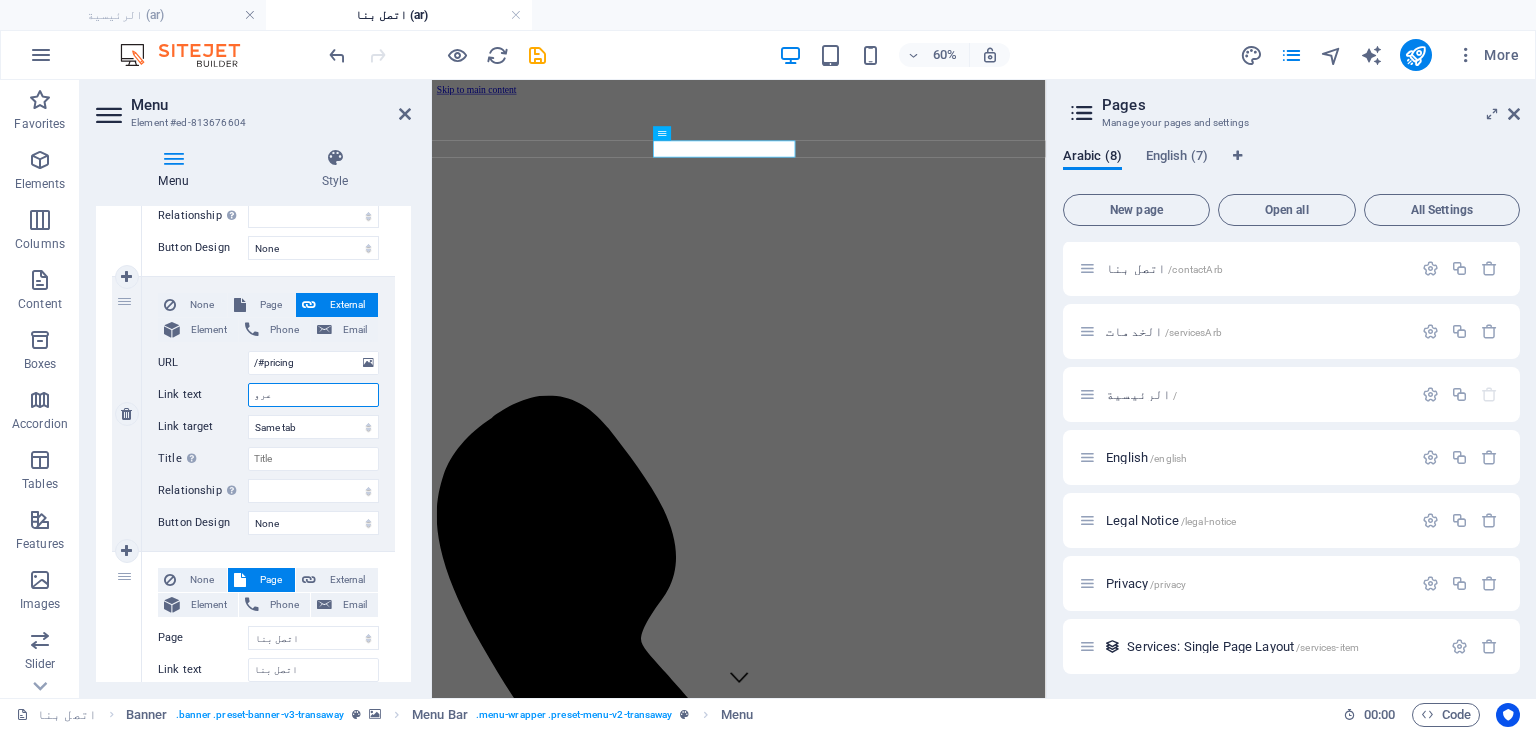 type on "عروض" 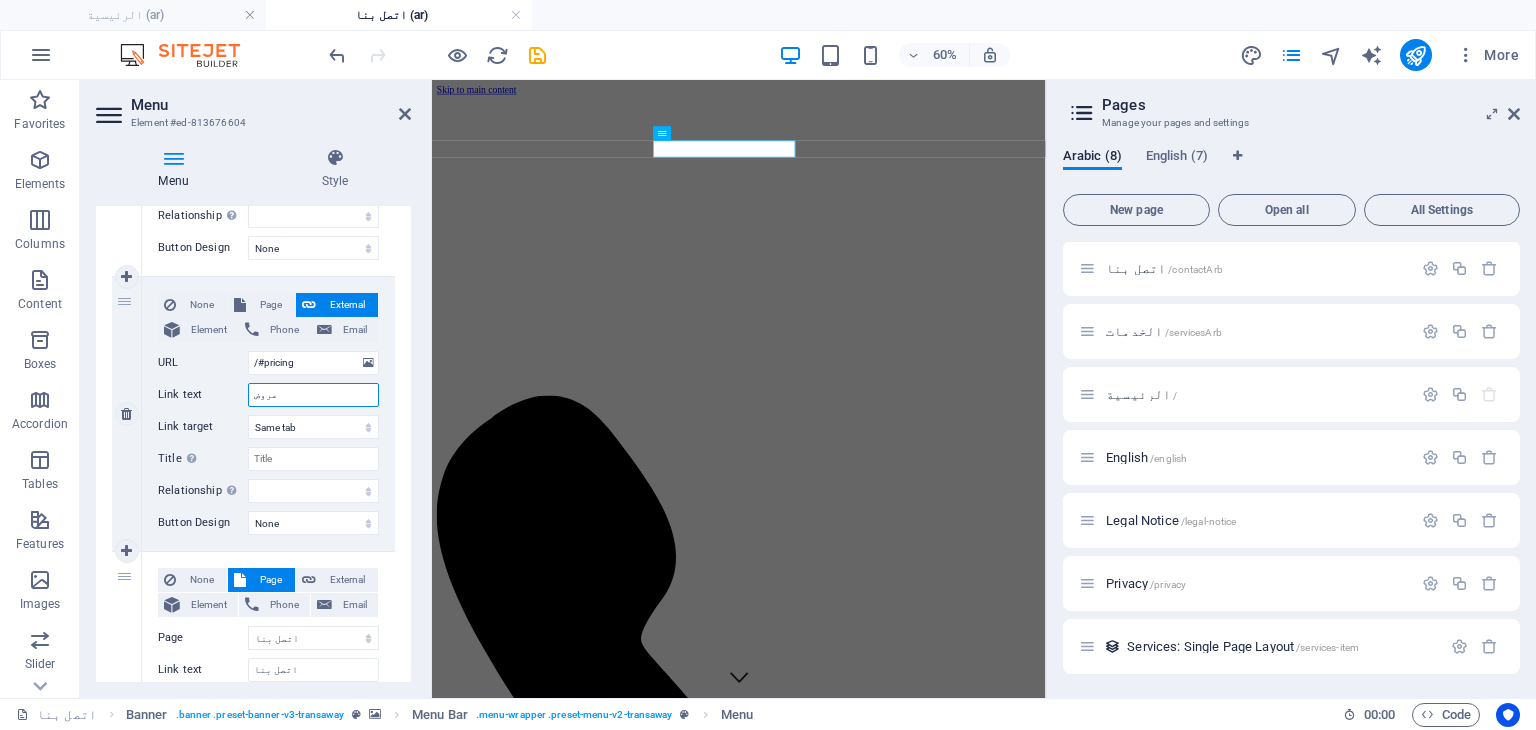 select 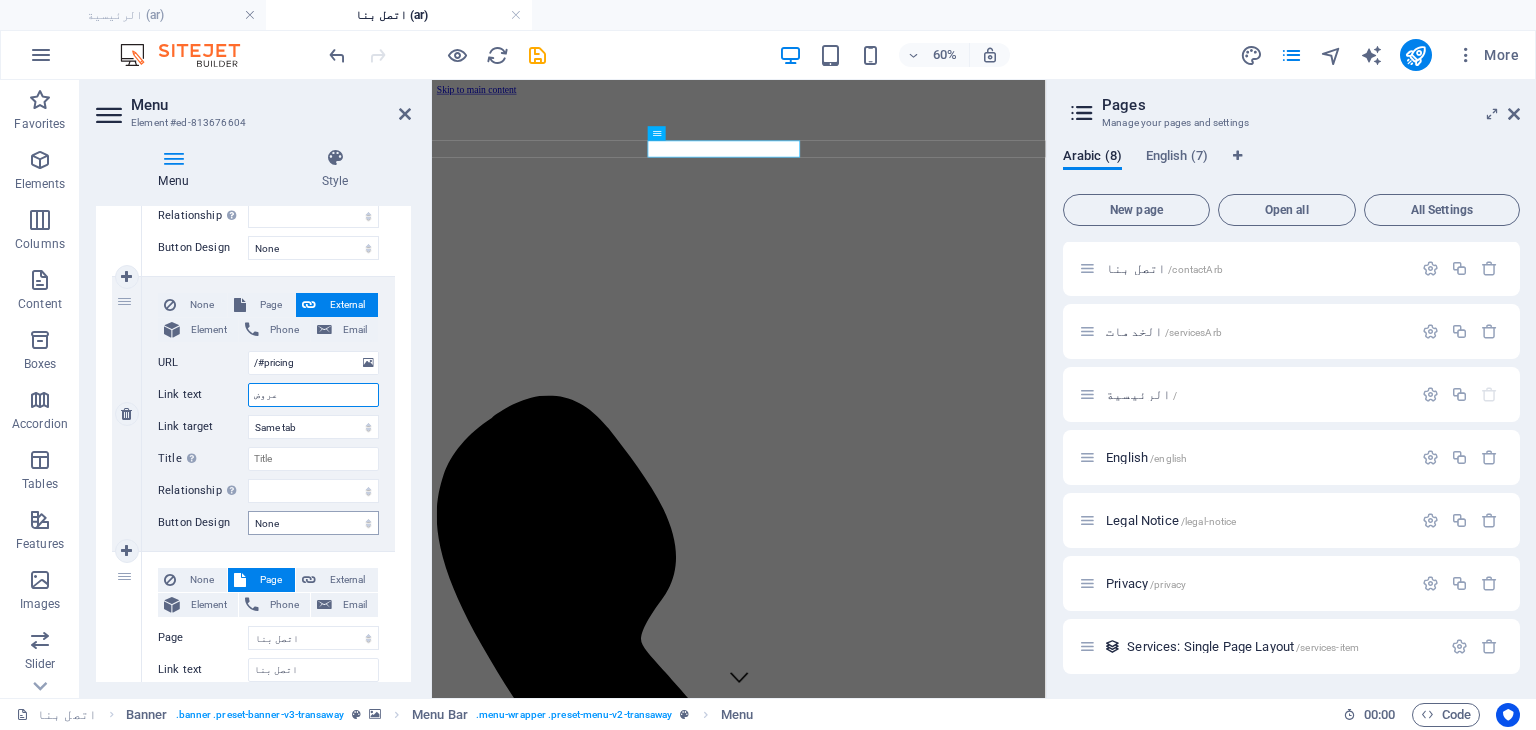 type on "عروض" 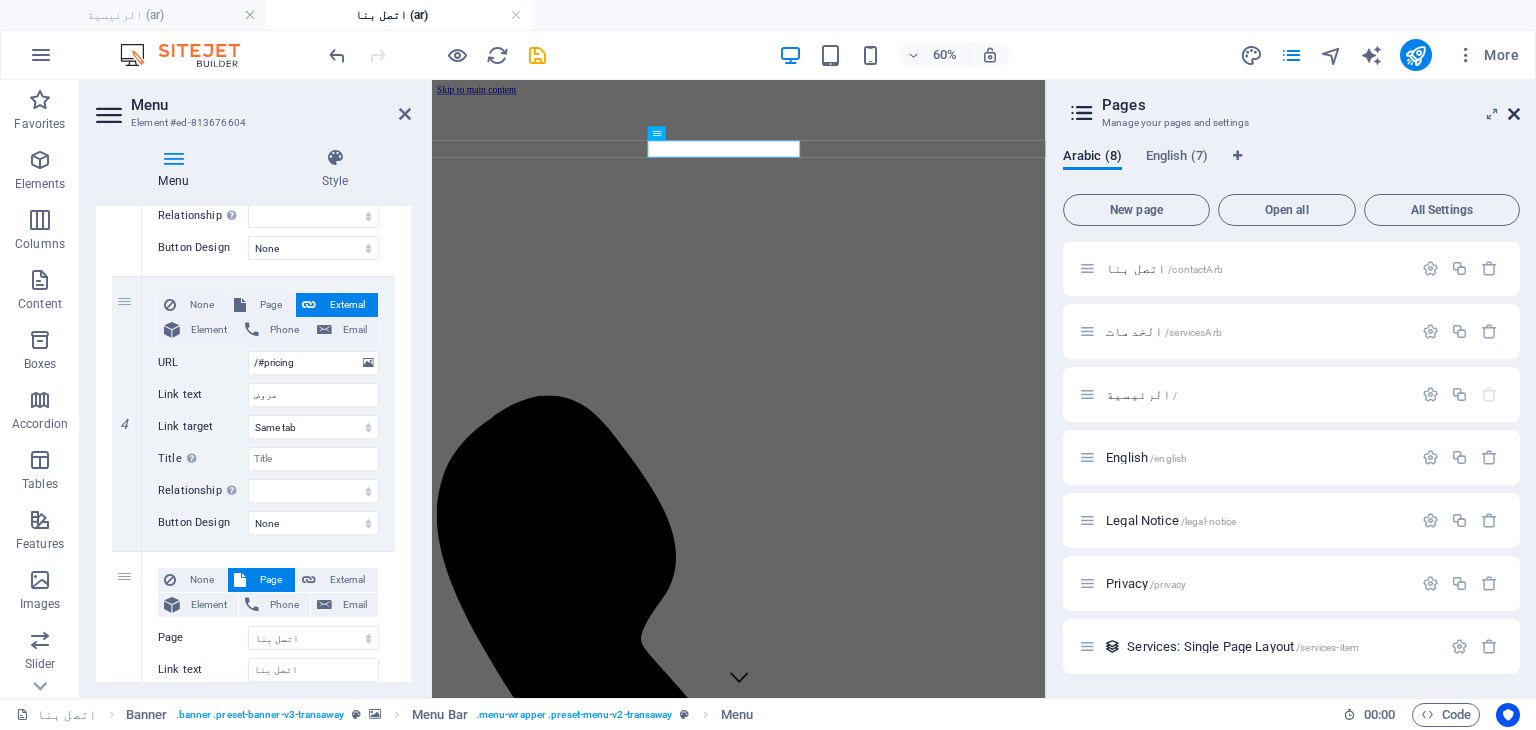 click at bounding box center [1514, 114] 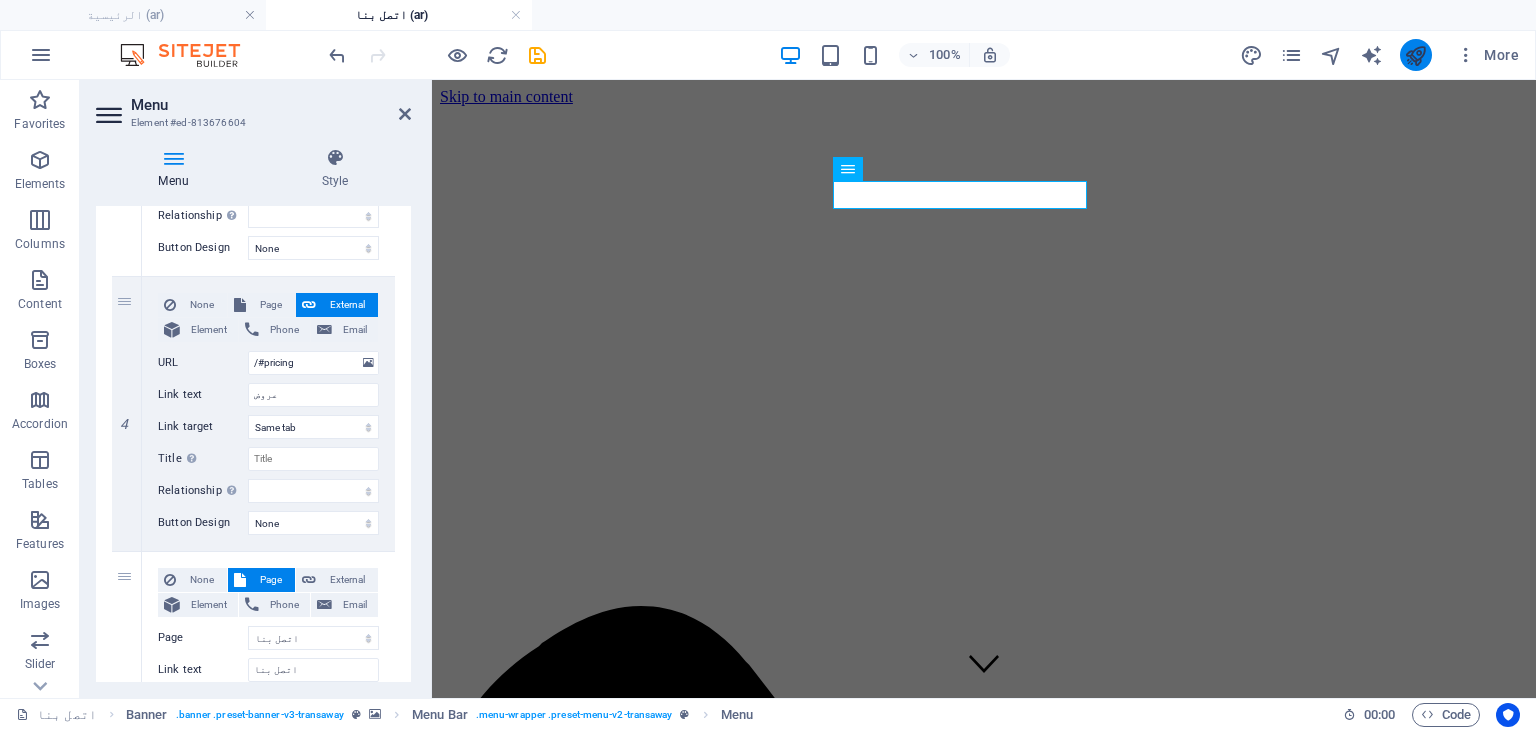 click at bounding box center [1415, 55] 